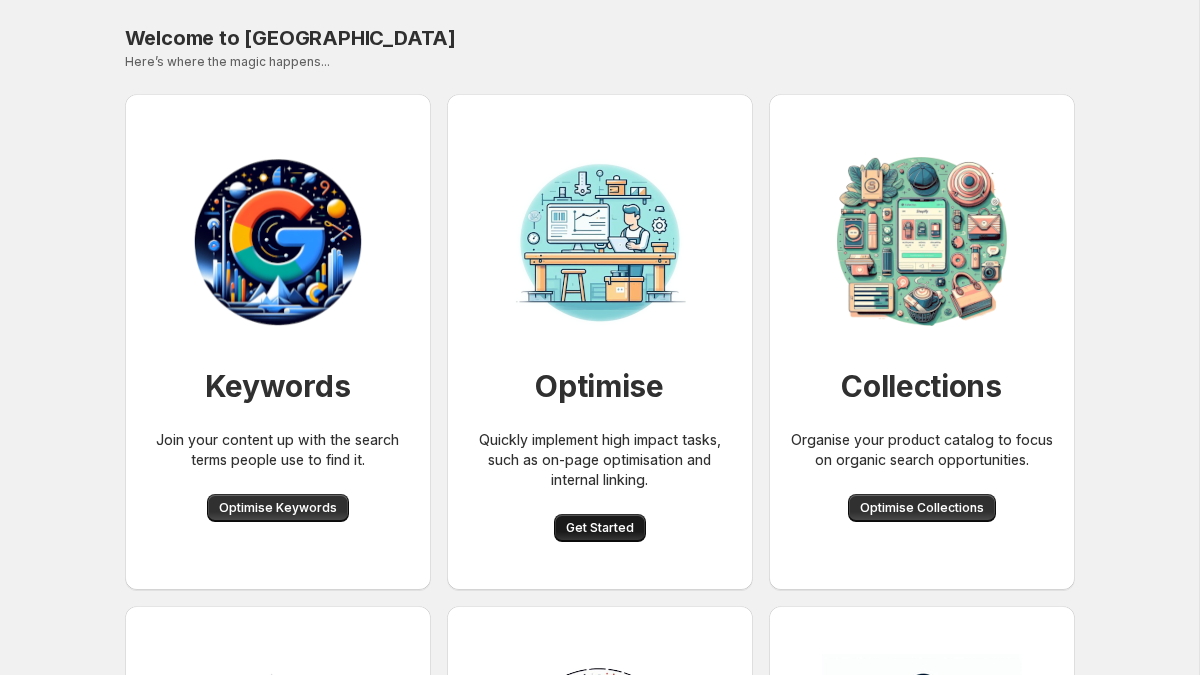 scroll, scrollTop: 0, scrollLeft: 0, axis: both 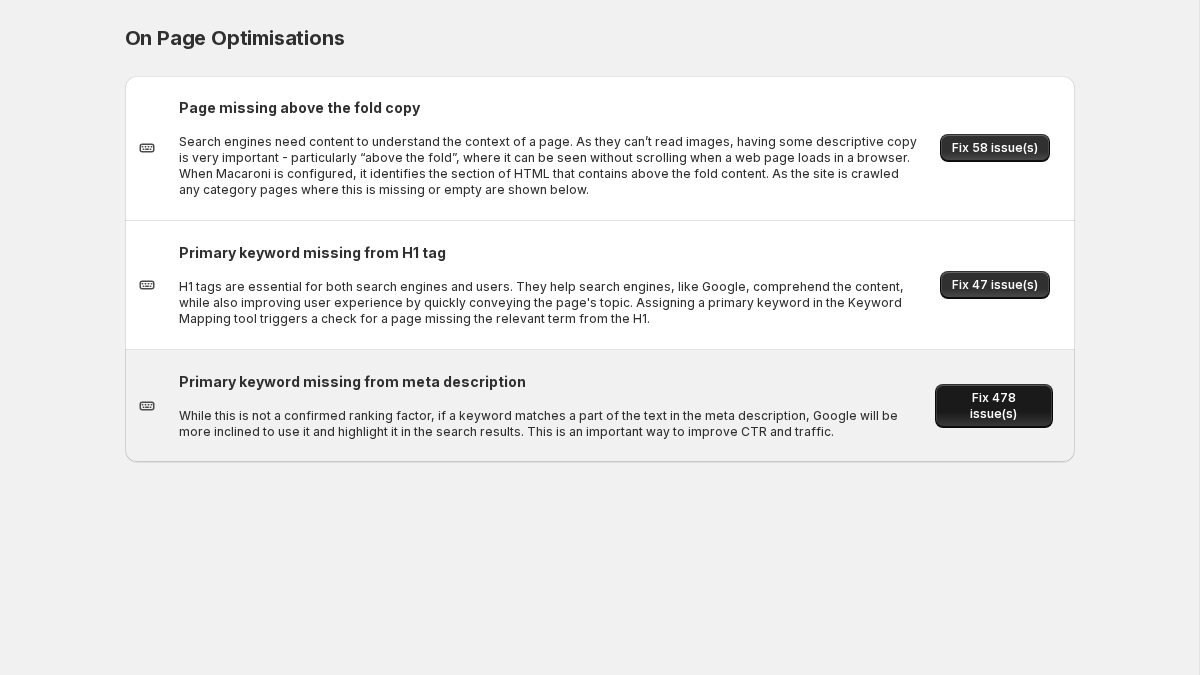 click on "Fix 478 issue(s)" at bounding box center [993, 406] 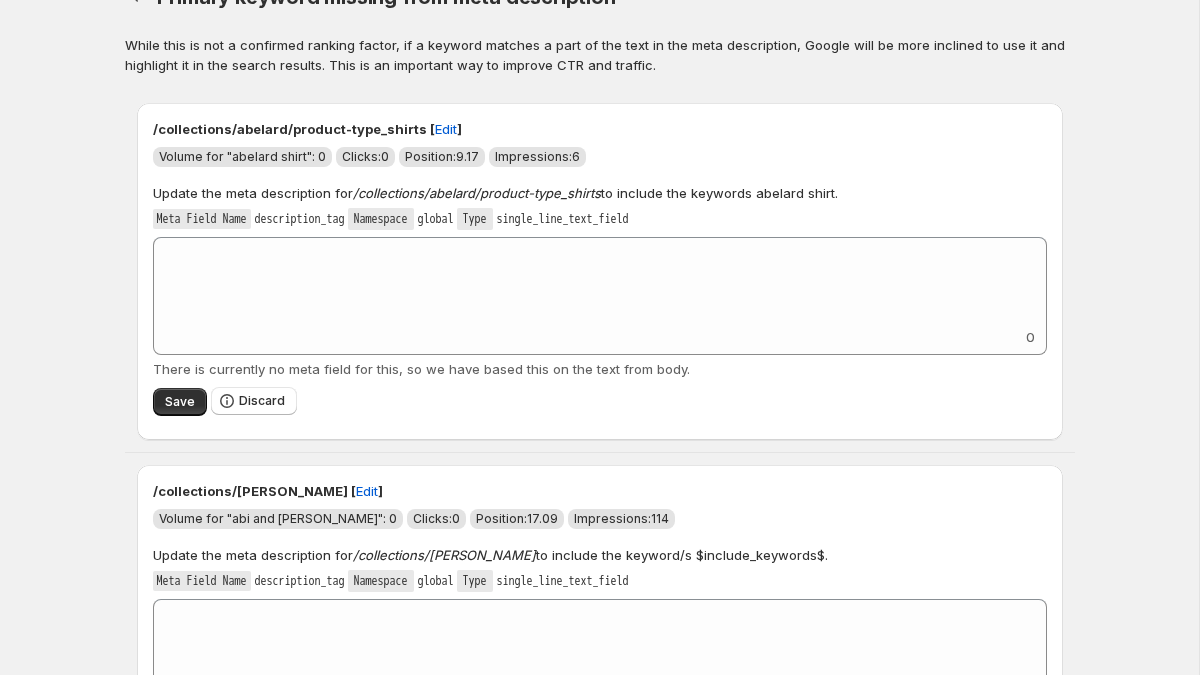 scroll, scrollTop: 35, scrollLeft: 0, axis: vertical 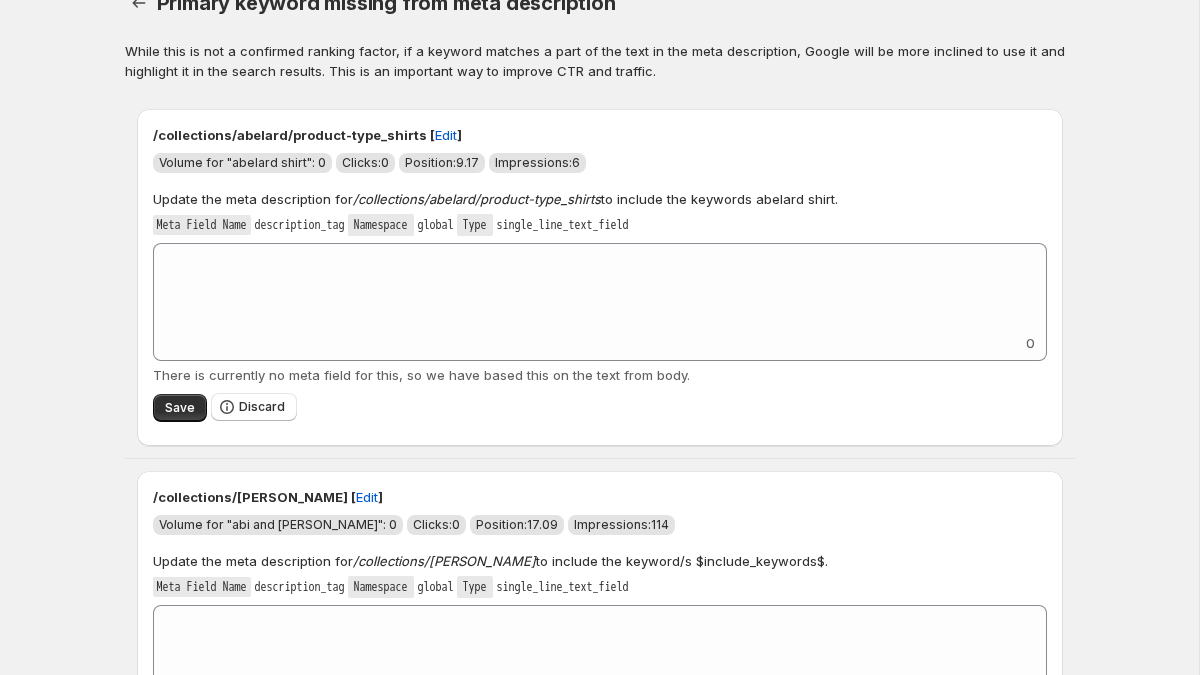 drag, startPoint x: 410, startPoint y: 135, endPoint x: 227, endPoint y: 142, distance: 183.13383 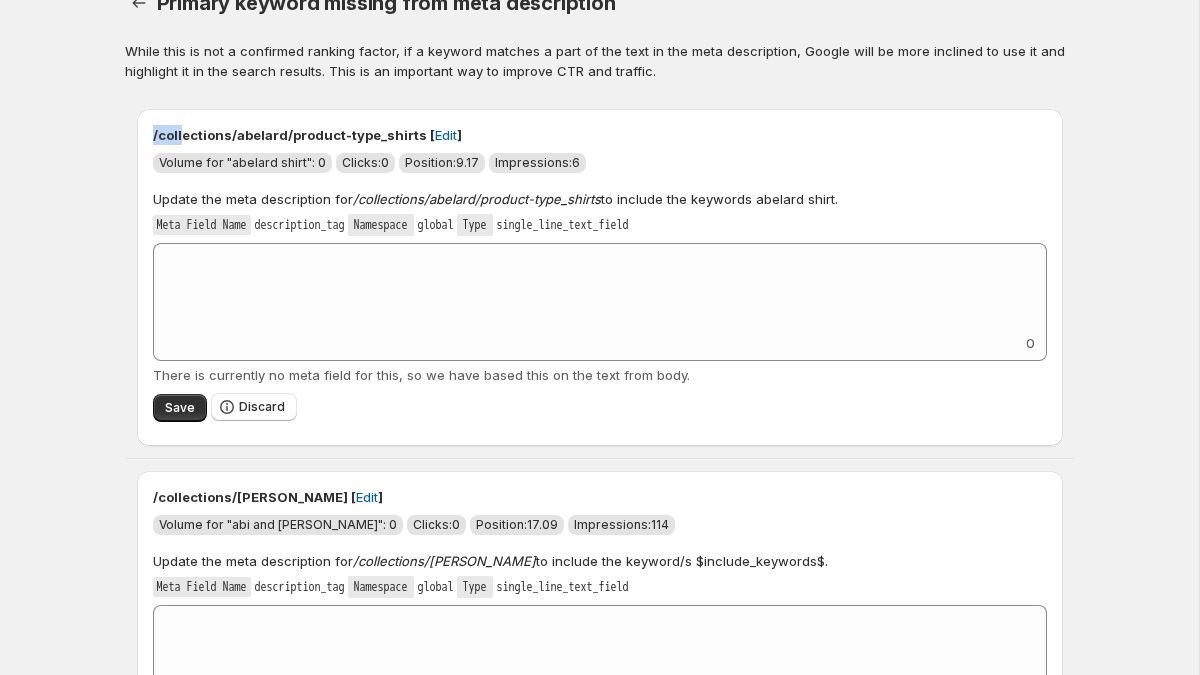 drag, startPoint x: 148, startPoint y: 137, endPoint x: 178, endPoint y: 137, distance: 30 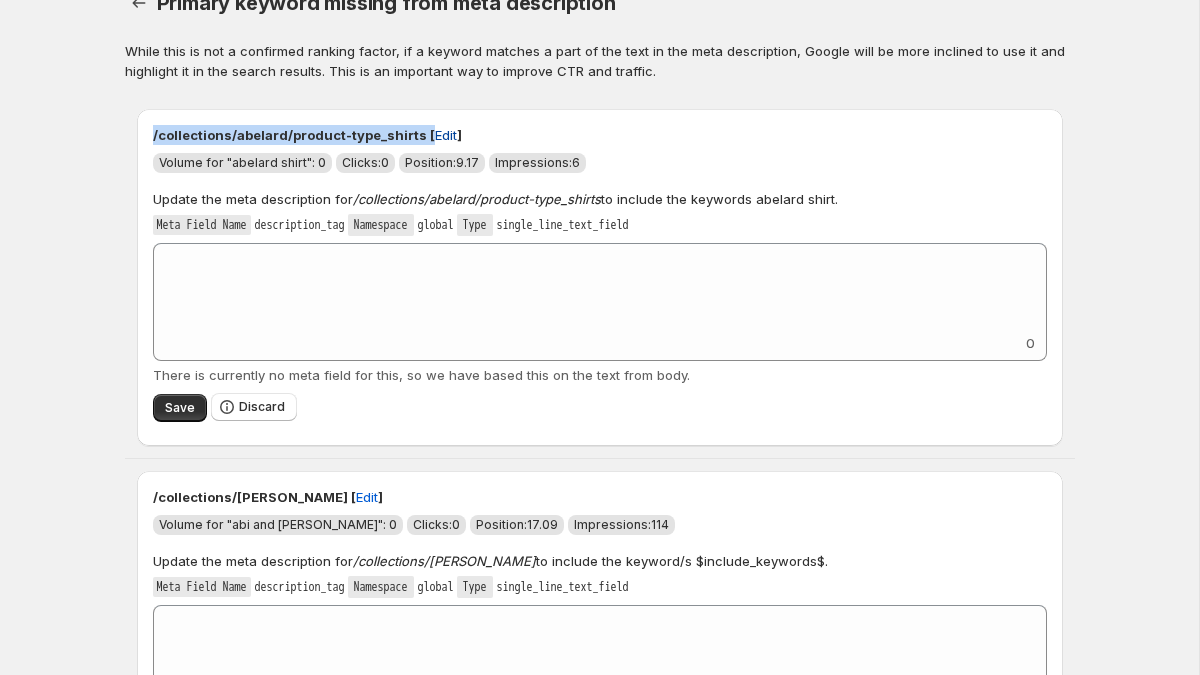 drag, startPoint x: 148, startPoint y: 136, endPoint x: 409, endPoint y: 133, distance: 261.01724 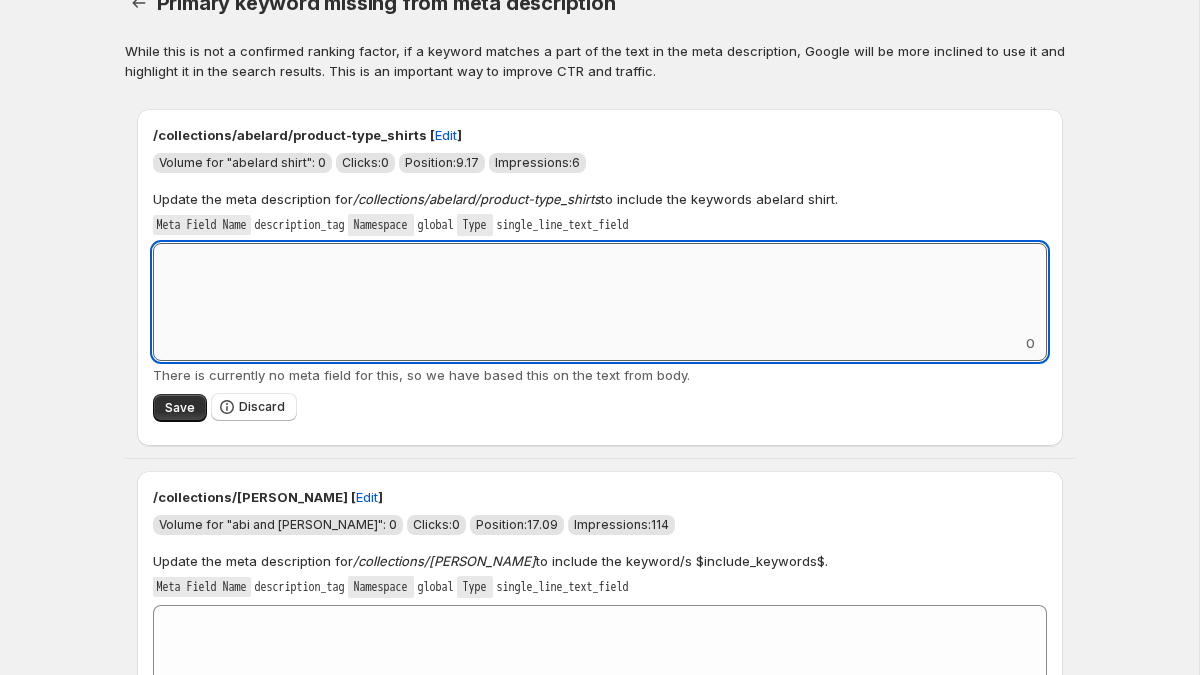 click on "Add keyword label" at bounding box center (600, 288) 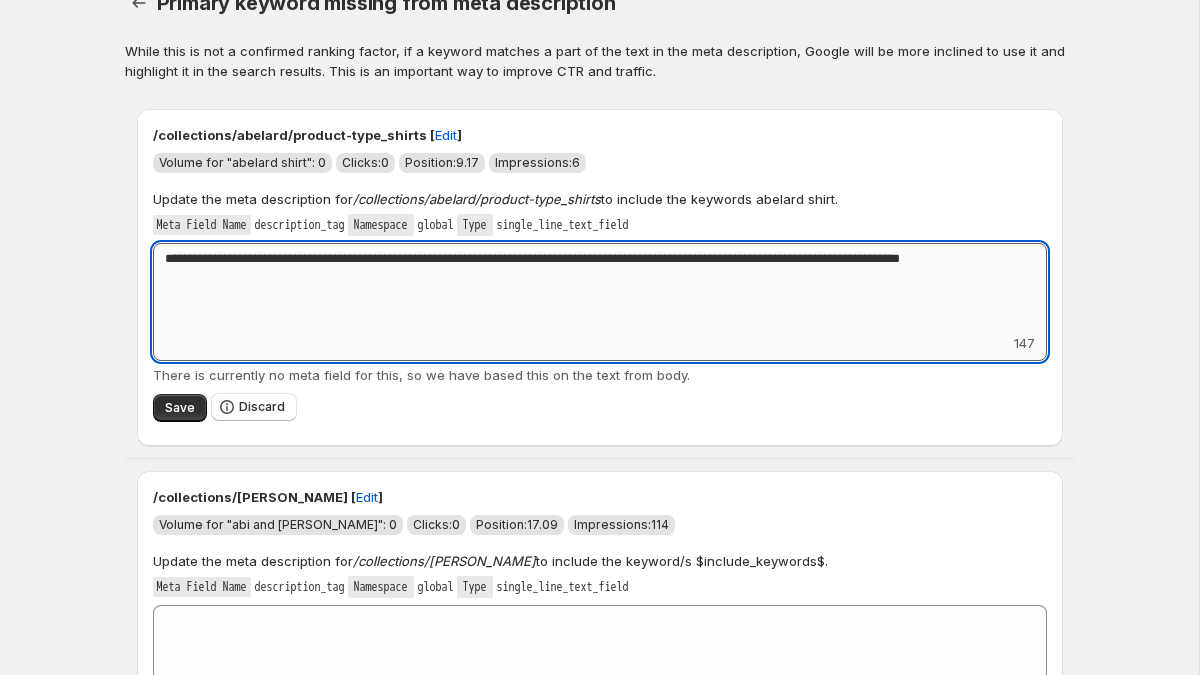 click on "**********" at bounding box center (600, 288) 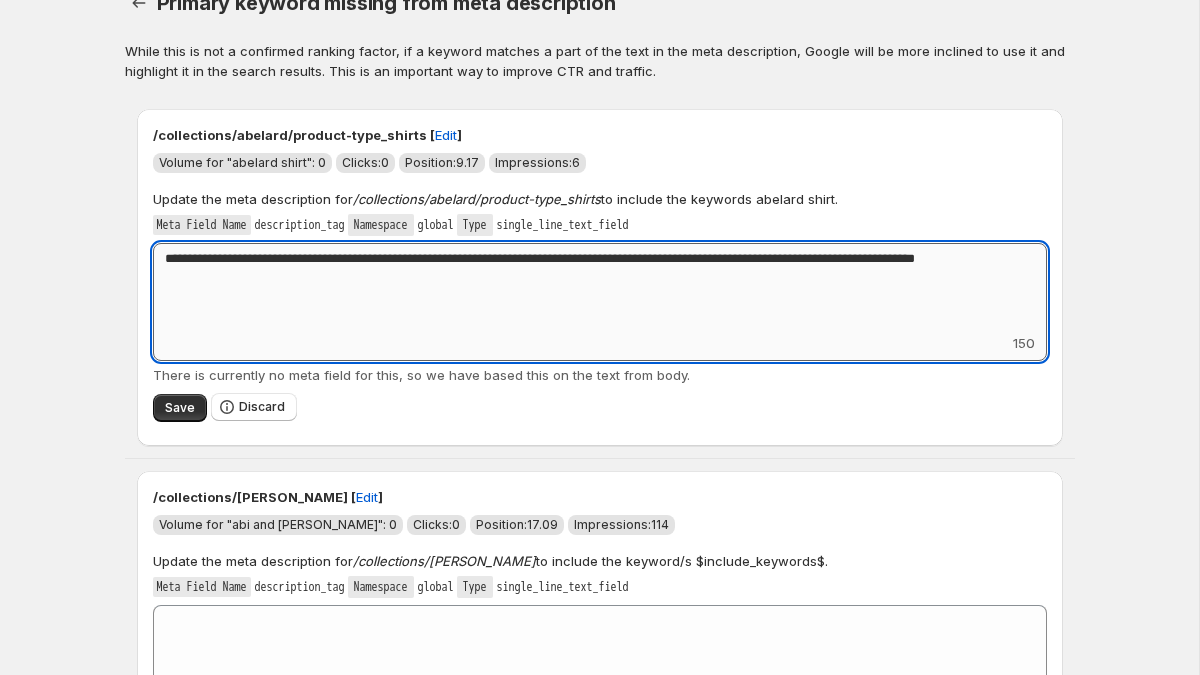 click on "**********" at bounding box center [600, 288] 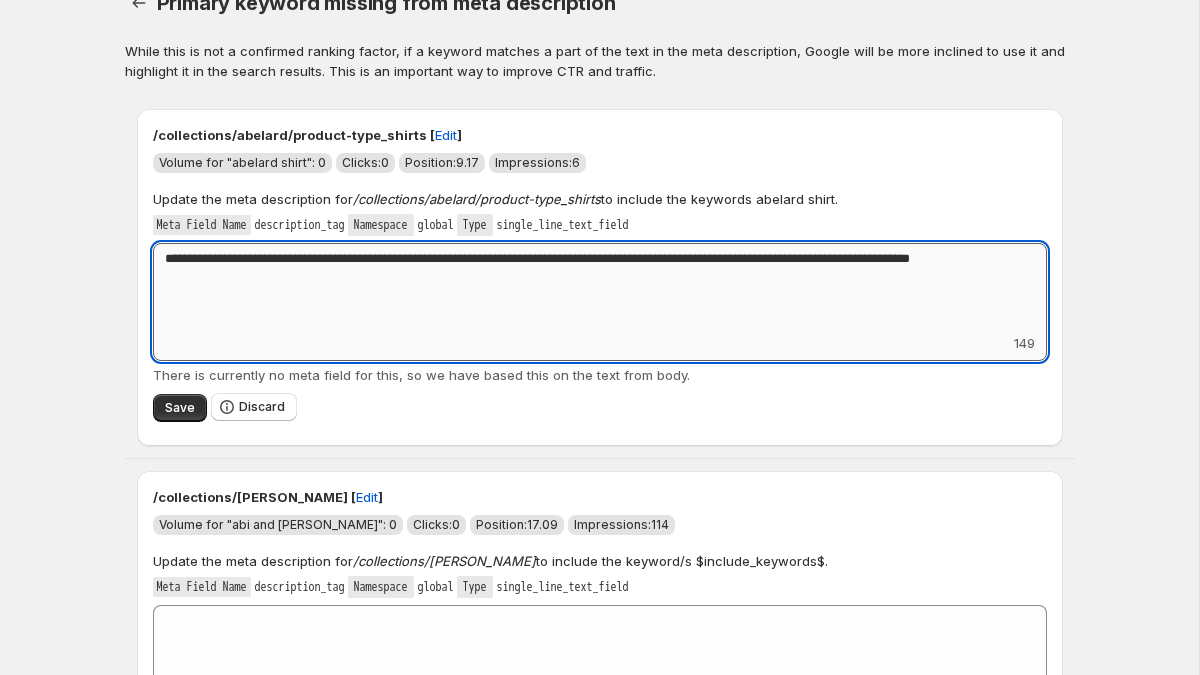 click on "**********" at bounding box center (600, 288) 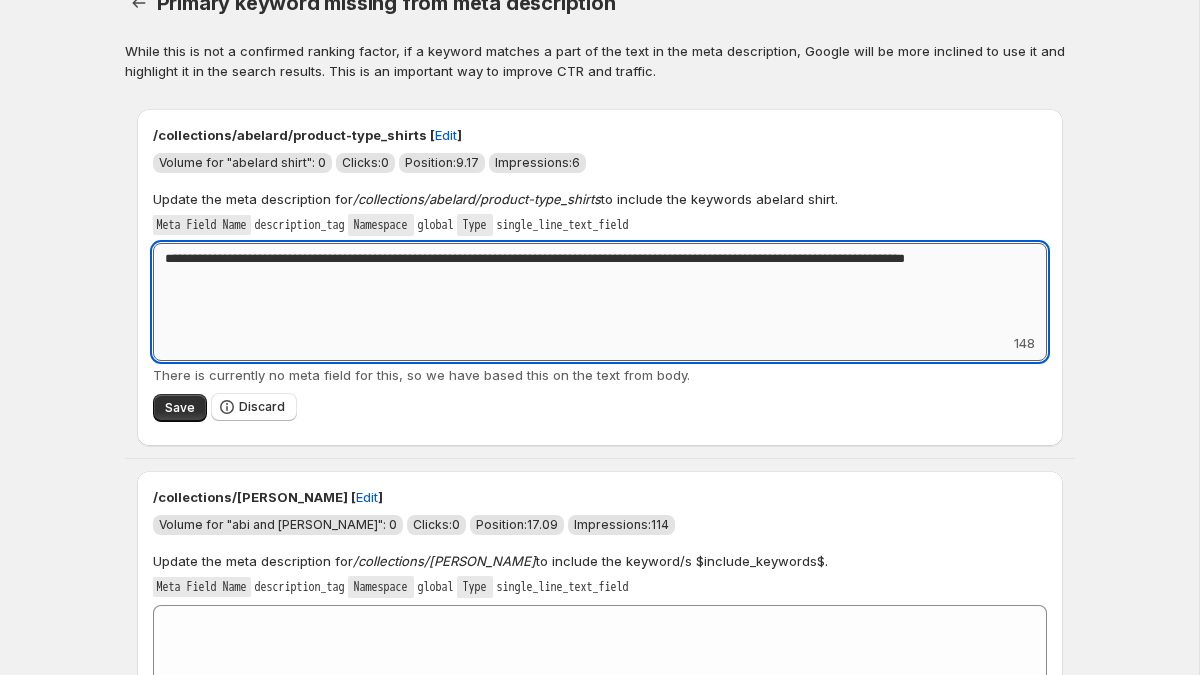 click on "**********" at bounding box center (600, 288) 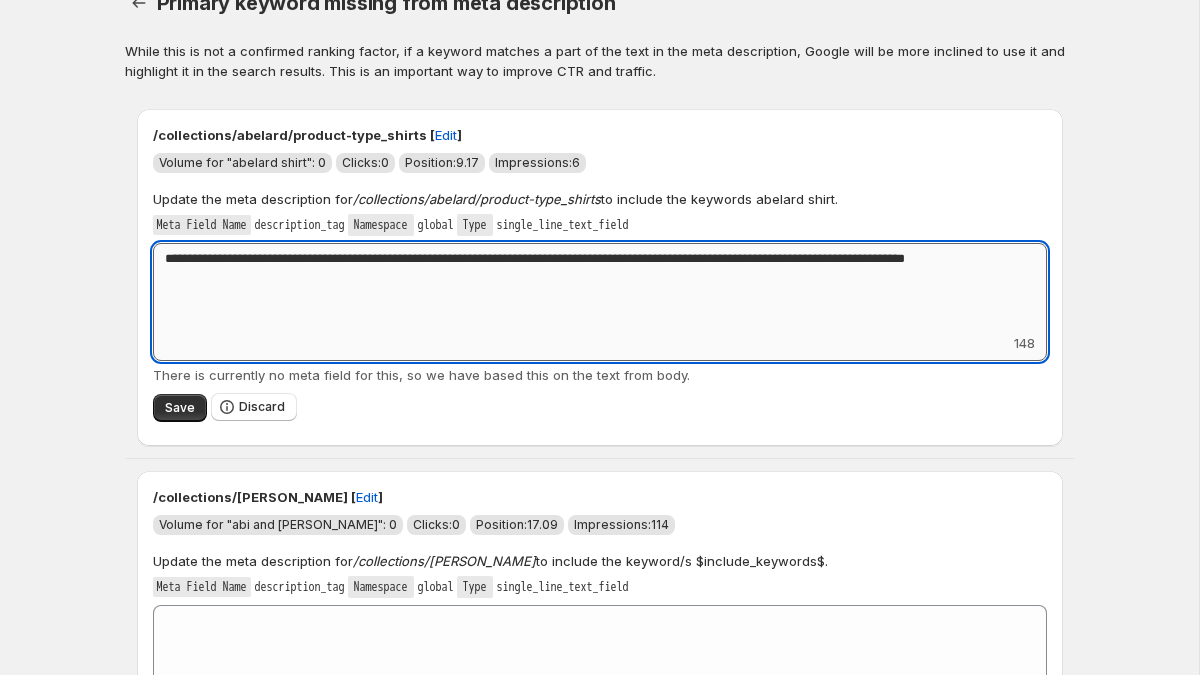 click on "**********" at bounding box center [600, 288] 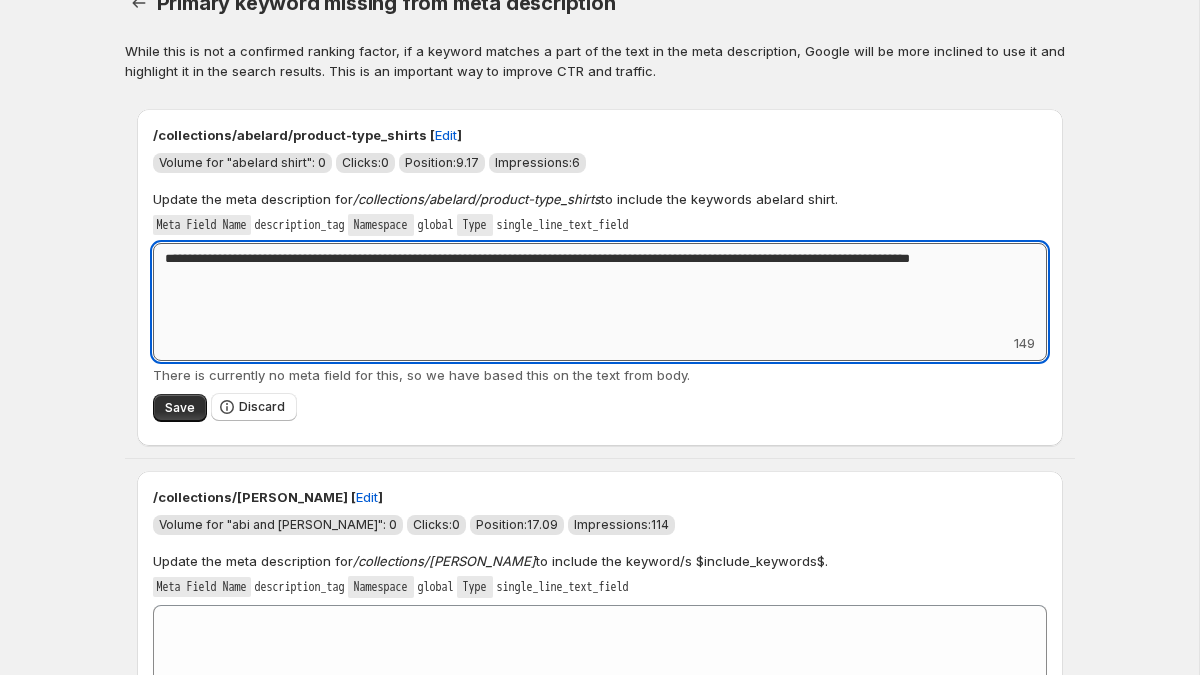 click on "**********" at bounding box center [600, 288] 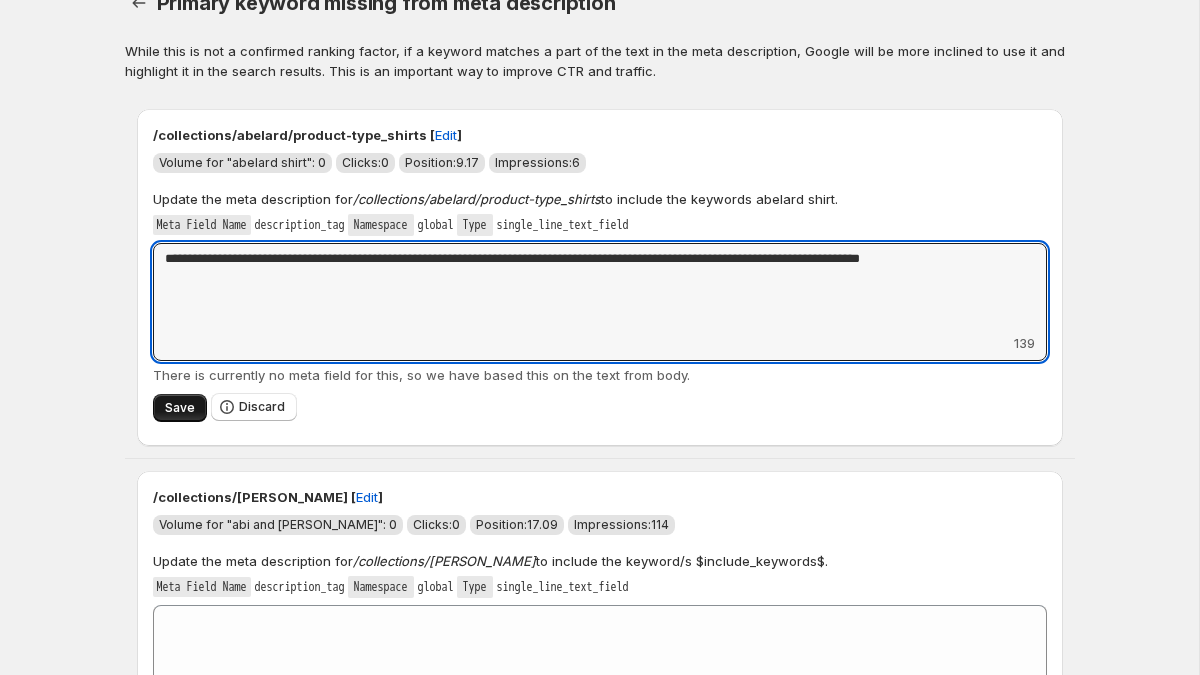 type on "**********" 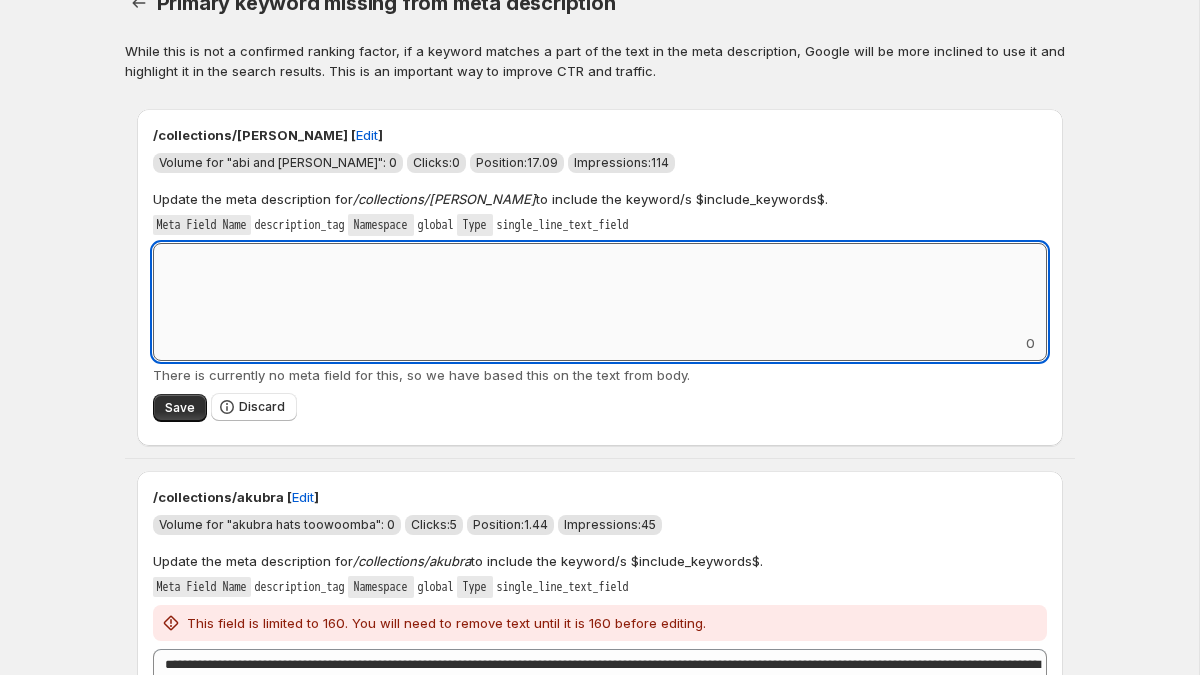 click on "Add keyword label" at bounding box center [600, 288] 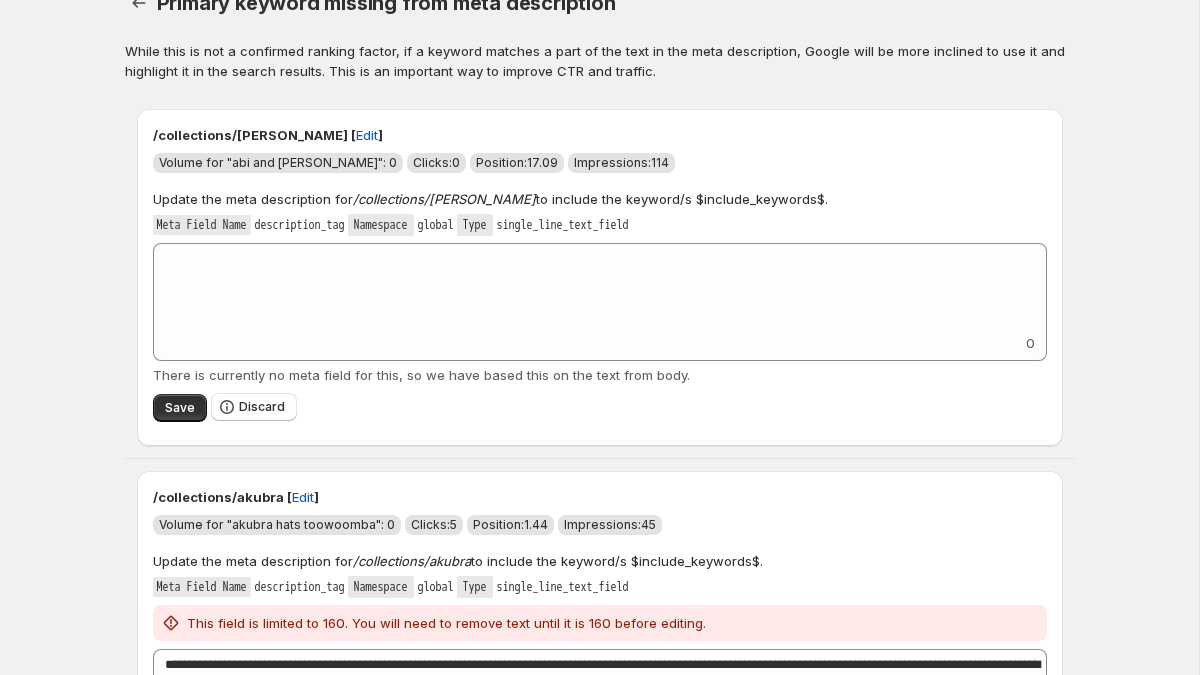 drag, startPoint x: 299, startPoint y: 135, endPoint x: 204, endPoint y: 136, distance: 95.005264 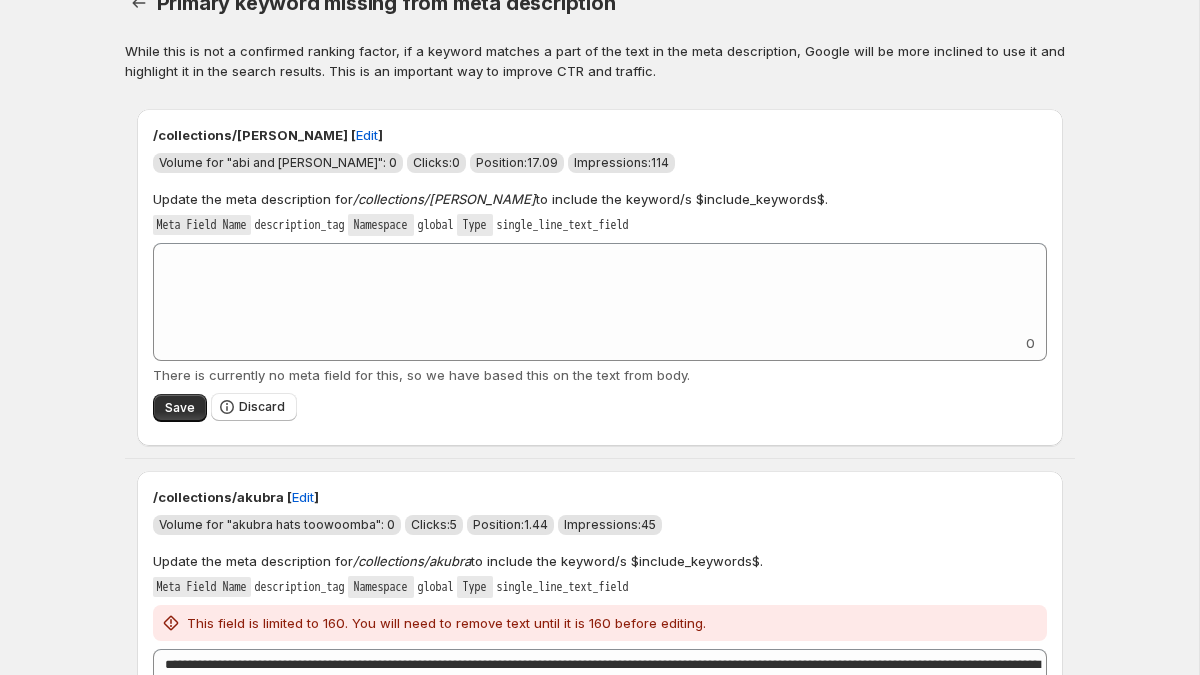 drag, startPoint x: 232, startPoint y: 131, endPoint x: 70, endPoint y: 131, distance: 162 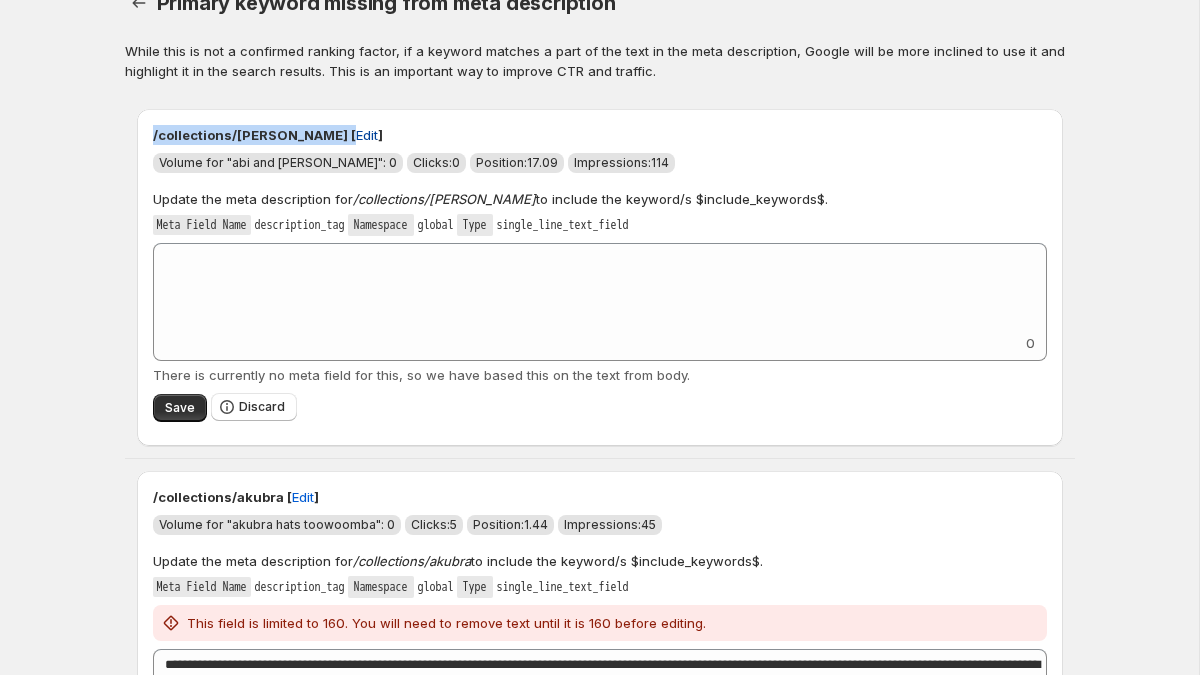 drag, startPoint x: 148, startPoint y: 133, endPoint x: 297, endPoint y: 136, distance: 149.0302 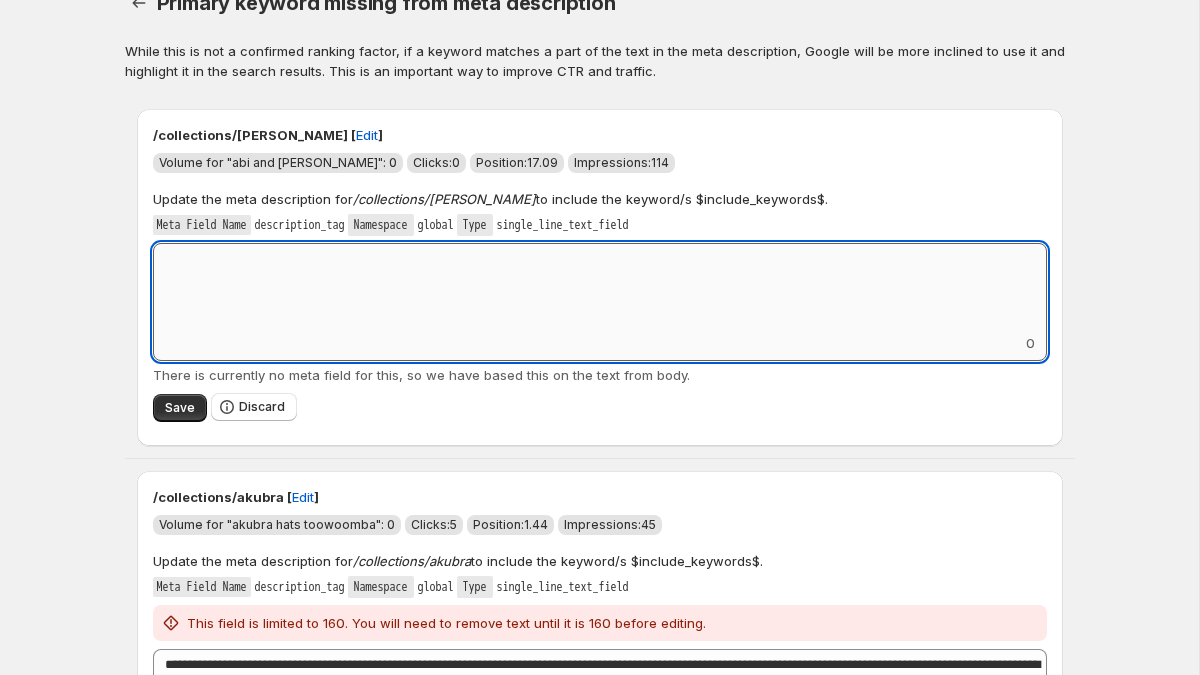 click on "Add keyword label" at bounding box center [600, 288] 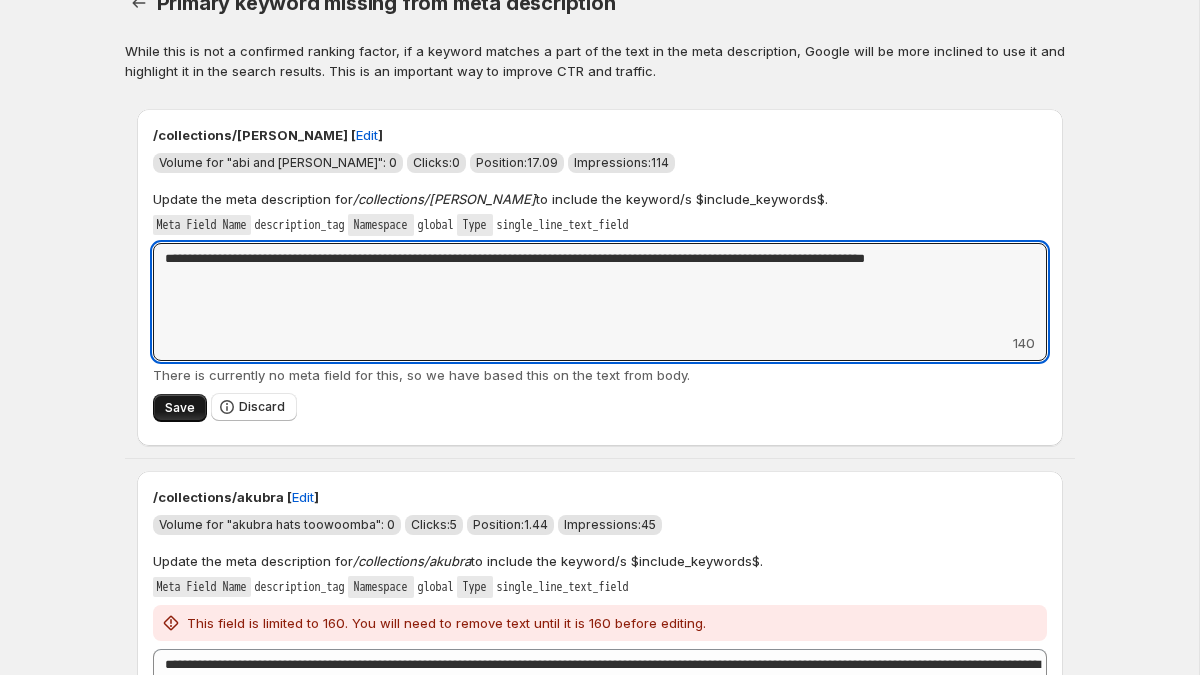type on "**********" 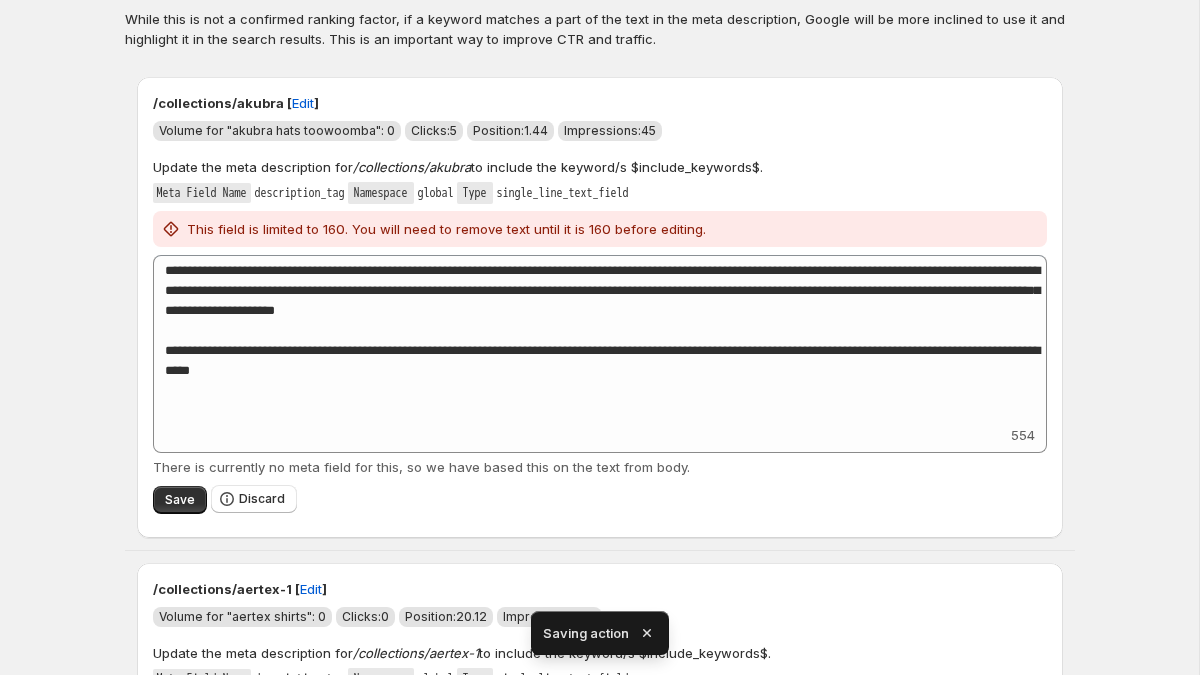 scroll, scrollTop: 69, scrollLeft: 0, axis: vertical 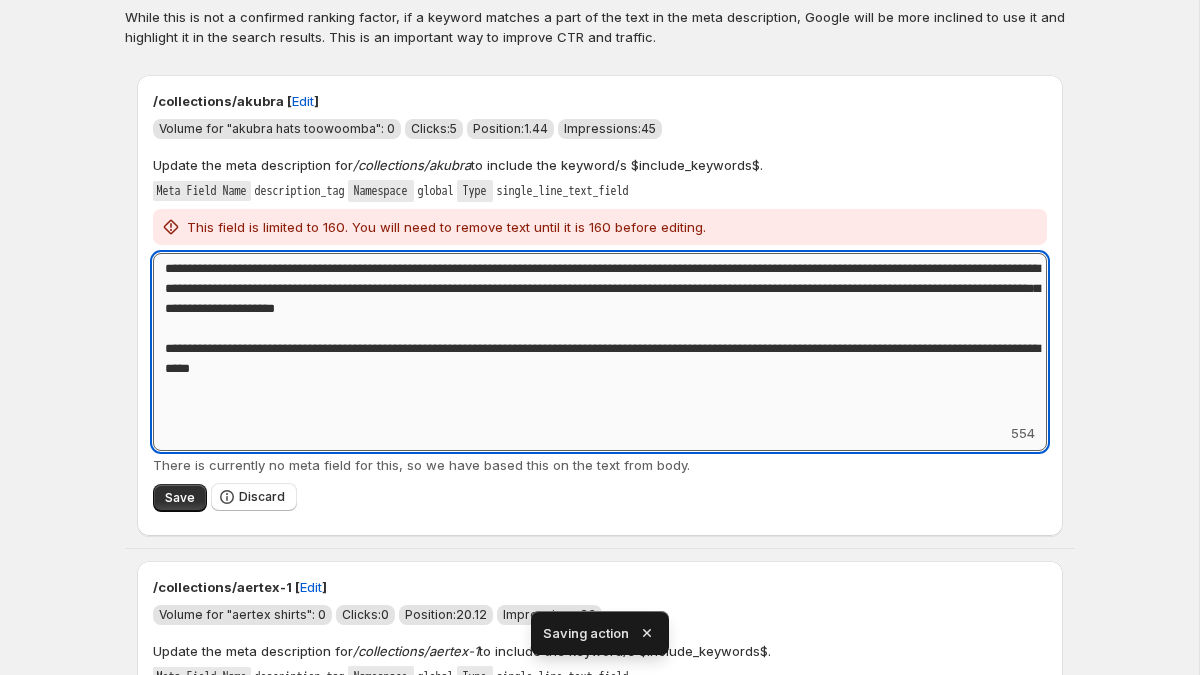 click on "**********" at bounding box center (600, 338) 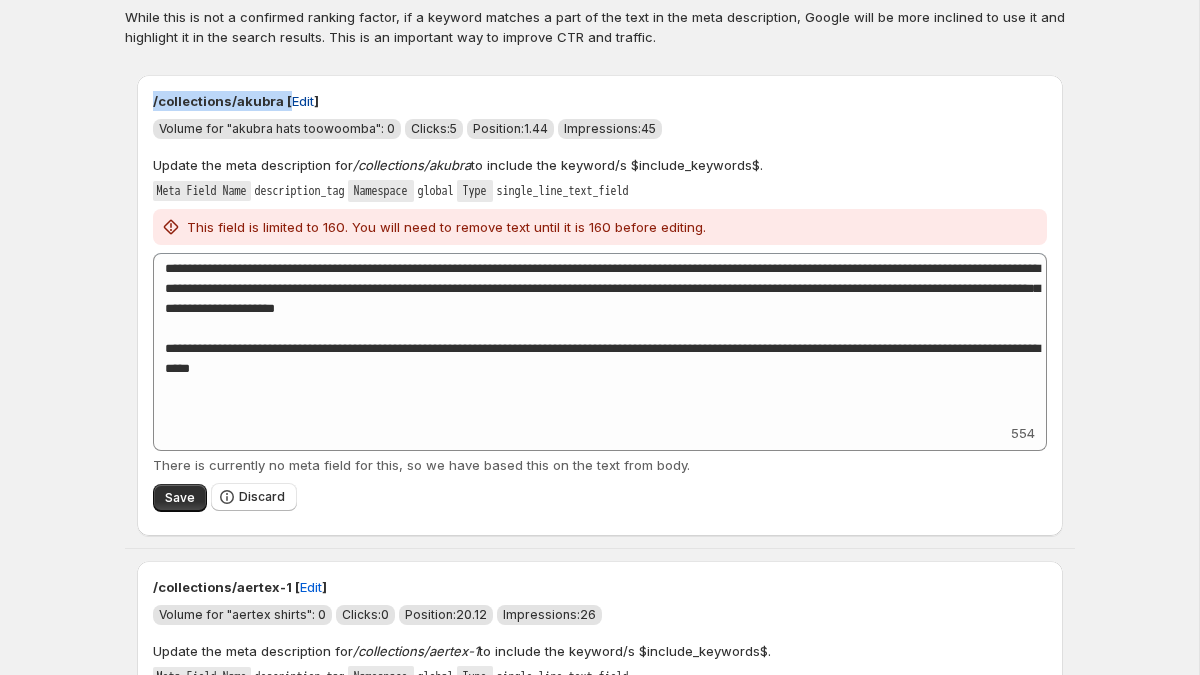 drag, startPoint x: 152, startPoint y: 99, endPoint x: 274, endPoint y: 104, distance: 122.10242 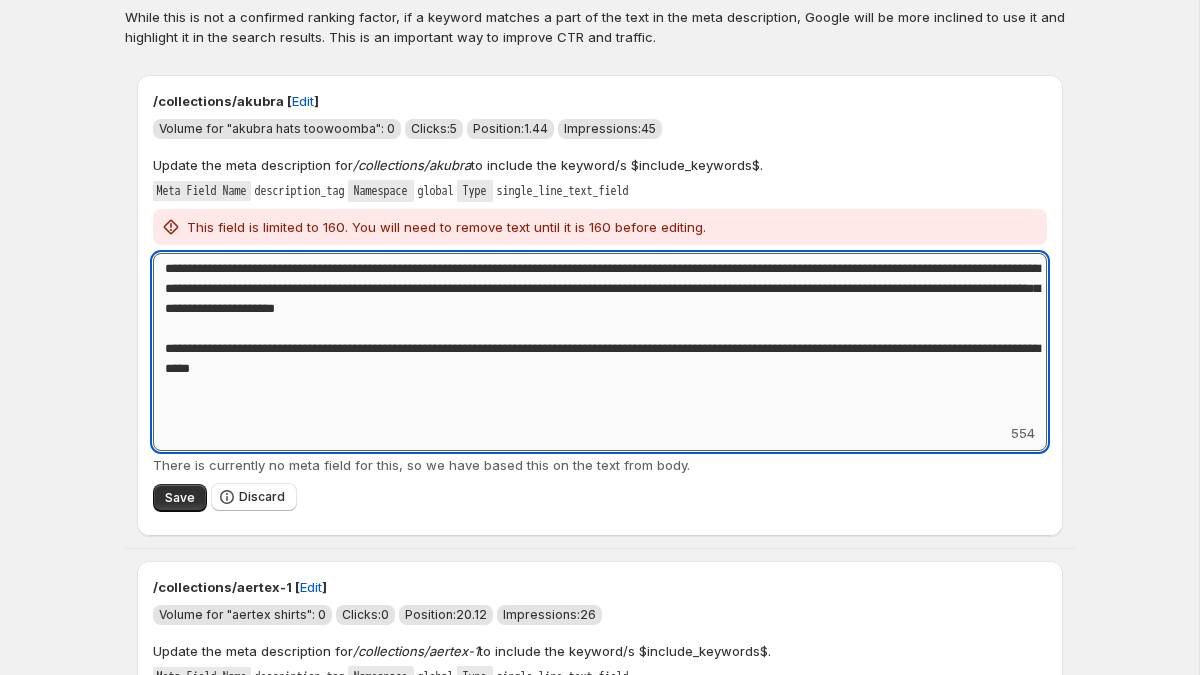 click on "**********" at bounding box center (600, 338) 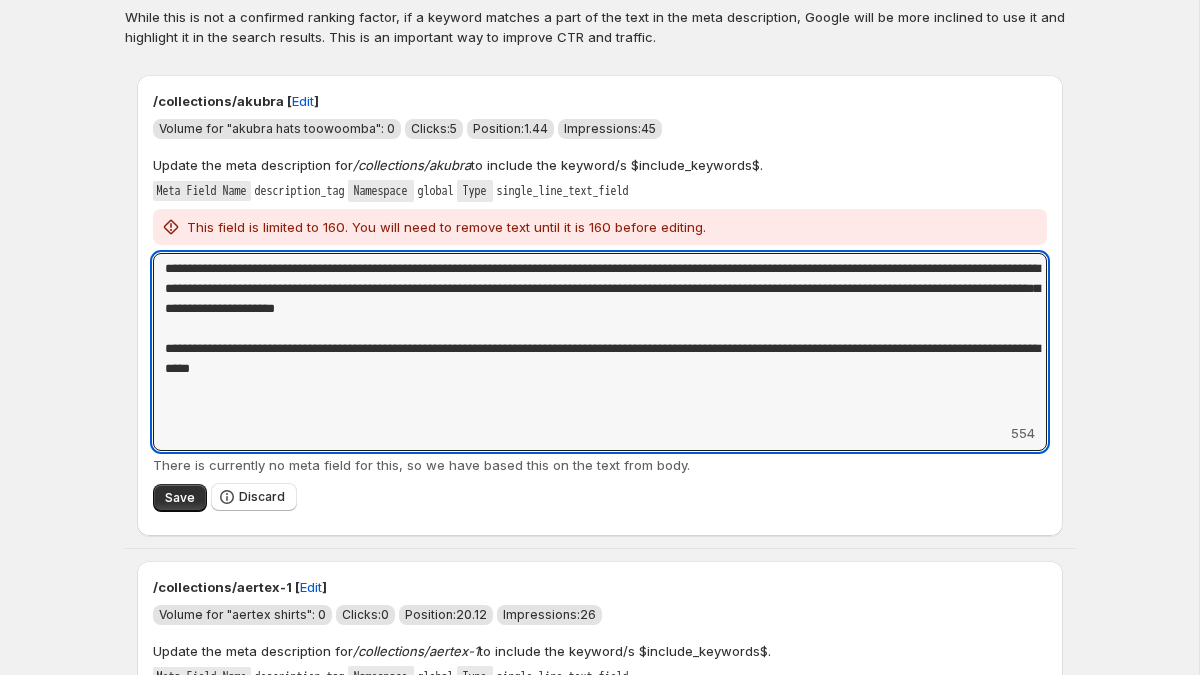 drag, startPoint x: 707, startPoint y: 309, endPoint x: 145, endPoint y: 261, distance: 564.0461 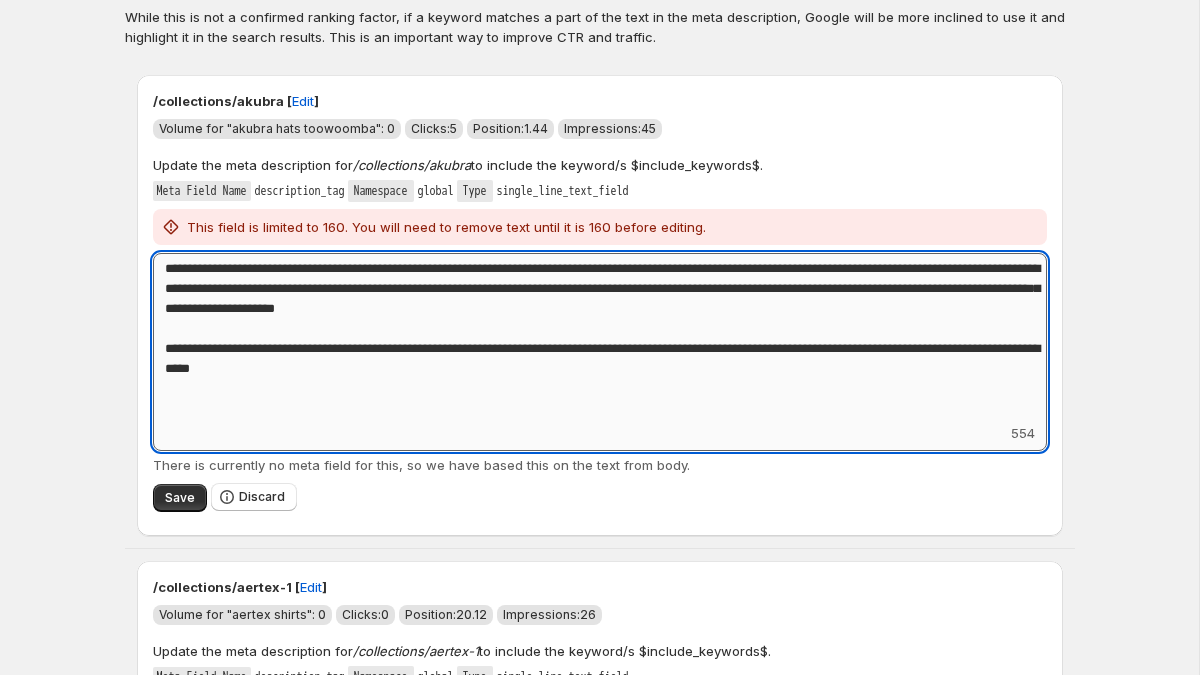 click on "**********" at bounding box center [600, 338] 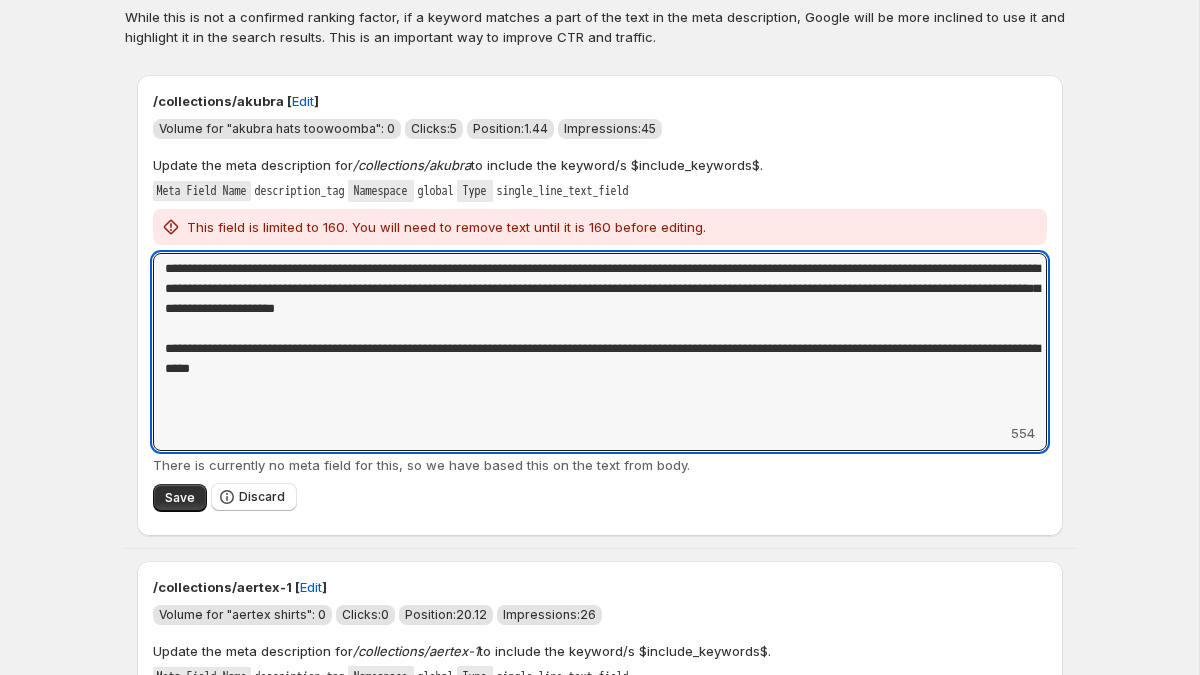 drag, startPoint x: 685, startPoint y: 266, endPoint x: 98, endPoint y: 263, distance: 587.0077 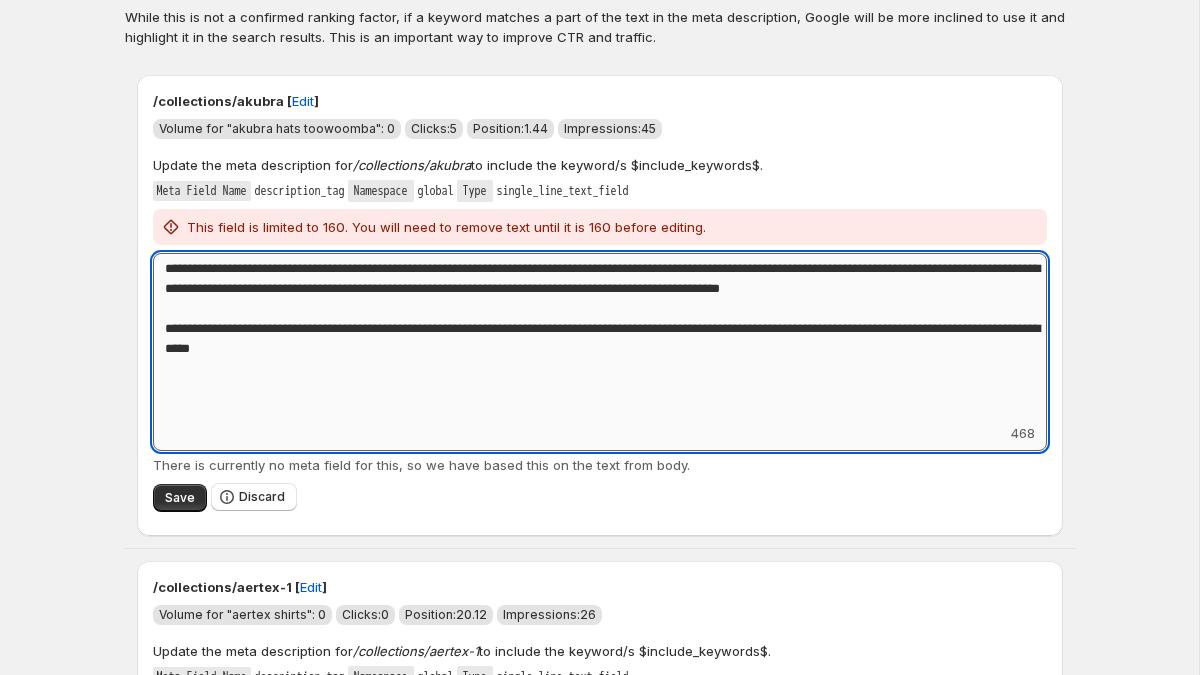 click on "**********" at bounding box center [600, 338] 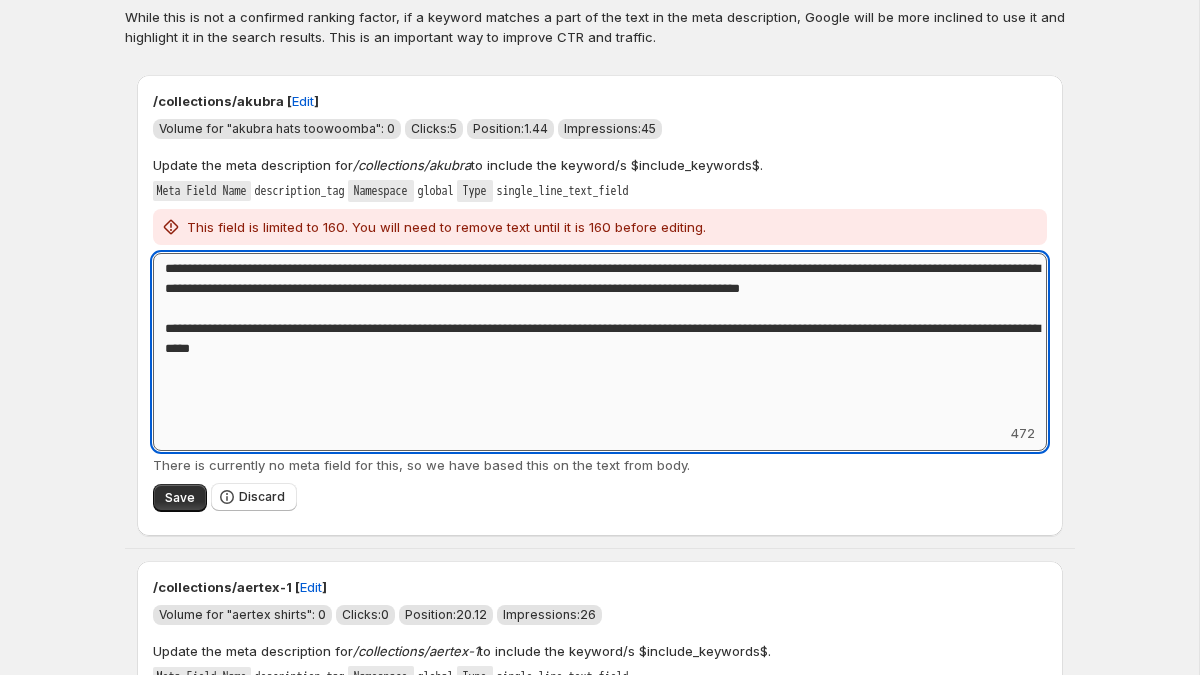 drag, startPoint x: 481, startPoint y: 268, endPoint x: 532, endPoint y: 269, distance: 51.009804 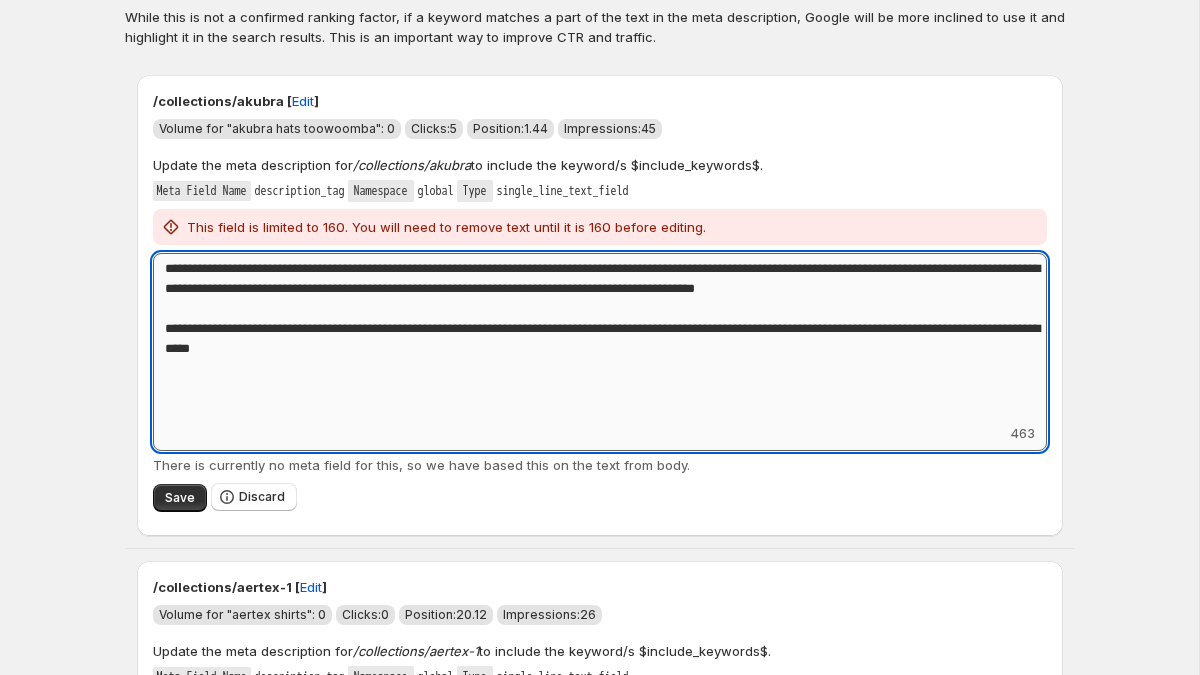 click on "**********" at bounding box center (600, 338) 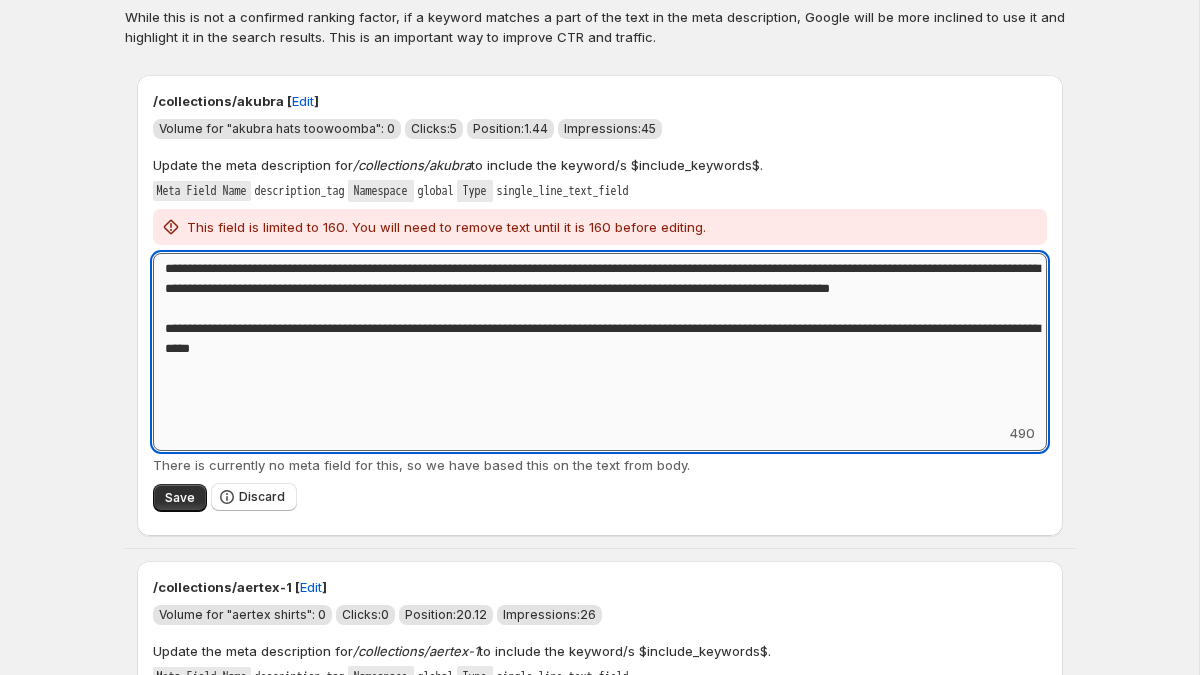 drag, startPoint x: 966, startPoint y: 269, endPoint x: 782, endPoint y: 269, distance: 184 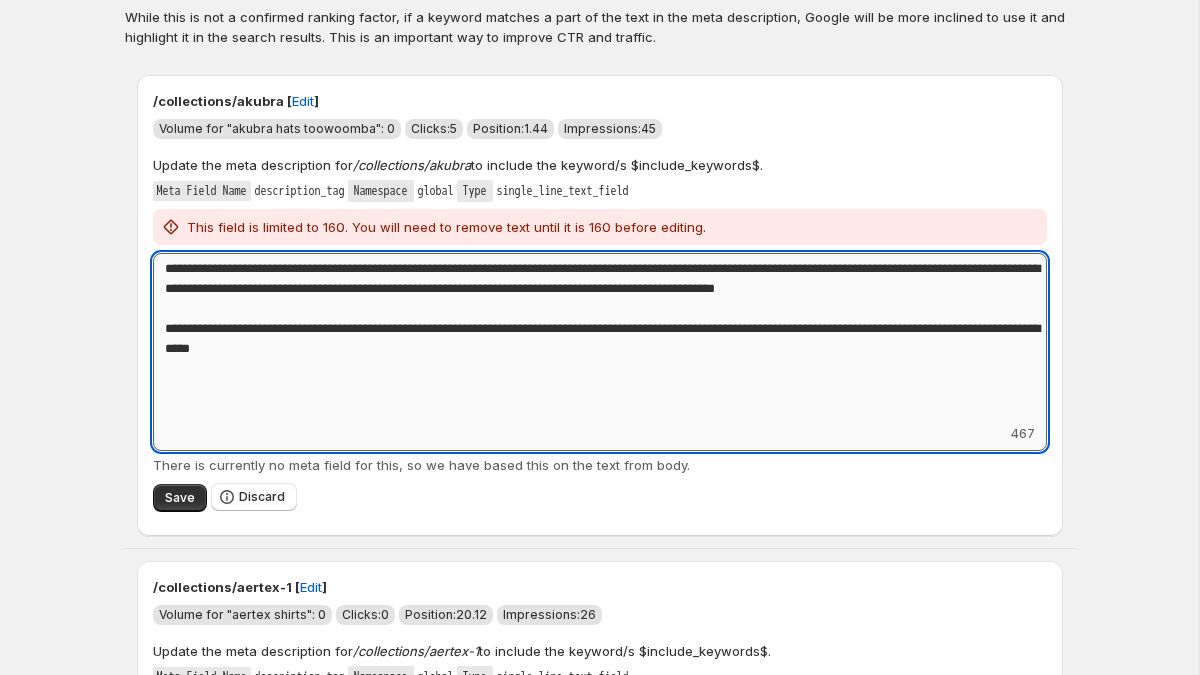 click on "**********" at bounding box center [600, 338] 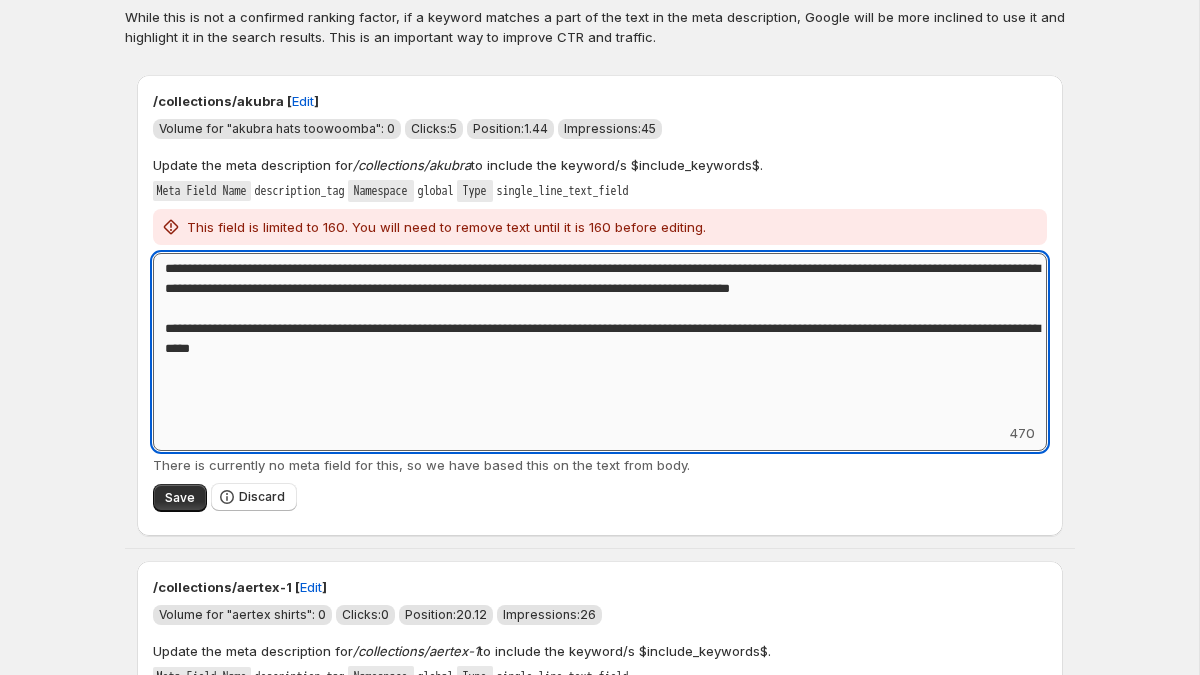 drag, startPoint x: 213, startPoint y: 291, endPoint x: 222, endPoint y: 313, distance: 23.769728 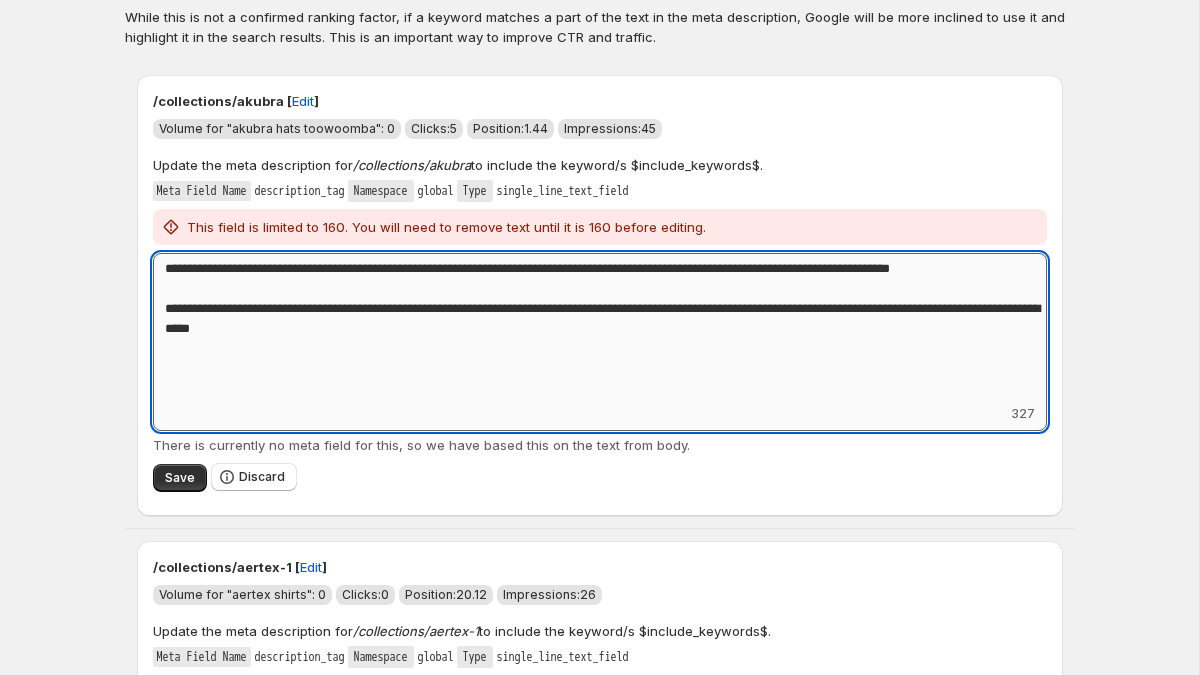 click on "**********" at bounding box center (600, 328) 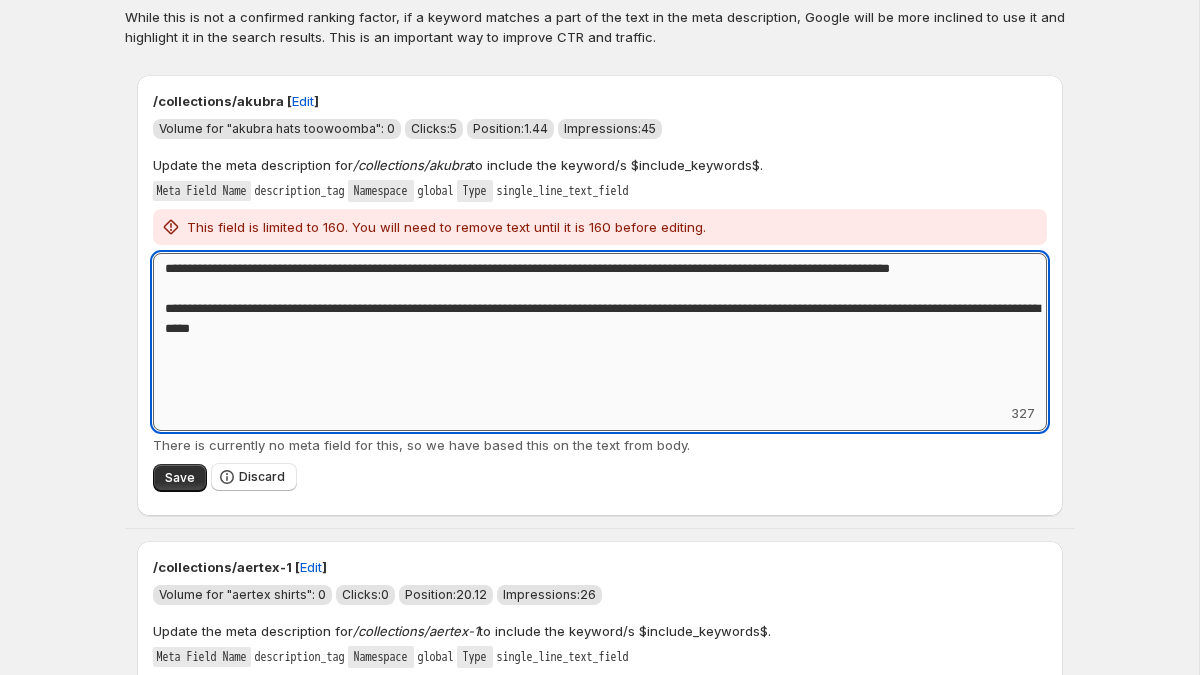 drag, startPoint x: 421, startPoint y: 347, endPoint x: 172, endPoint y: 324, distance: 250.06 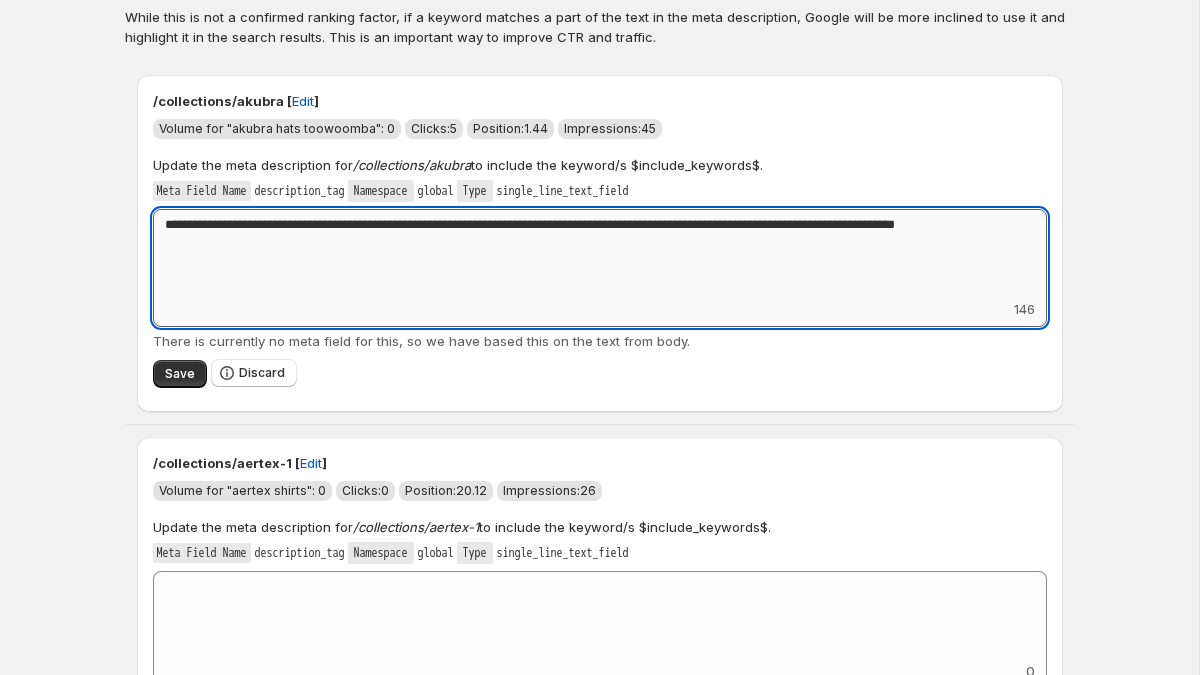 click on "**********" at bounding box center (600, 254) 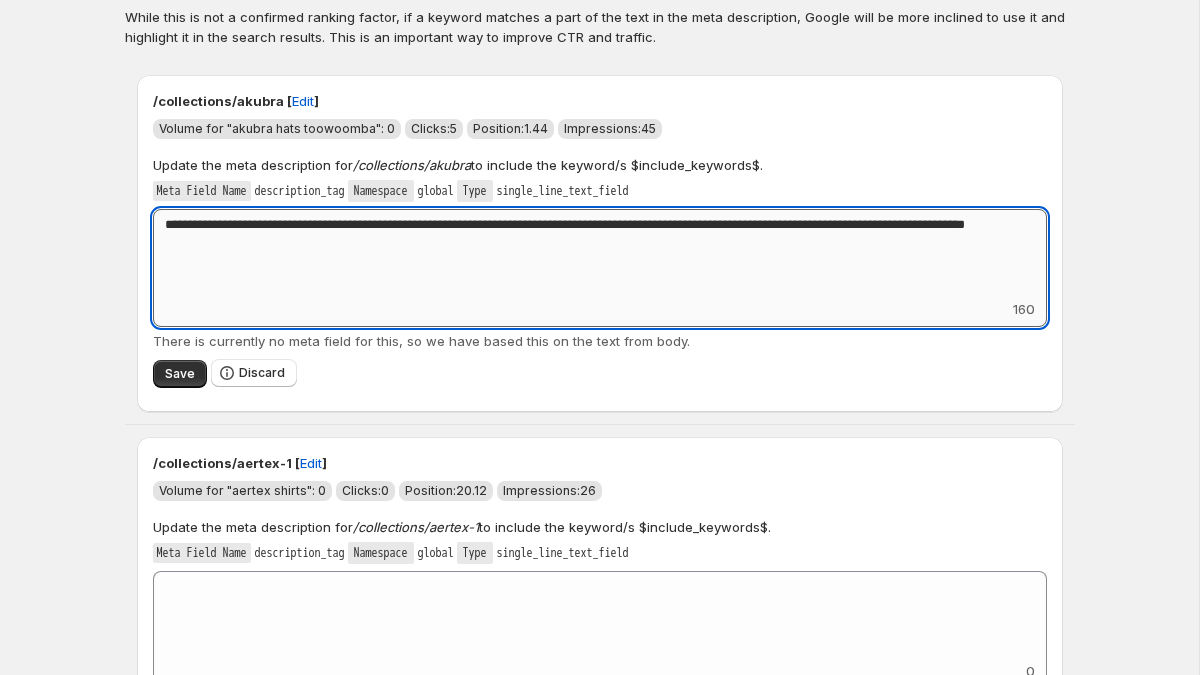 click on "**********" at bounding box center (600, 254) 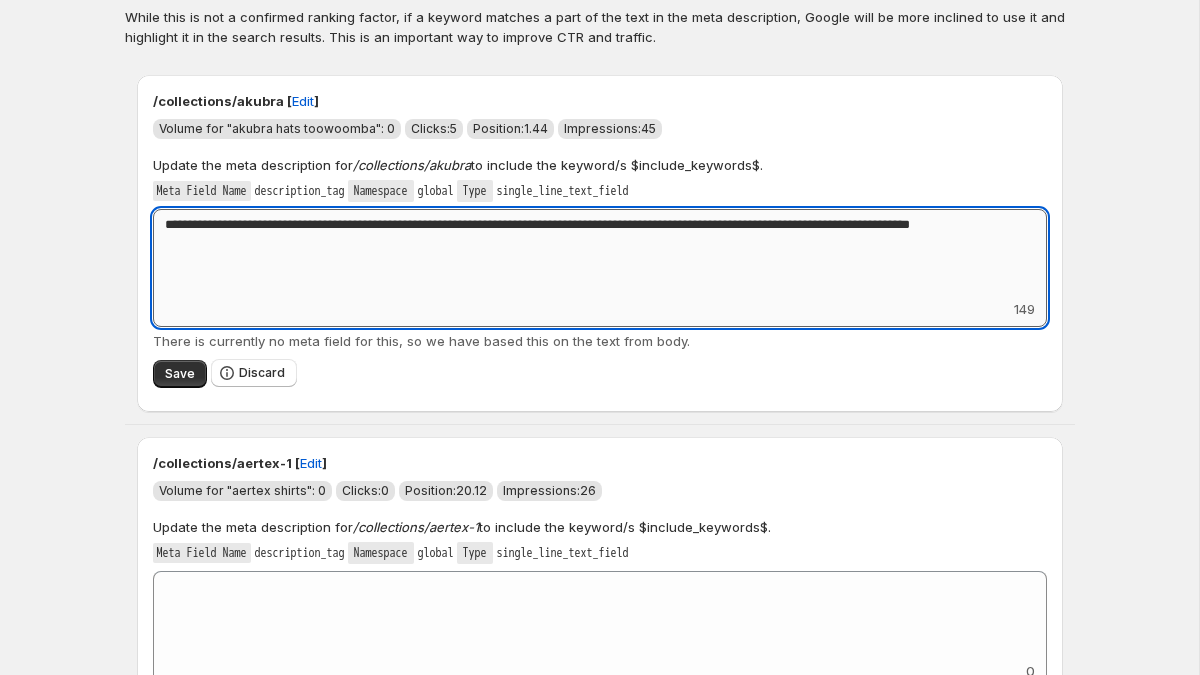 click on "**********" at bounding box center [600, 254] 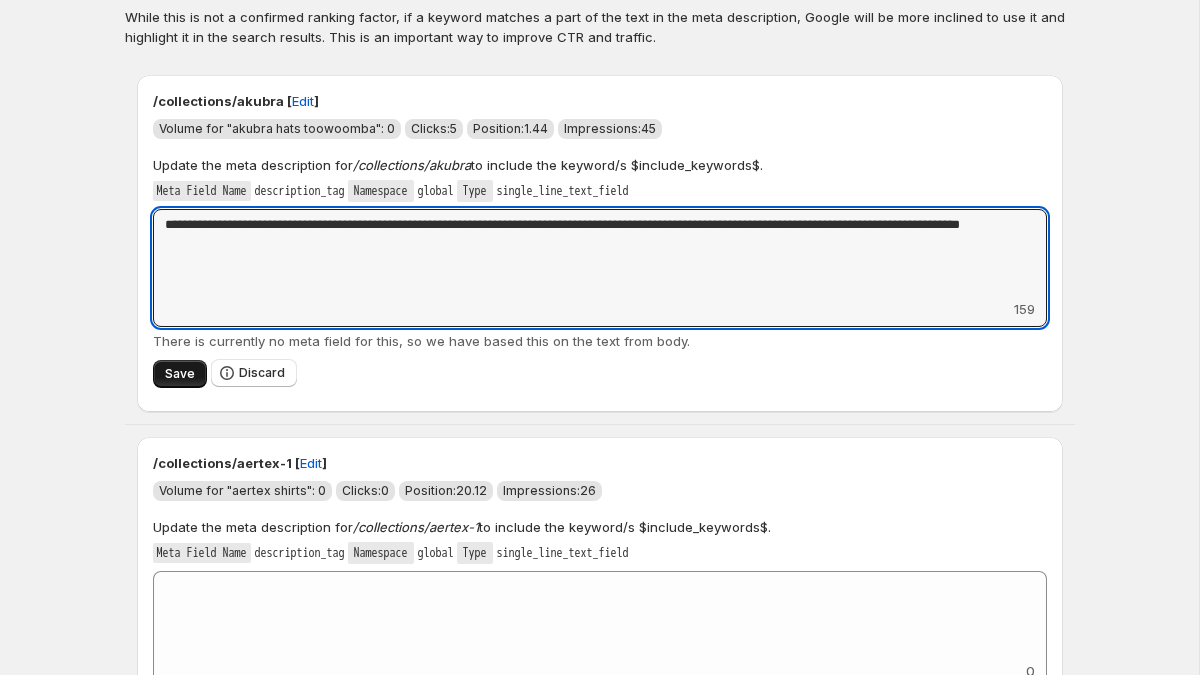 type on "**********" 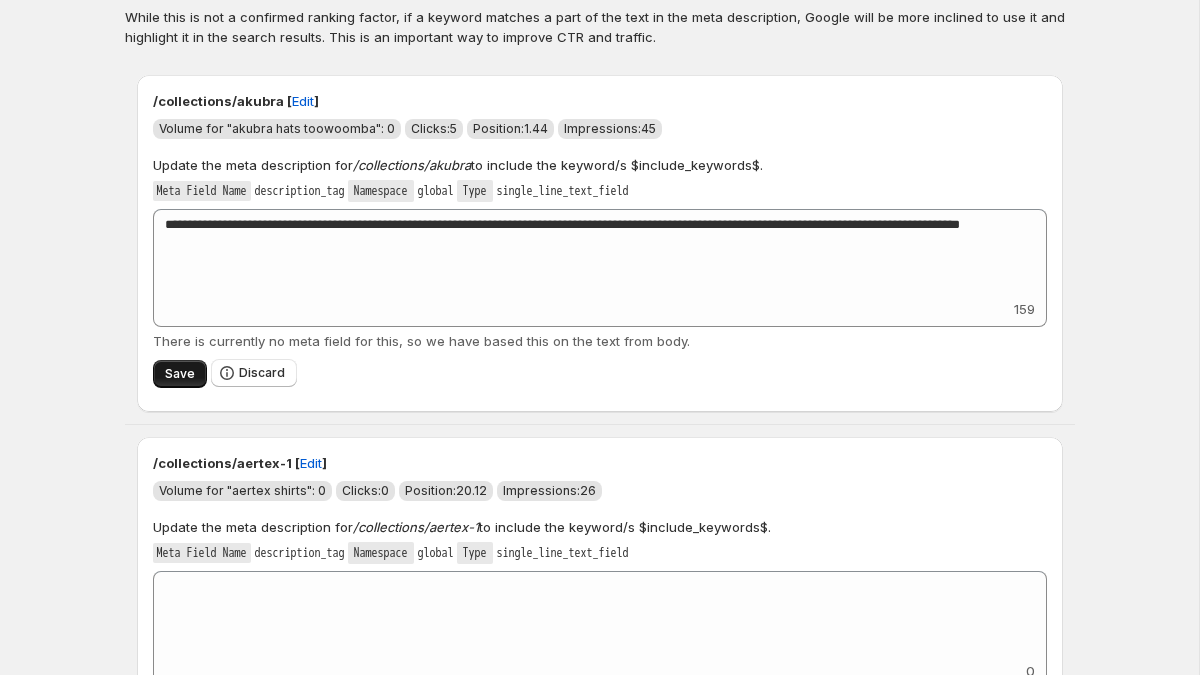 click on "Save" at bounding box center (180, 374) 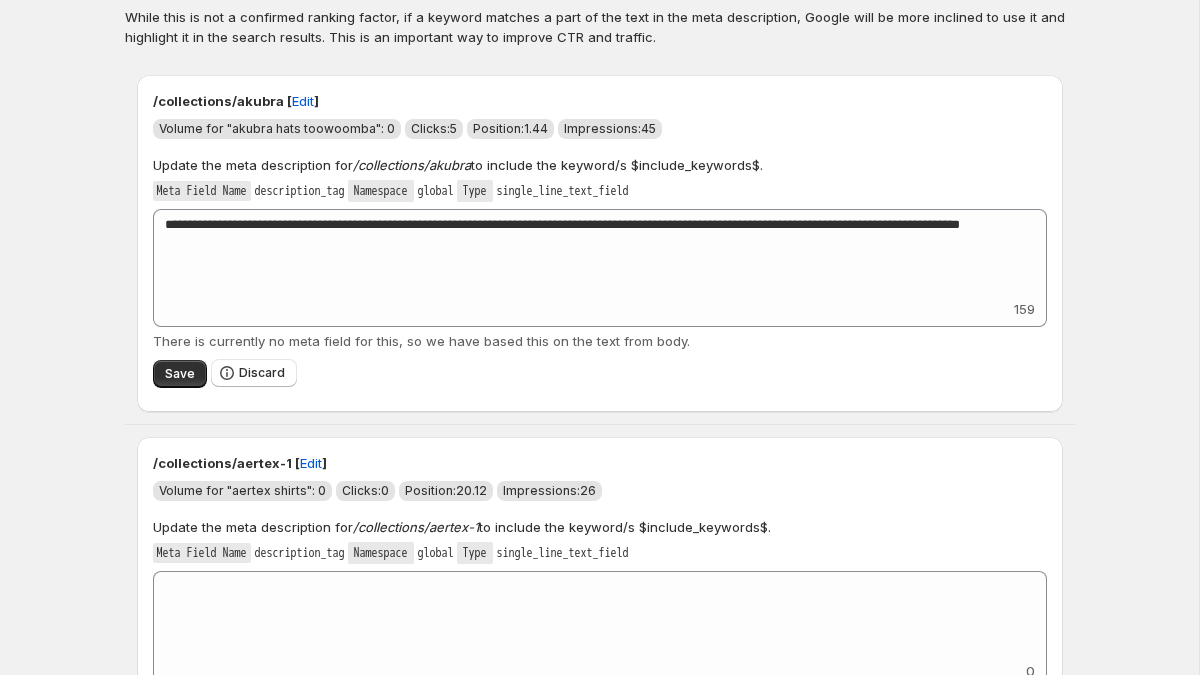 click on "**********" at bounding box center (600, 243) 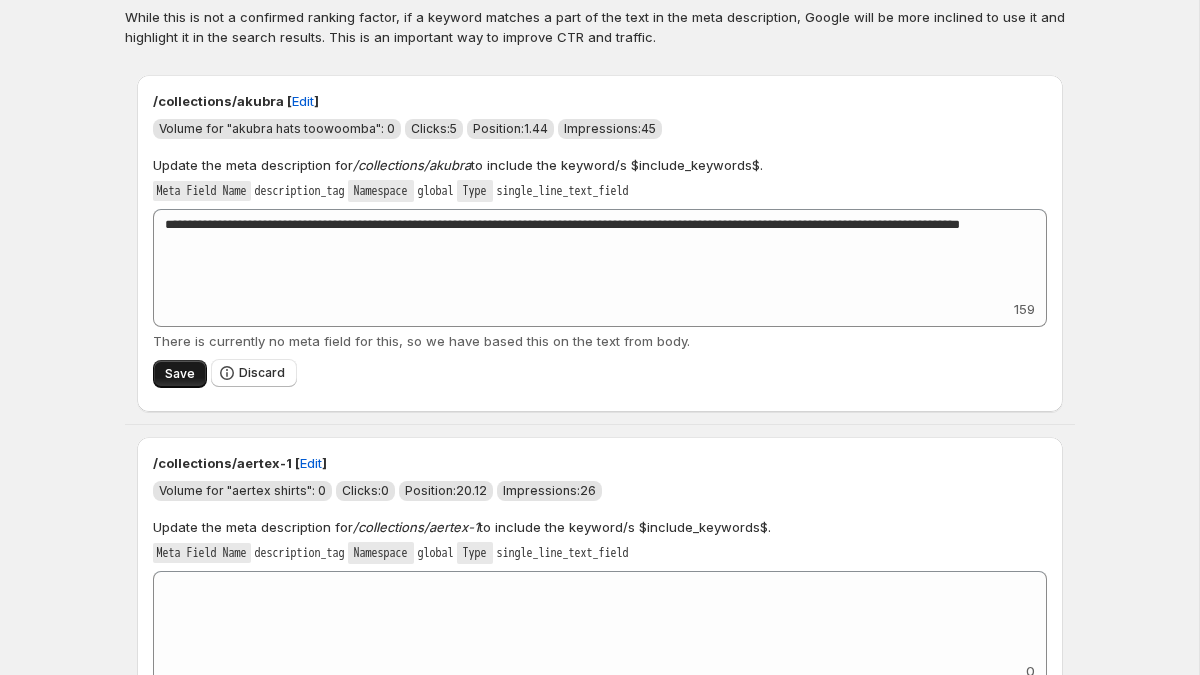 click on "Save" at bounding box center [180, 374] 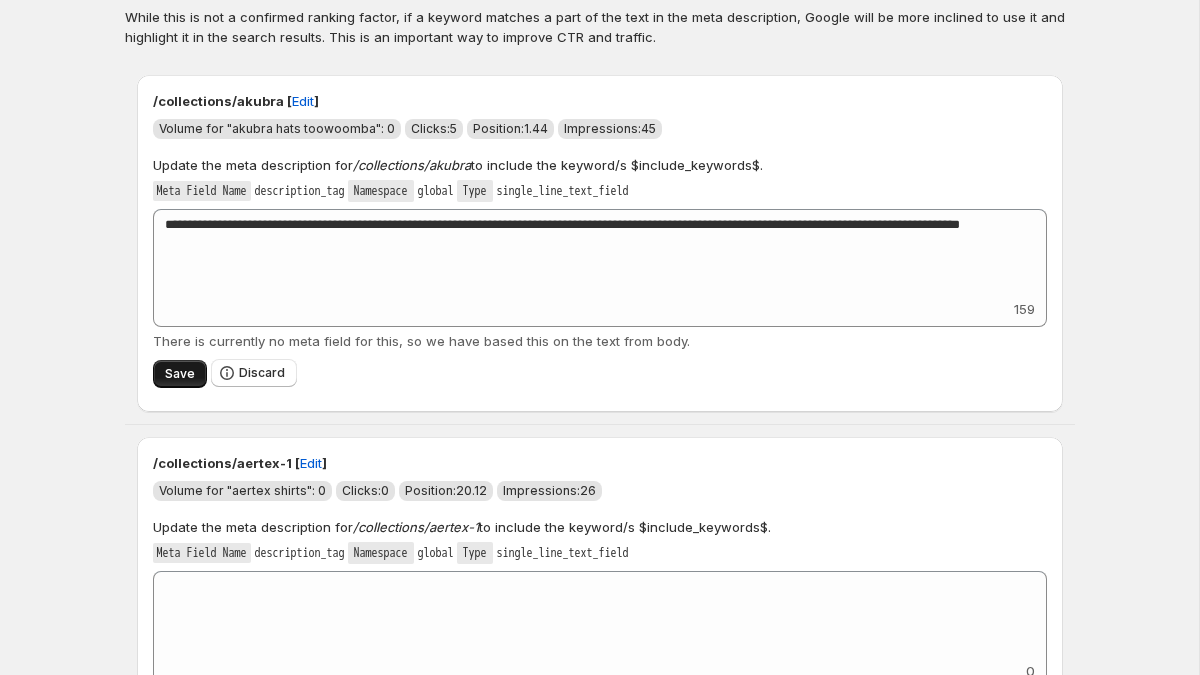 click on "Save" at bounding box center (180, 374) 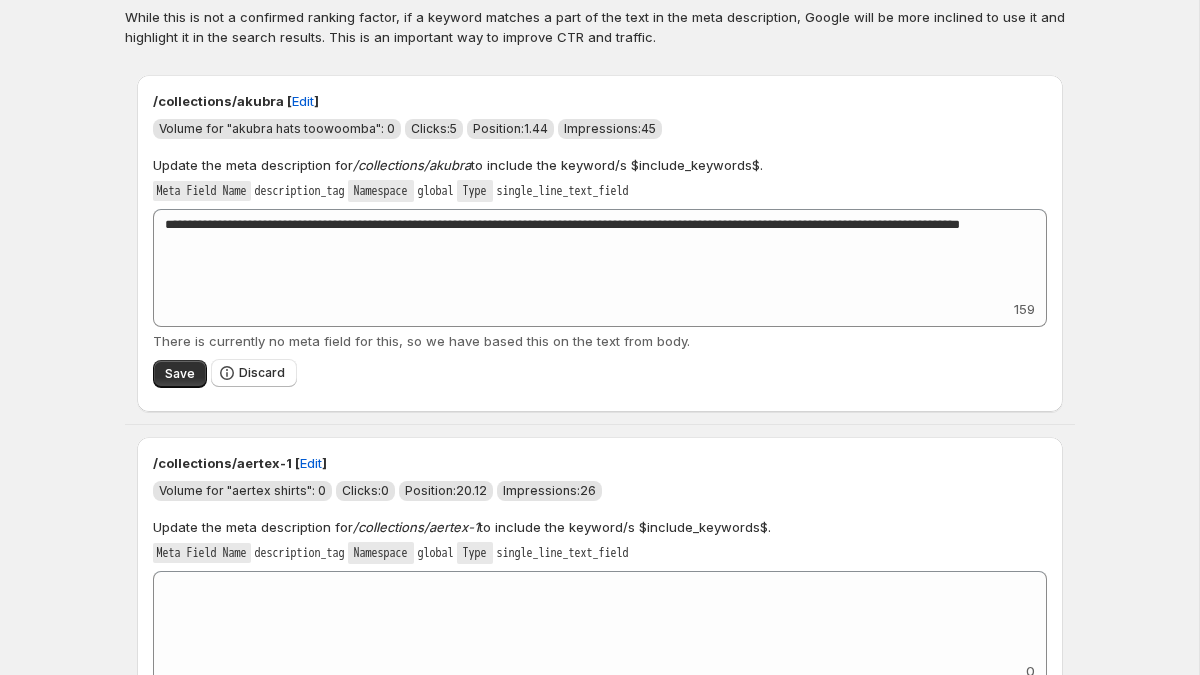 click on "**********" at bounding box center (599, 3936) 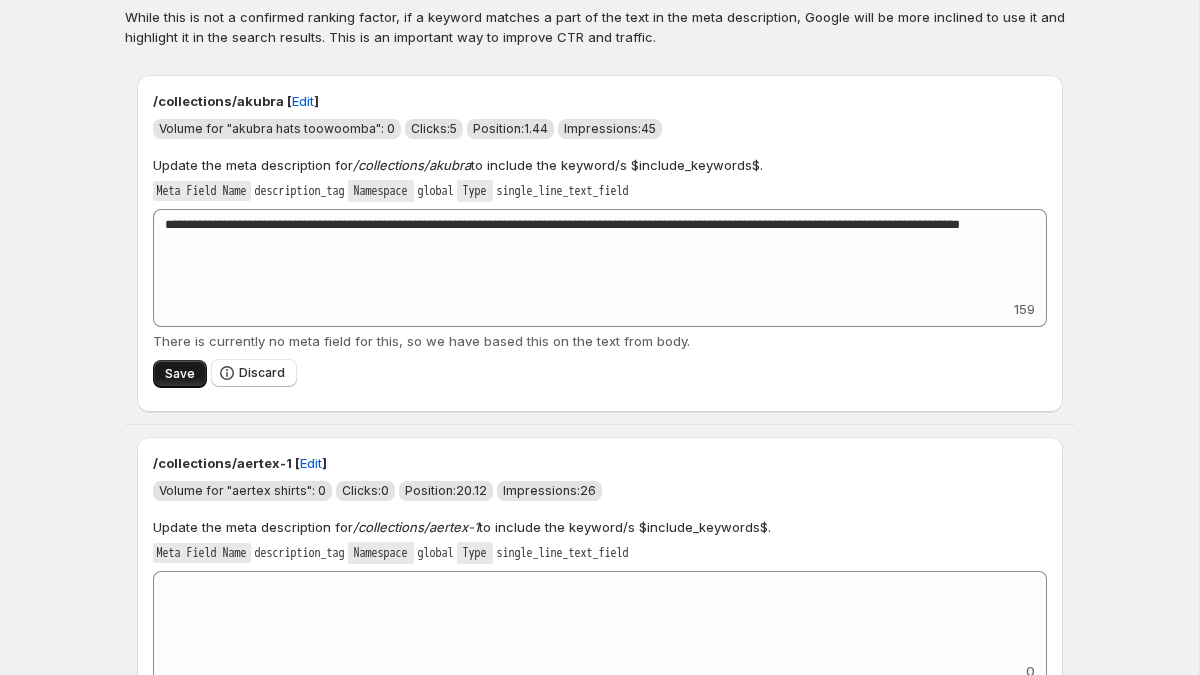 click on "Save" at bounding box center [180, 374] 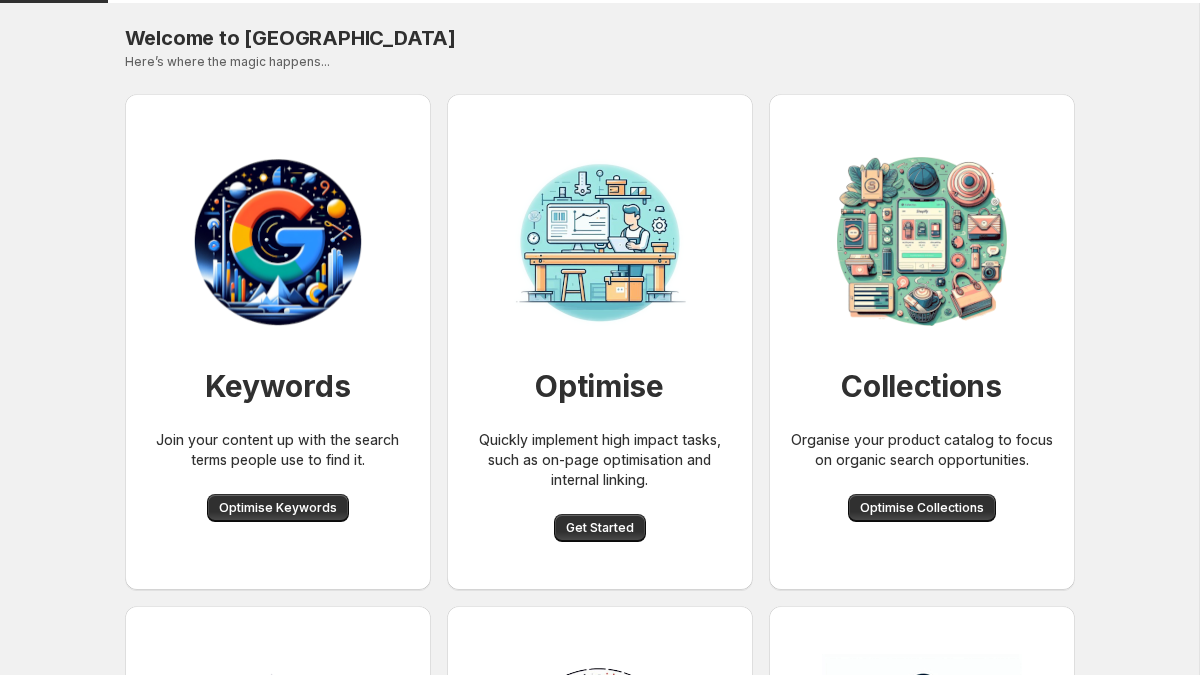 scroll, scrollTop: 0, scrollLeft: 0, axis: both 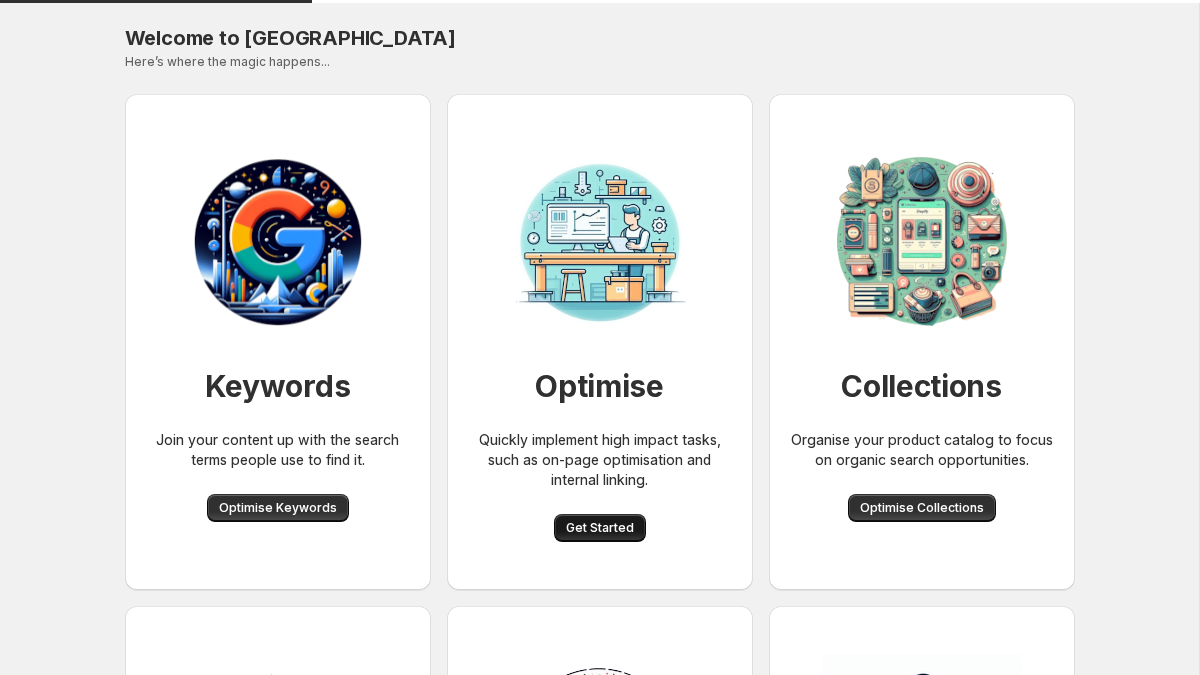 click on "Get Started" at bounding box center [600, 528] 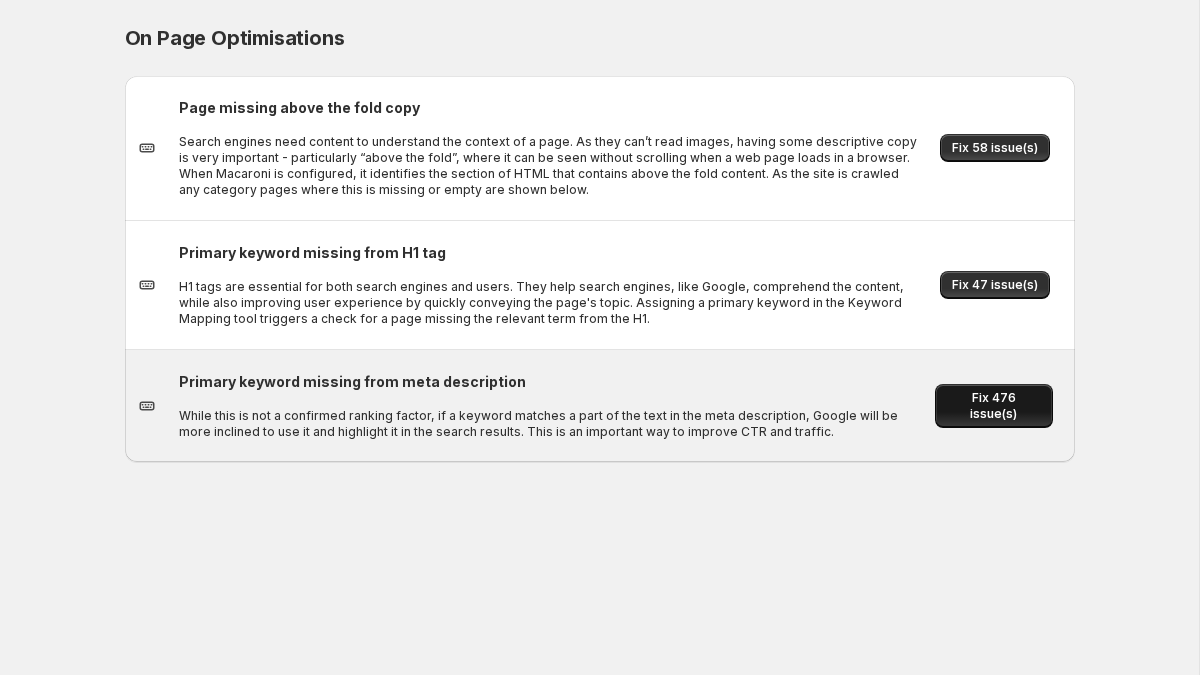 click on "Fix 476 issue(s)" at bounding box center [993, 406] 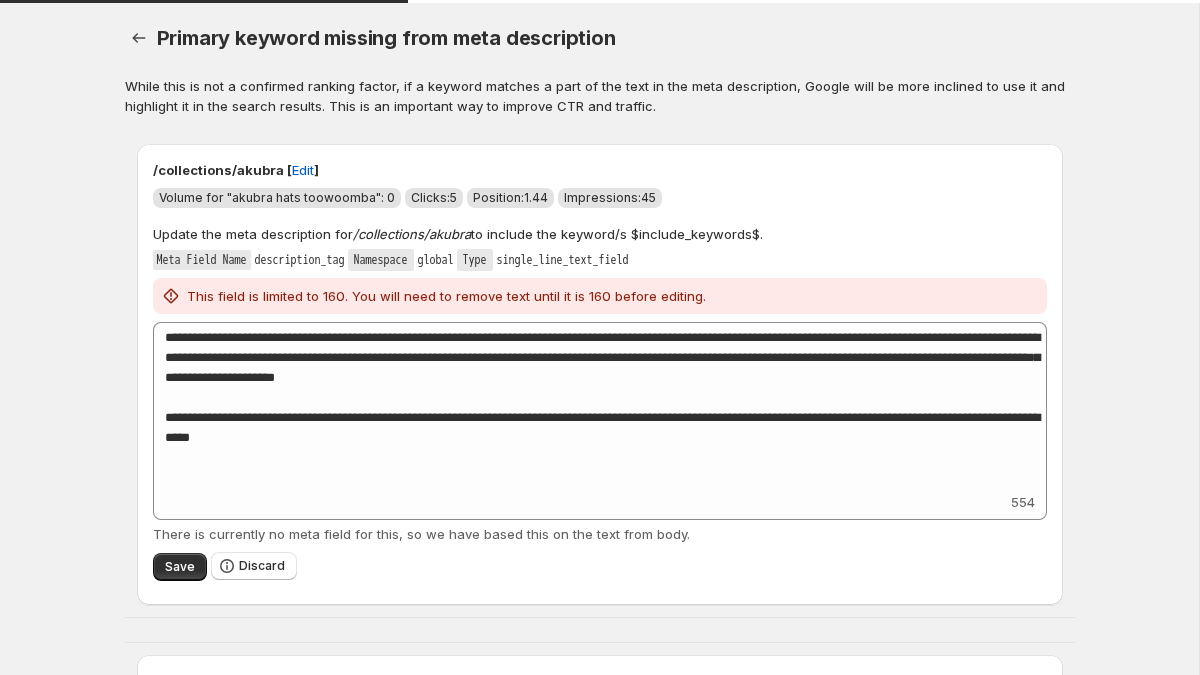 click on "Primary keyword missing from meta description. This page is ready Primary keyword missing from meta description While this is not a confirmed ranking factor, if a keyword matches a part of the text in the meta description, Google will be more inclined to use it and highlight it in the search results. This is an important way to improve CTR and traffic.   /collections/akubra   [ Edit ] Volume for "akubra hats toowoomba": 0 Clicks:  5 Position:  1.44 Impressions:  45 Update the meta description for  /collections/akubra  to include the keyword/s $include_keywords$. Meta Field Name description_tag   Namespace global   Type single_line_text_field This field is limited to 160. You will need to remove text until it is 160 before editing. Add keyword label 554 Whether you're after a classic Akubra hats for everyday wear or a statement belt to complete your lookundefined our selection ensures you’re always dressed with authenticity and purpose. Save Discard   /collections/alegria   [ Edit ] Clicks:  3 Position:  308" at bounding box center [599, 1518] 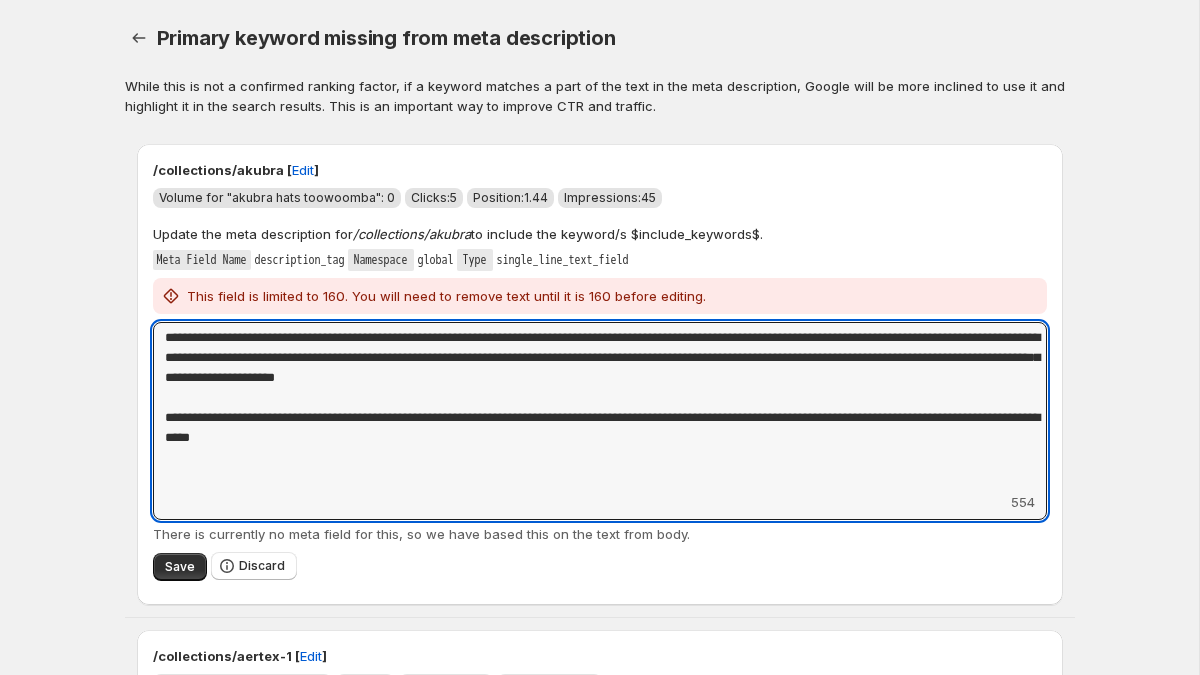 drag, startPoint x: 687, startPoint y: 340, endPoint x: 133, endPoint y: 340, distance: 554 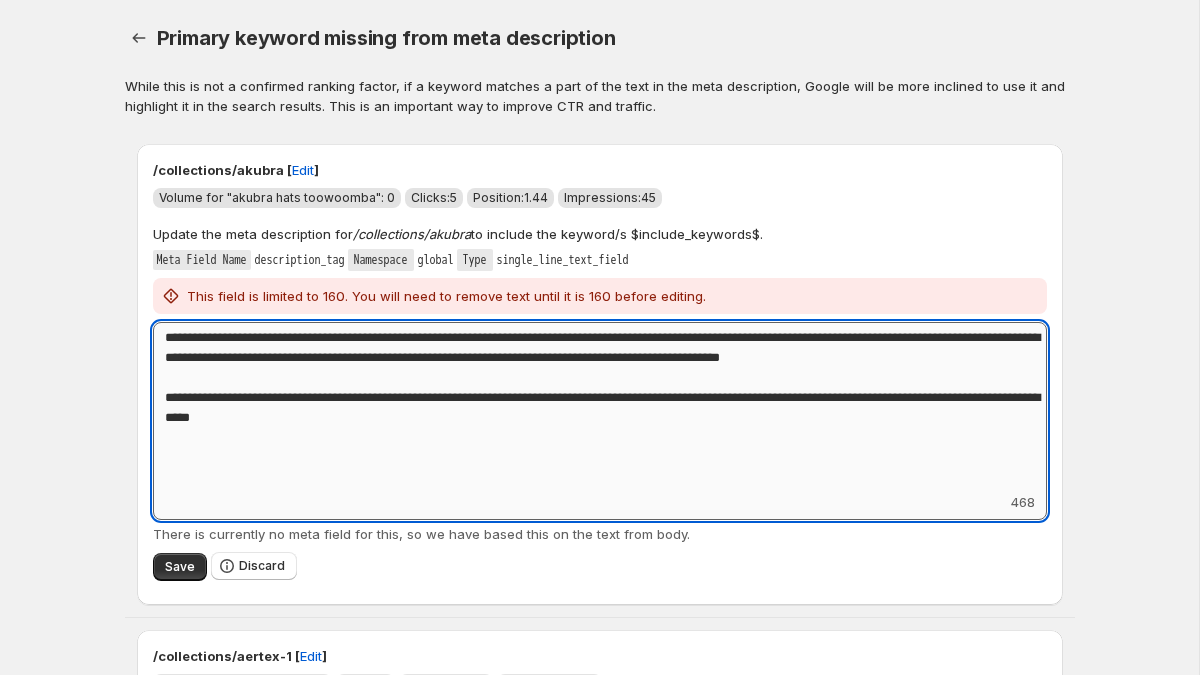 click on "**********" at bounding box center (600, 407) 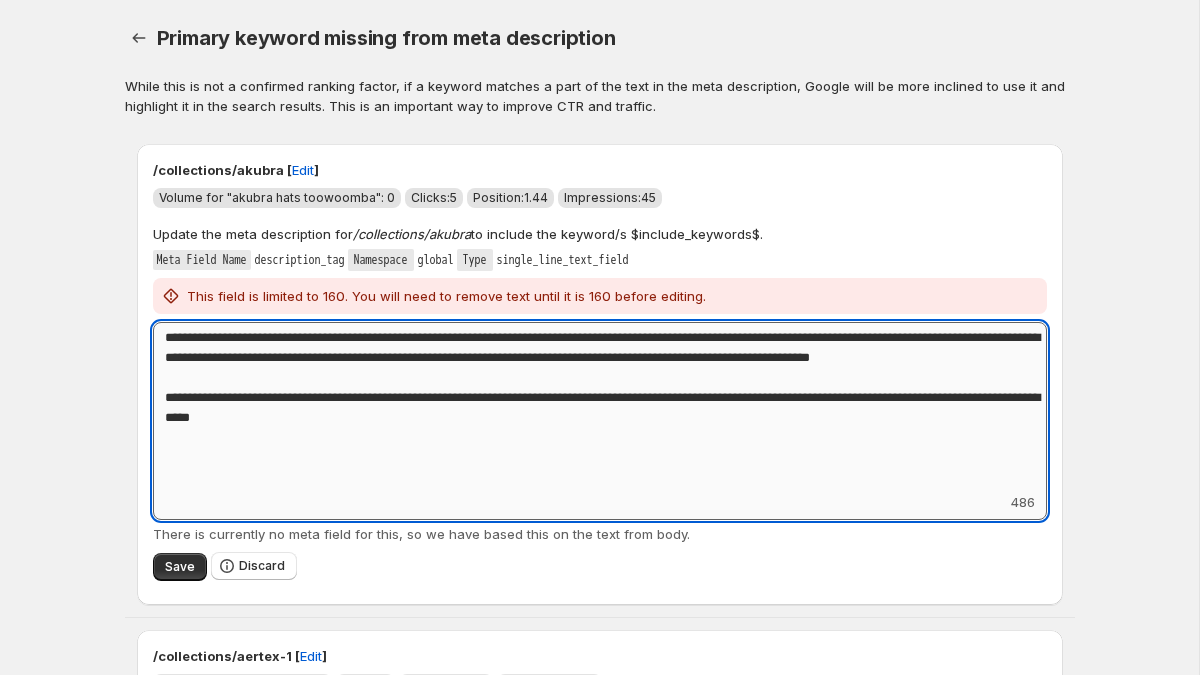 click on "**********" at bounding box center (600, 407) 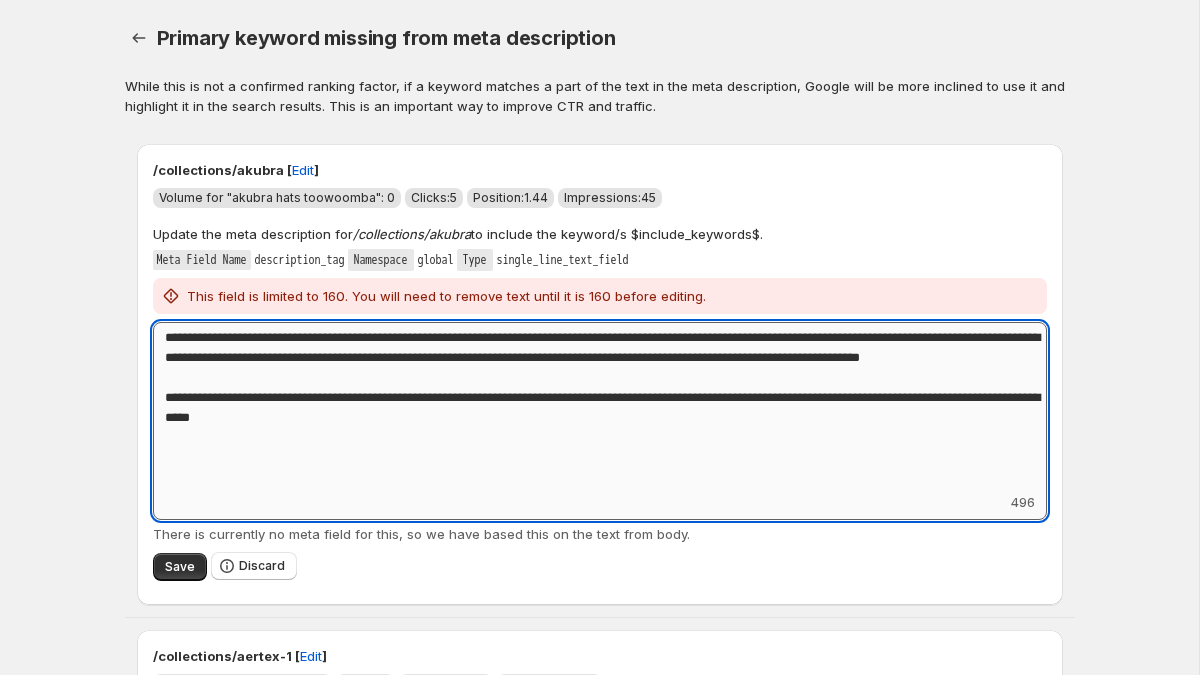 drag, startPoint x: 942, startPoint y: 340, endPoint x: 799, endPoint y: 343, distance: 143.03146 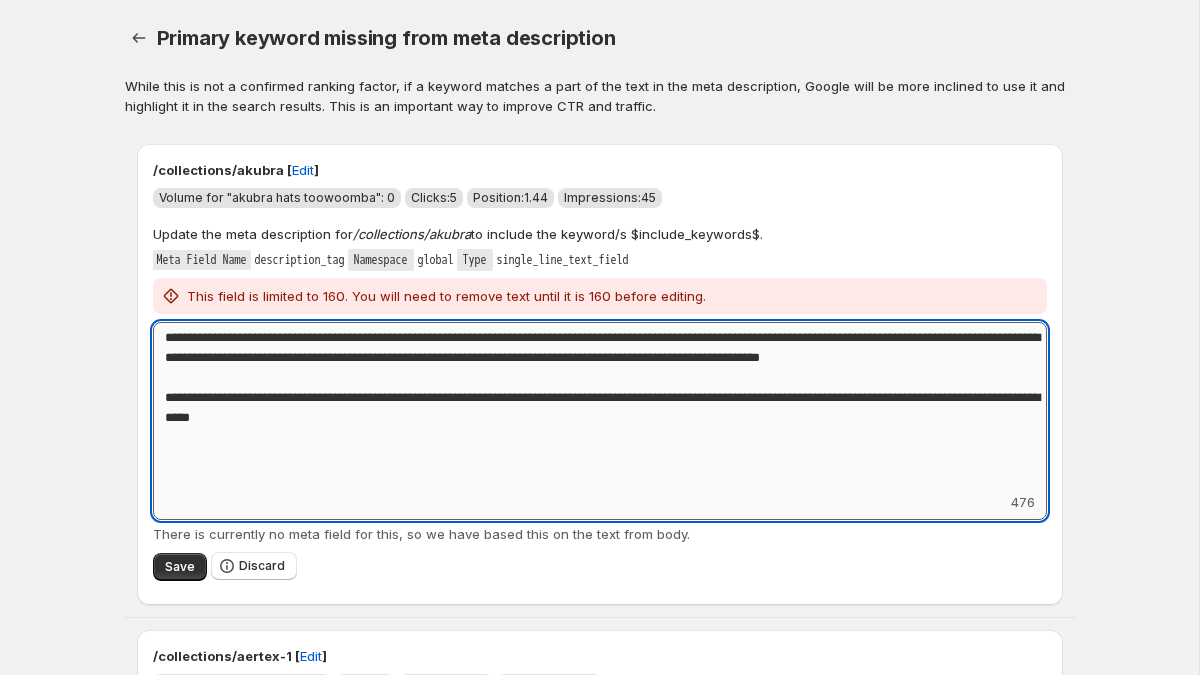 click on "**********" at bounding box center (600, 407) 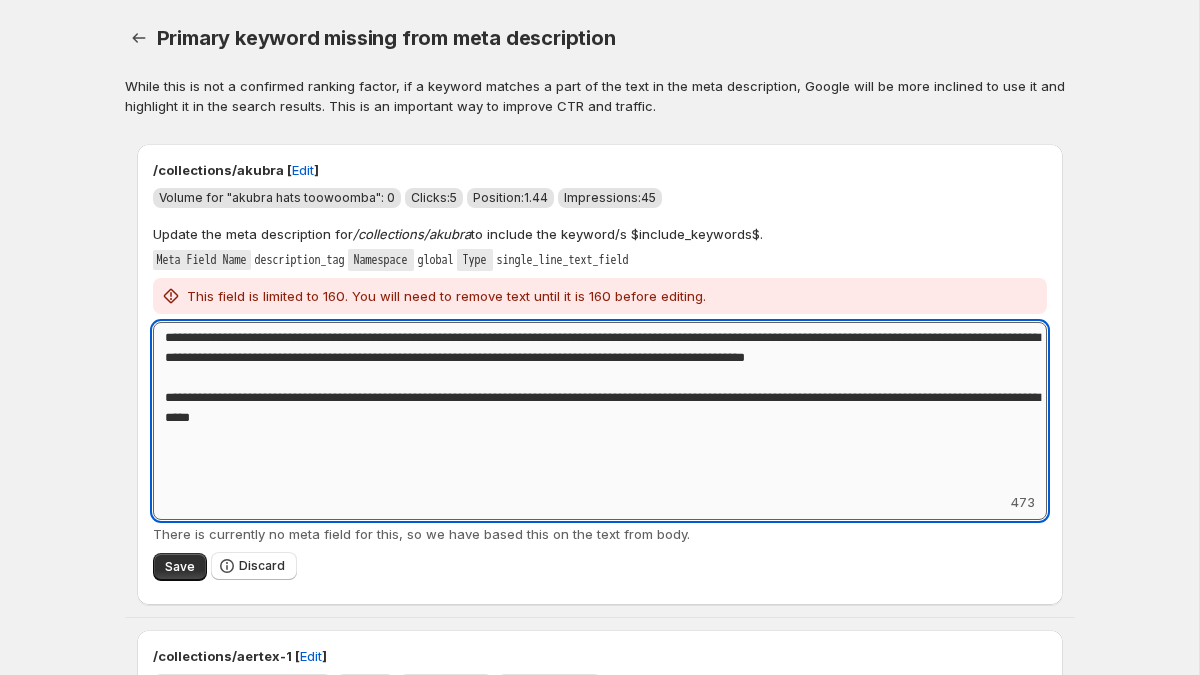 click on "**********" at bounding box center (600, 407) 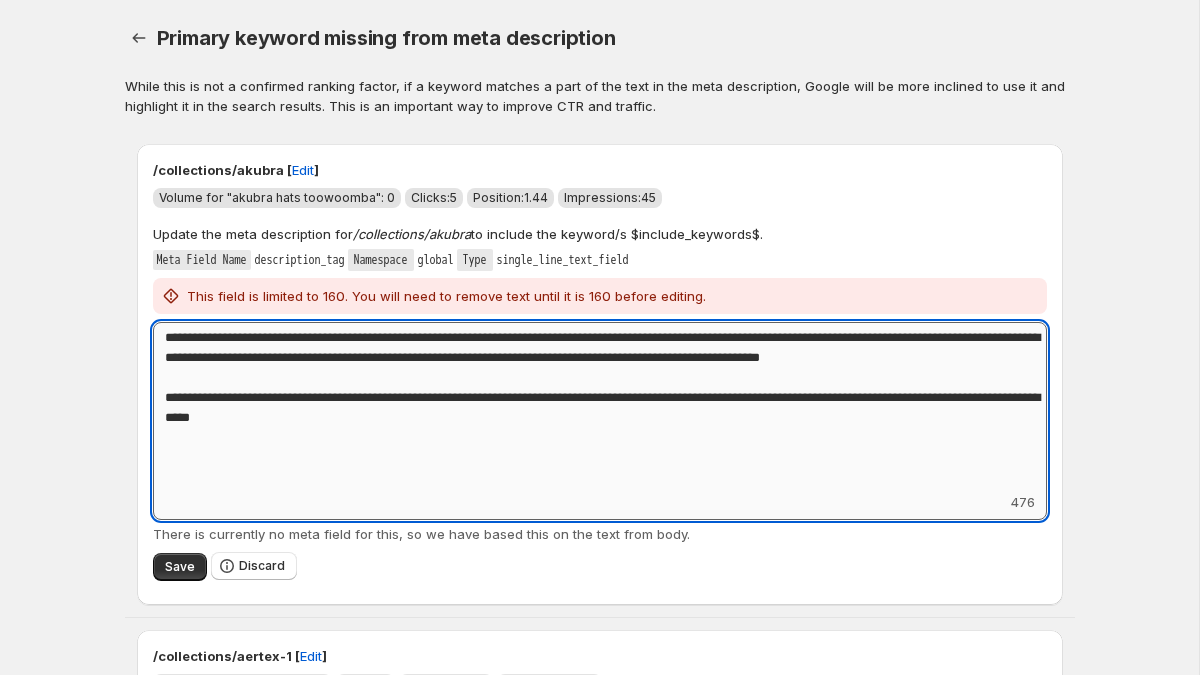 drag, startPoint x: 211, startPoint y: 358, endPoint x: 413, endPoint y: 446, distance: 220.3361 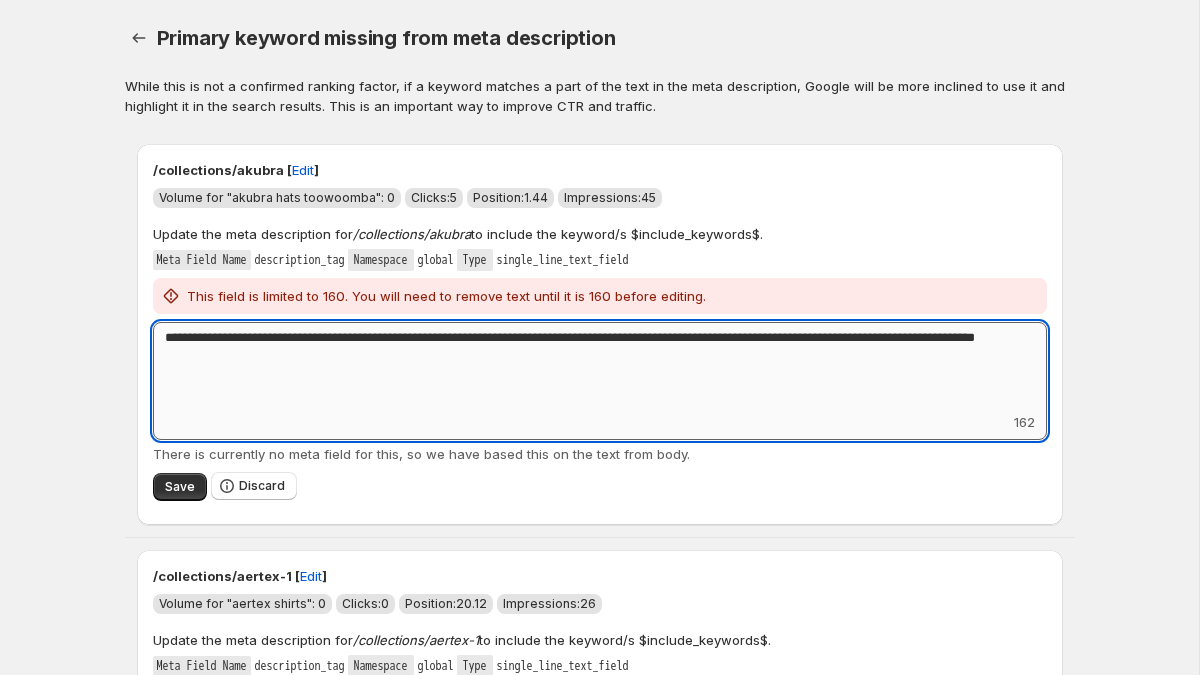 drag, startPoint x: 609, startPoint y: 341, endPoint x: 562, endPoint y: 344, distance: 47.095646 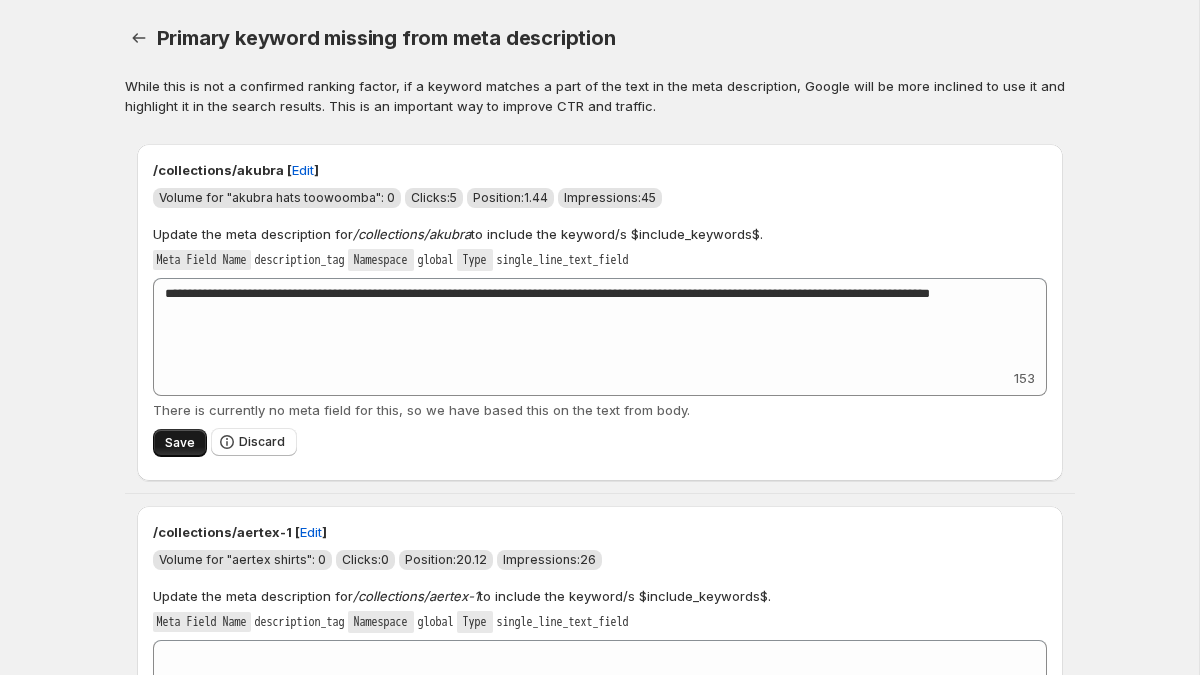 click on "Save" at bounding box center (180, 443) 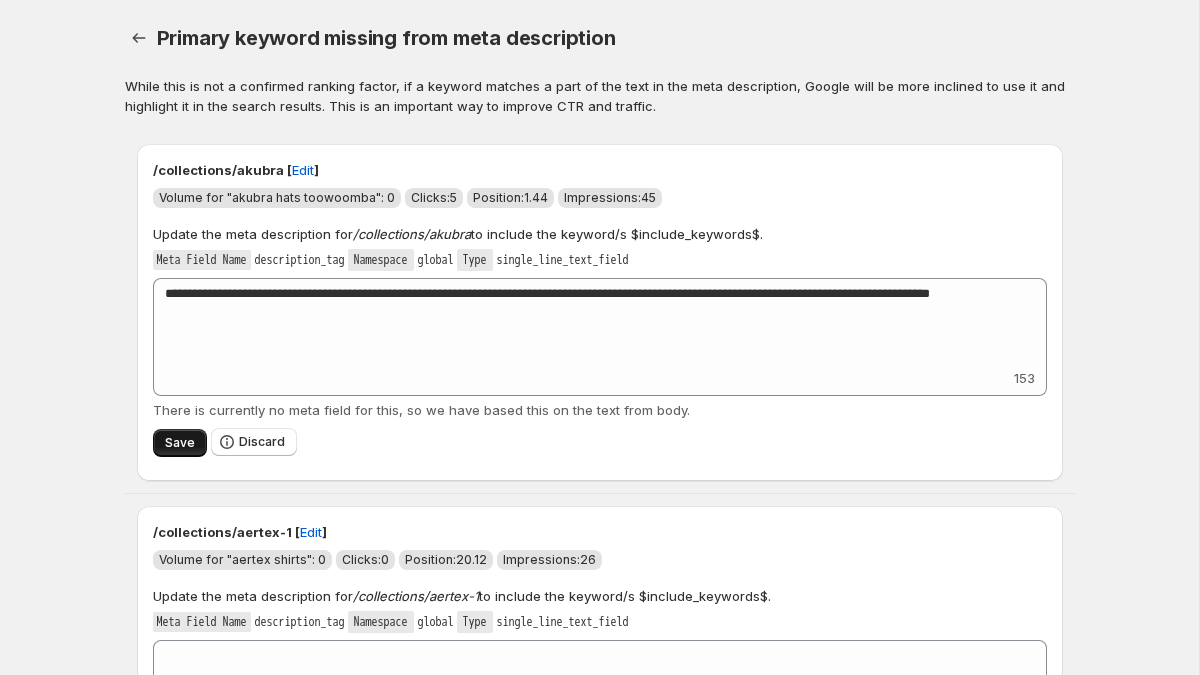 click on "Save" at bounding box center (180, 443) 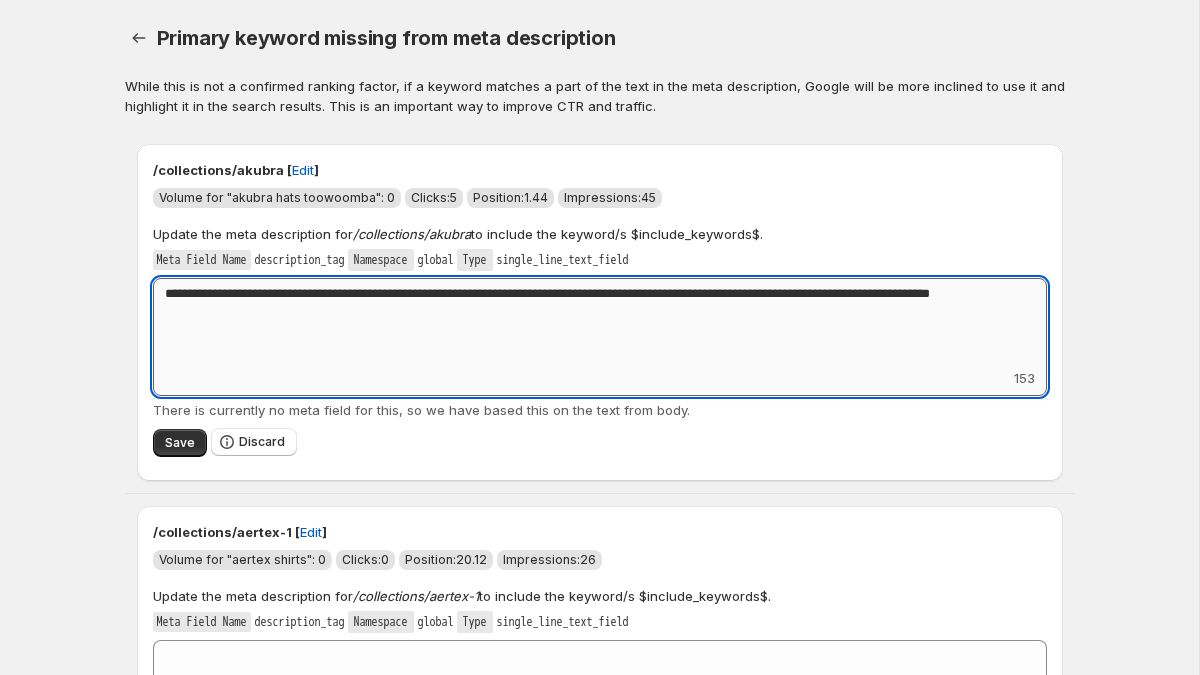 click on "**********" at bounding box center [600, 323] 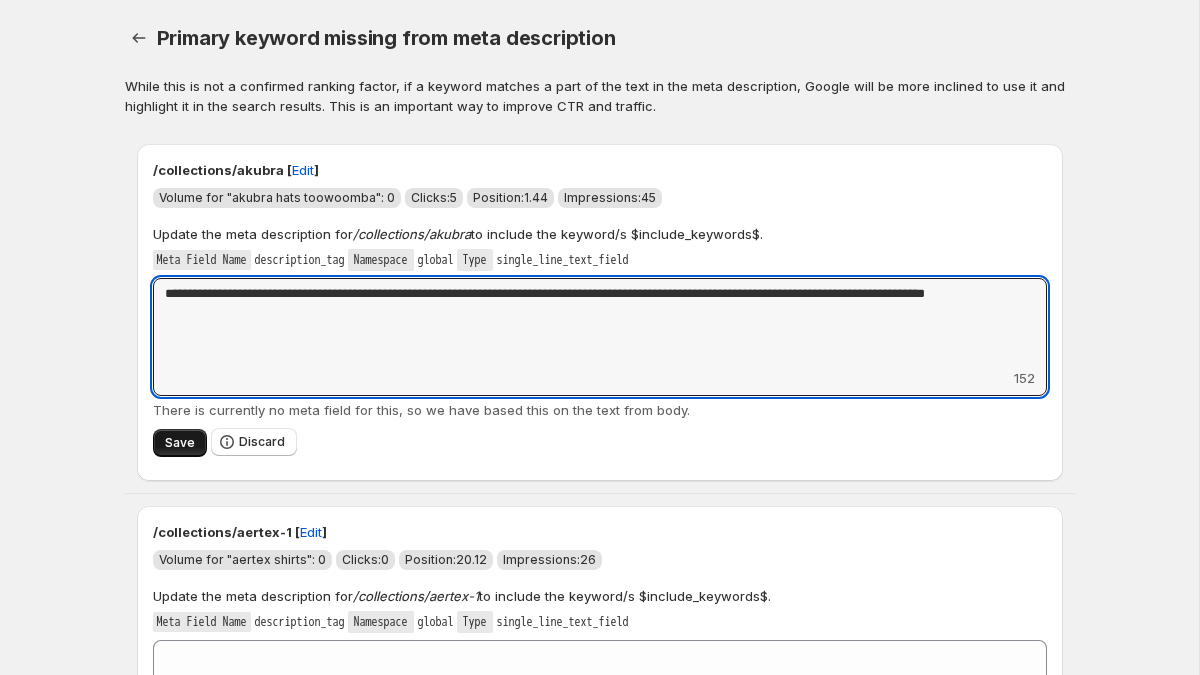 type on "**********" 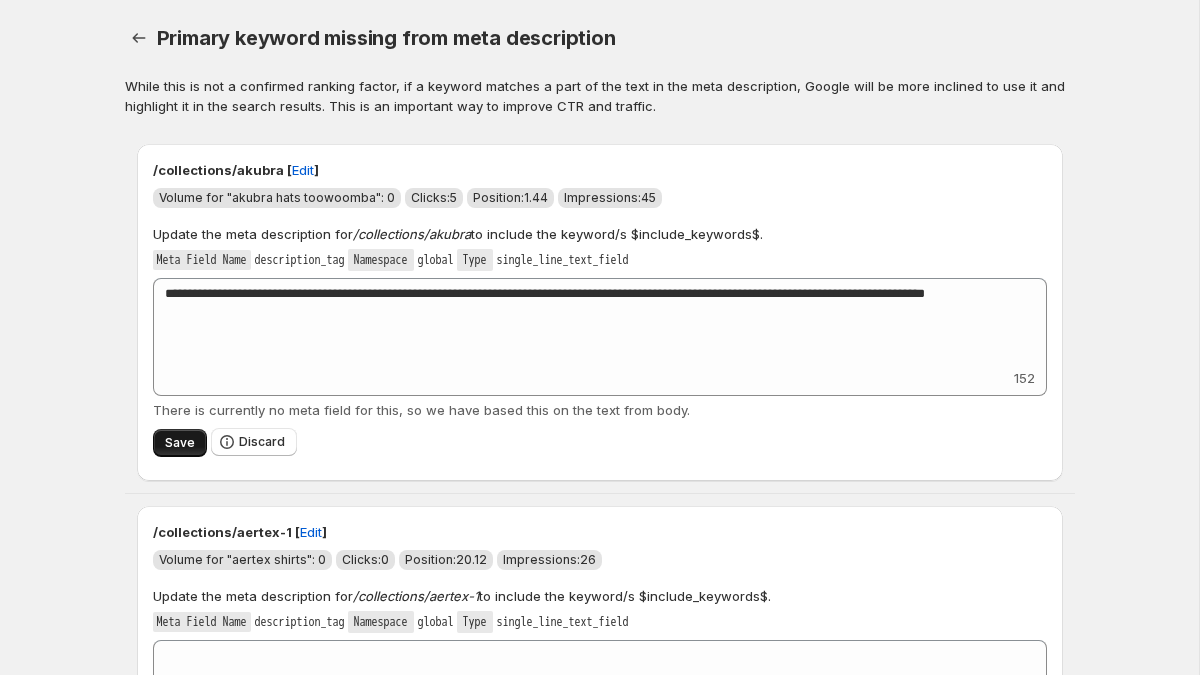 click on "Save" at bounding box center (180, 443) 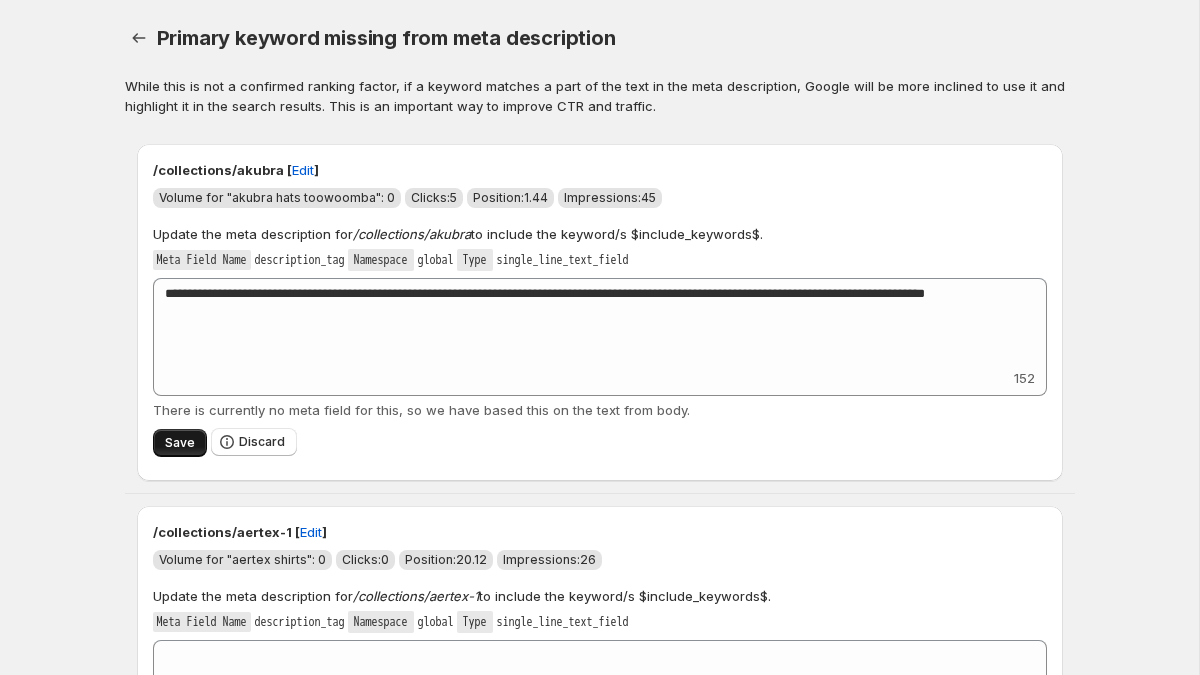 click on "Save" at bounding box center (180, 443) 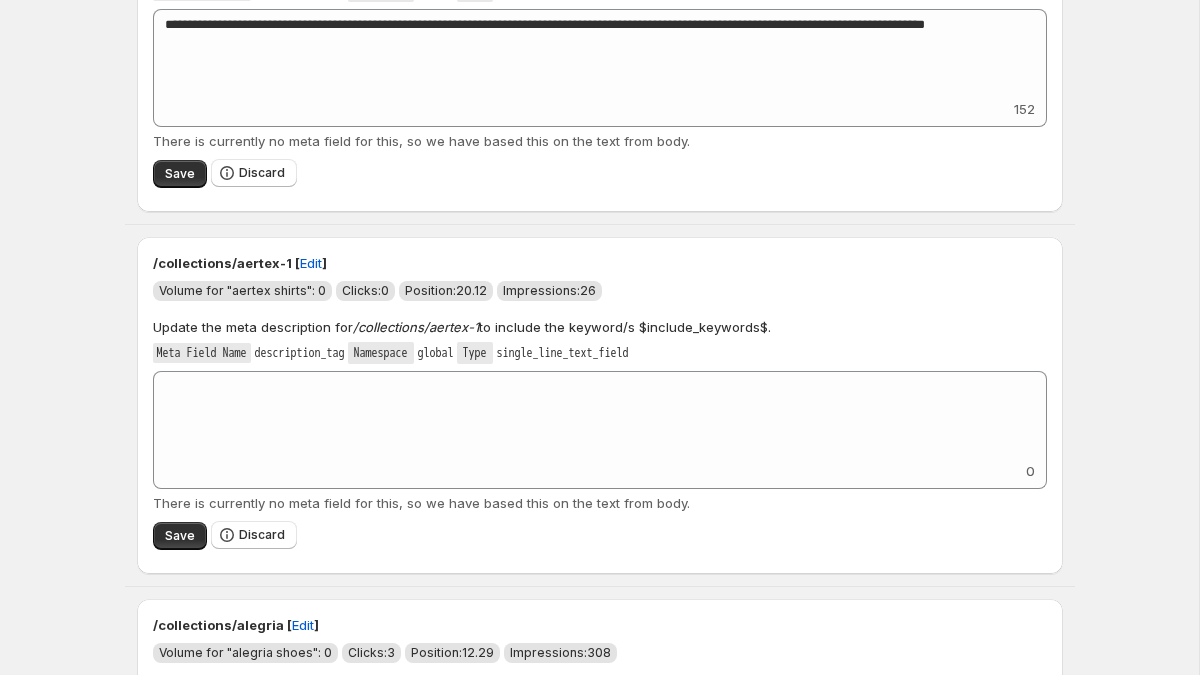 scroll, scrollTop: 270, scrollLeft: 0, axis: vertical 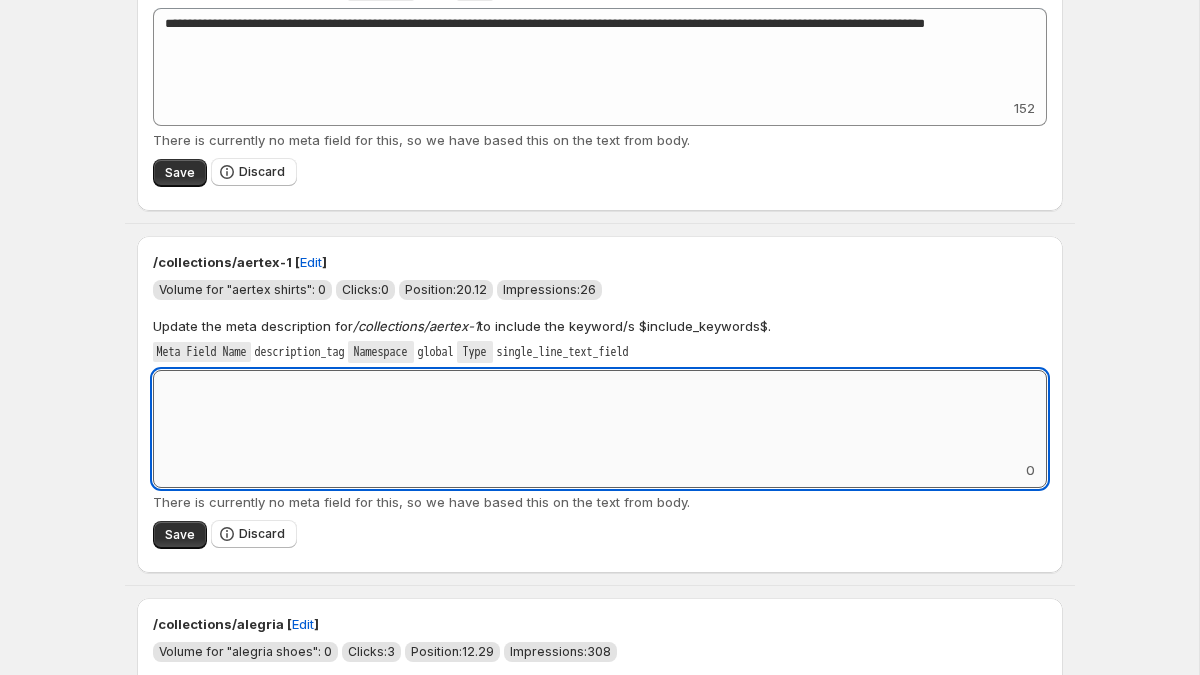 click on "Add keyword label" at bounding box center (600, 415) 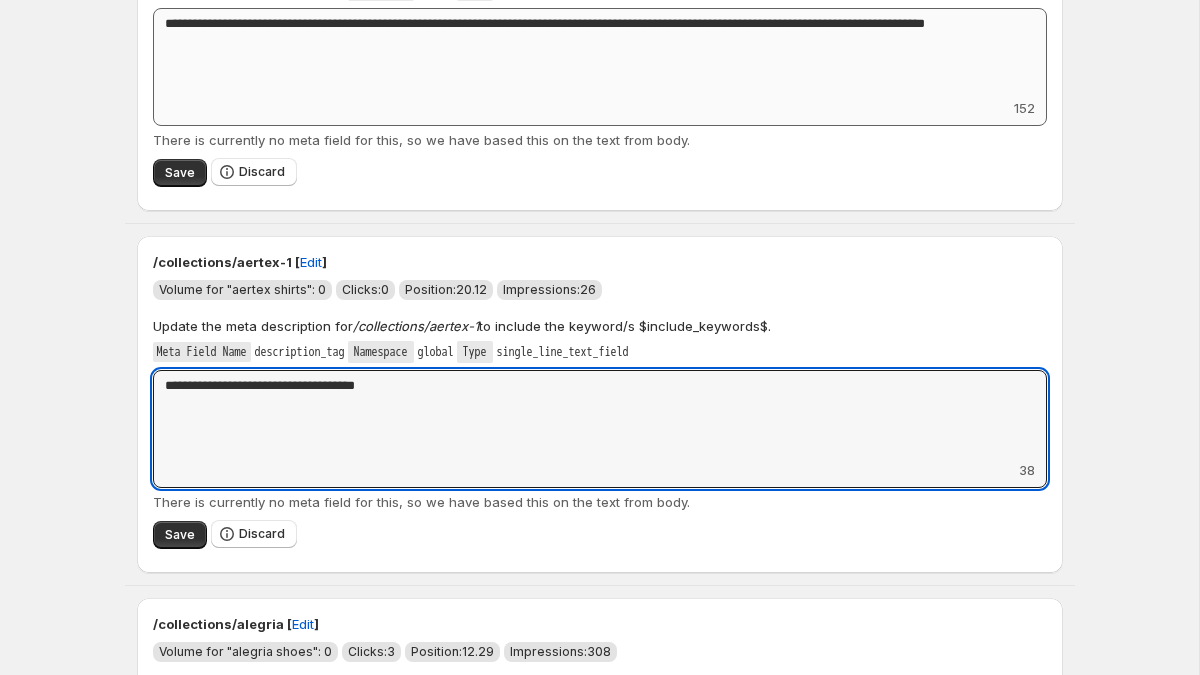 type on "**********" 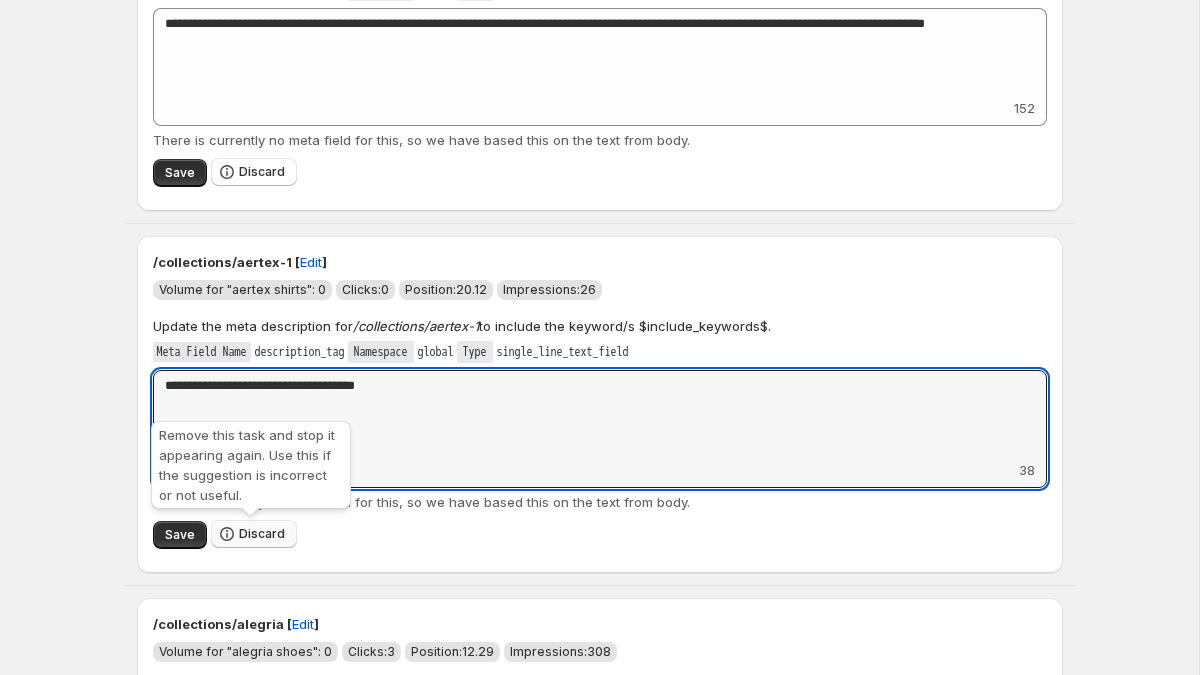 click on "Discard" at bounding box center [254, 534] 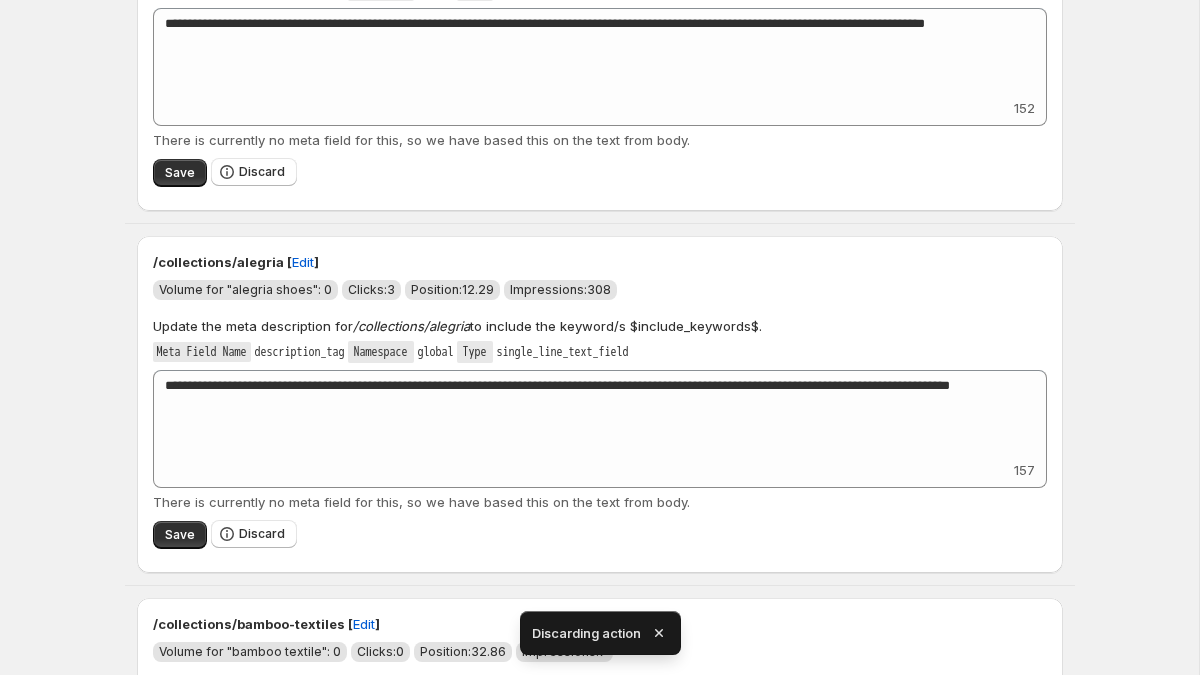 scroll, scrollTop: 38, scrollLeft: 0, axis: vertical 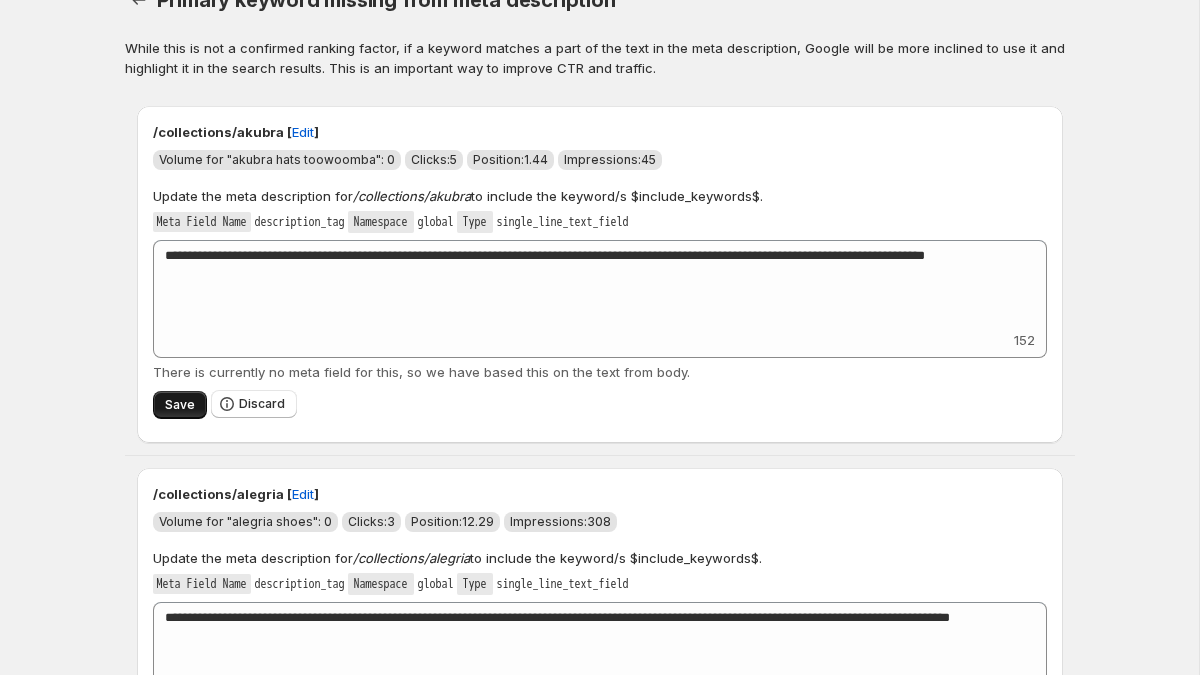 click on "Save" at bounding box center [180, 405] 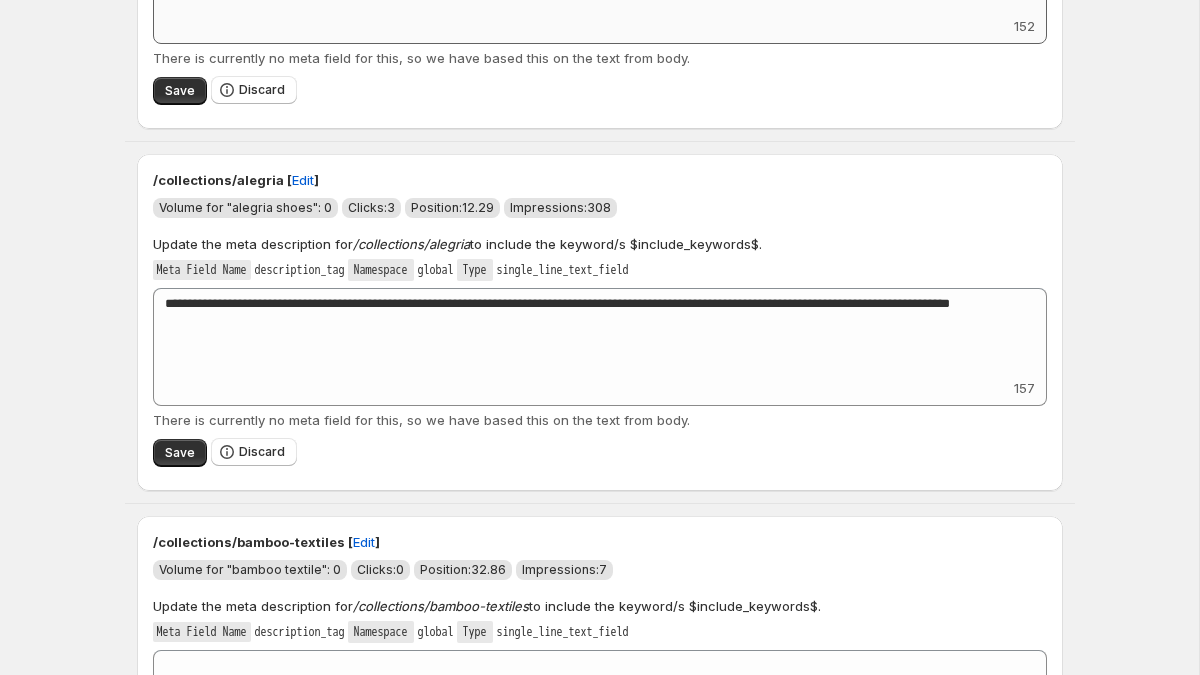 scroll, scrollTop: 353, scrollLeft: 0, axis: vertical 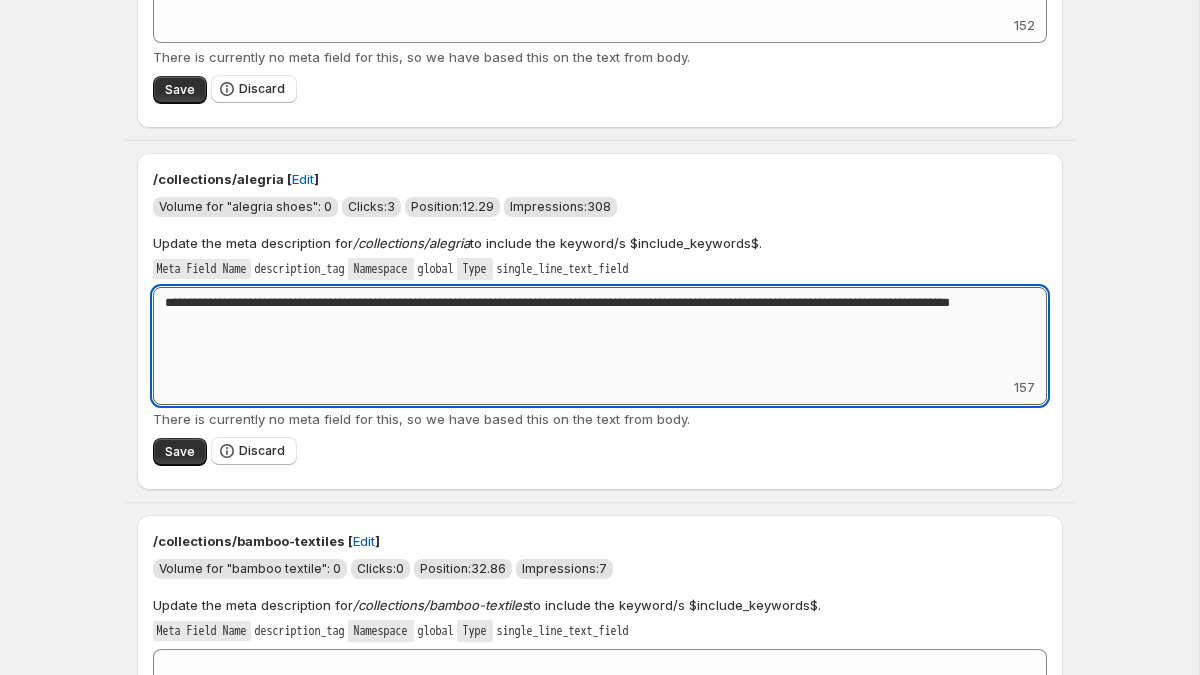 click on "**********" at bounding box center (600, 332) 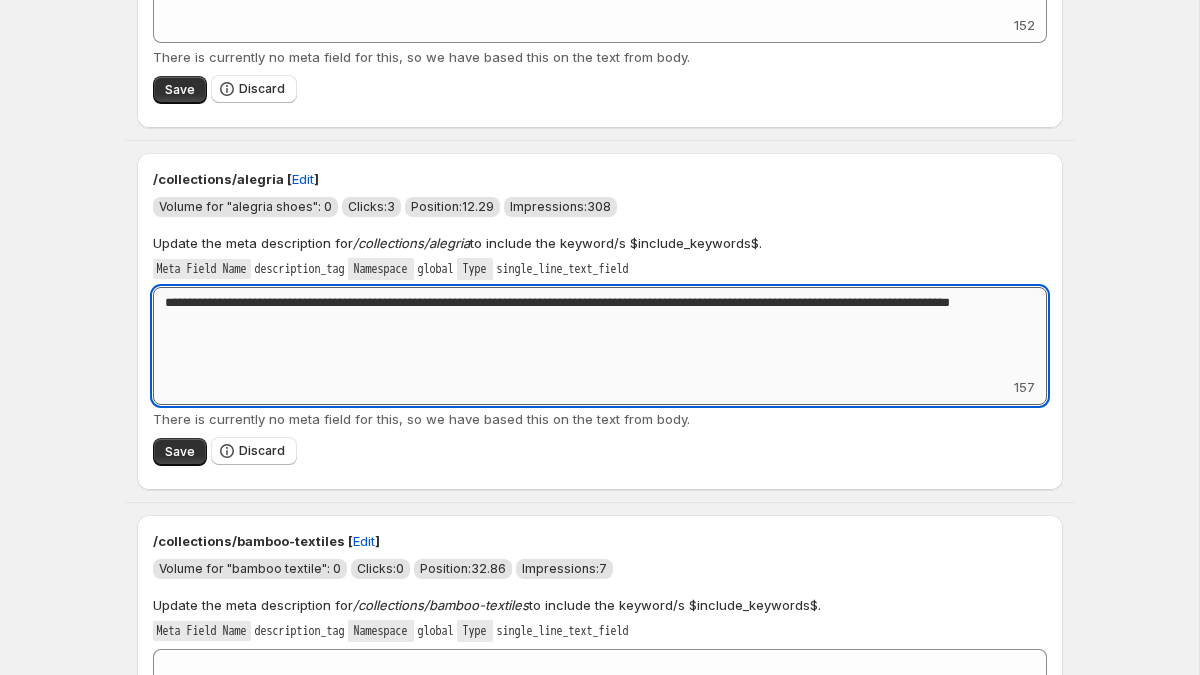 click on "**********" at bounding box center [600, 332] 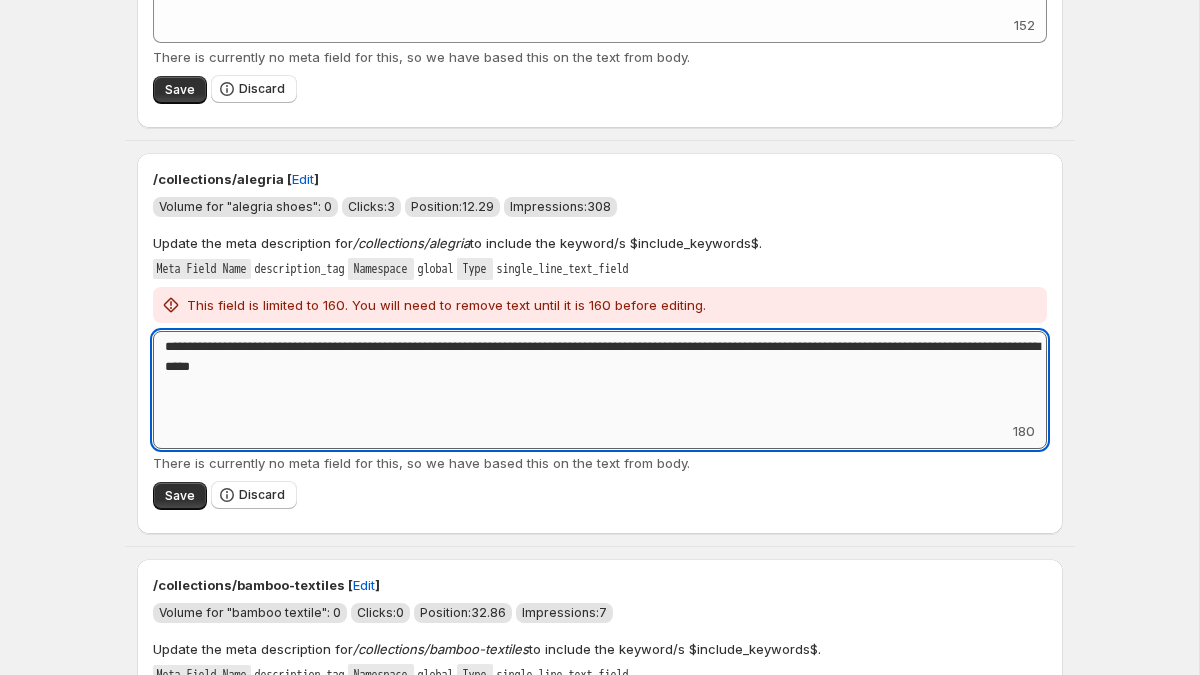 click on "**********" at bounding box center (600, 376) 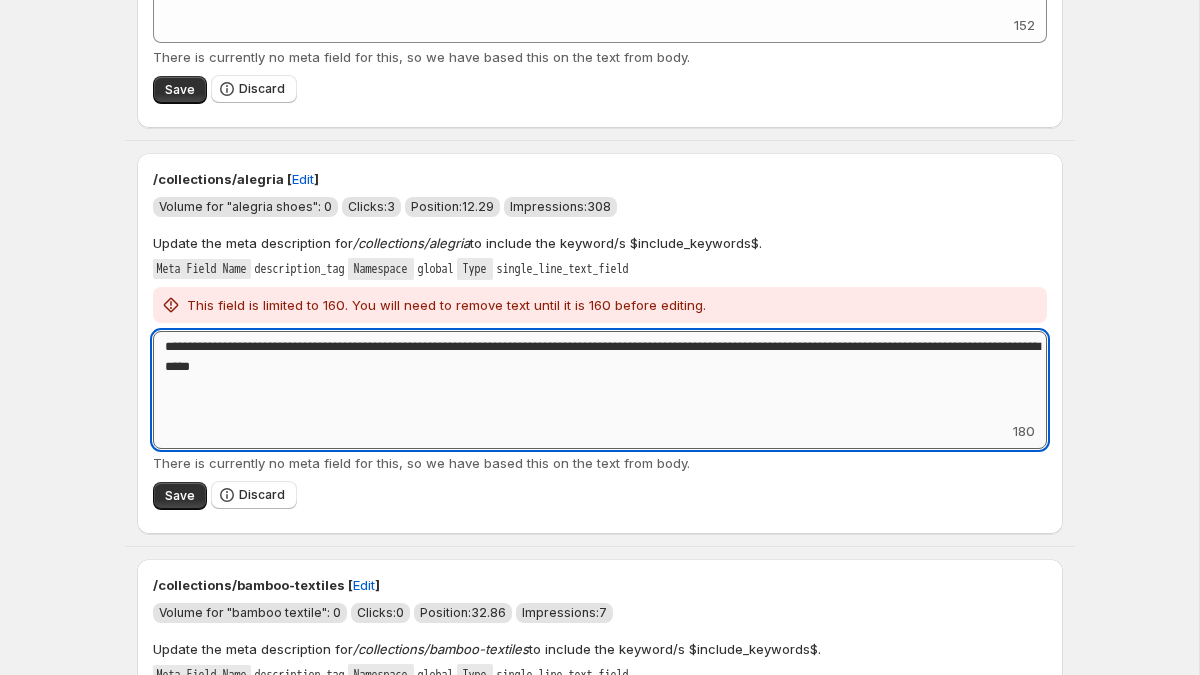 drag, startPoint x: 514, startPoint y: 348, endPoint x: 434, endPoint y: 346, distance: 80.024994 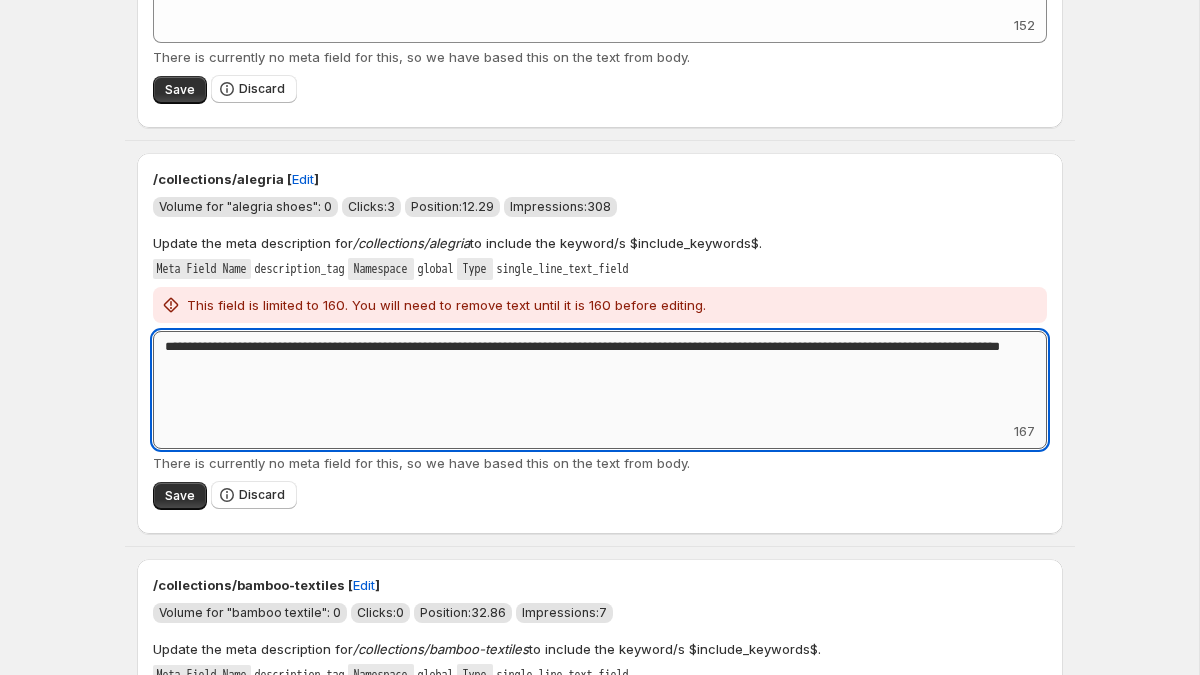 click on "**********" at bounding box center [600, 376] 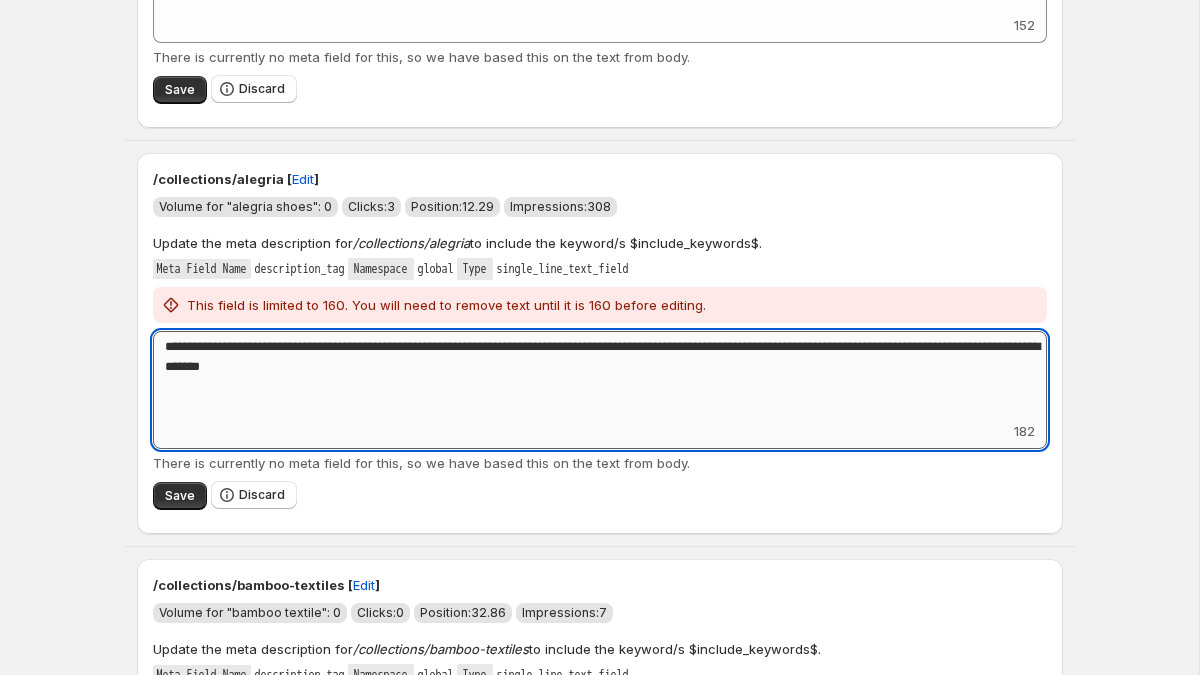 click on "**********" at bounding box center [600, 376] 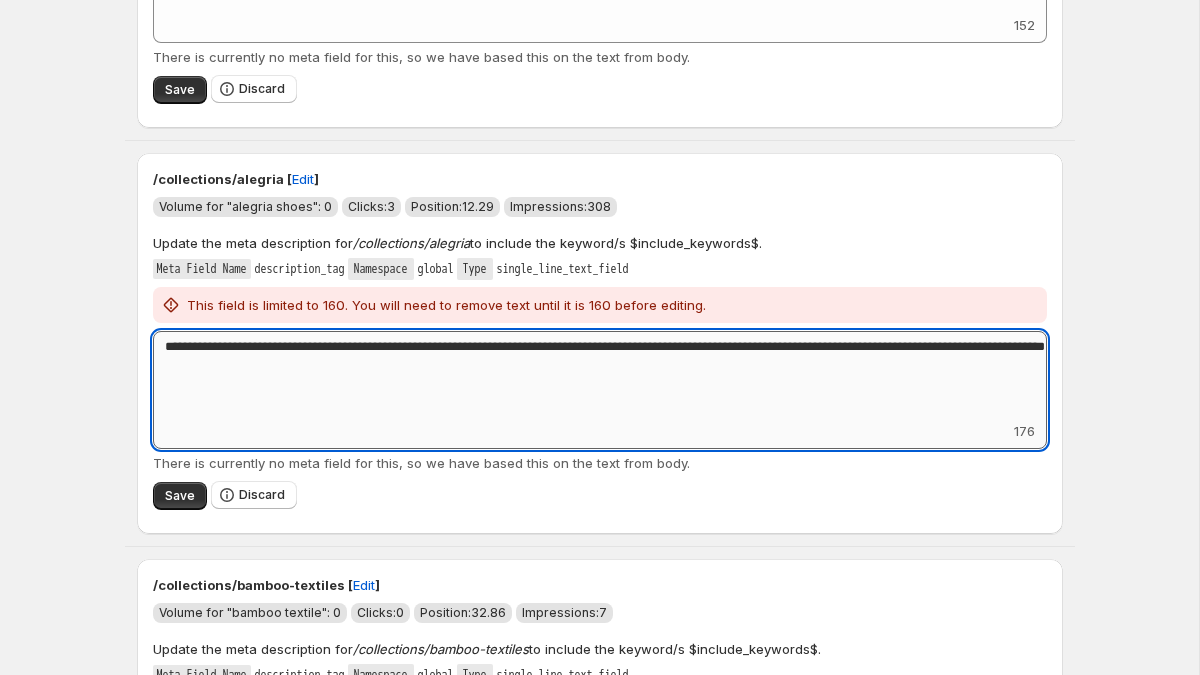 click on "**********" at bounding box center [600, 376] 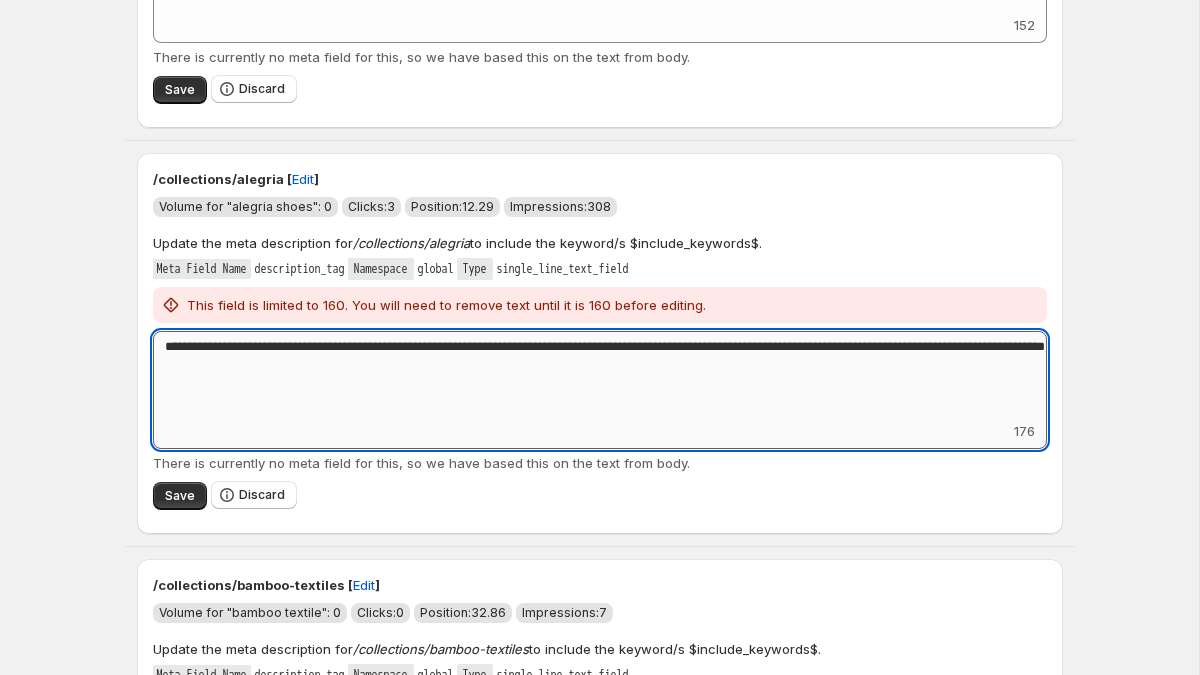 drag, startPoint x: 636, startPoint y: 351, endPoint x: 795, endPoint y: 353, distance: 159.01257 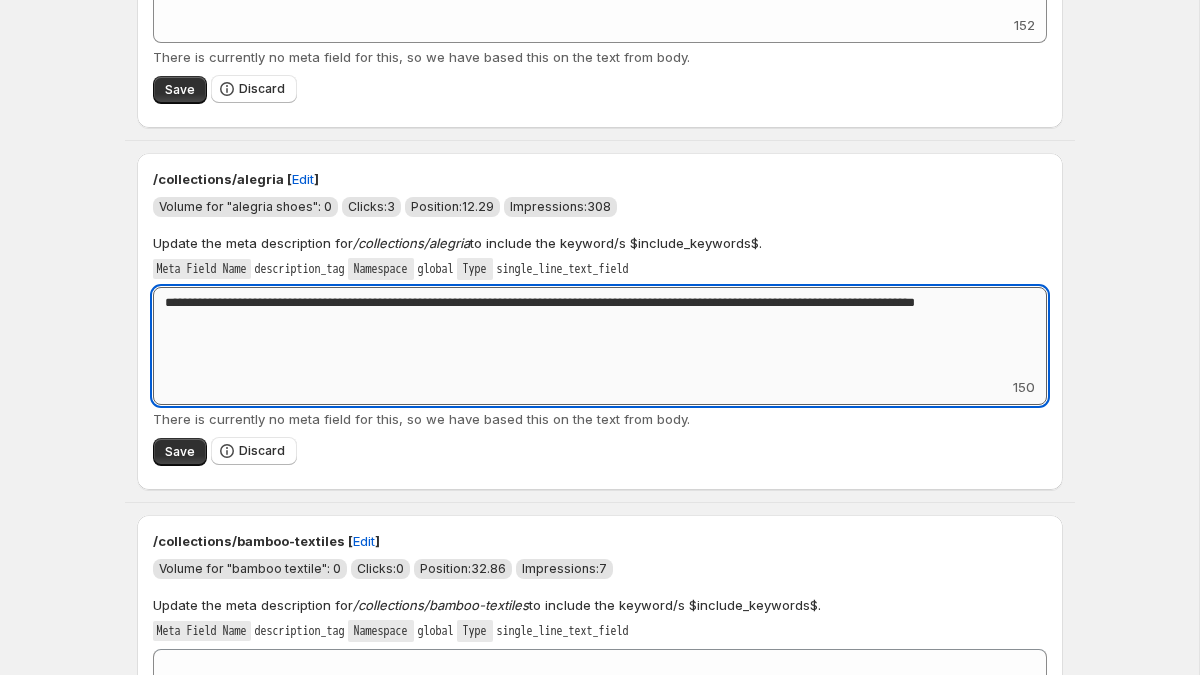 click on "**********" at bounding box center [600, 332] 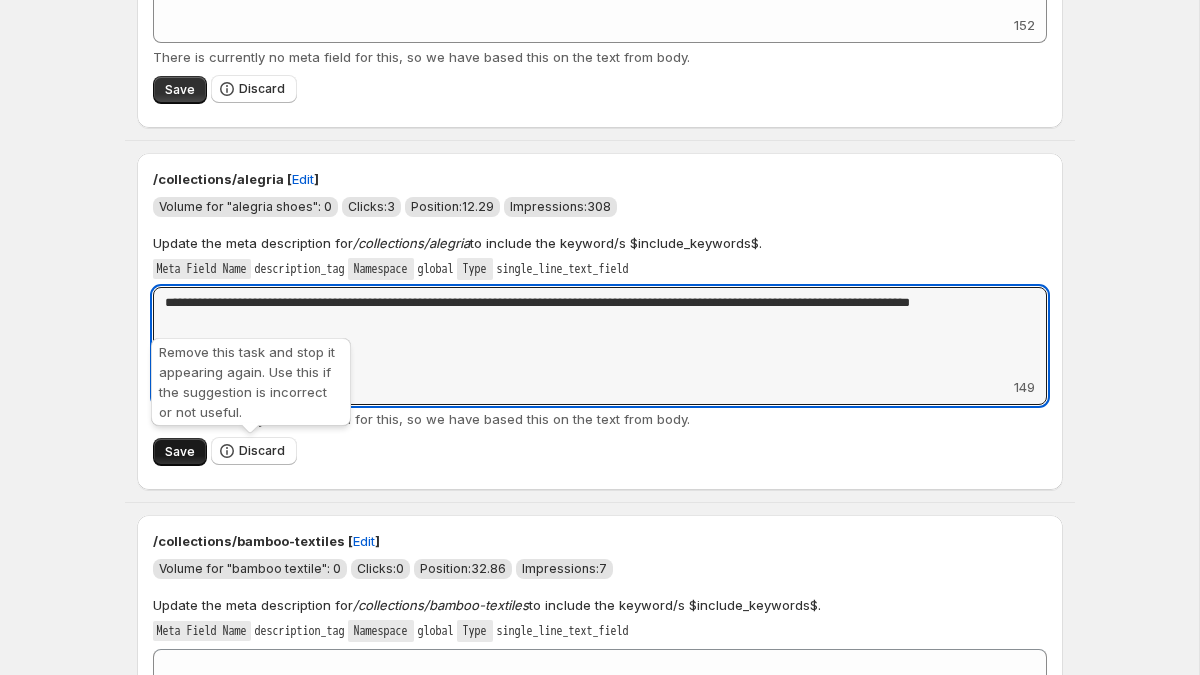 type on "**********" 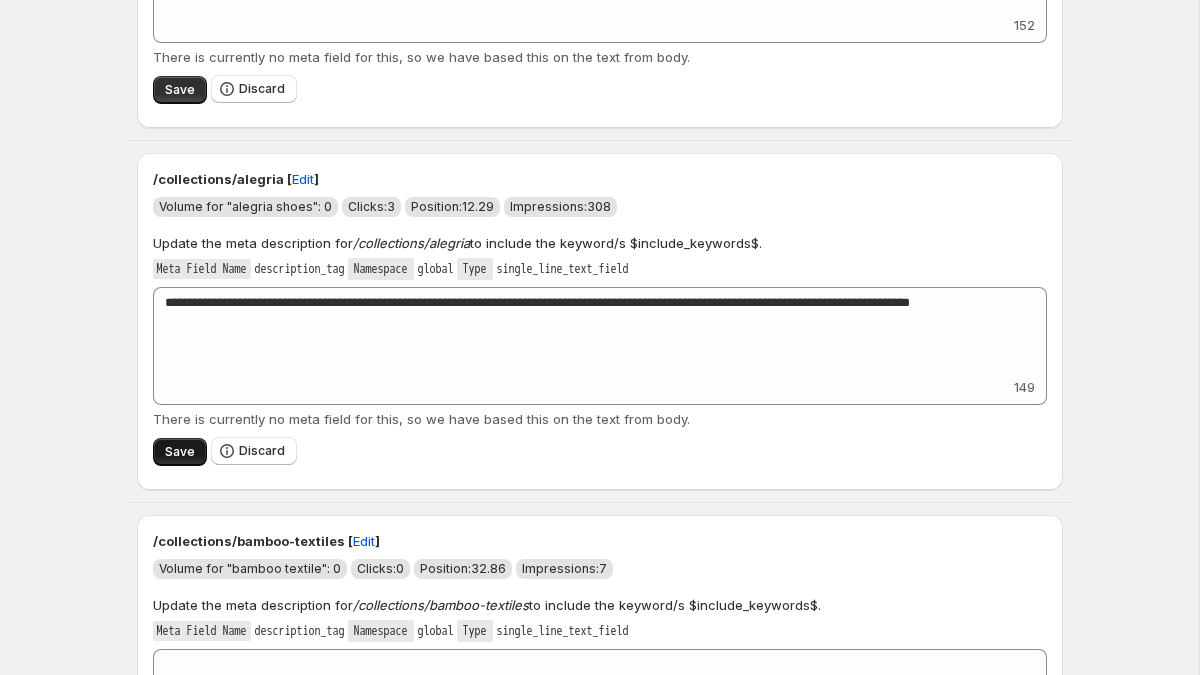 click on "Save" at bounding box center [180, 452] 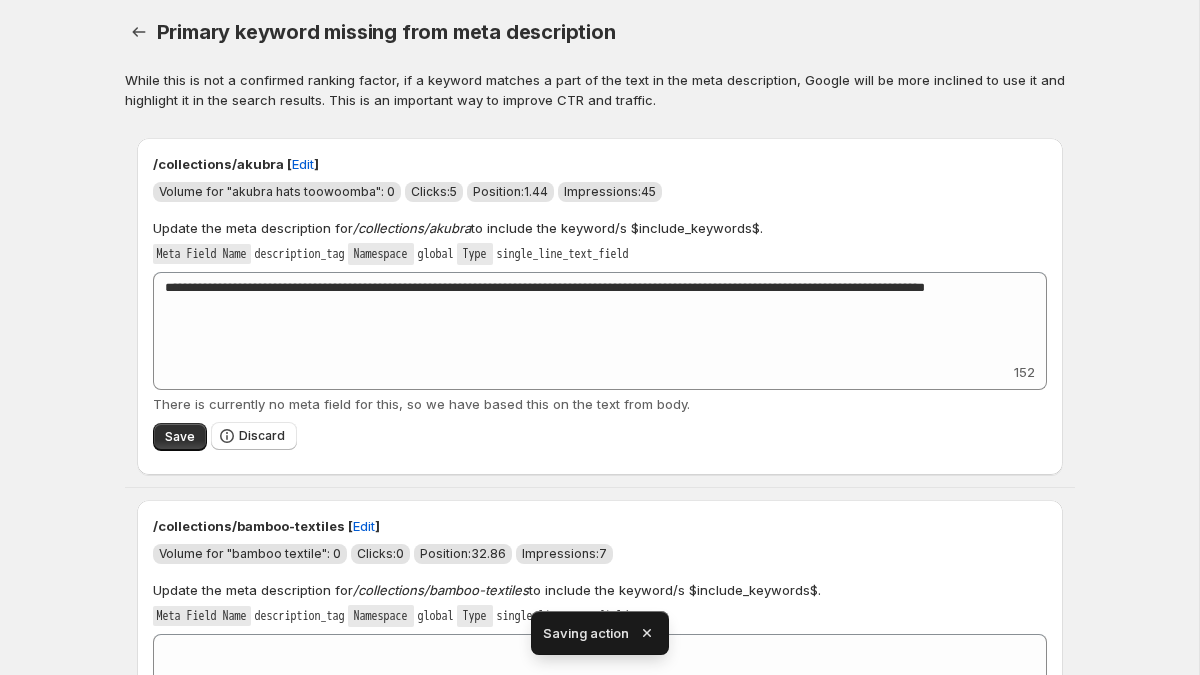 scroll, scrollTop: 0, scrollLeft: 0, axis: both 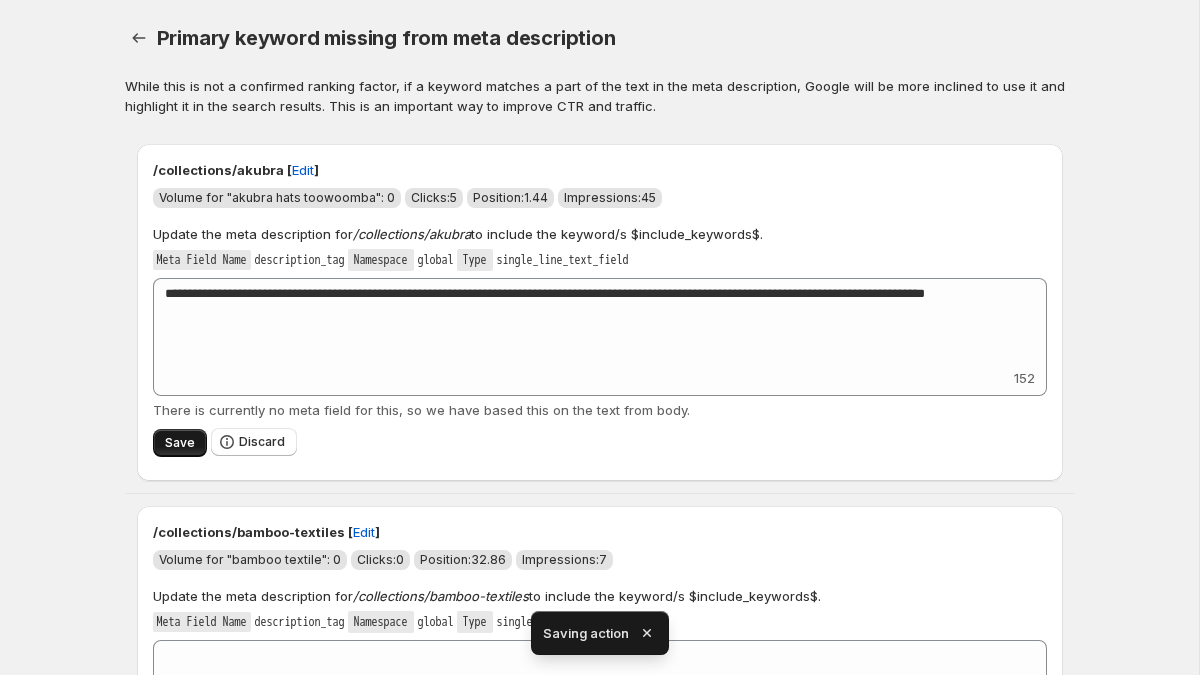 click on "Save" at bounding box center (180, 443) 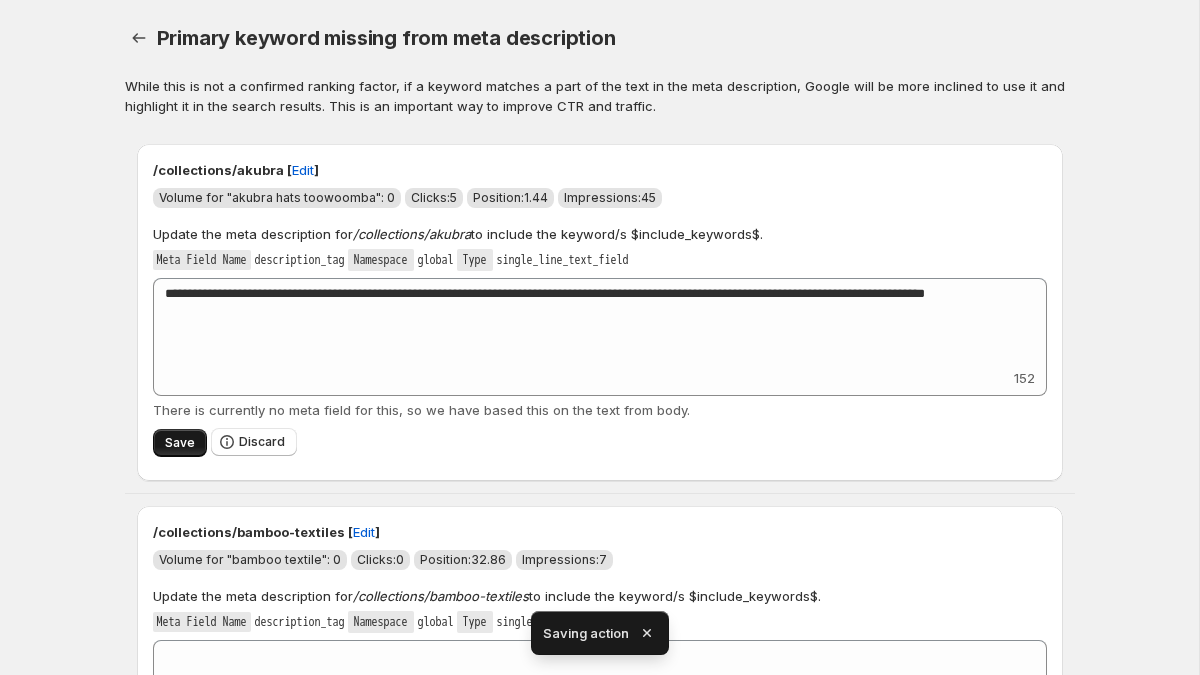 click on "Save" at bounding box center (180, 443) 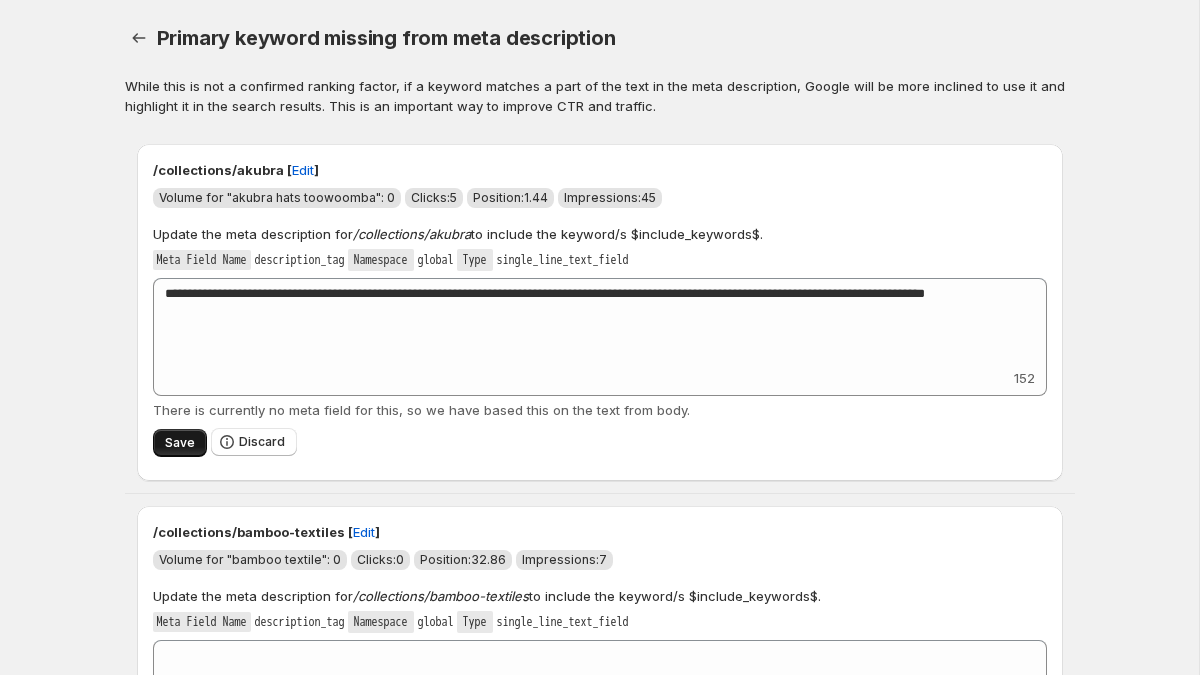 click on "Save" at bounding box center (180, 443) 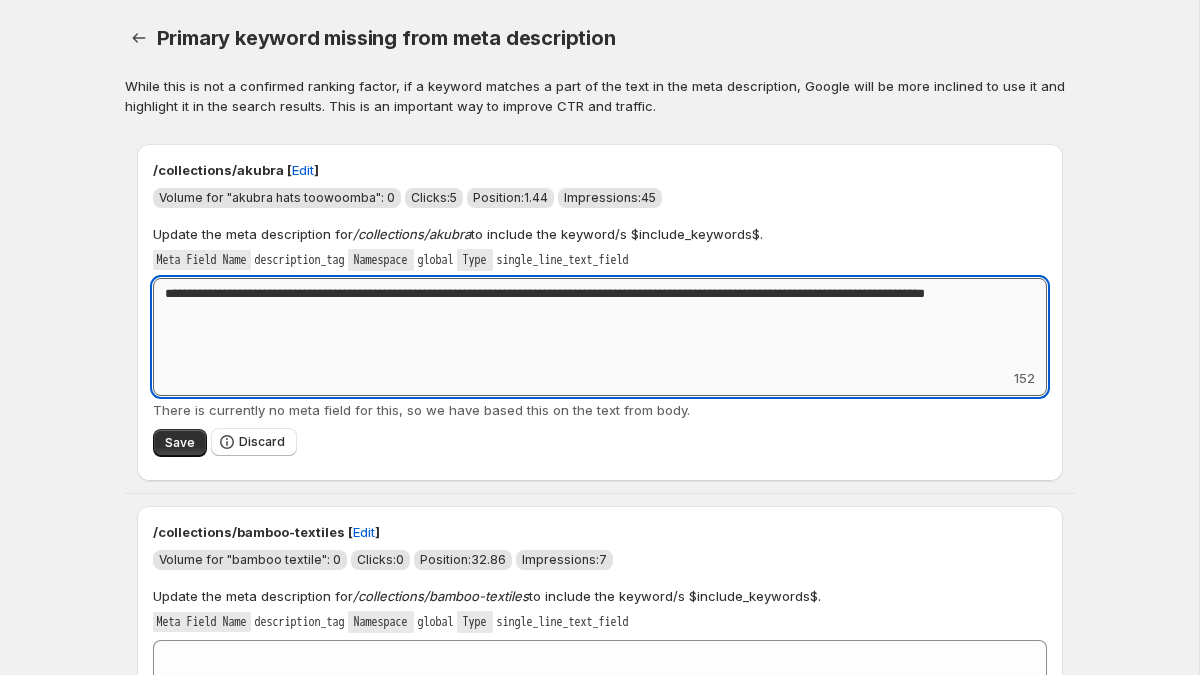 click on "**********" at bounding box center (600, 323) 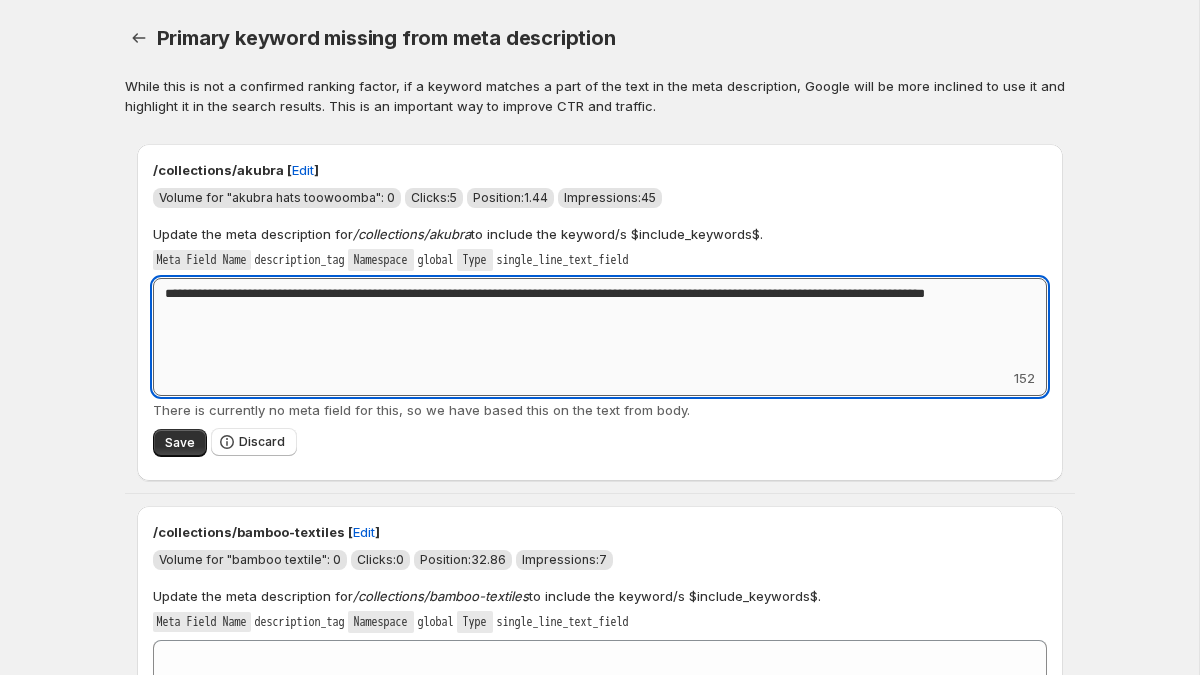 click on "**********" at bounding box center (600, 323) 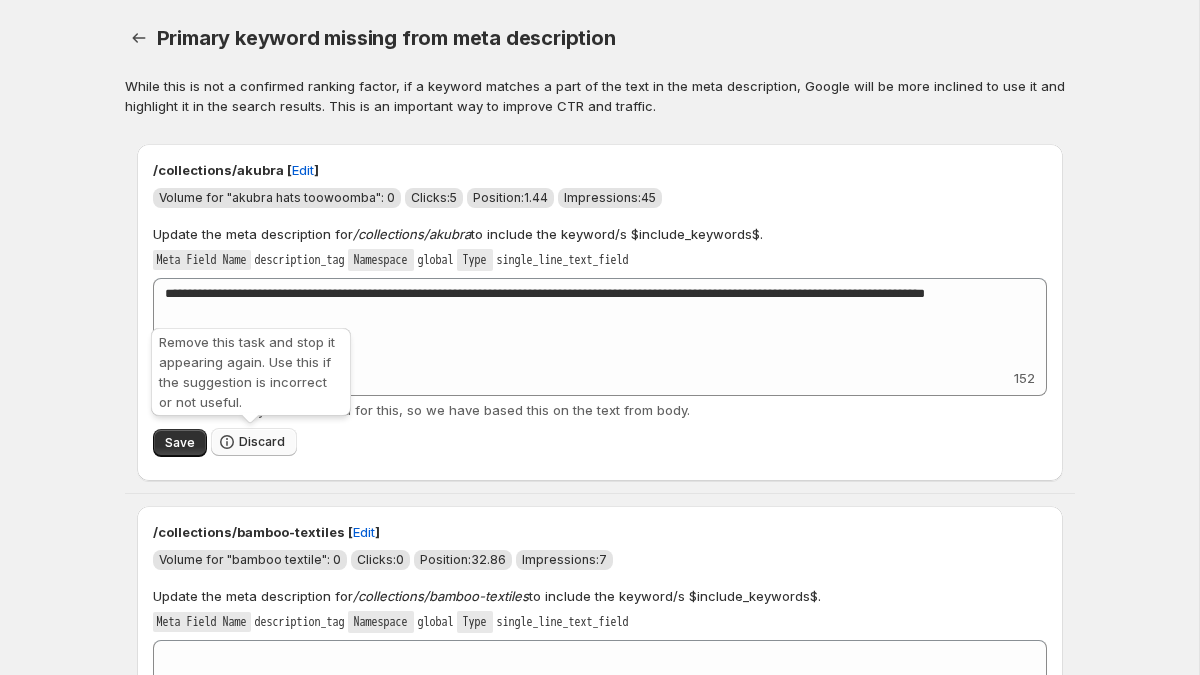click on "Discard" at bounding box center [254, 442] 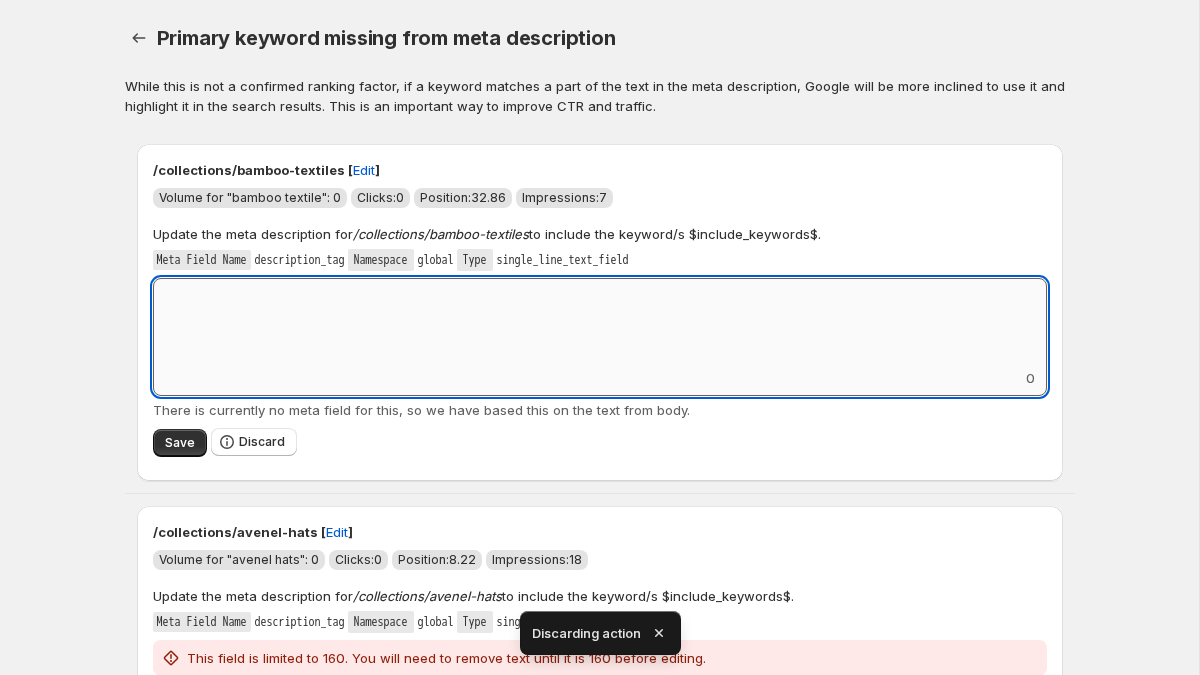 click on "Add keyword label" at bounding box center (600, 323) 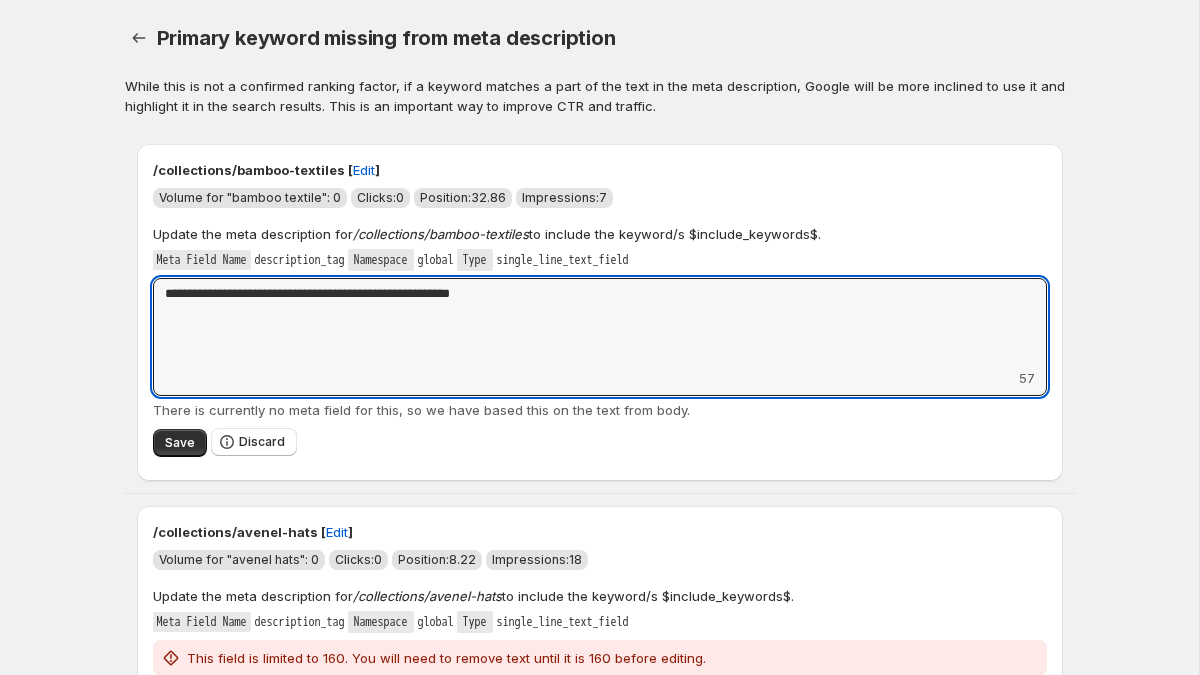 type on "**********" 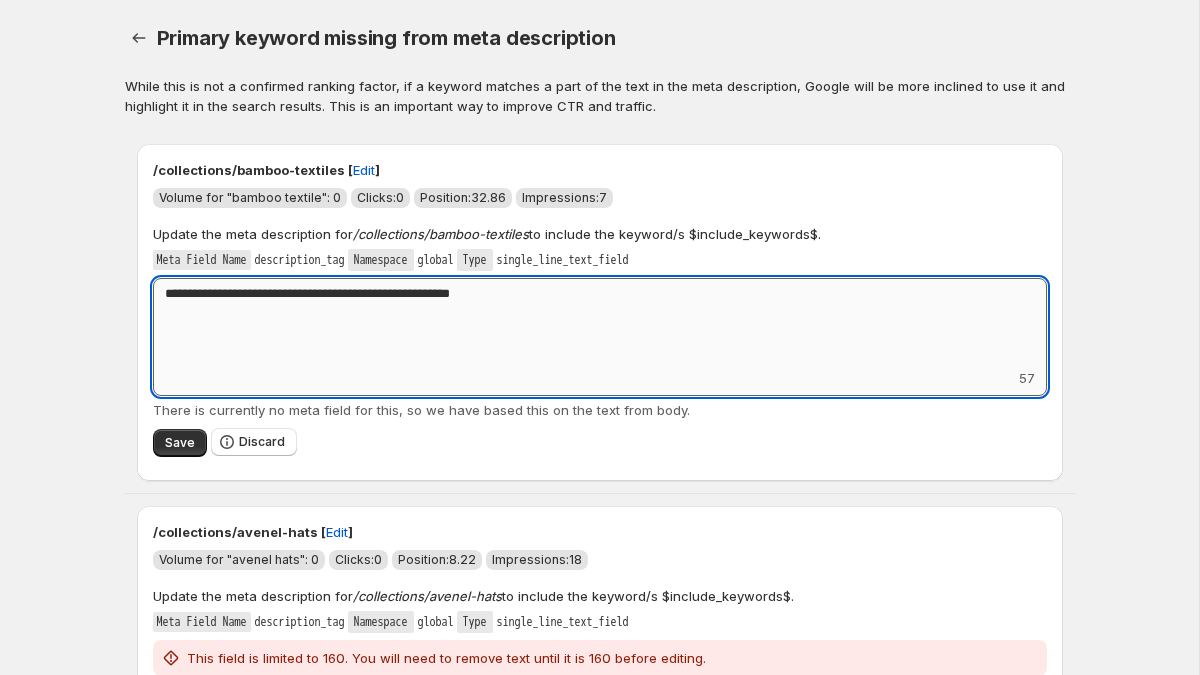 click on "**********" at bounding box center (600, 323) 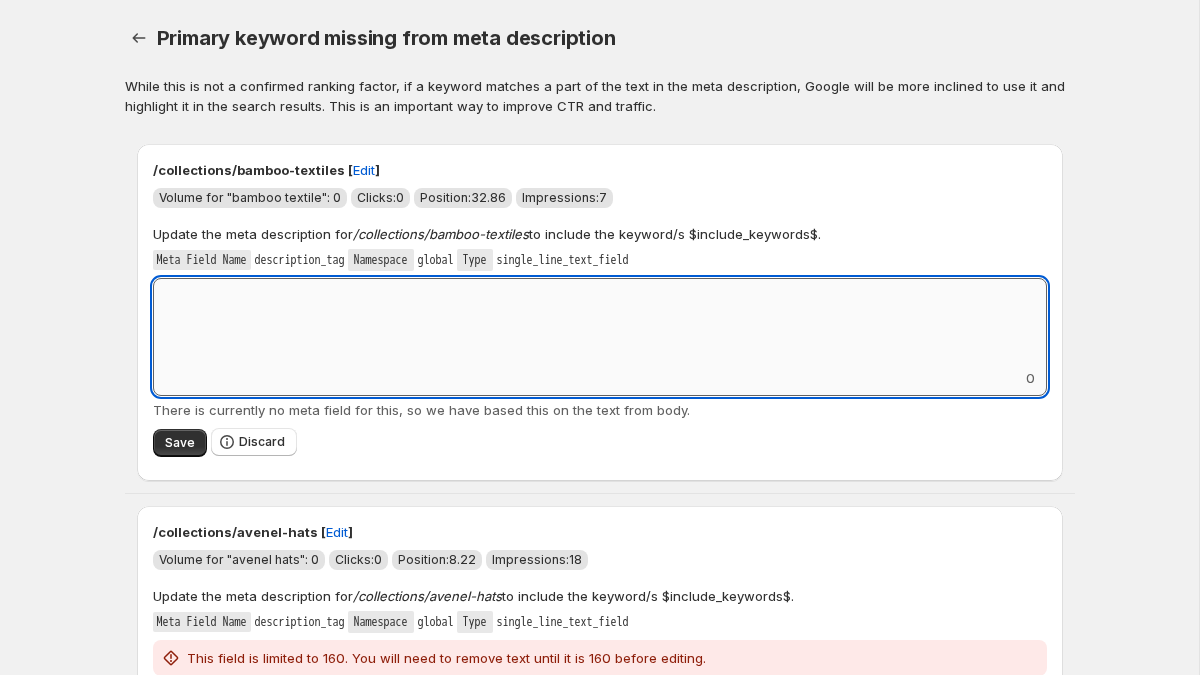 paste on "**********" 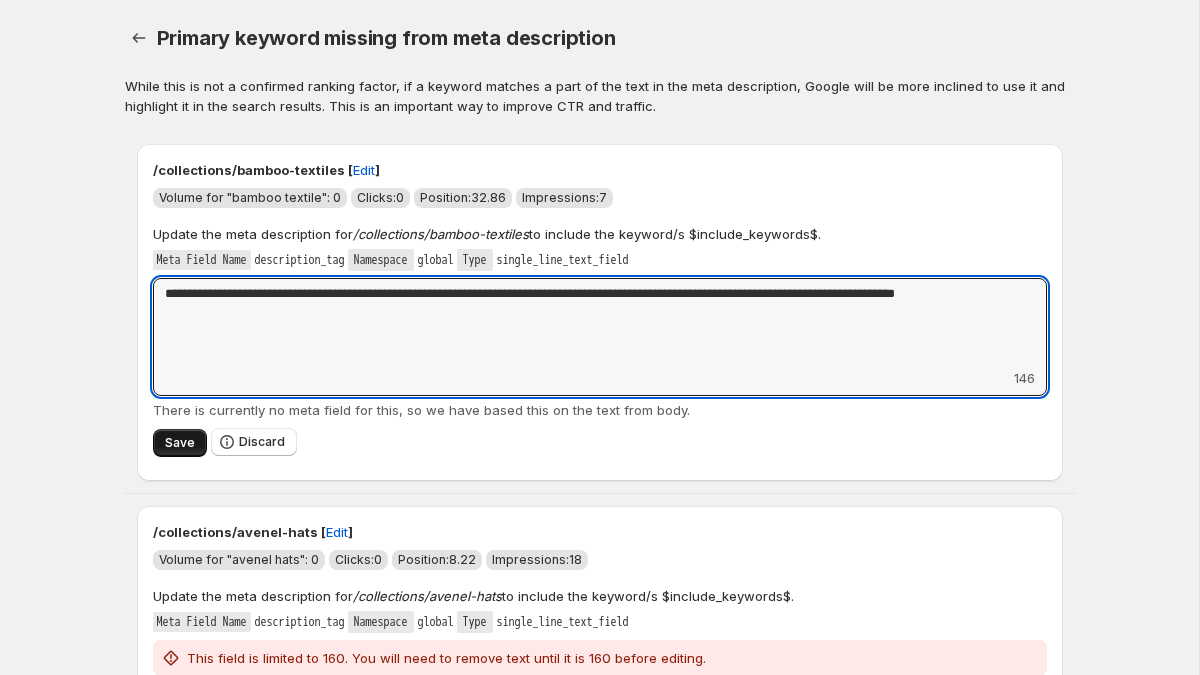 type on "**********" 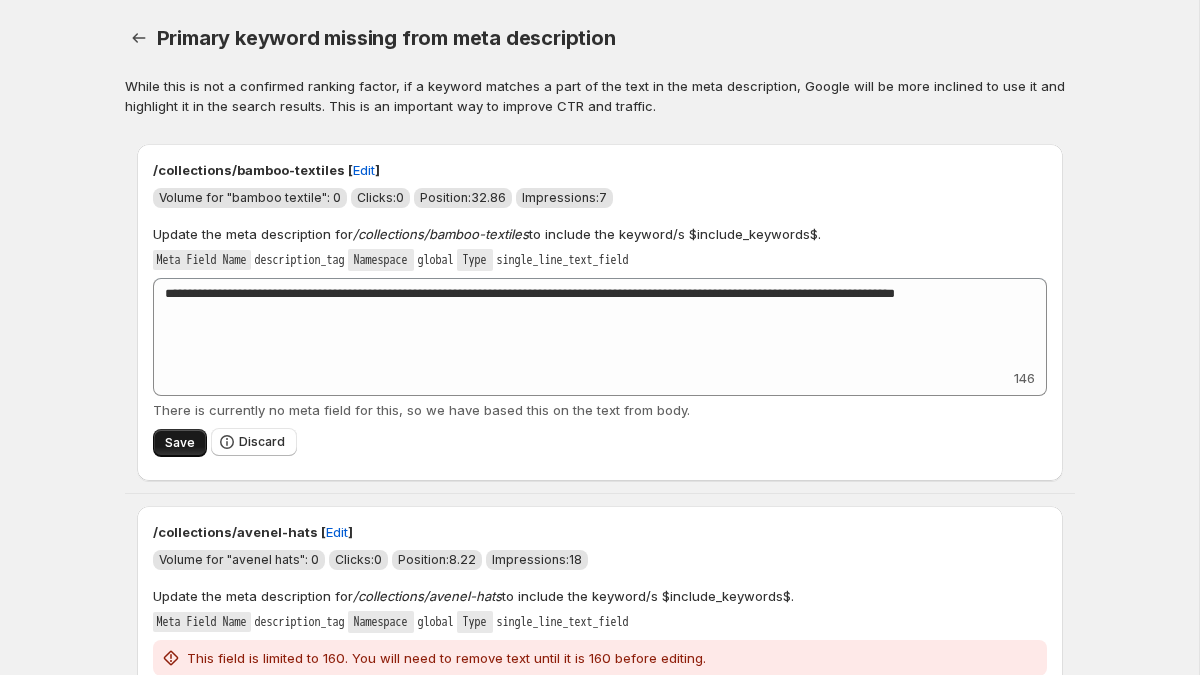 click on "Save" at bounding box center (180, 443) 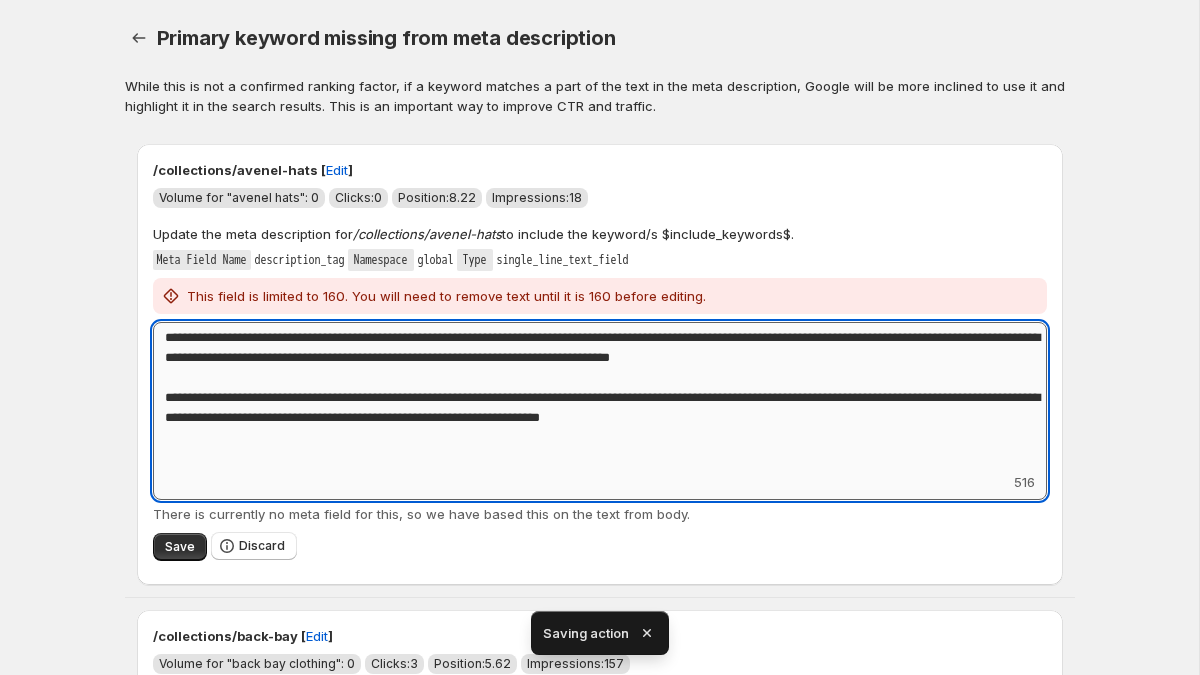 click on "**********" at bounding box center [600, 397] 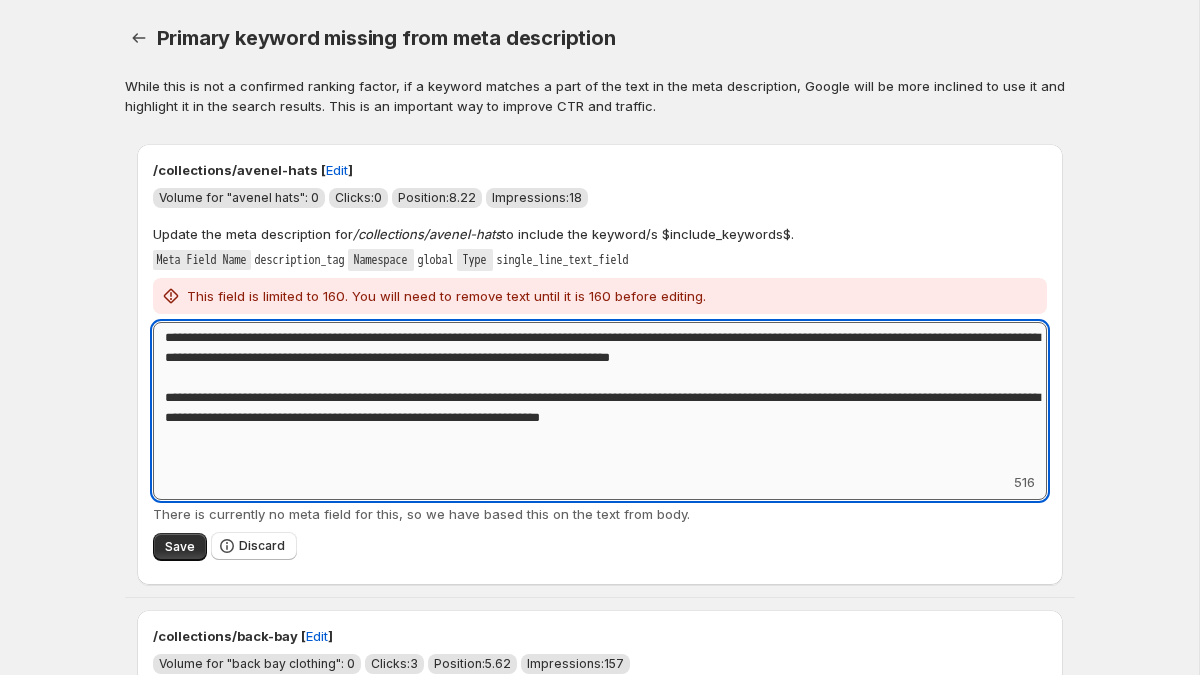 click on "**********" at bounding box center (600, 397) 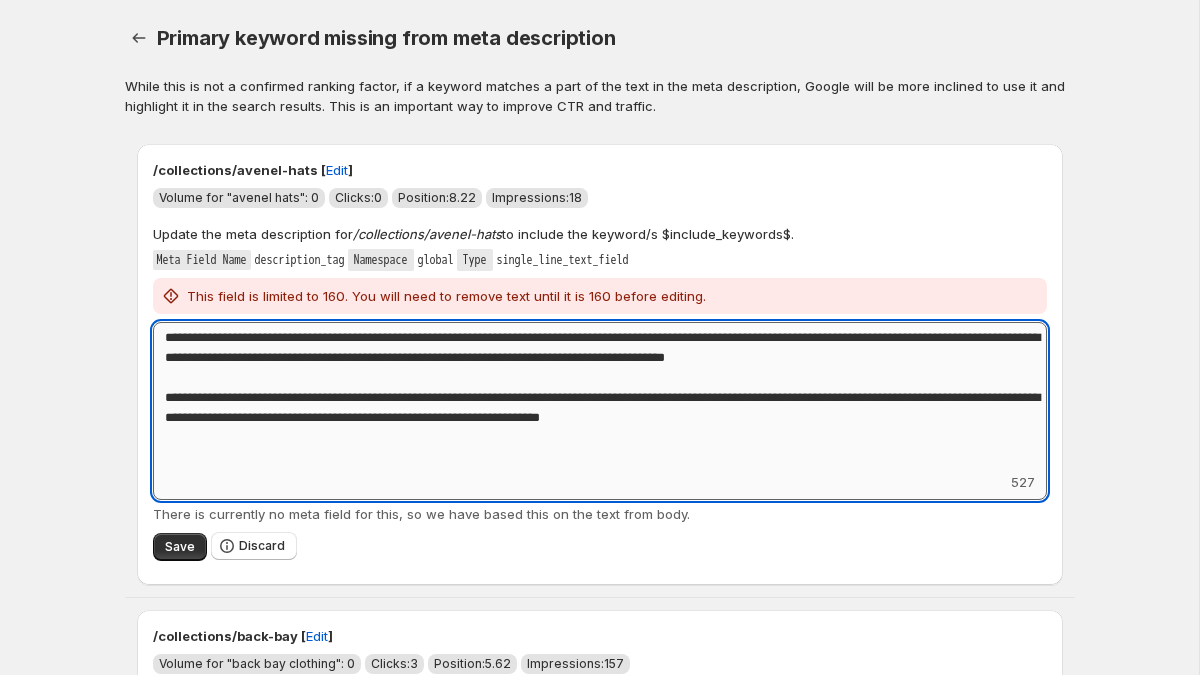click on "**********" at bounding box center (600, 397) 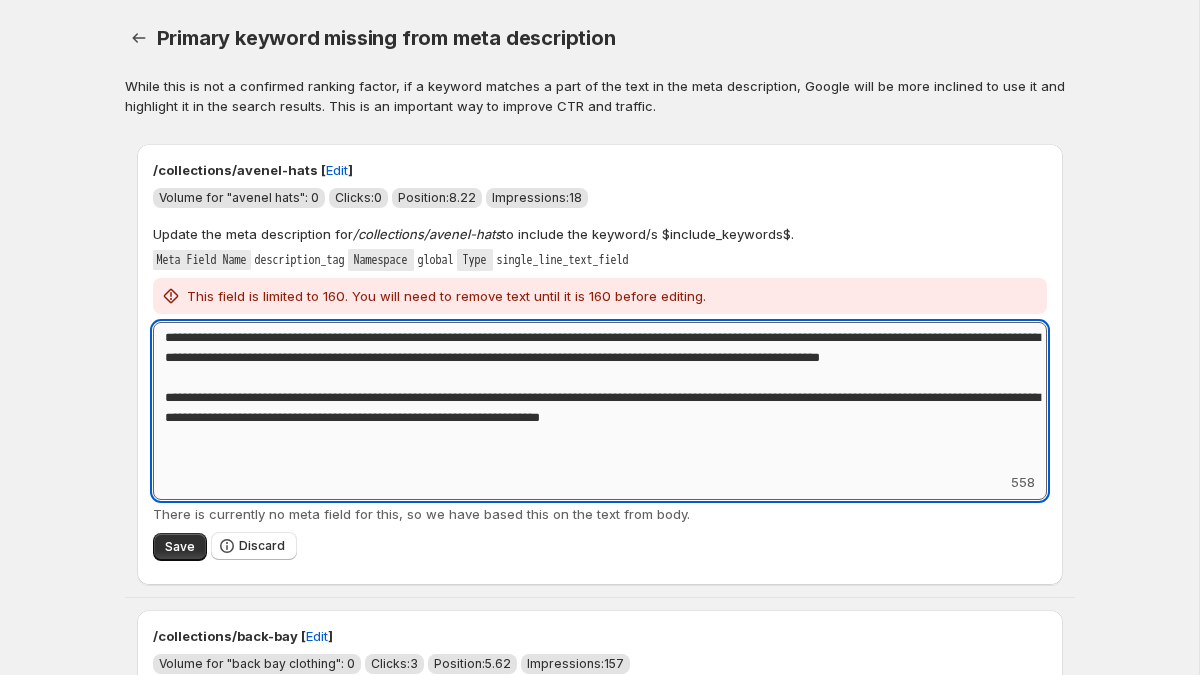 drag, startPoint x: 893, startPoint y: 445, endPoint x: 215, endPoint y: 362, distance: 683.06146 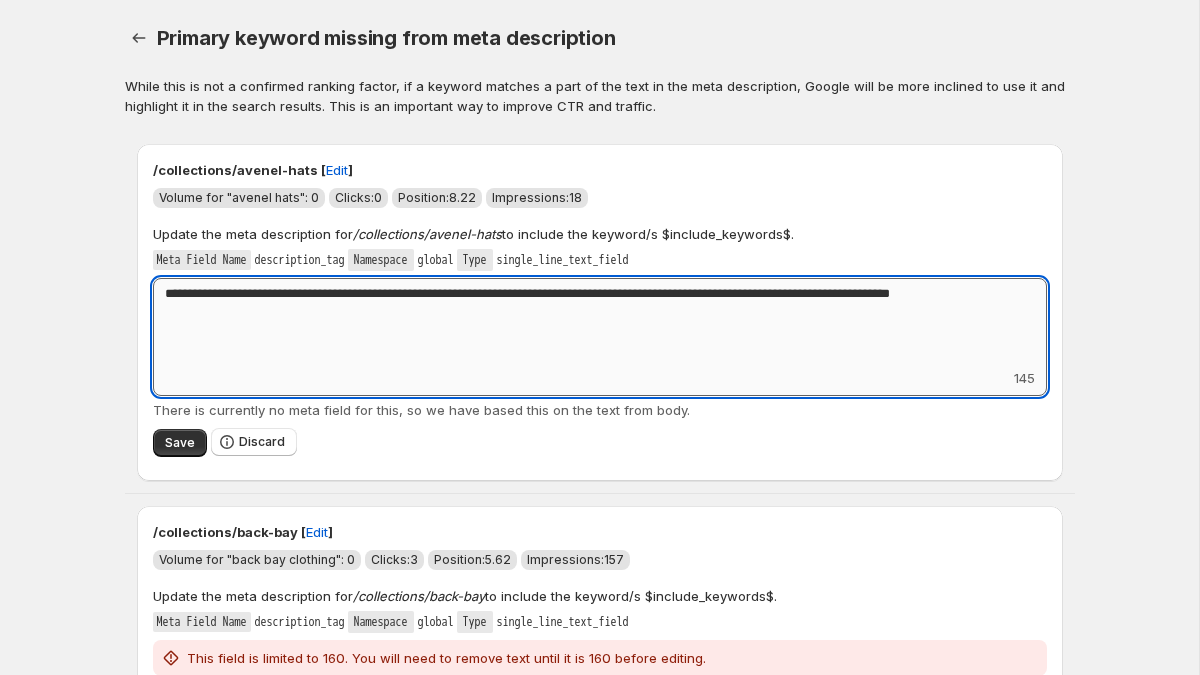 click on "**********" at bounding box center [600, 323] 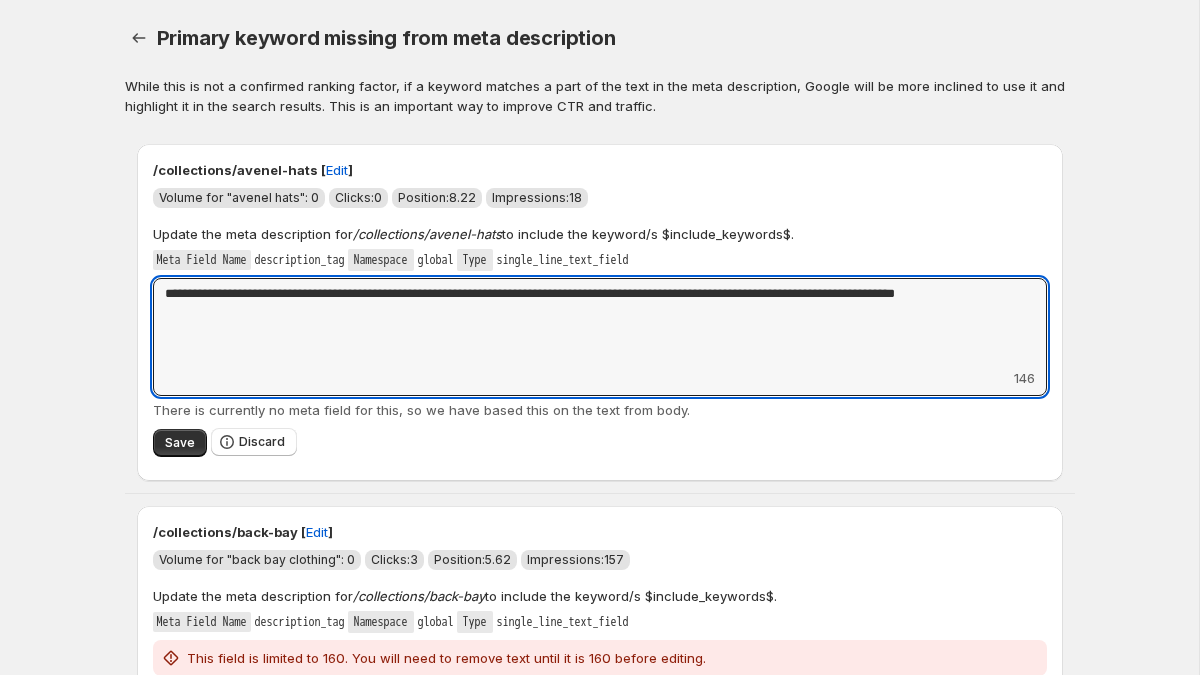 drag, startPoint x: 577, startPoint y: 297, endPoint x: 115, endPoint y: 295, distance: 462.00433 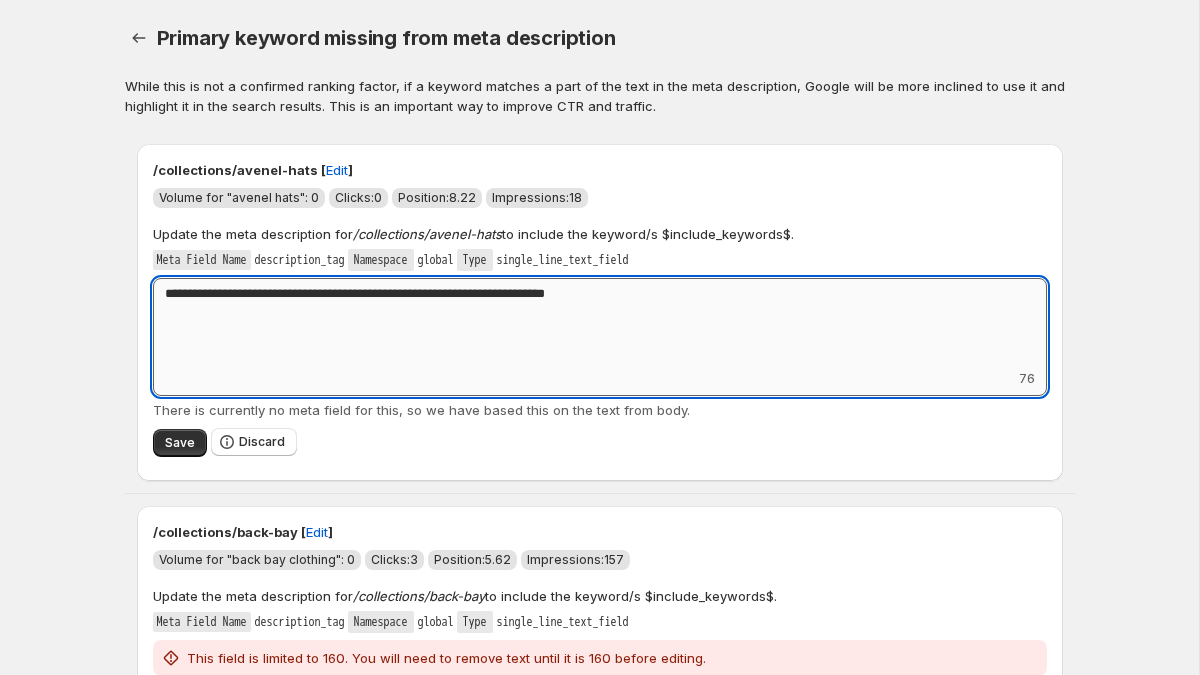 click on "**********" at bounding box center [600, 323] 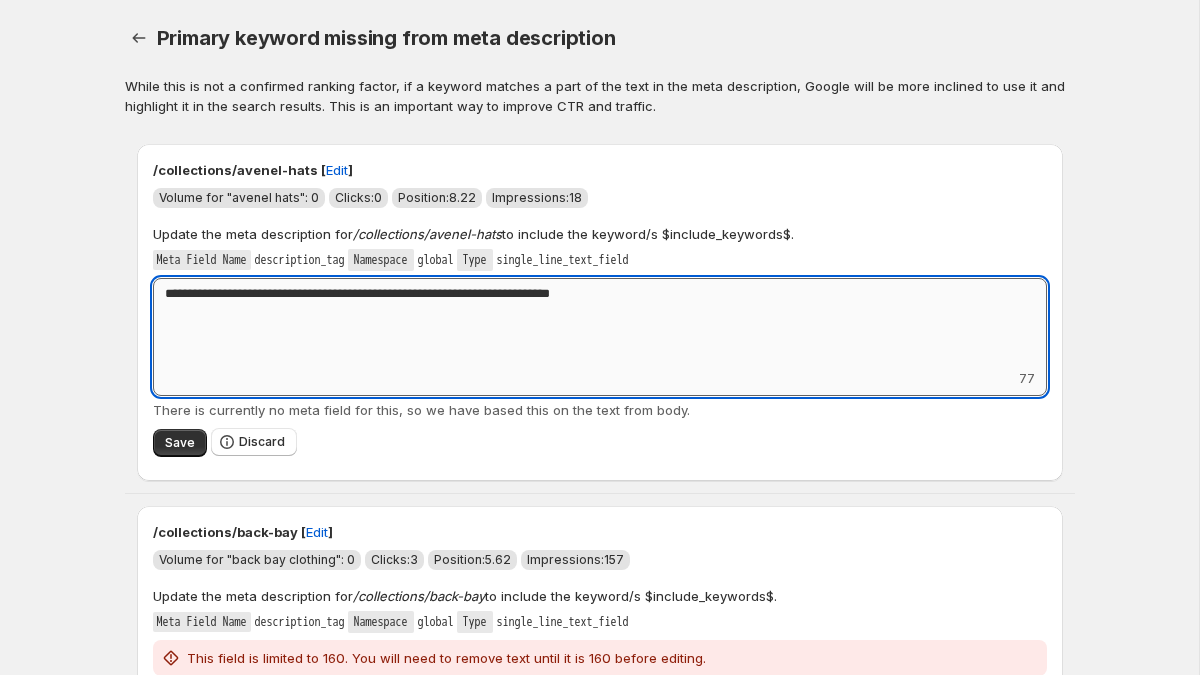 paste on "**********" 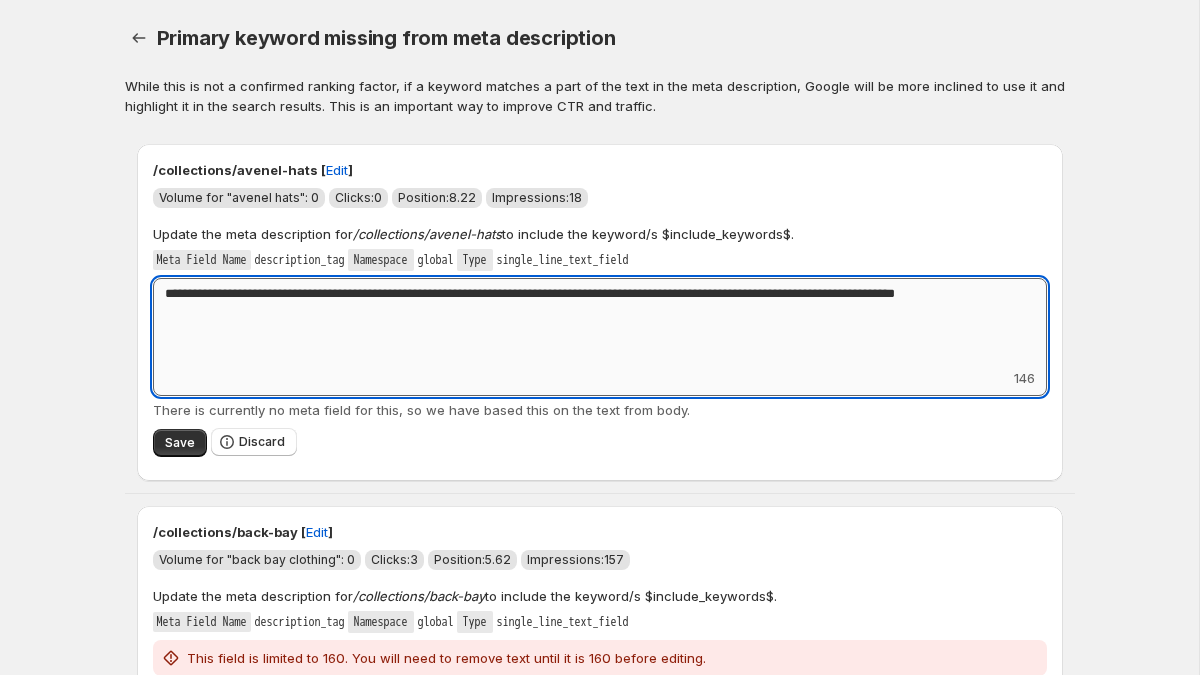 click on "**********" at bounding box center [600, 323] 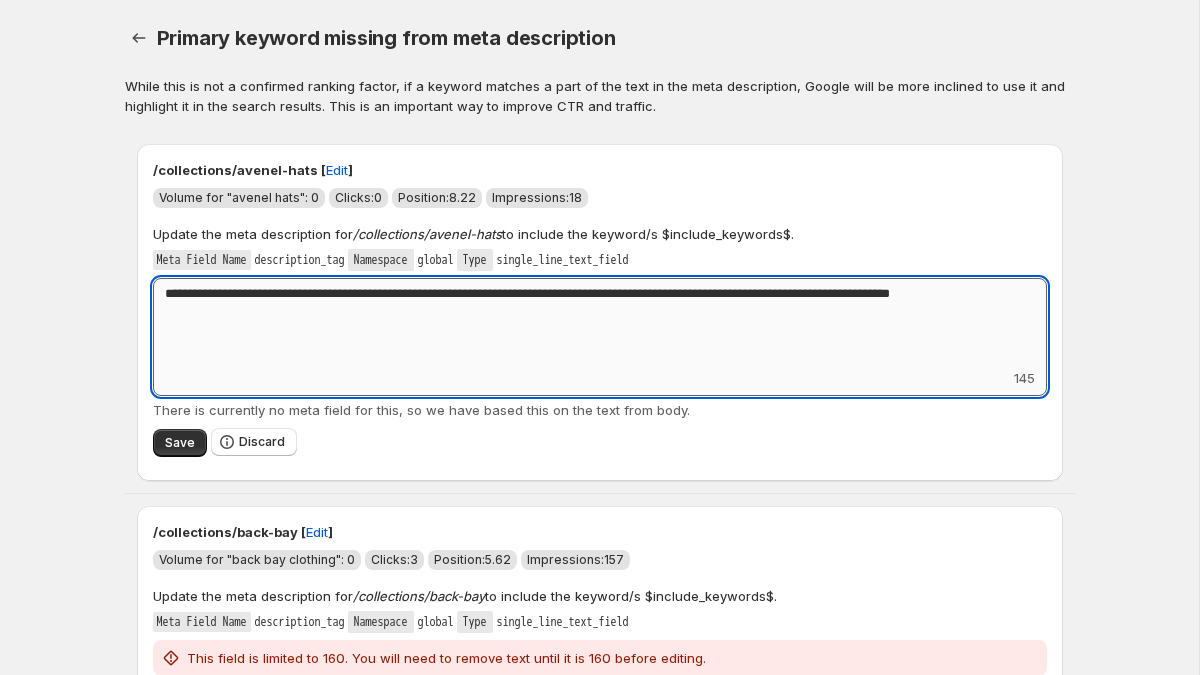 click on "**********" at bounding box center (600, 323) 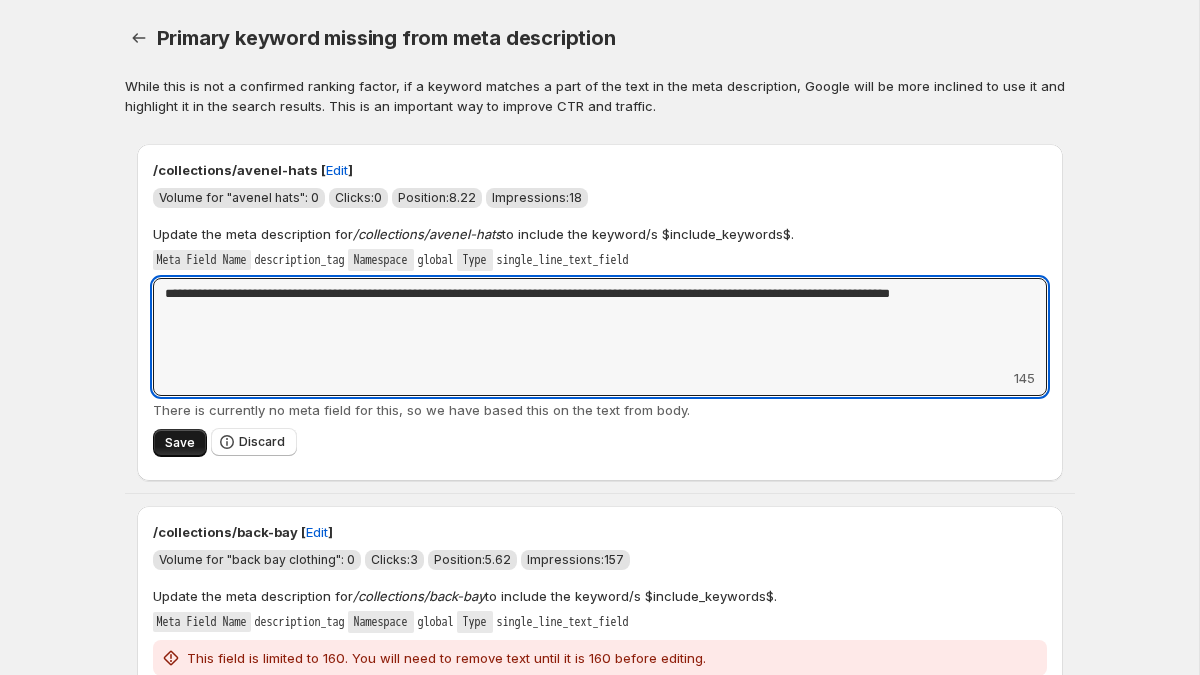 type on "**********" 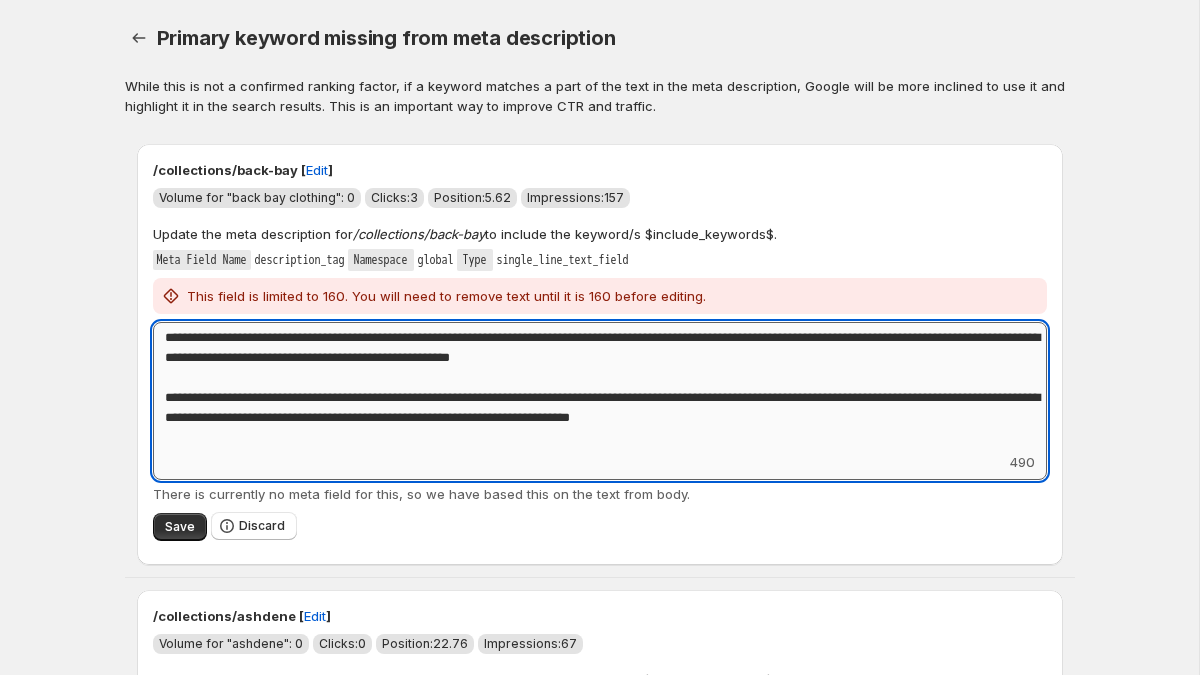click on "**********" at bounding box center [600, 387] 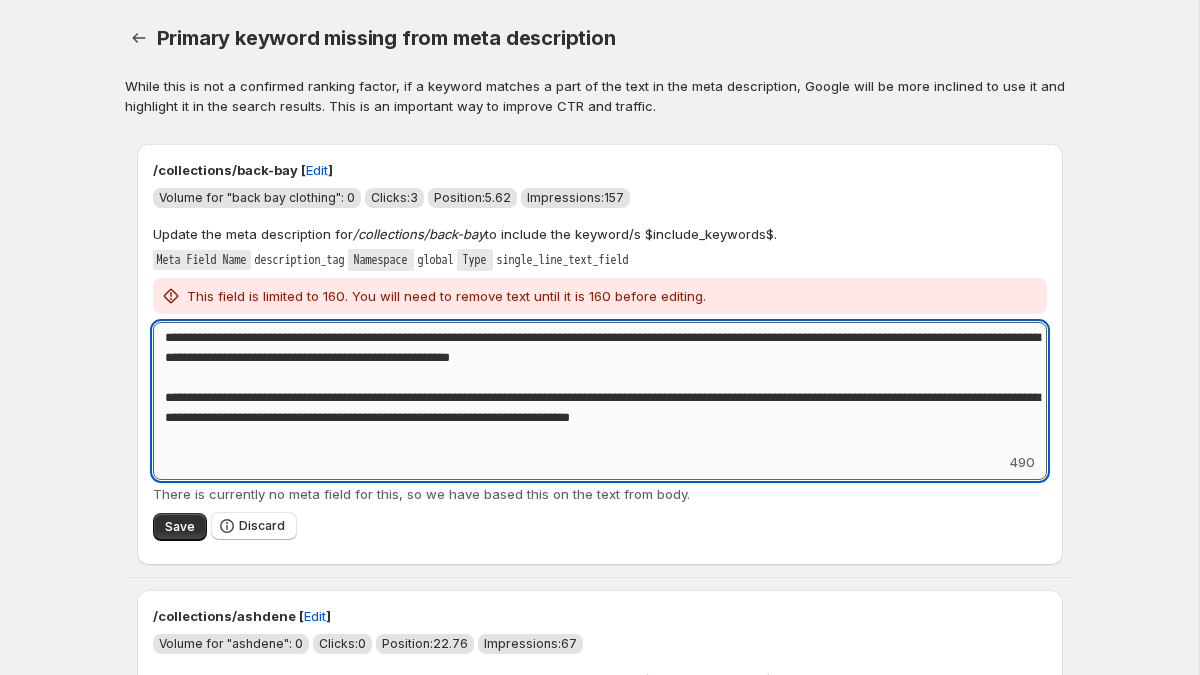 click on "**********" at bounding box center (600, 387) 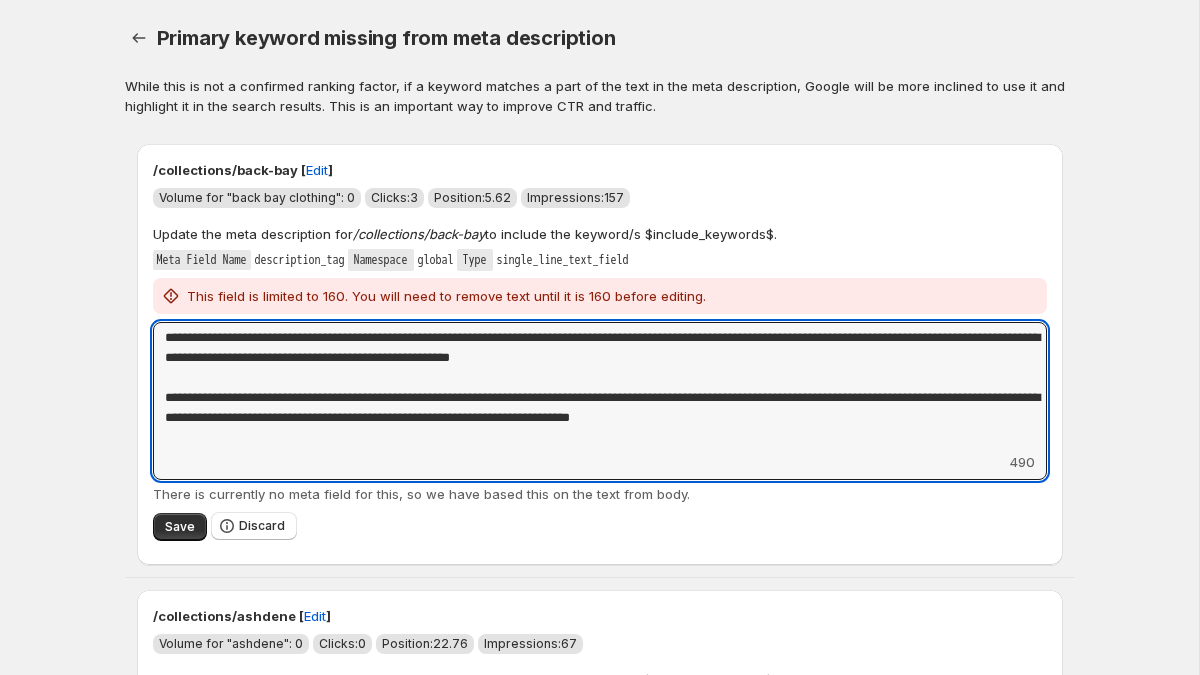 drag, startPoint x: 748, startPoint y: 360, endPoint x: 77, endPoint y: 358, distance: 671.003 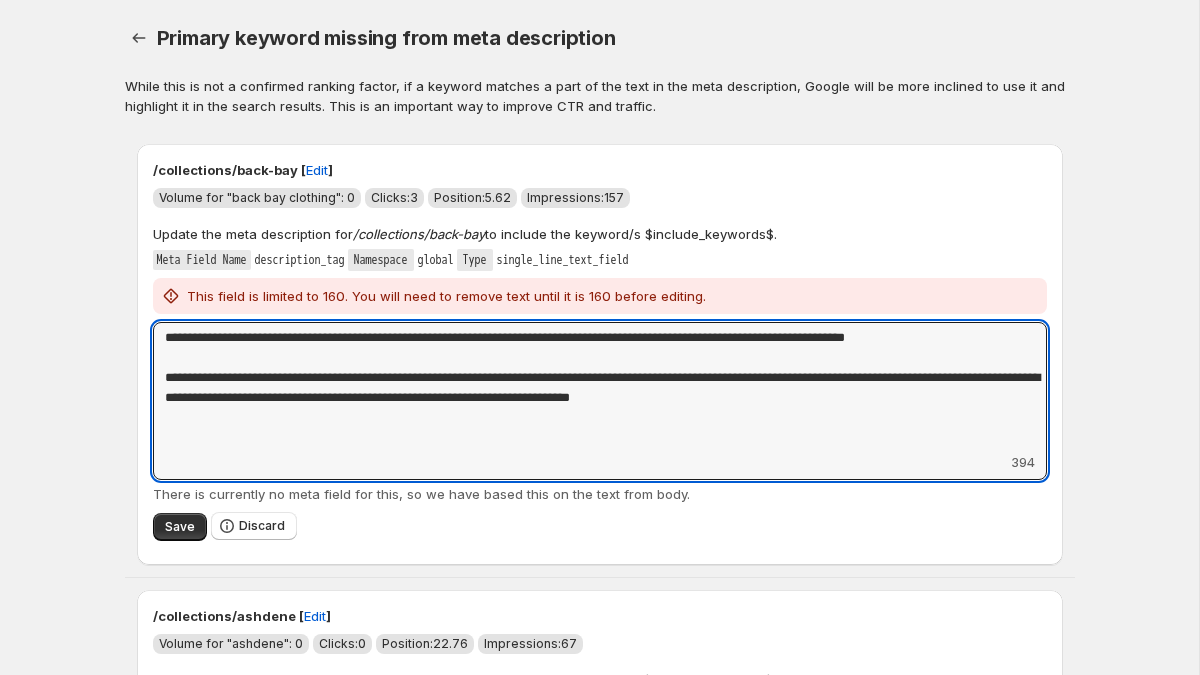 drag, startPoint x: 902, startPoint y: 399, endPoint x: 121, endPoint y: 374, distance: 781.4 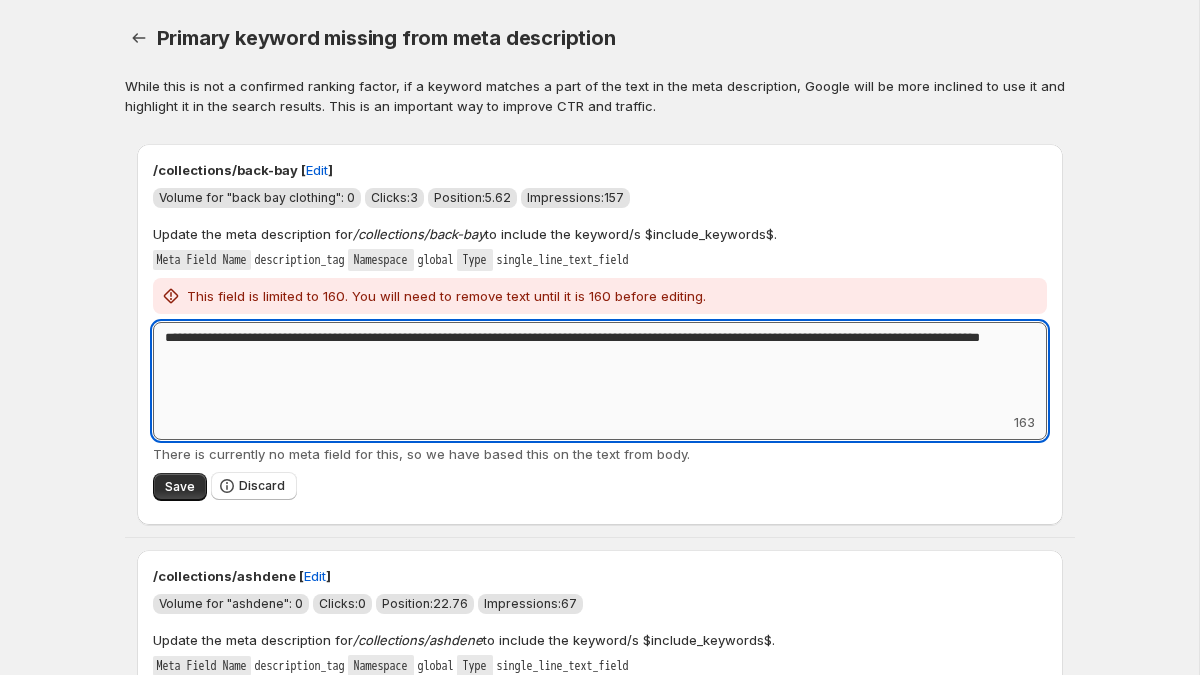 click on "**********" at bounding box center (600, 367) 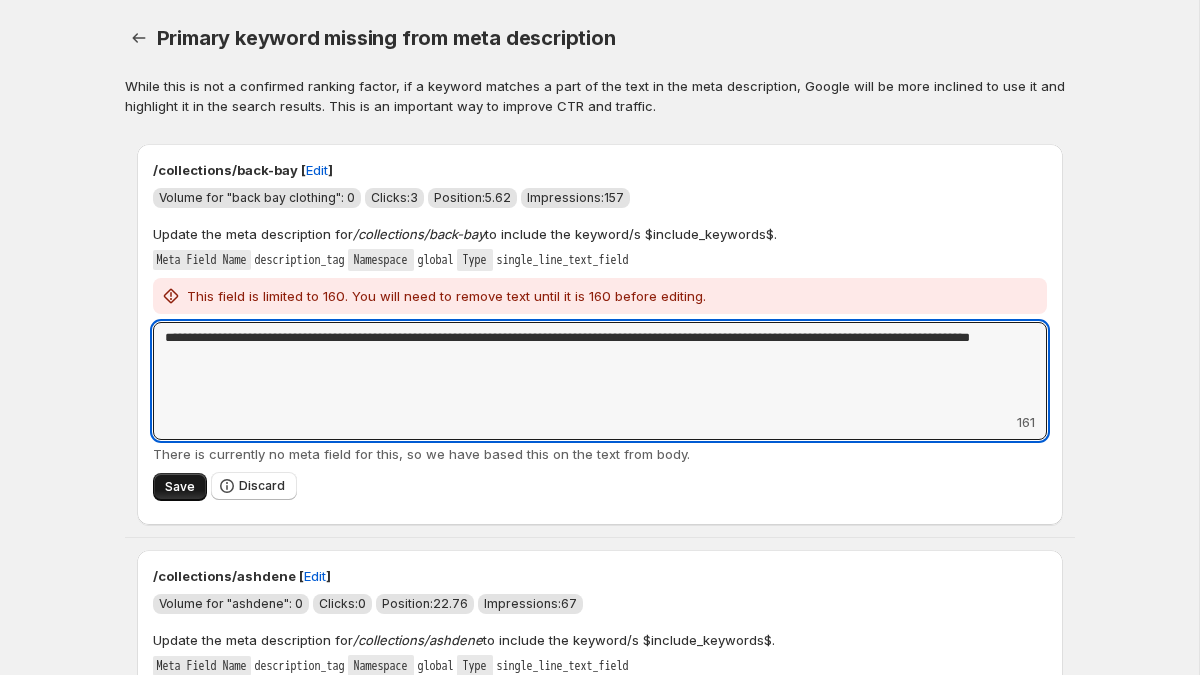 type on "**********" 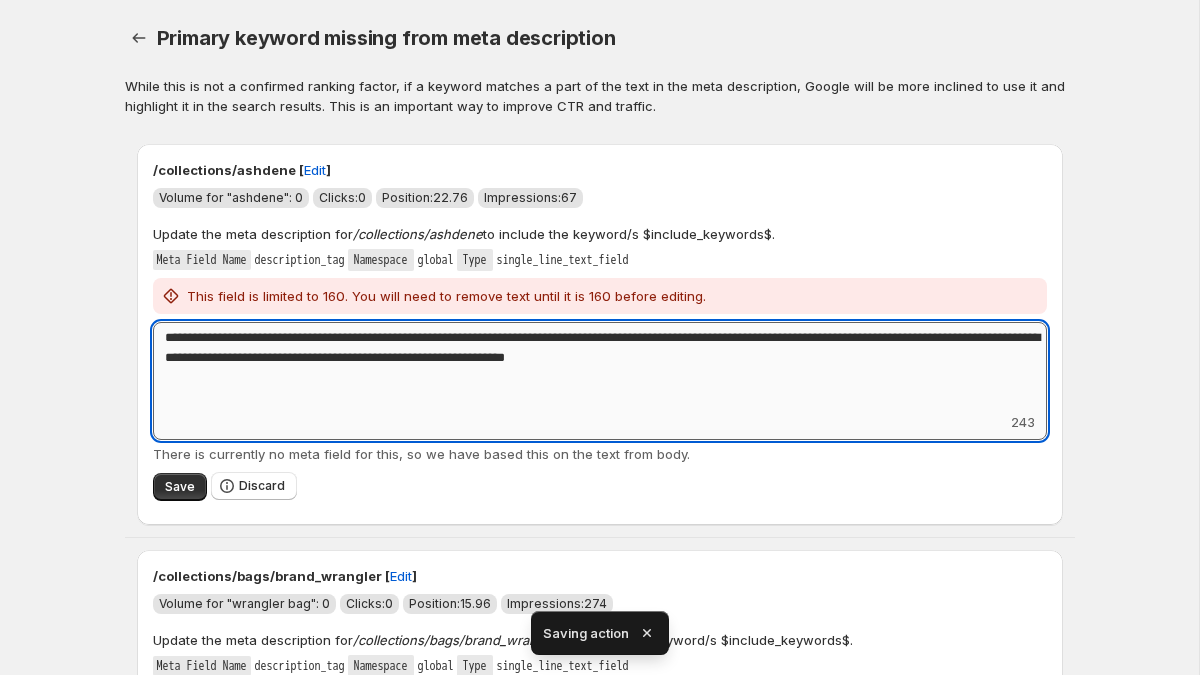 click on "**********" at bounding box center [600, 367] 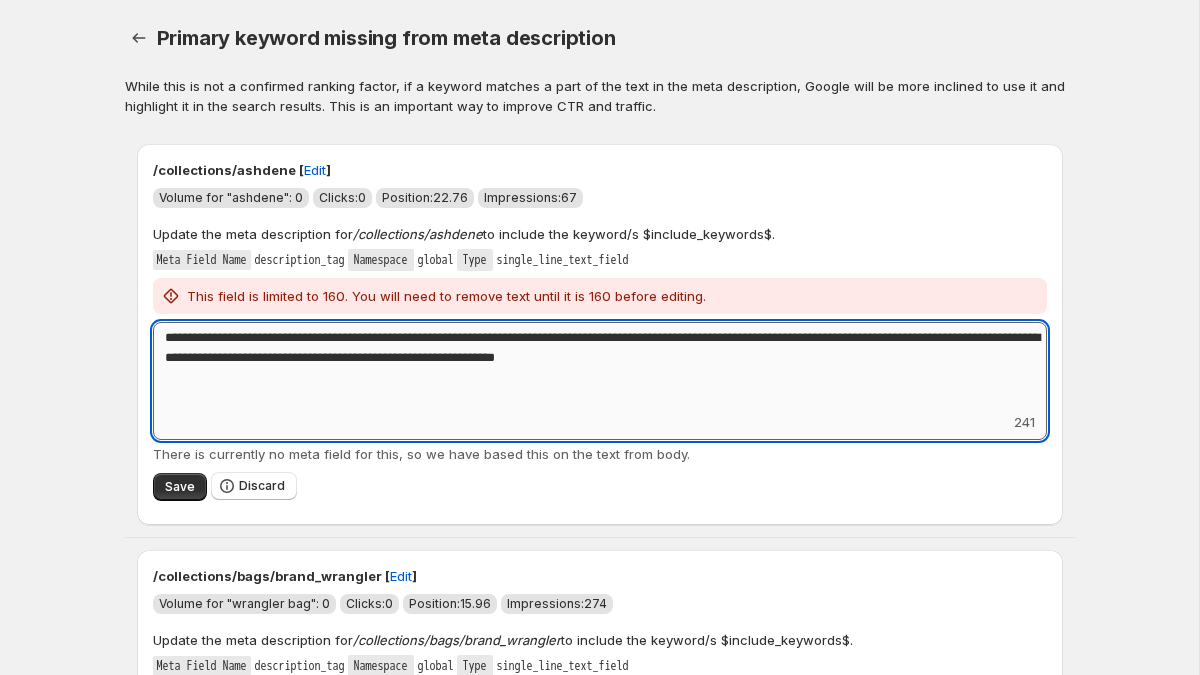click on "**********" at bounding box center (600, 367) 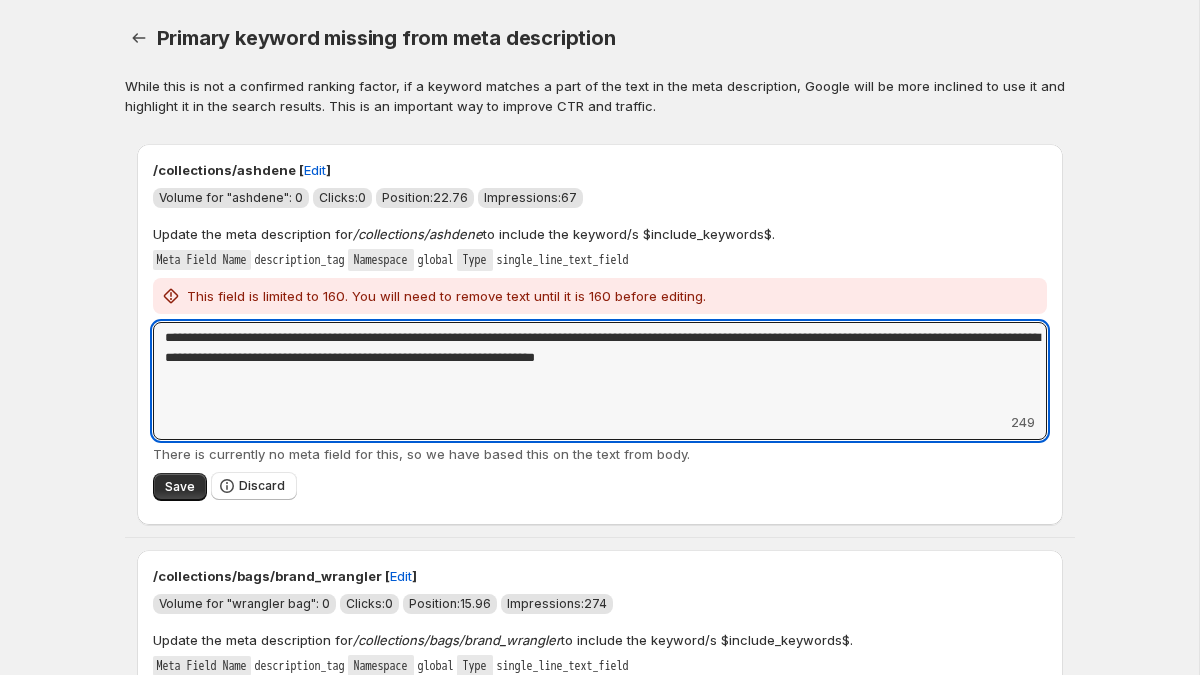 drag, startPoint x: 451, startPoint y: 341, endPoint x: 44, endPoint y: 321, distance: 407.49112 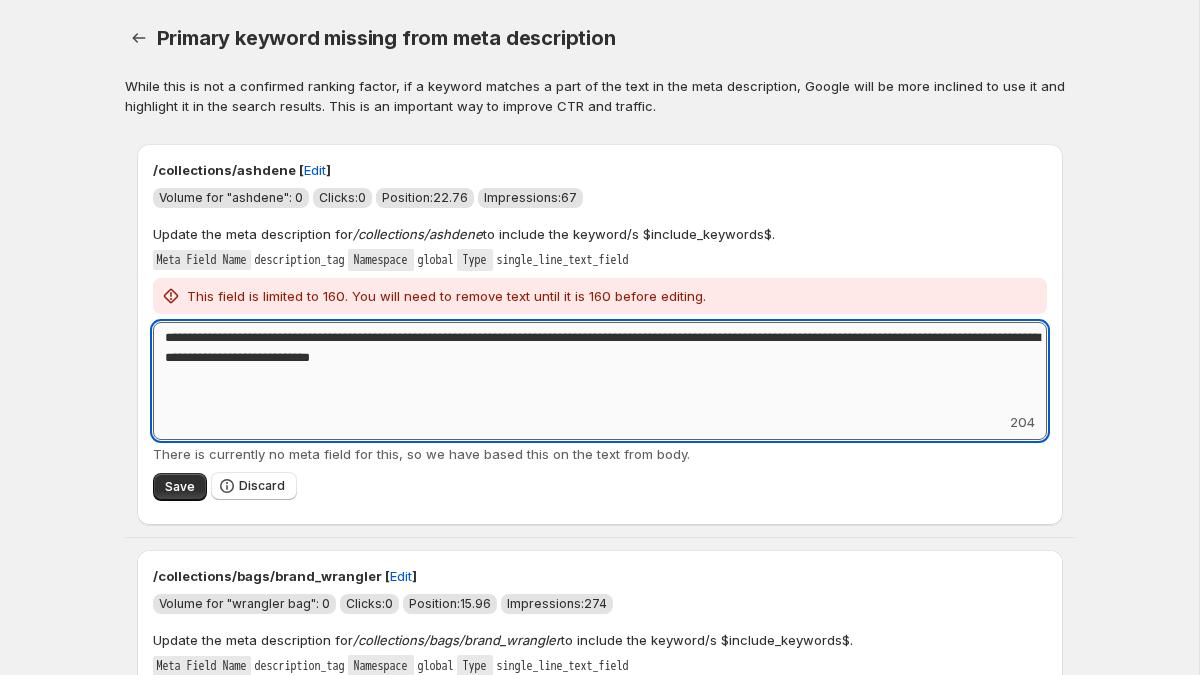 click on "**********" at bounding box center [600, 367] 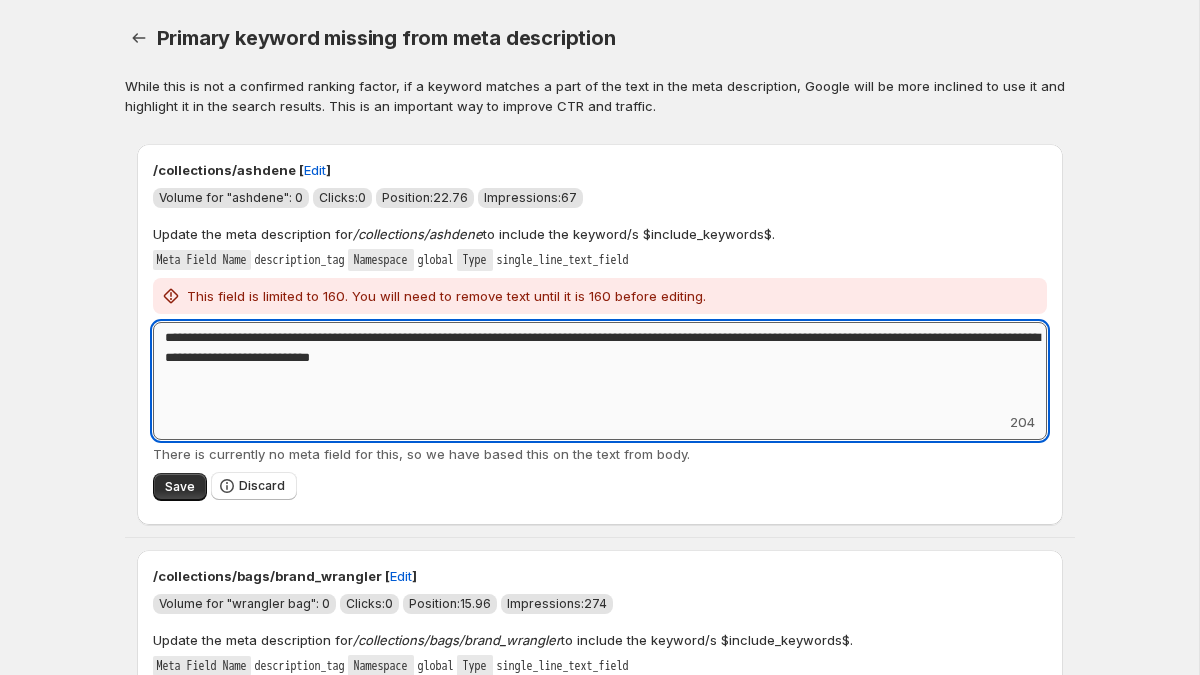 drag, startPoint x: 665, startPoint y: 357, endPoint x: 260, endPoint y: 353, distance: 405.01974 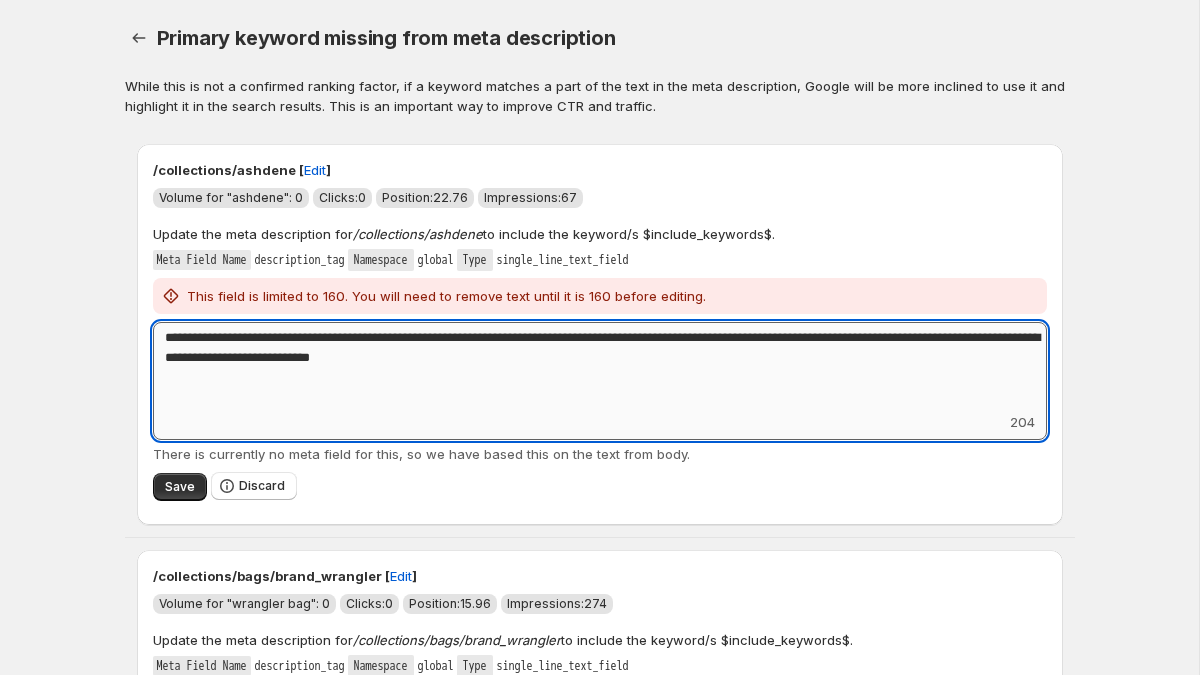 click on "**********" at bounding box center (600, 367) 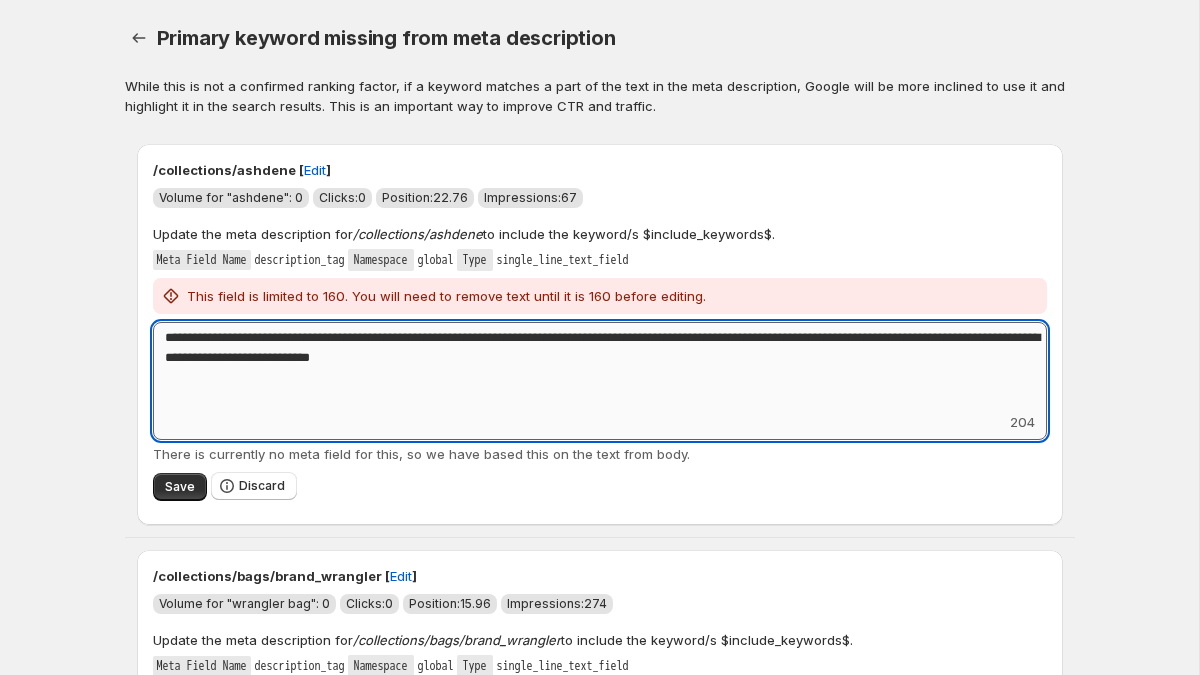 drag, startPoint x: 687, startPoint y: 359, endPoint x: 640, endPoint y: 359, distance: 47 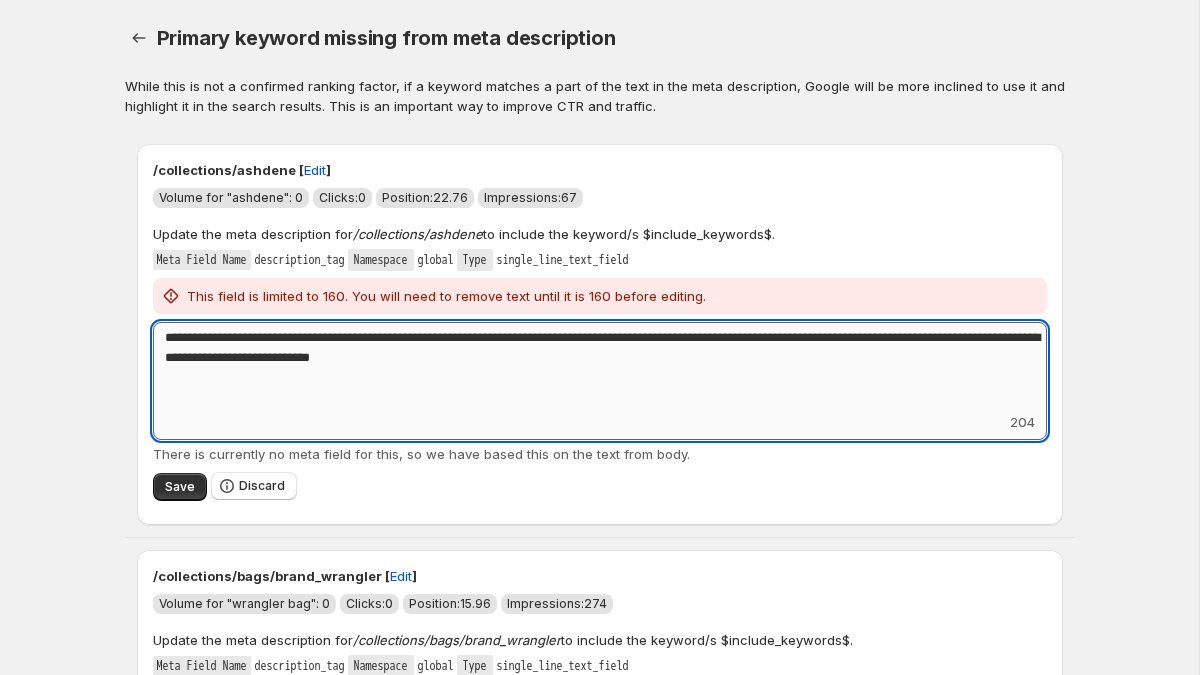 drag, startPoint x: 661, startPoint y: 358, endPoint x: 255, endPoint y: 355, distance: 406.01108 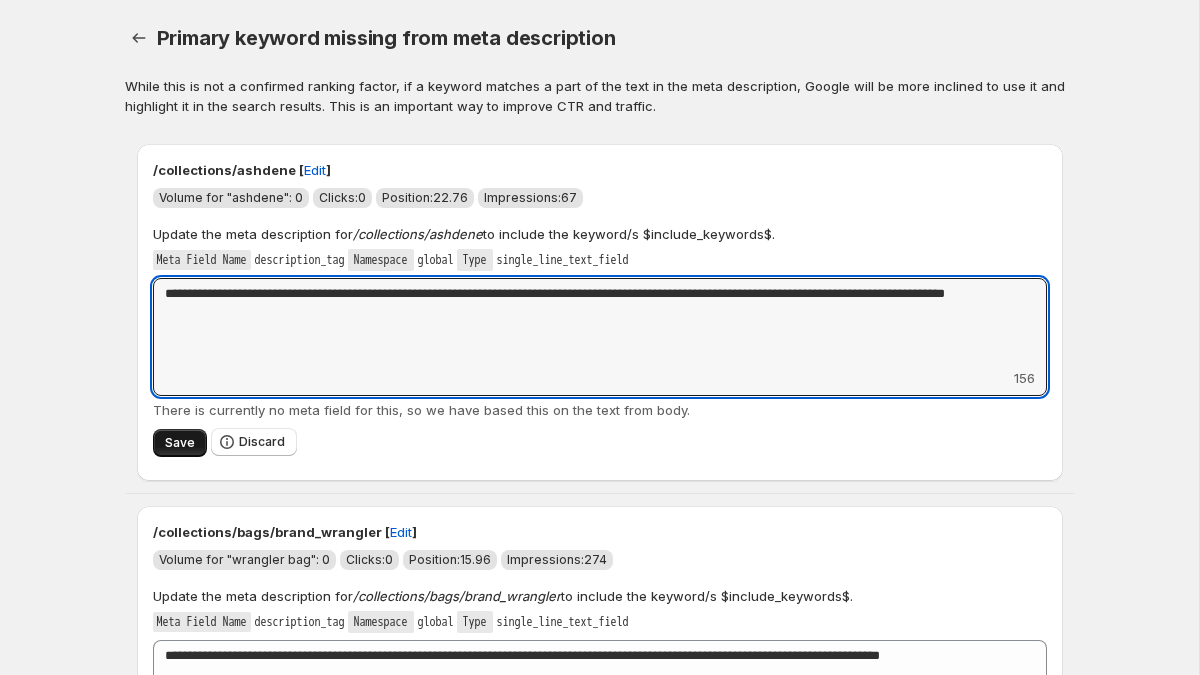 type on "**********" 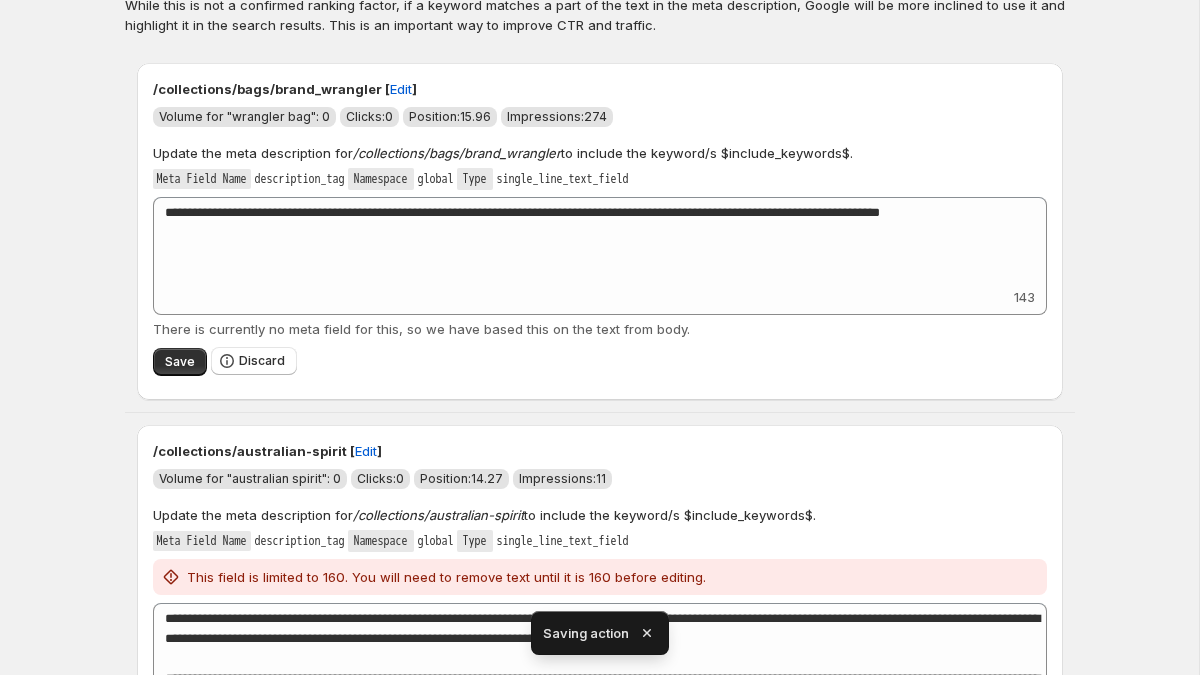 scroll, scrollTop: 83, scrollLeft: 0, axis: vertical 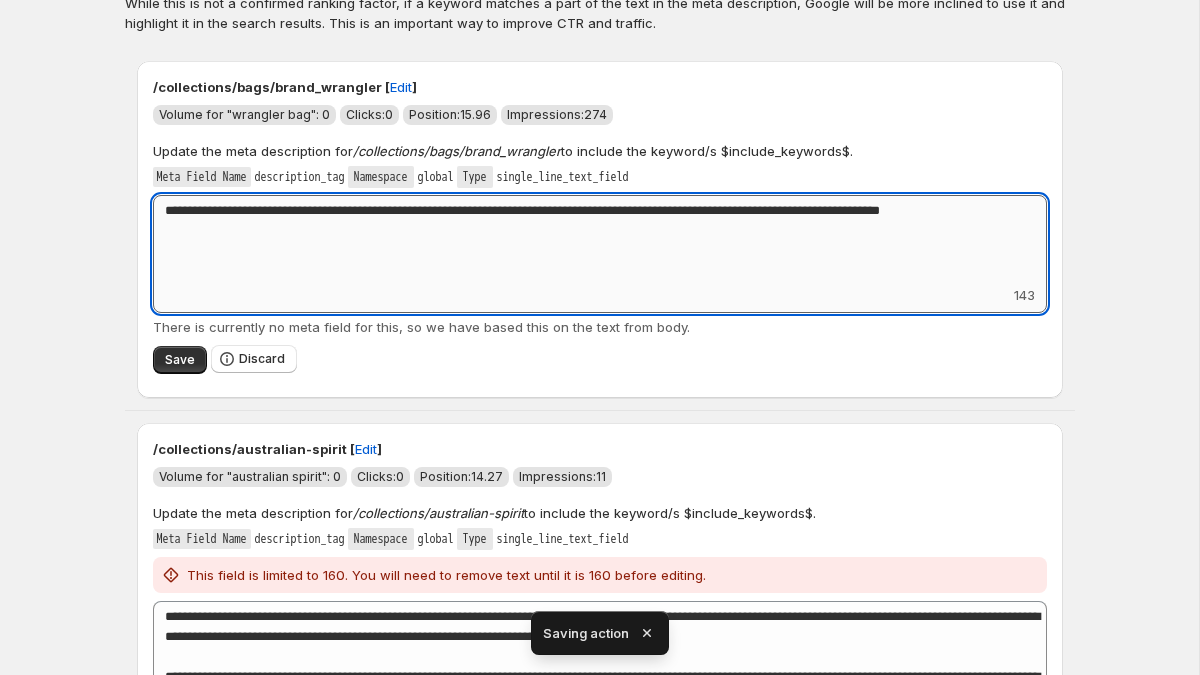 click on "**********" at bounding box center [600, 240] 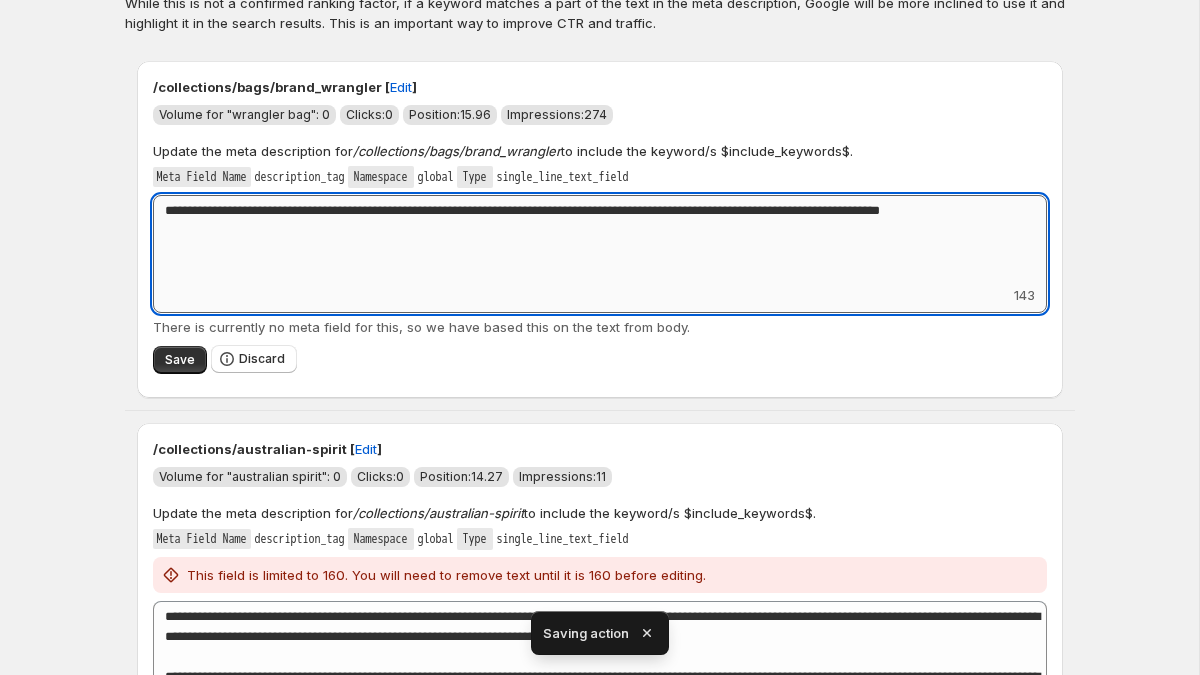 click on "**********" at bounding box center (600, 240) 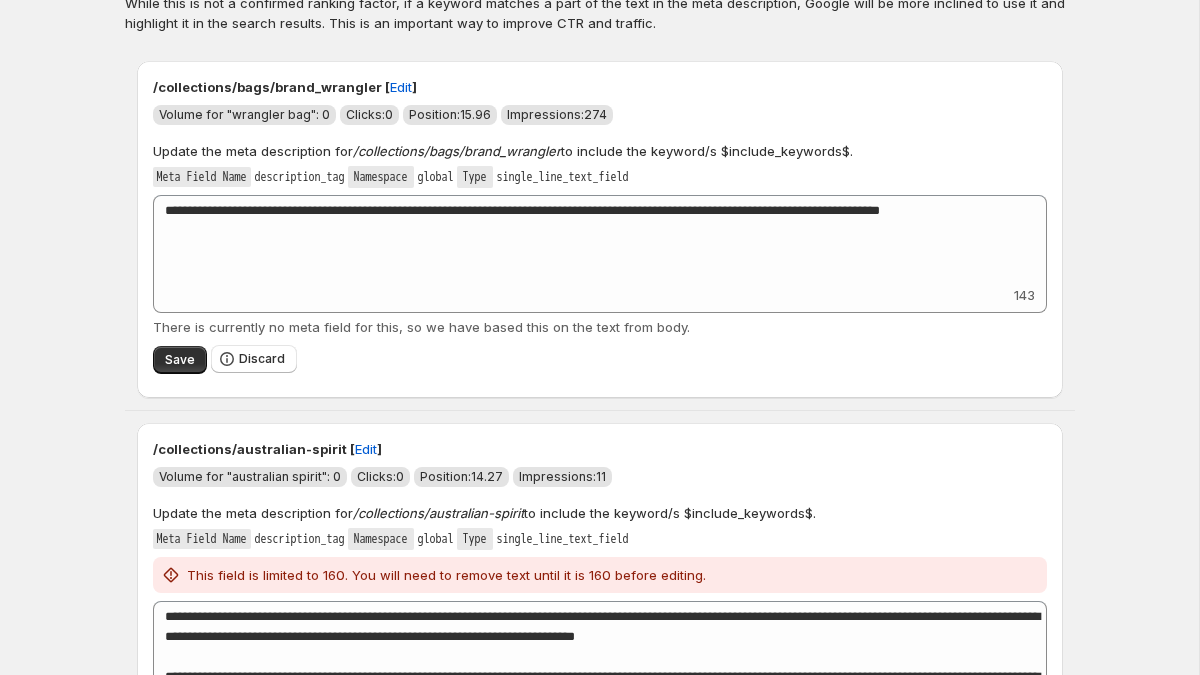 click on "/collections/bags/brand_wrangler   [ Edit ]" at bounding box center [600, 87] 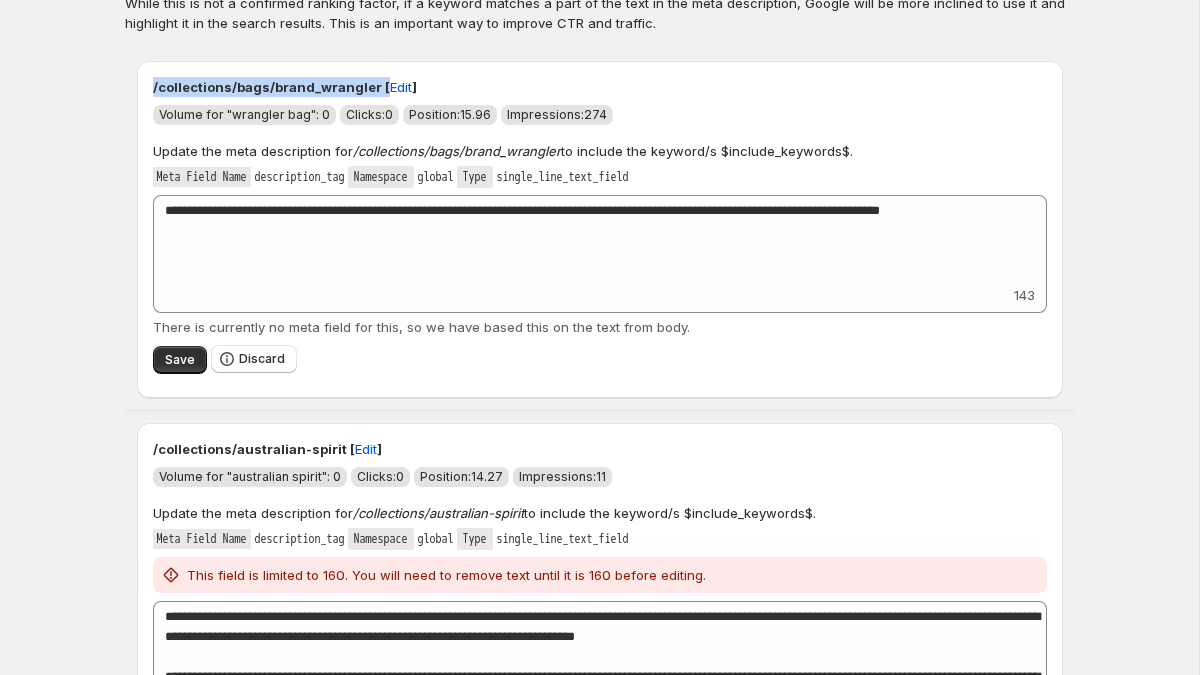 drag, startPoint x: 151, startPoint y: 84, endPoint x: 426, endPoint y: 93, distance: 275.14725 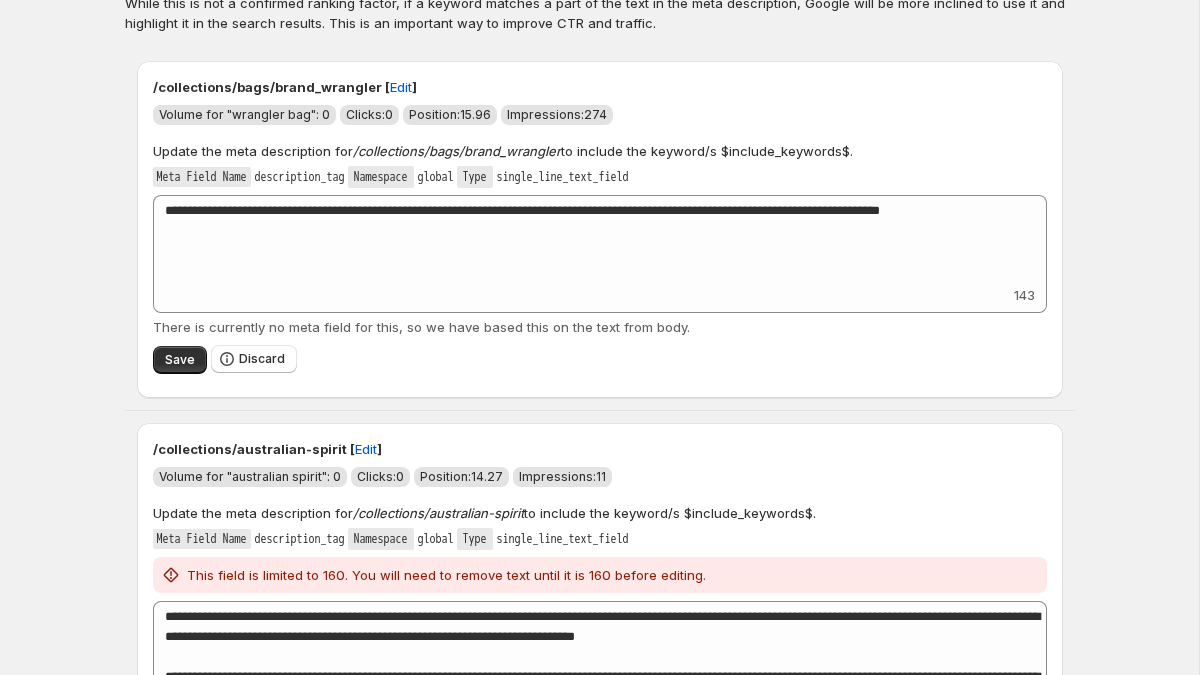click on "**********" at bounding box center (599, 3806) 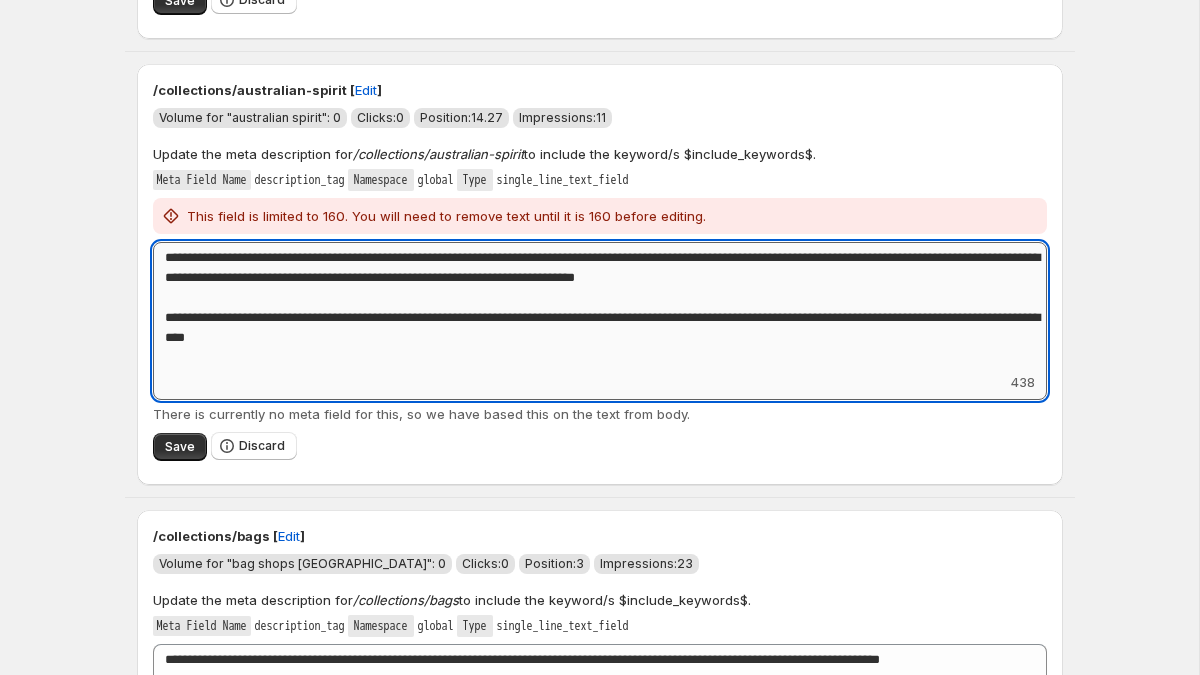 click on "**********" at bounding box center [600, 307] 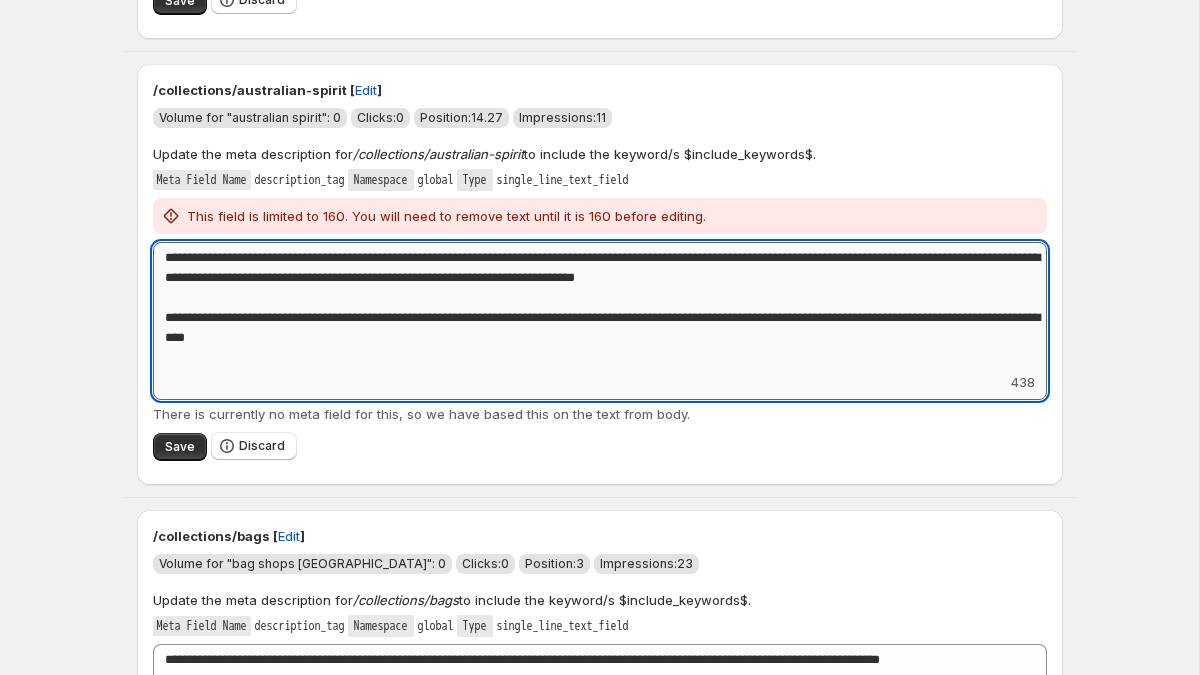 drag, startPoint x: 898, startPoint y: 279, endPoint x: 533, endPoint y: 279, distance: 365 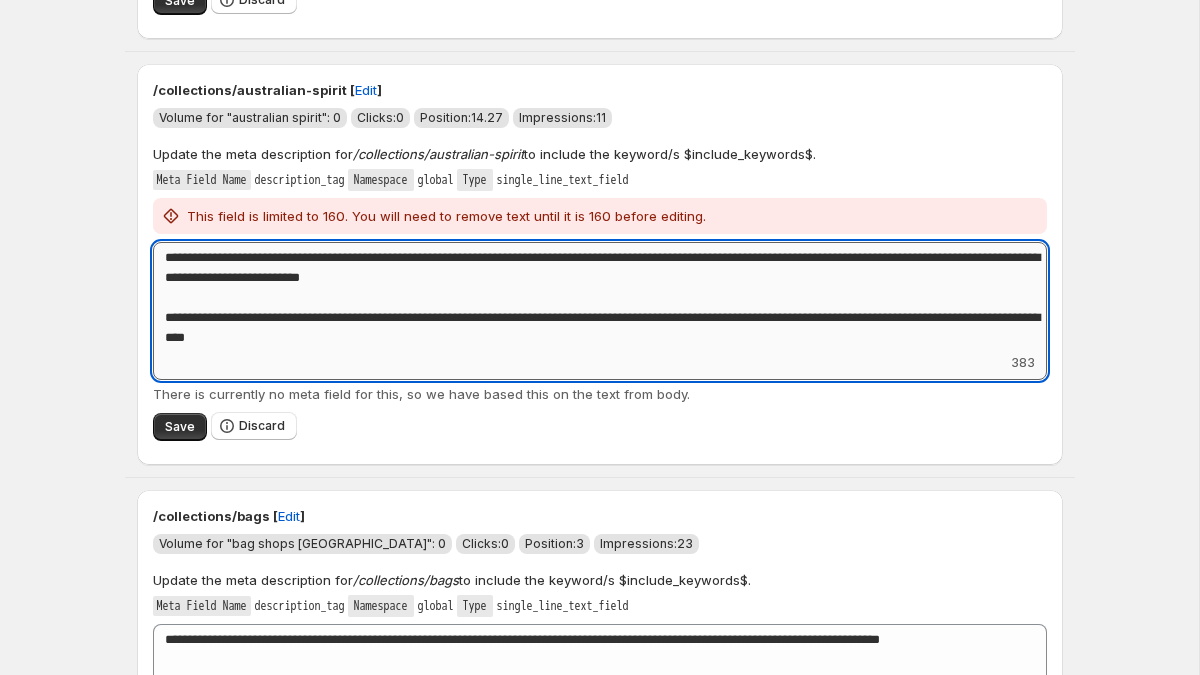 drag, startPoint x: 513, startPoint y: 331, endPoint x: 282, endPoint y: 278, distance: 237.0021 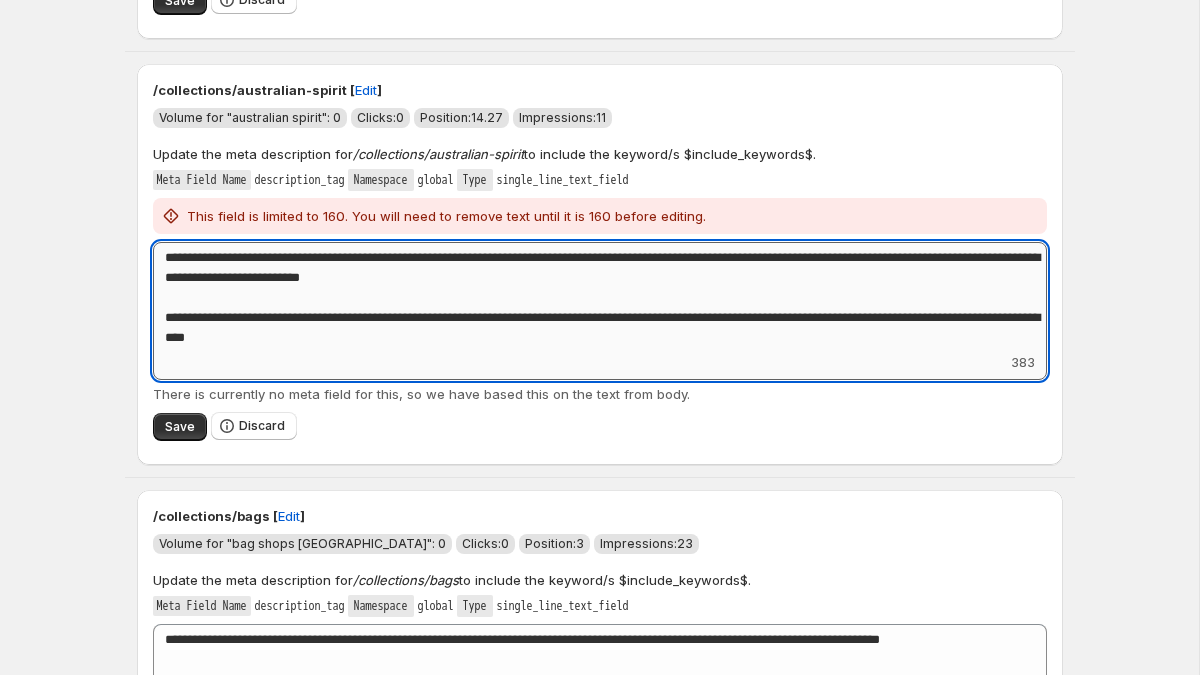 click on "**********" at bounding box center [600, 297] 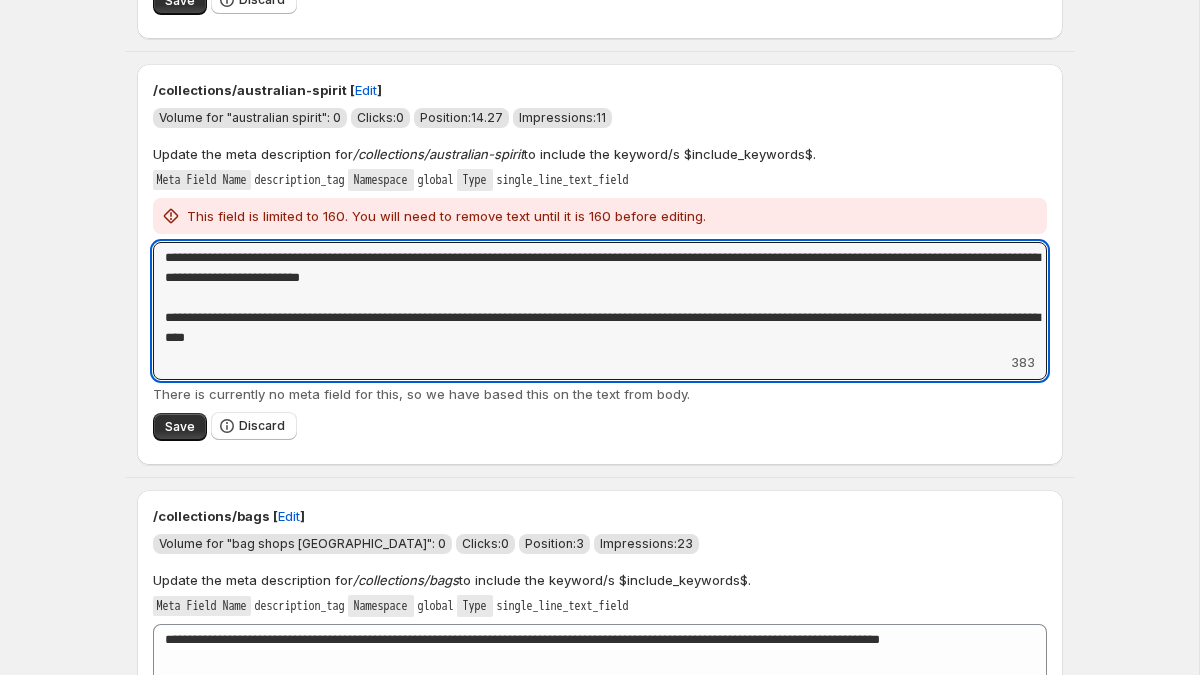 drag, startPoint x: 356, startPoint y: 339, endPoint x: 95, endPoint y: 325, distance: 261.3752 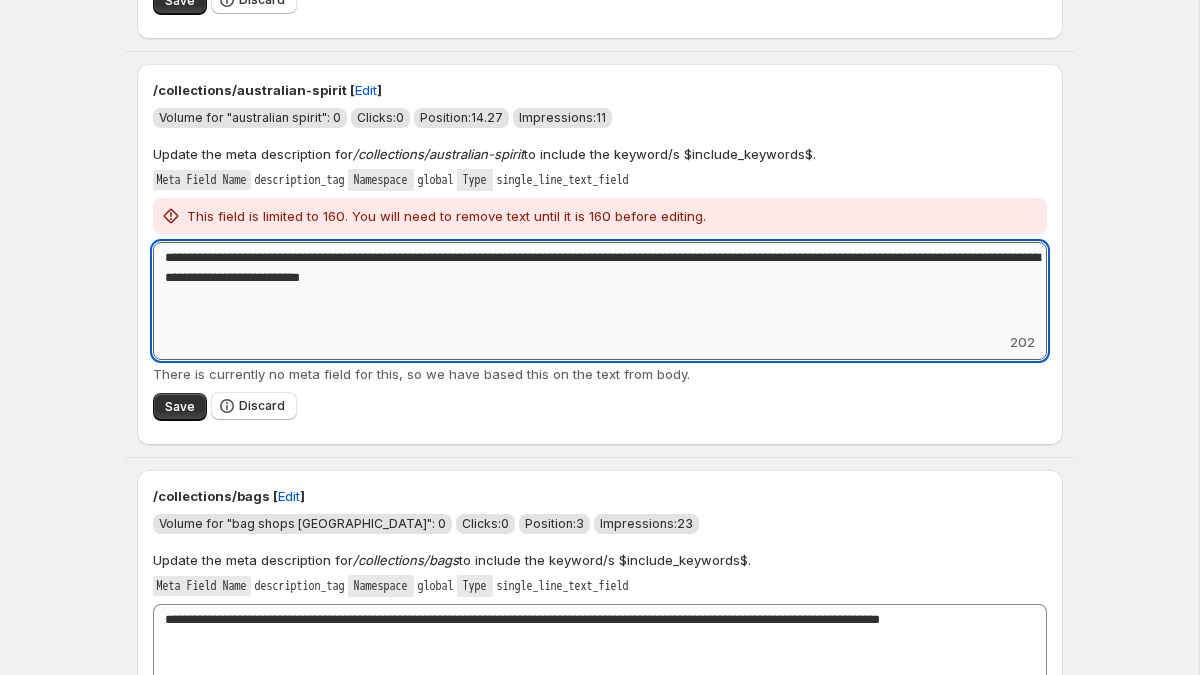click on "**********" at bounding box center (600, 287) 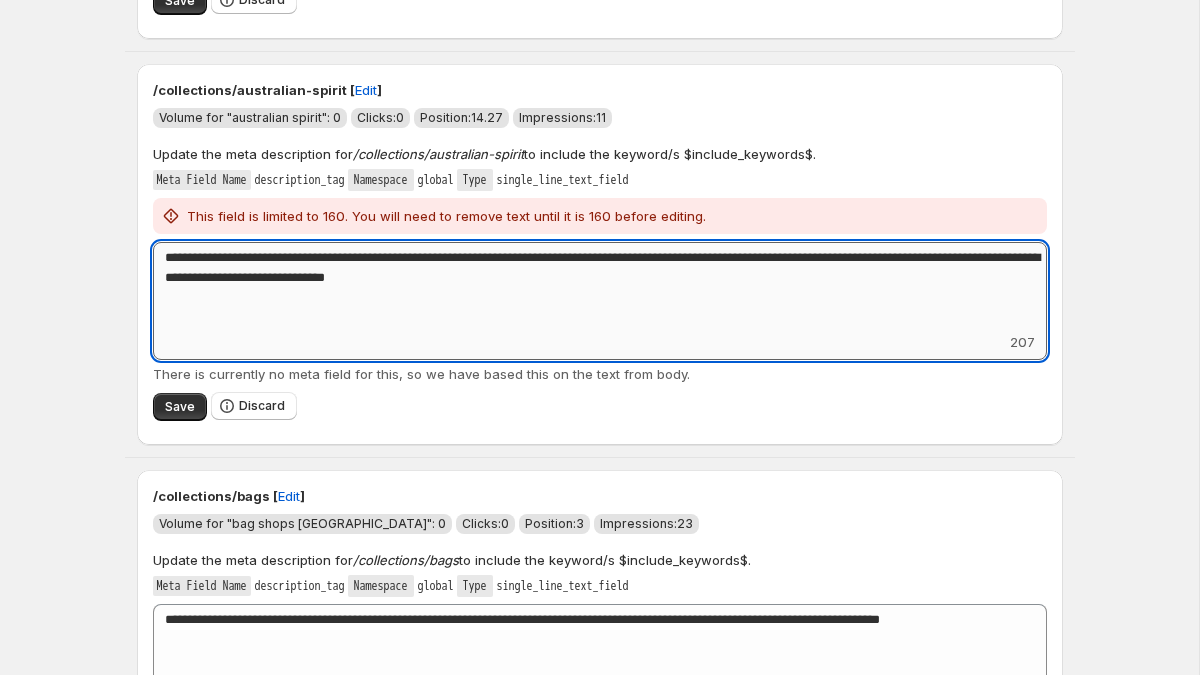 drag, startPoint x: 598, startPoint y: 274, endPoint x: 331, endPoint y: 277, distance: 267.01685 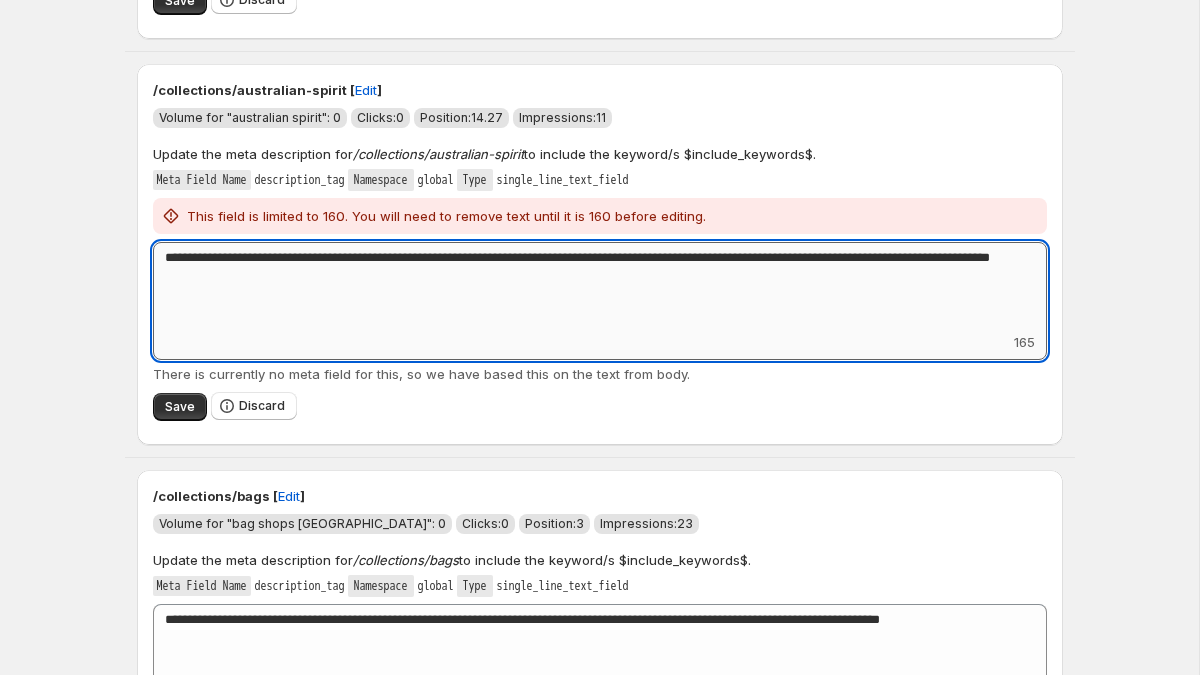 click on "**********" at bounding box center [600, 287] 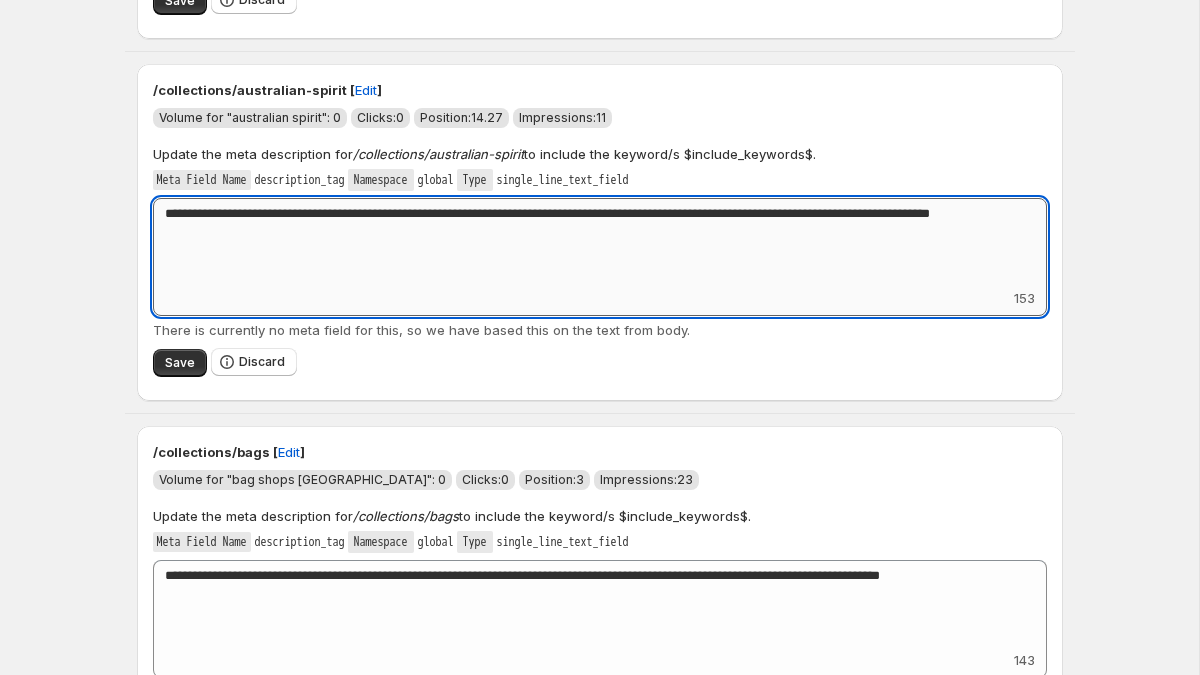 click on "**********" at bounding box center (600, 243) 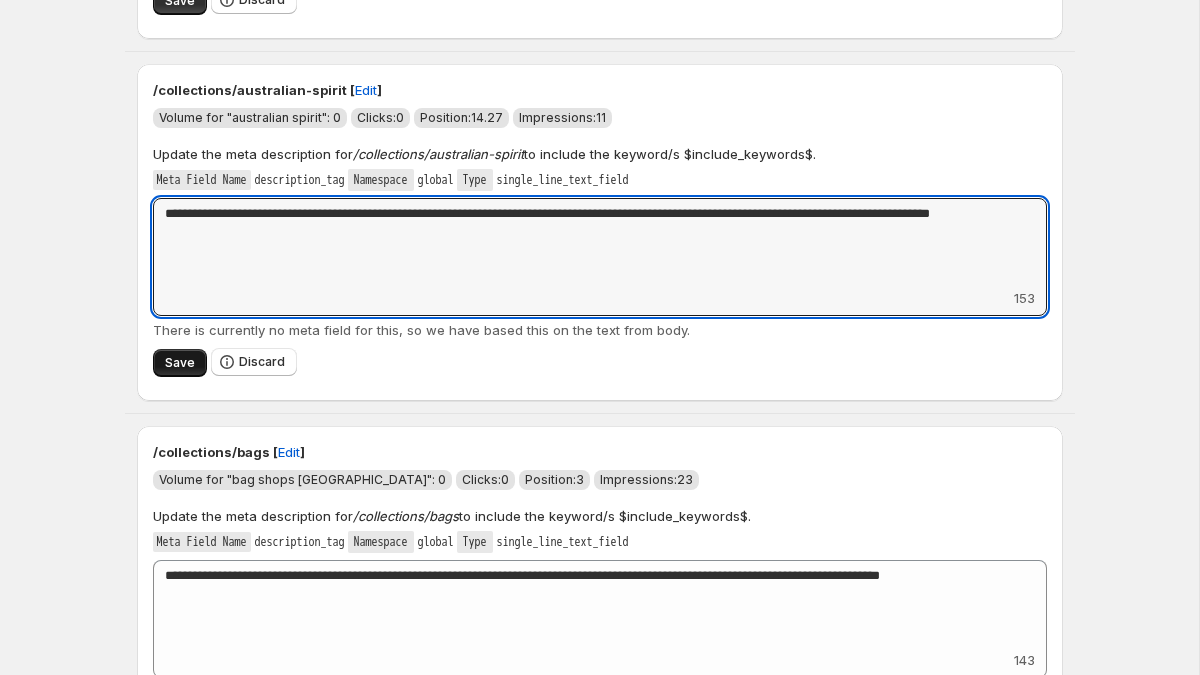 type on "**********" 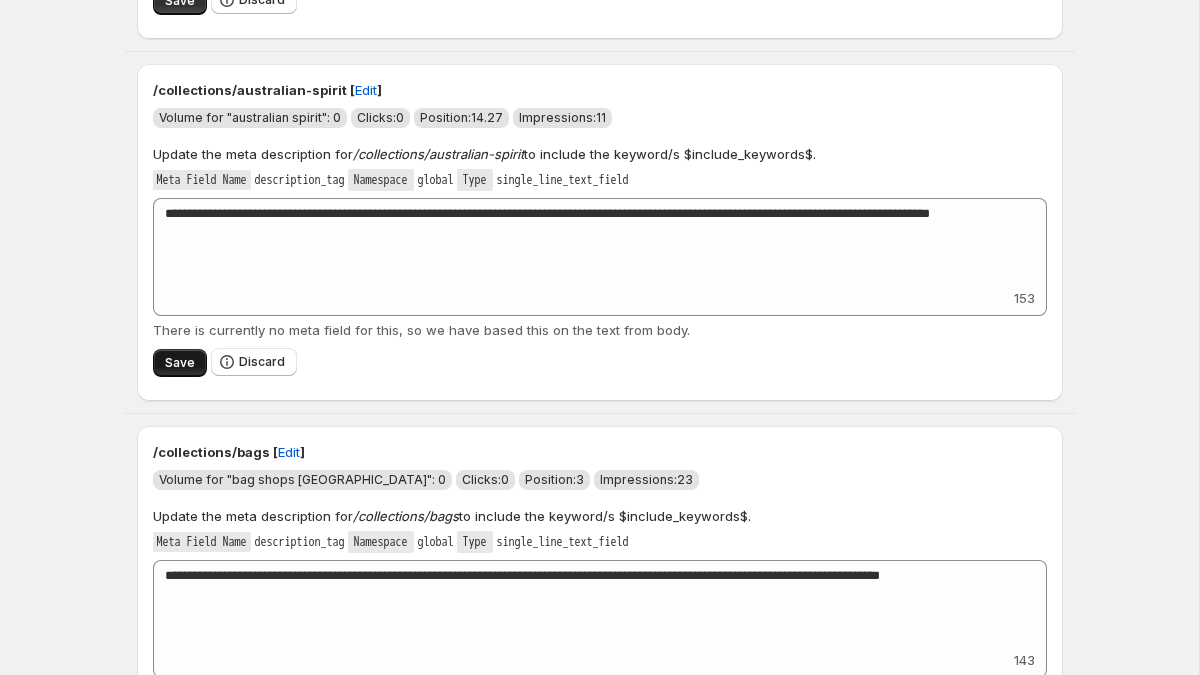 click on "Save" at bounding box center [180, 363] 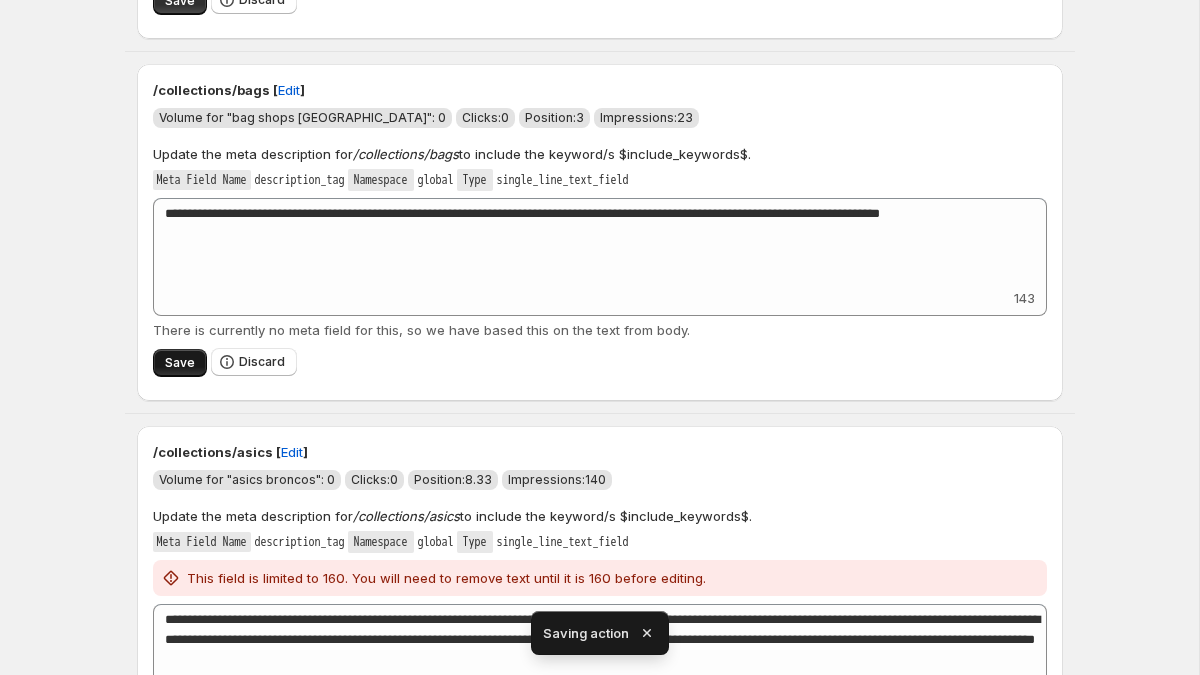click on "Save" at bounding box center [180, 363] 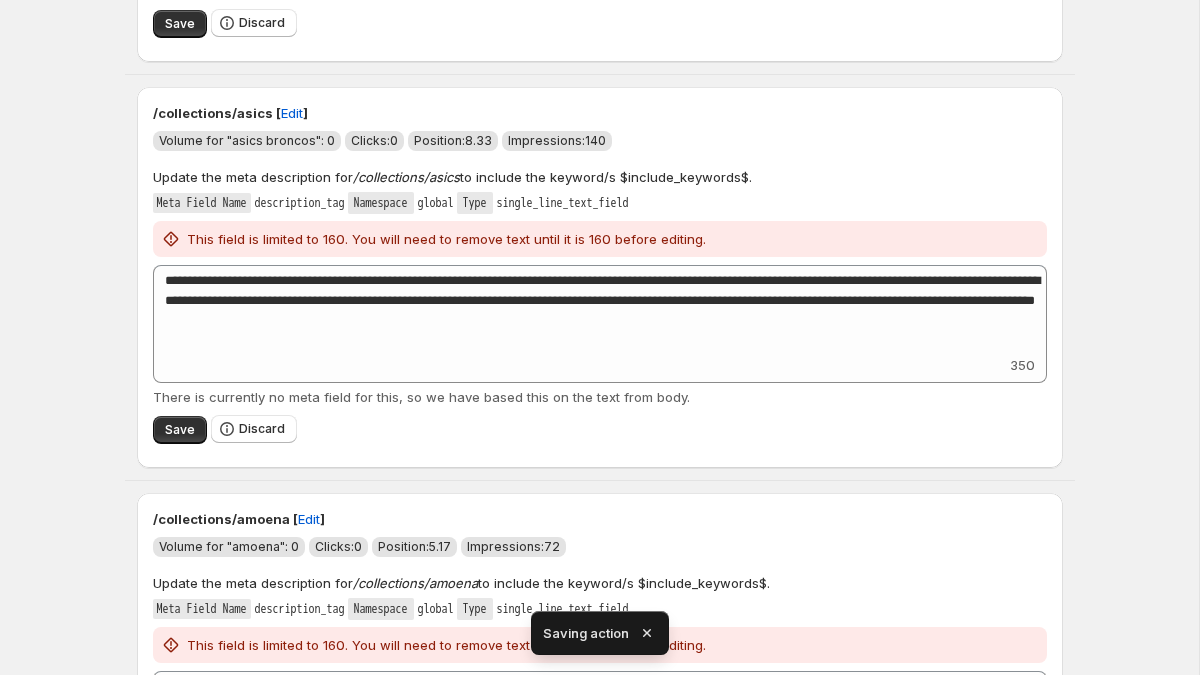scroll, scrollTop: 408, scrollLeft: 0, axis: vertical 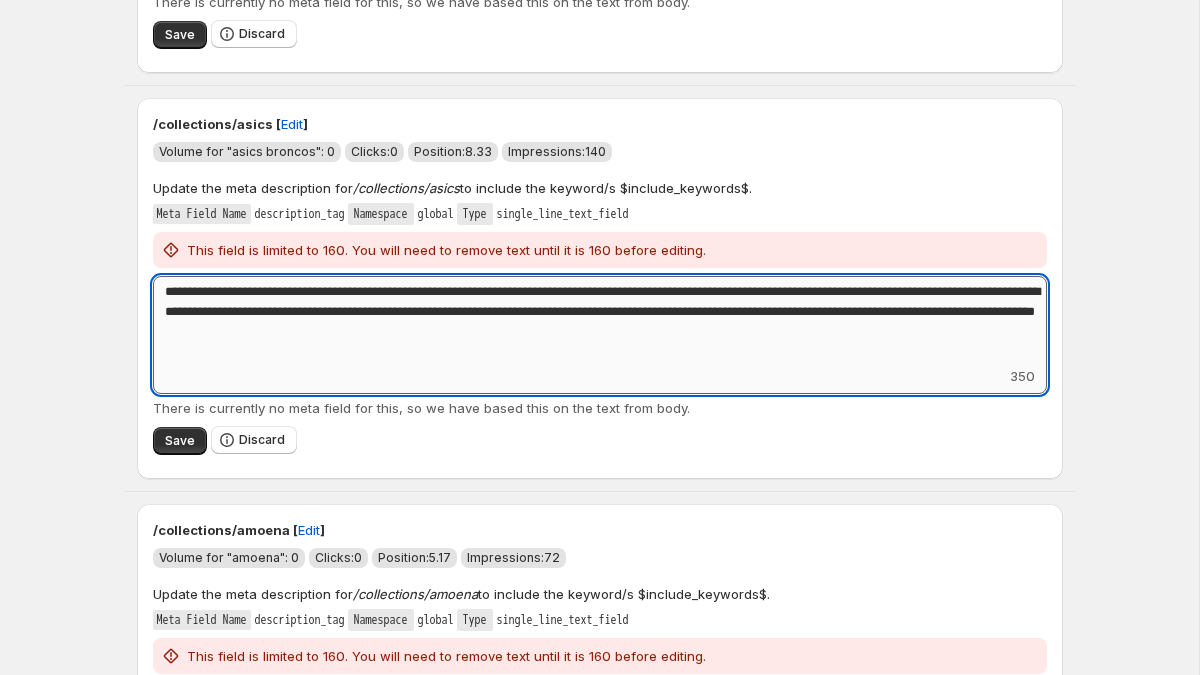 drag, startPoint x: 460, startPoint y: 297, endPoint x: 448, endPoint y: 293, distance: 12.649111 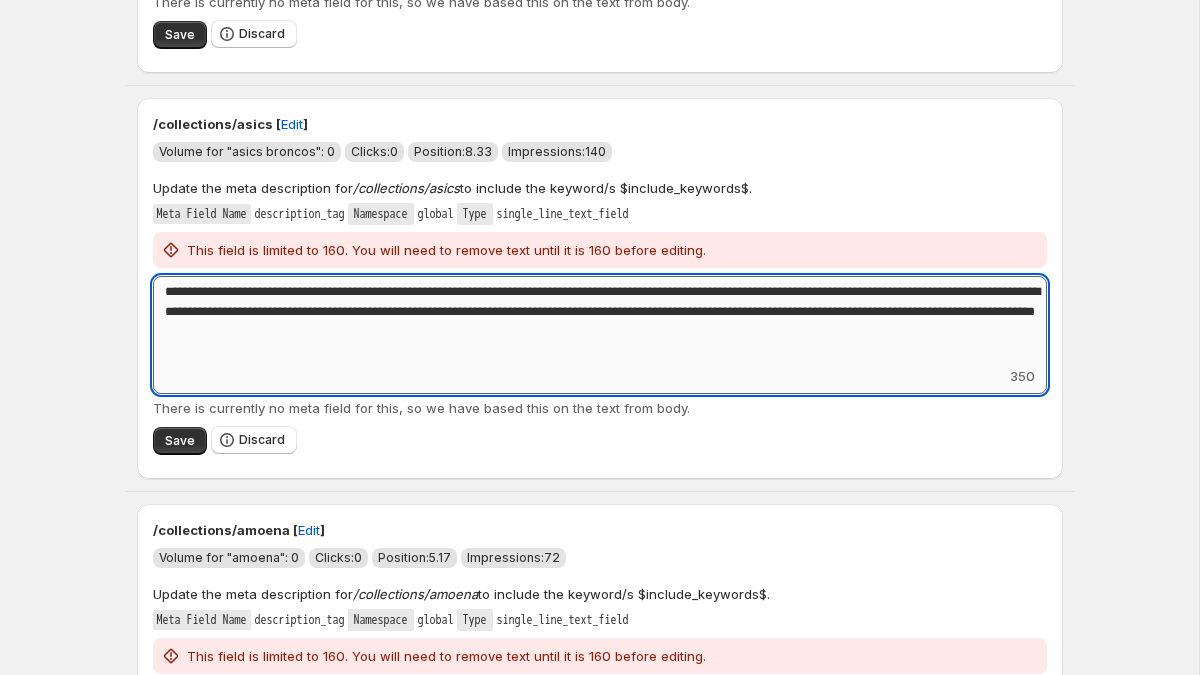 drag, startPoint x: 651, startPoint y: 338, endPoint x: 635, endPoint y: 313, distance: 29.681644 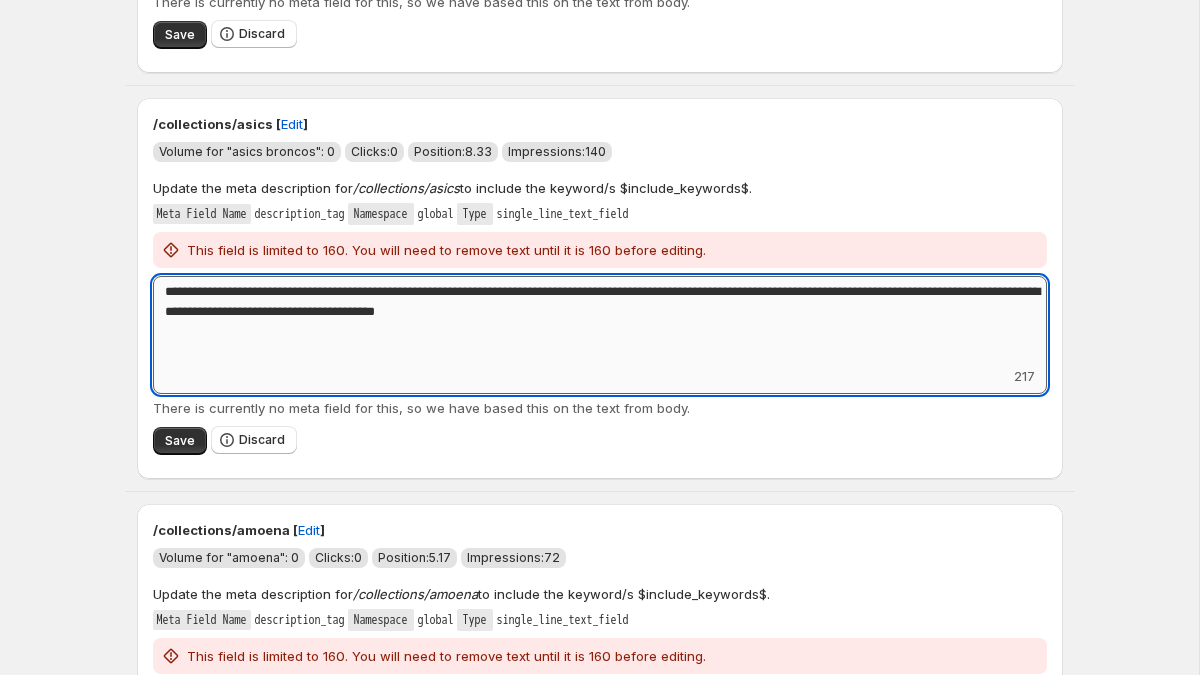 click on "**********" at bounding box center (600, 321) 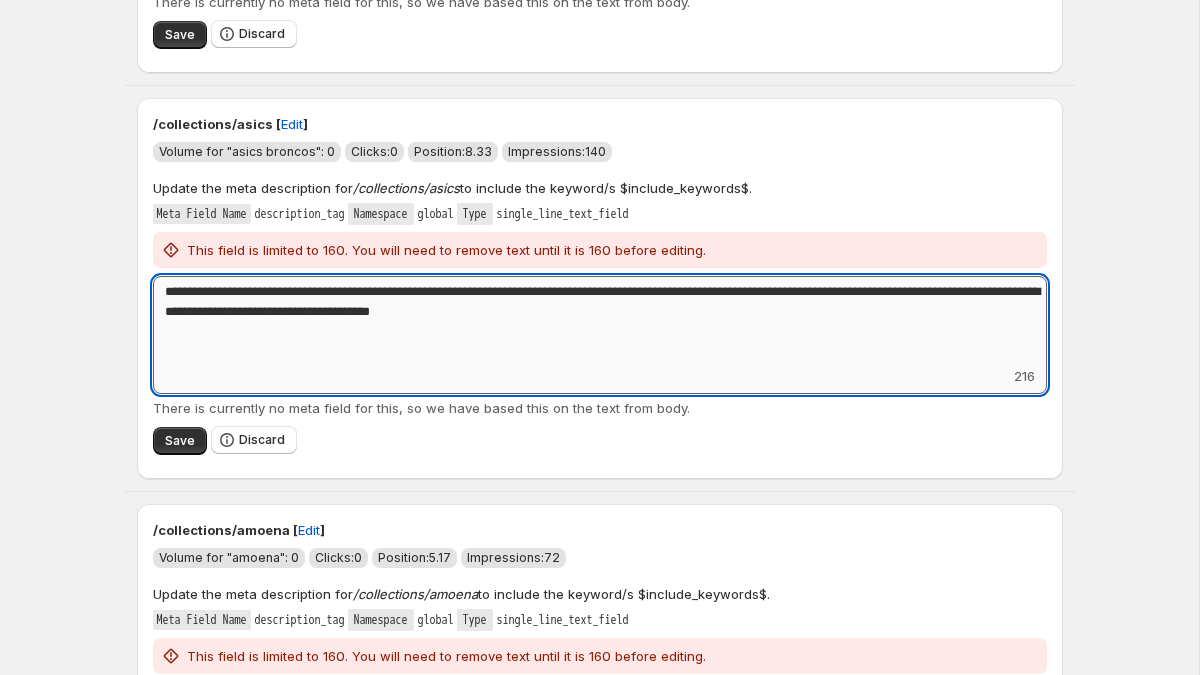 click on "**********" at bounding box center [600, 321] 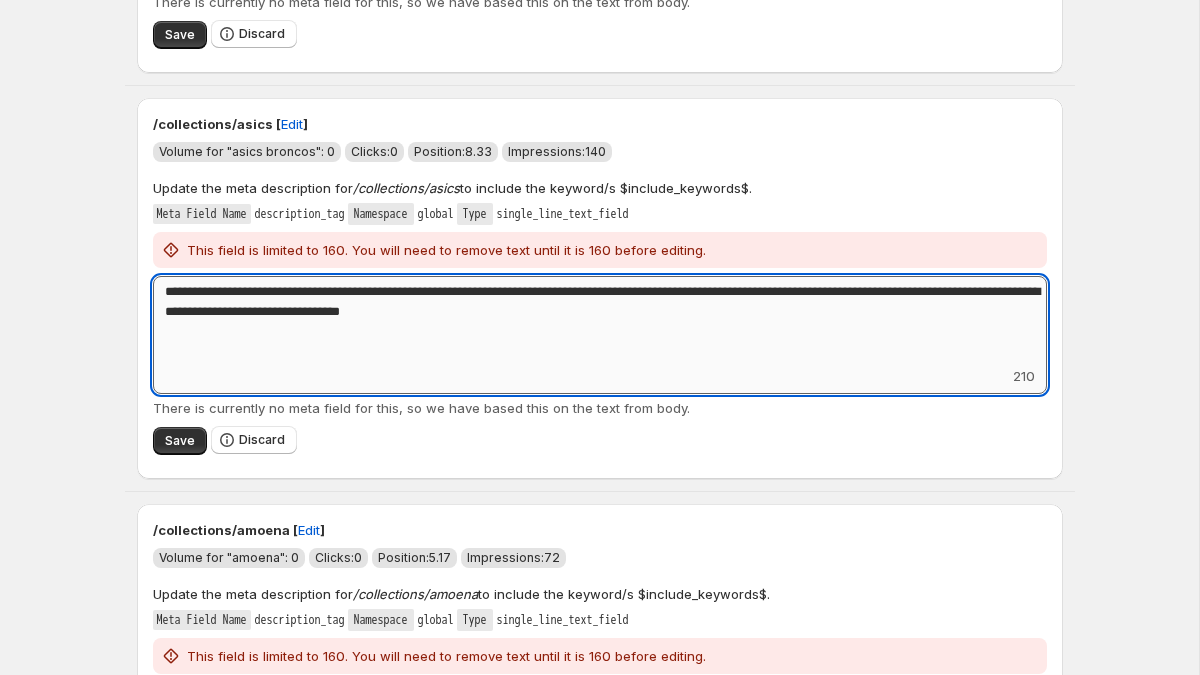 click on "**********" at bounding box center [600, 321] 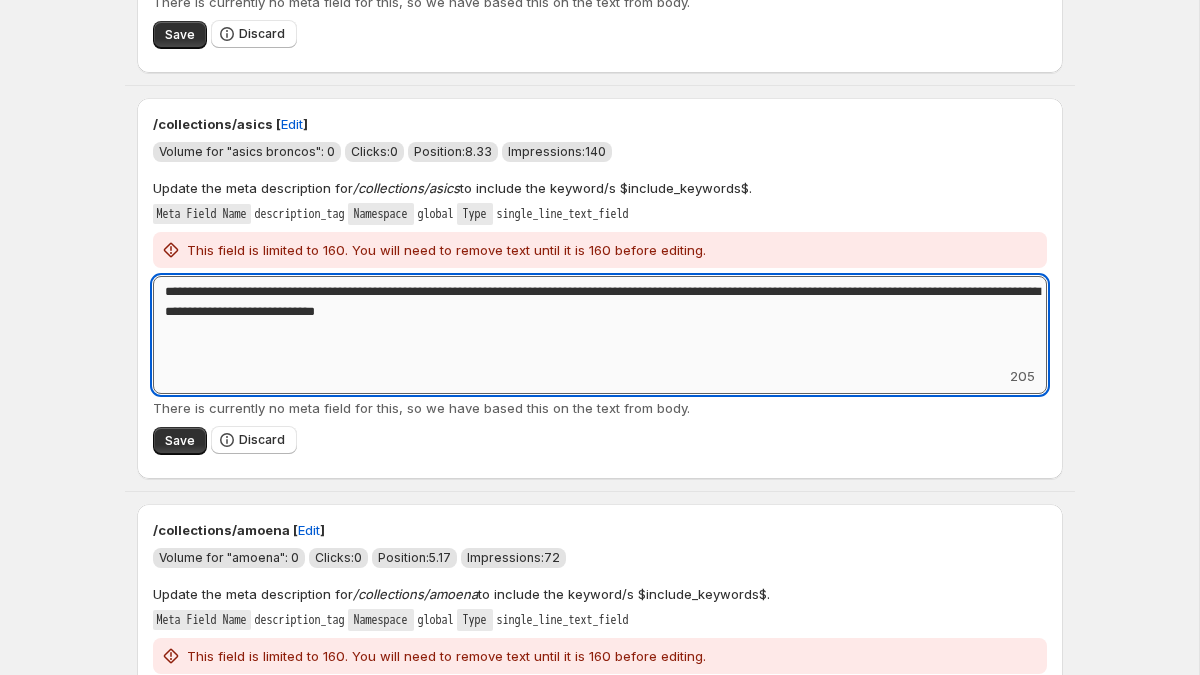 click on "**********" at bounding box center (600, 321) 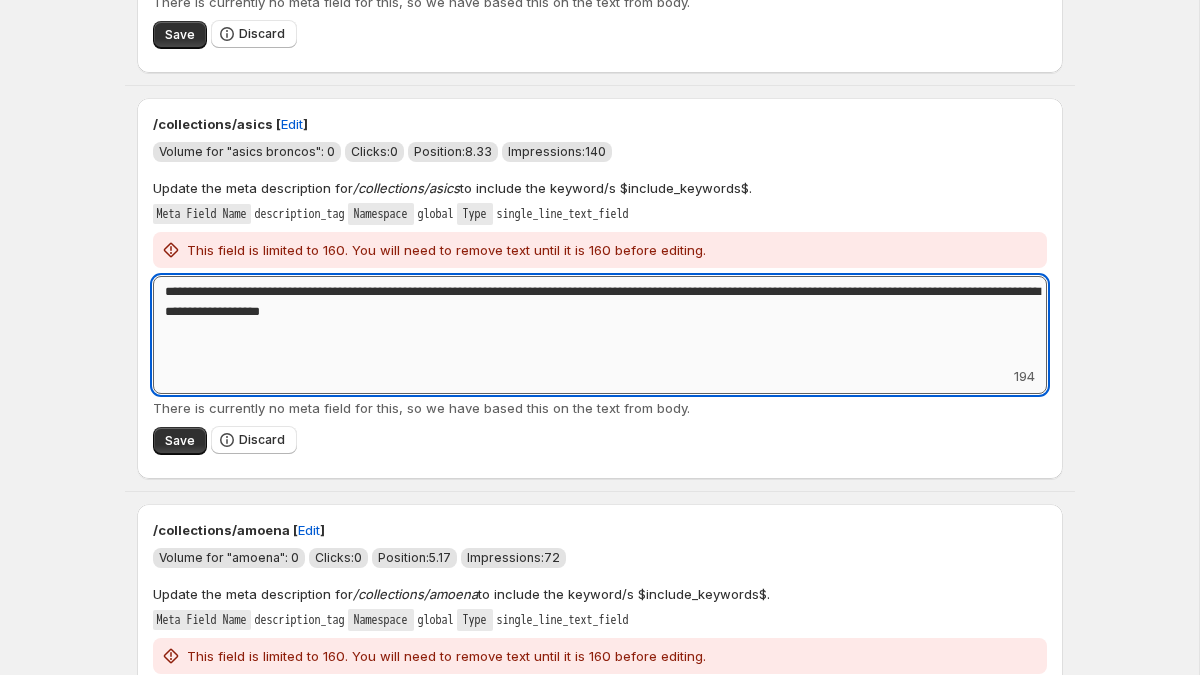 click on "**********" at bounding box center [600, 321] 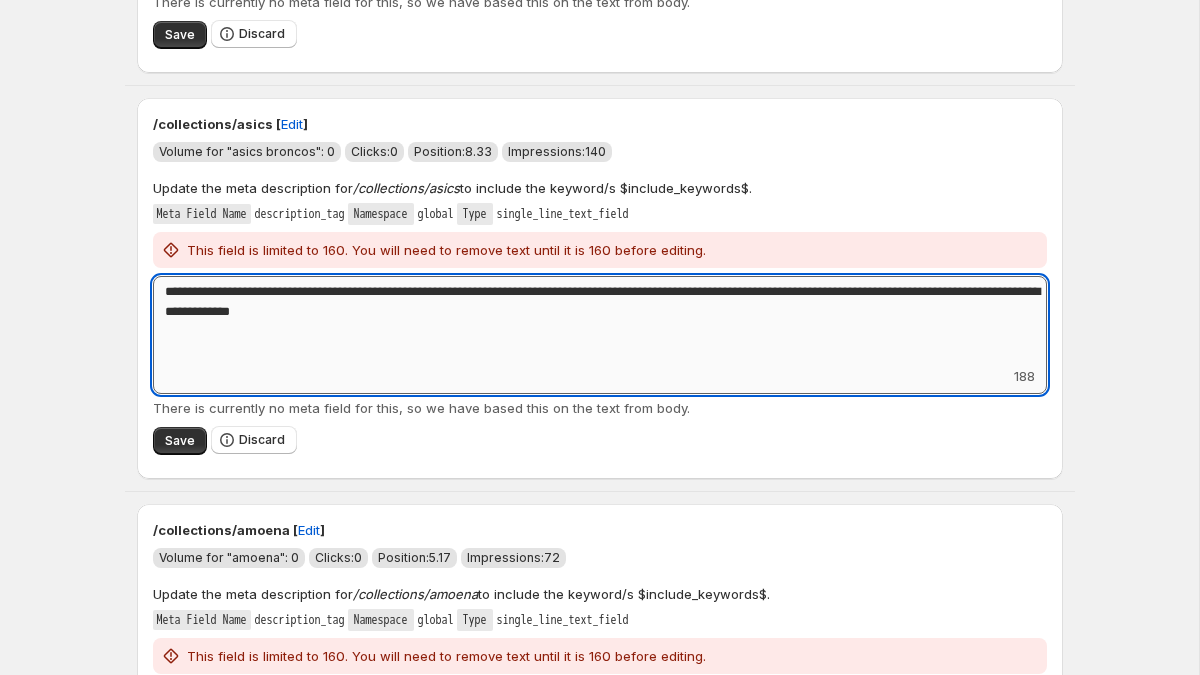 click on "**********" at bounding box center (600, 321) 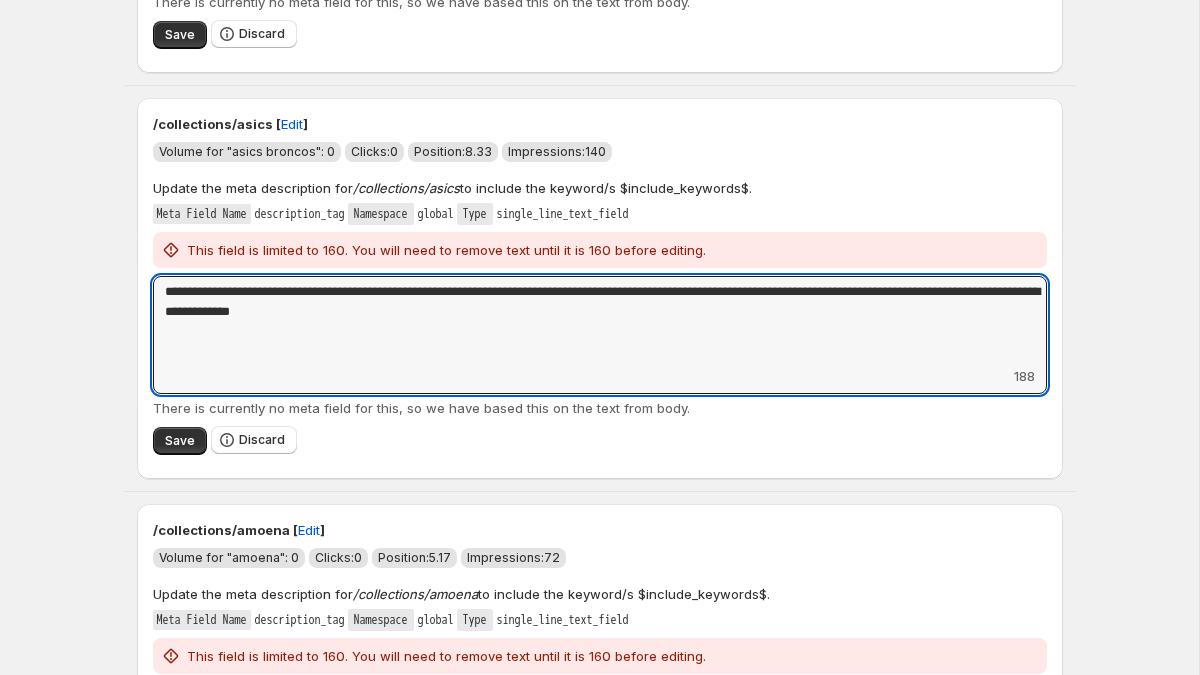 drag, startPoint x: 496, startPoint y: 314, endPoint x: 139, endPoint y: 269, distance: 359.82495 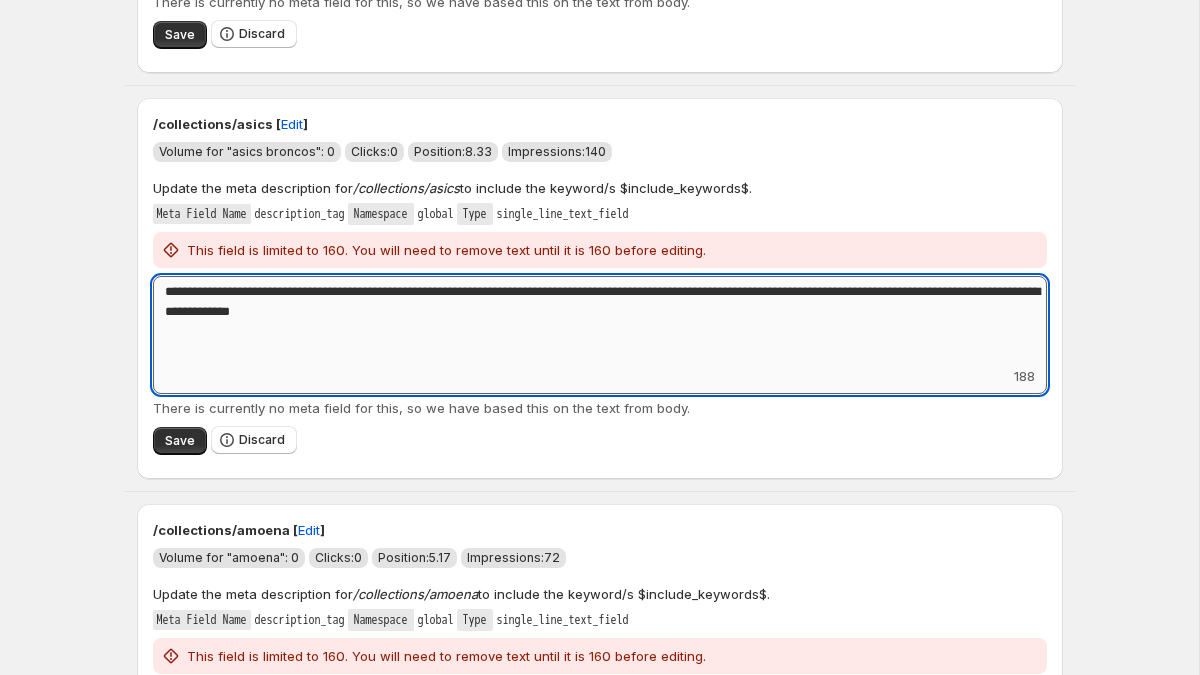 click on "**********" at bounding box center (600, 321) 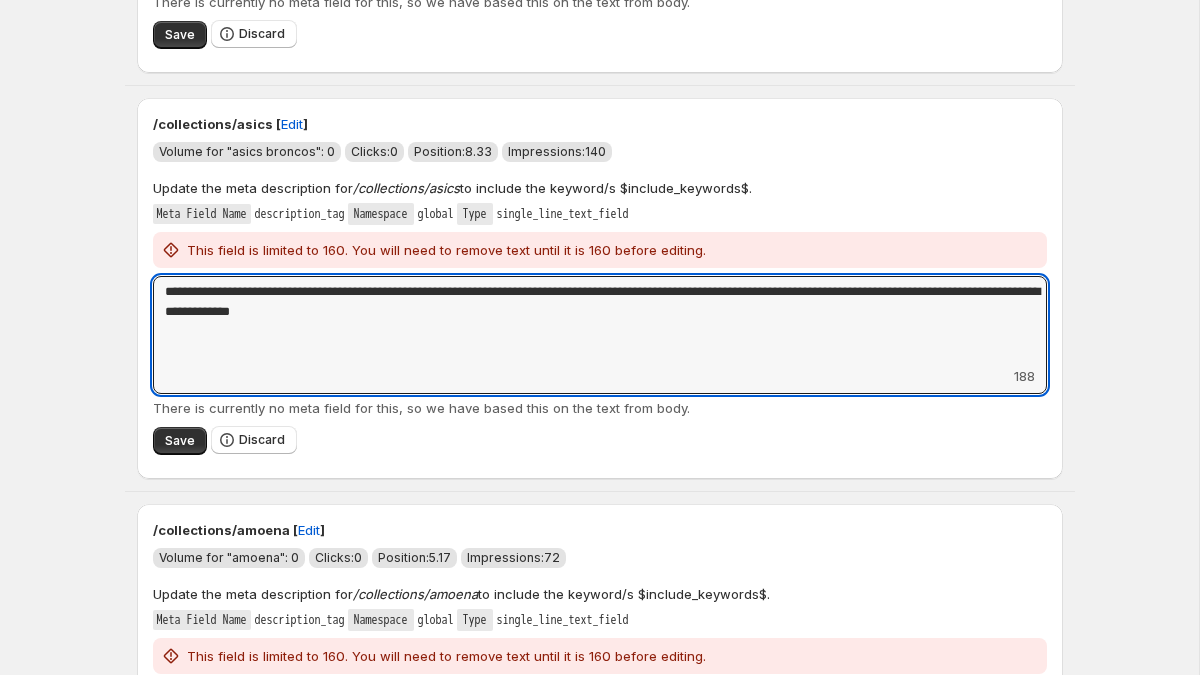 drag, startPoint x: 481, startPoint y: 319, endPoint x: 142, endPoint y: 293, distance: 339.99557 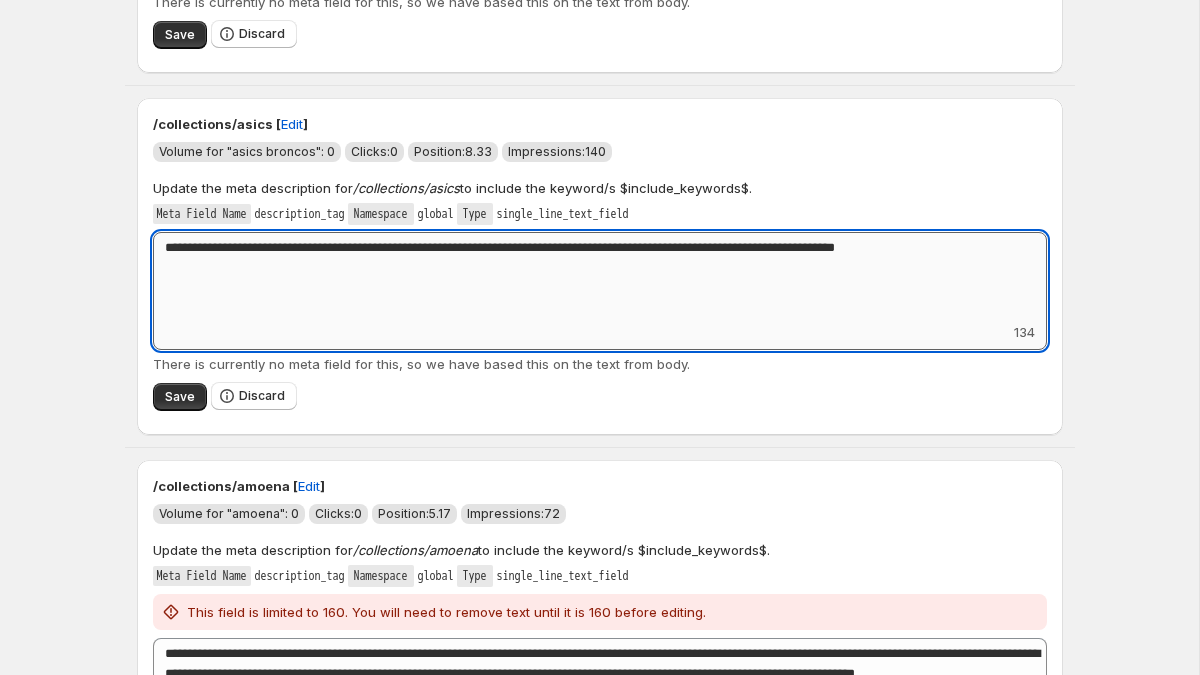 click on "**********" at bounding box center [600, 277] 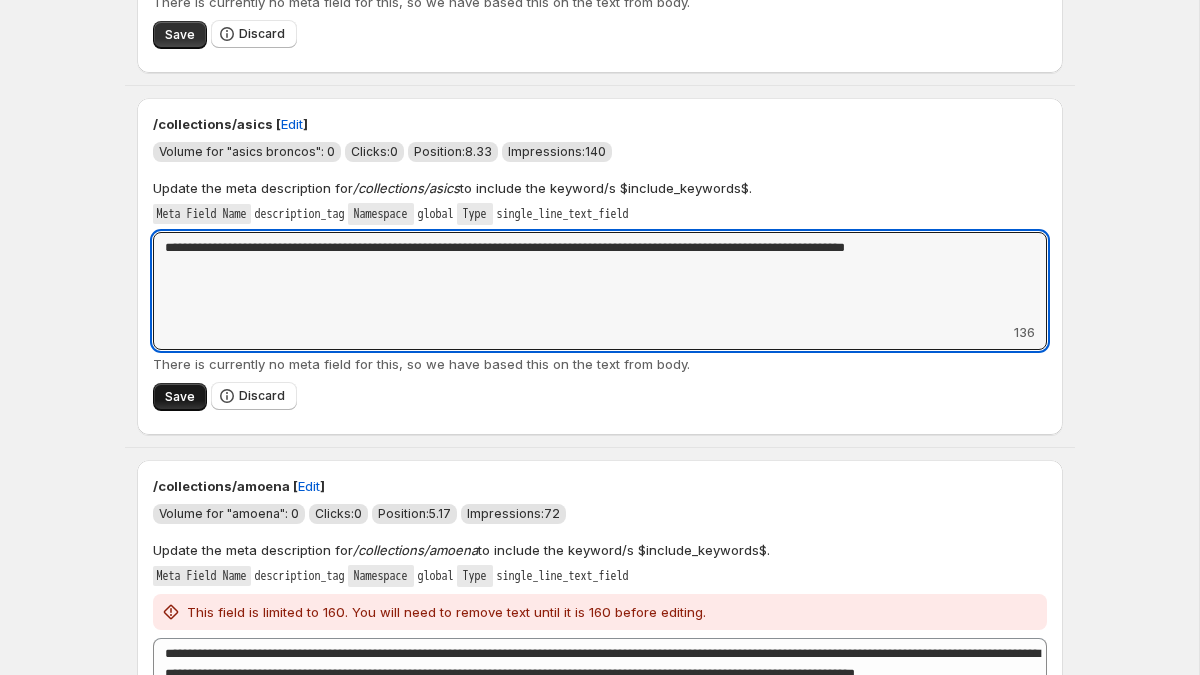 type on "**********" 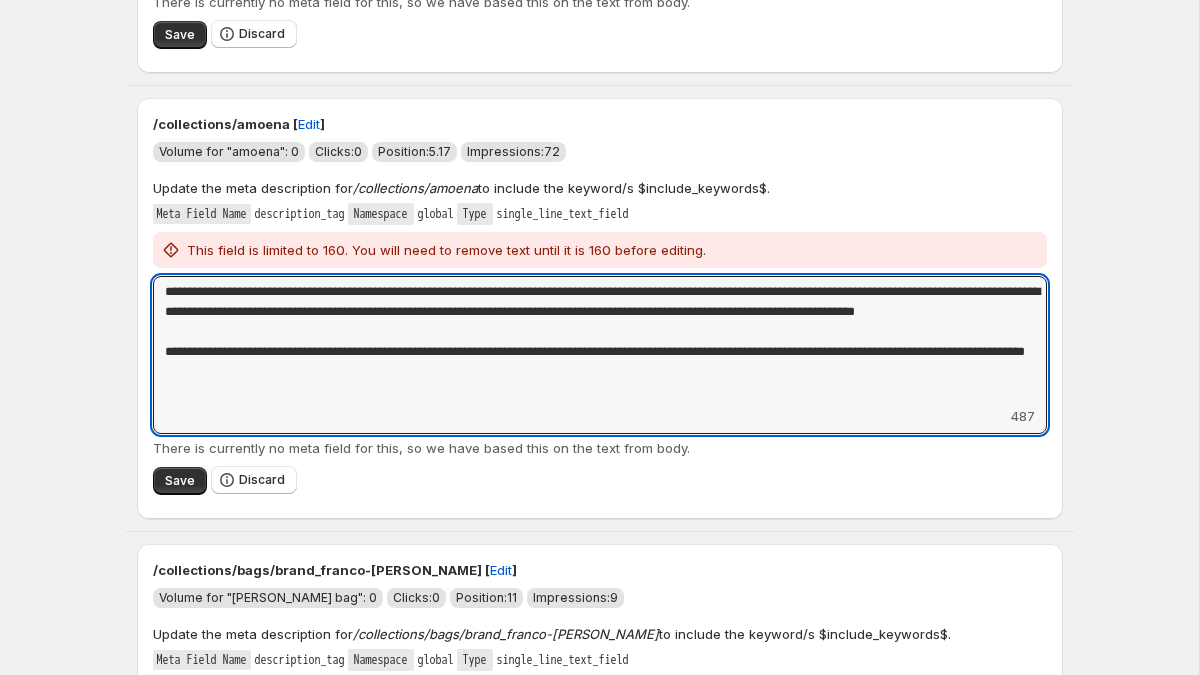 drag, startPoint x: 388, startPoint y: 288, endPoint x: 99, endPoint y: 299, distance: 289.20926 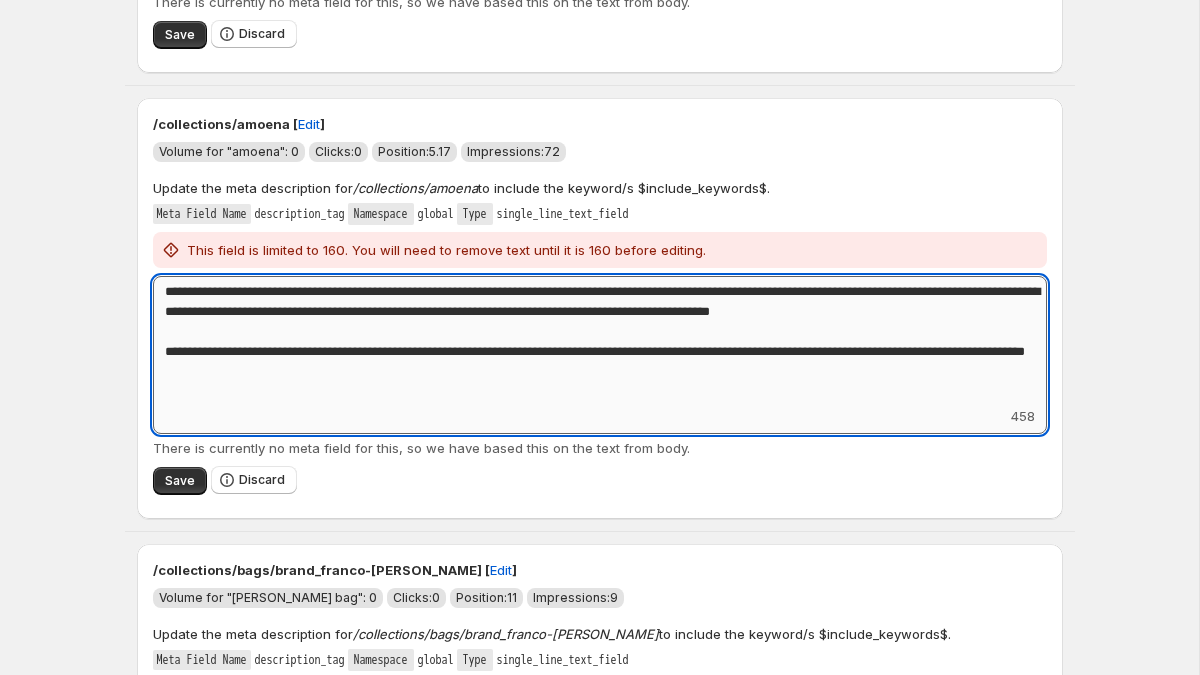 click on "**********" at bounding box center (600, 341) 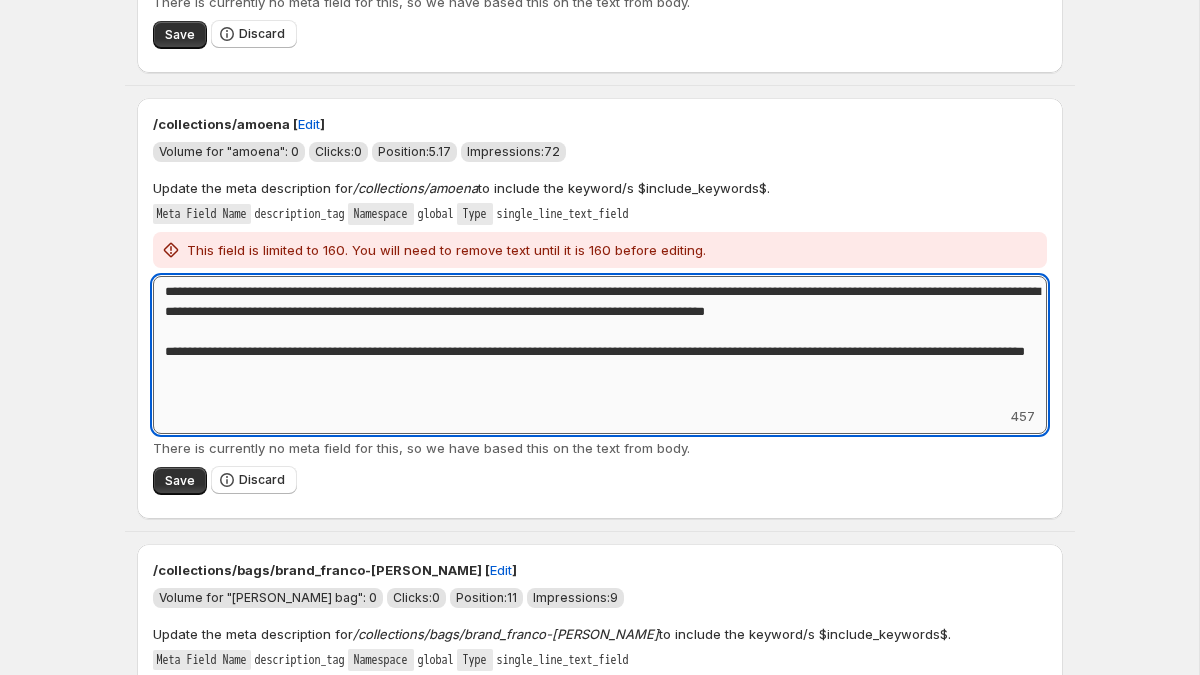 drag, startPoint x: 820, startPoint y: 290, endPoint x: 837, endPoint y: 311, distance: 27.018513 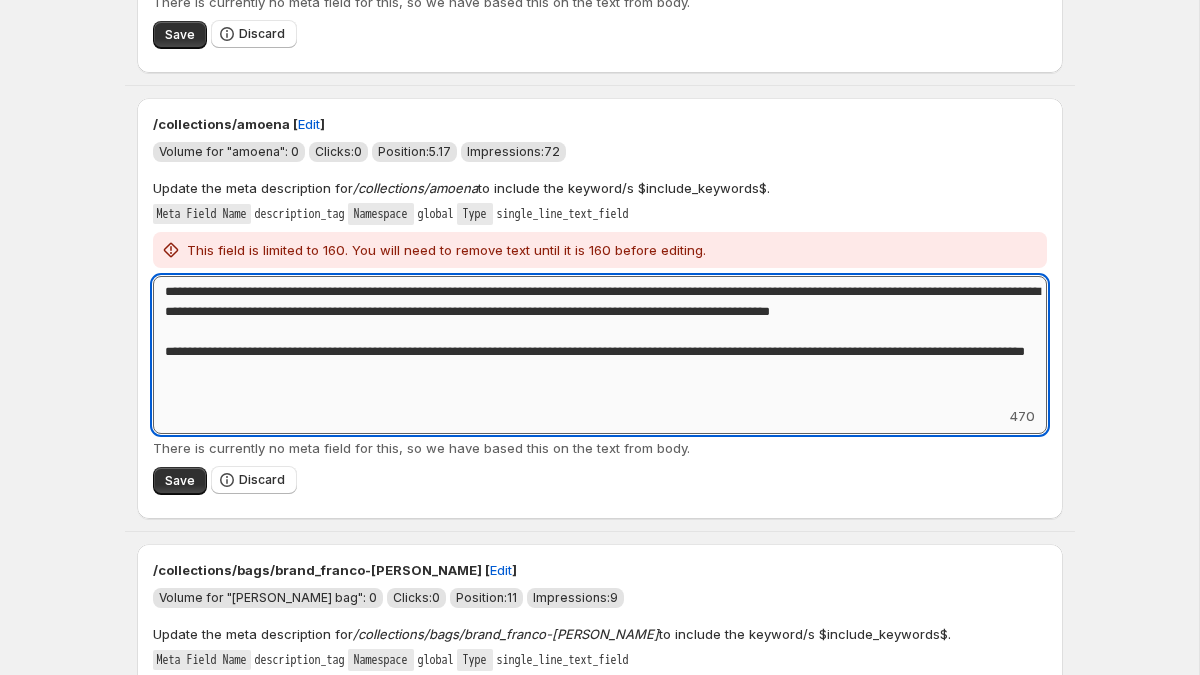 click on "**********" at bounding box center (600, 341) 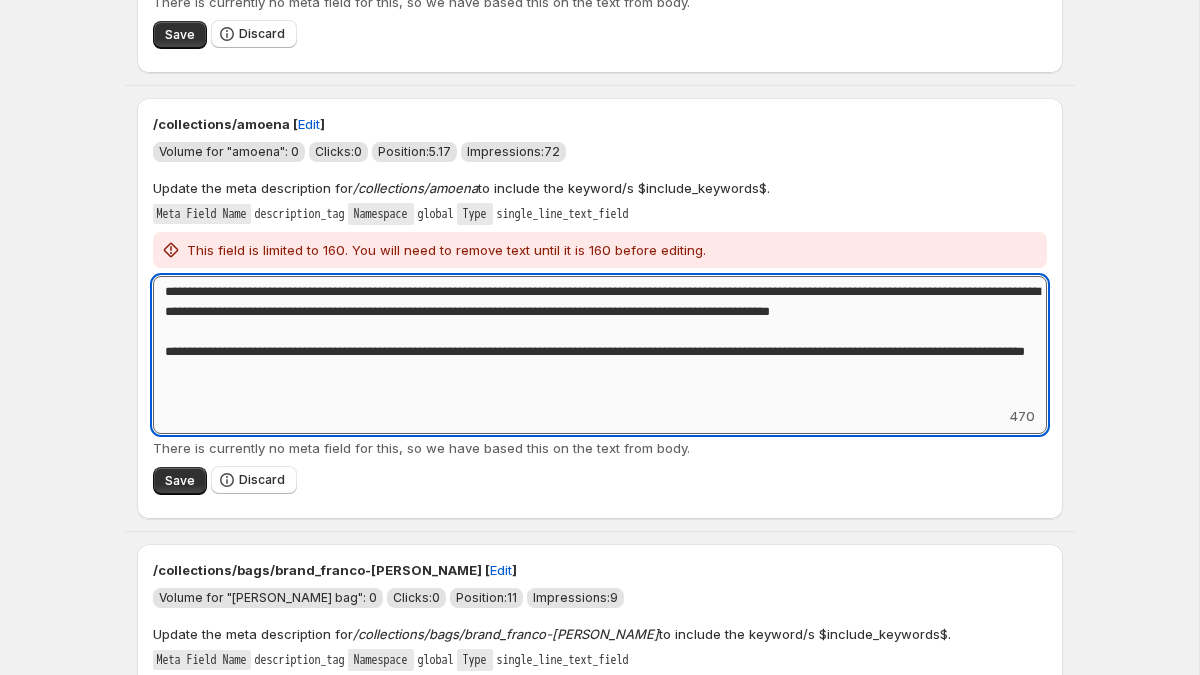 click on "**********" at bounding box center [600, 341] 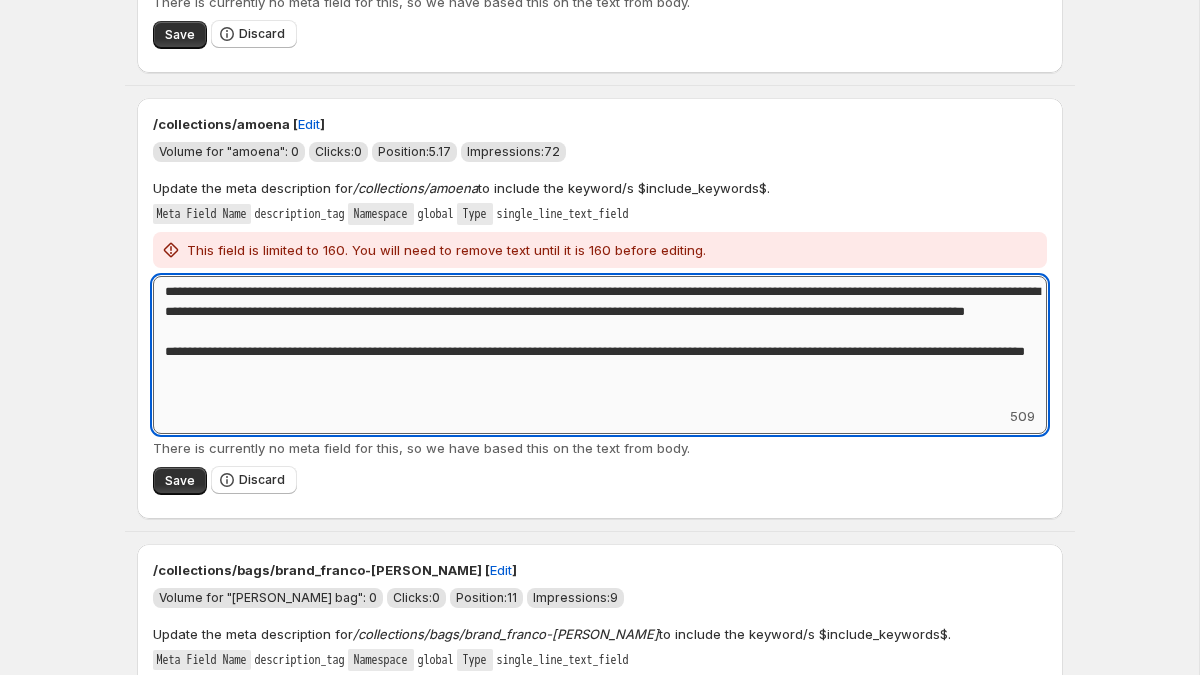 drag, startPoint x: 956, startPoint y: 294, endPoint x: 951, endPoint y: 341, distance: 47.26521 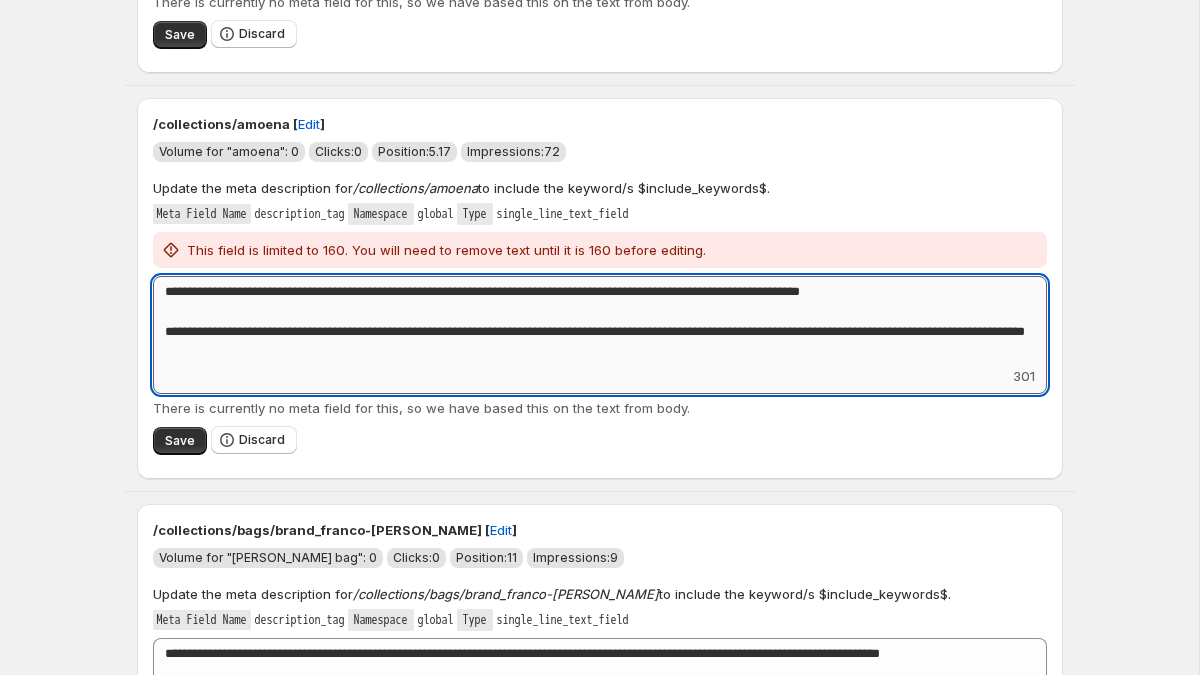 drag, startPoint x: 492, startPoint y: 352, endPoint x: 156, endPoint y: 327, distance: 336.92877 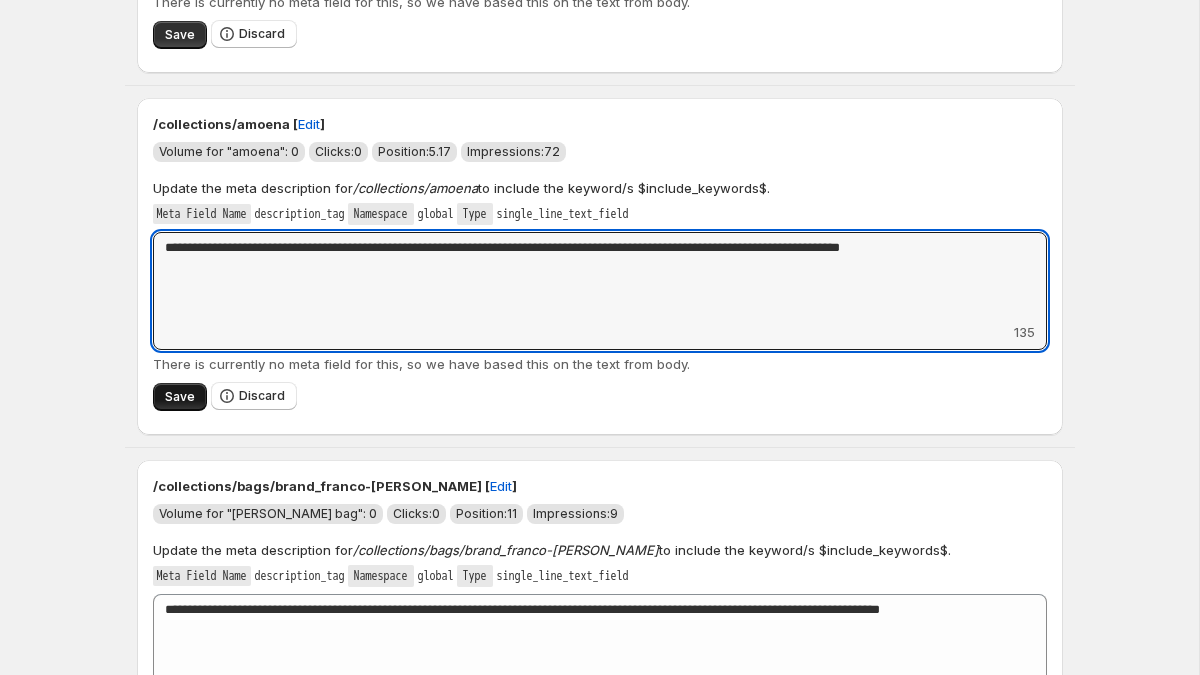 type on "**********" 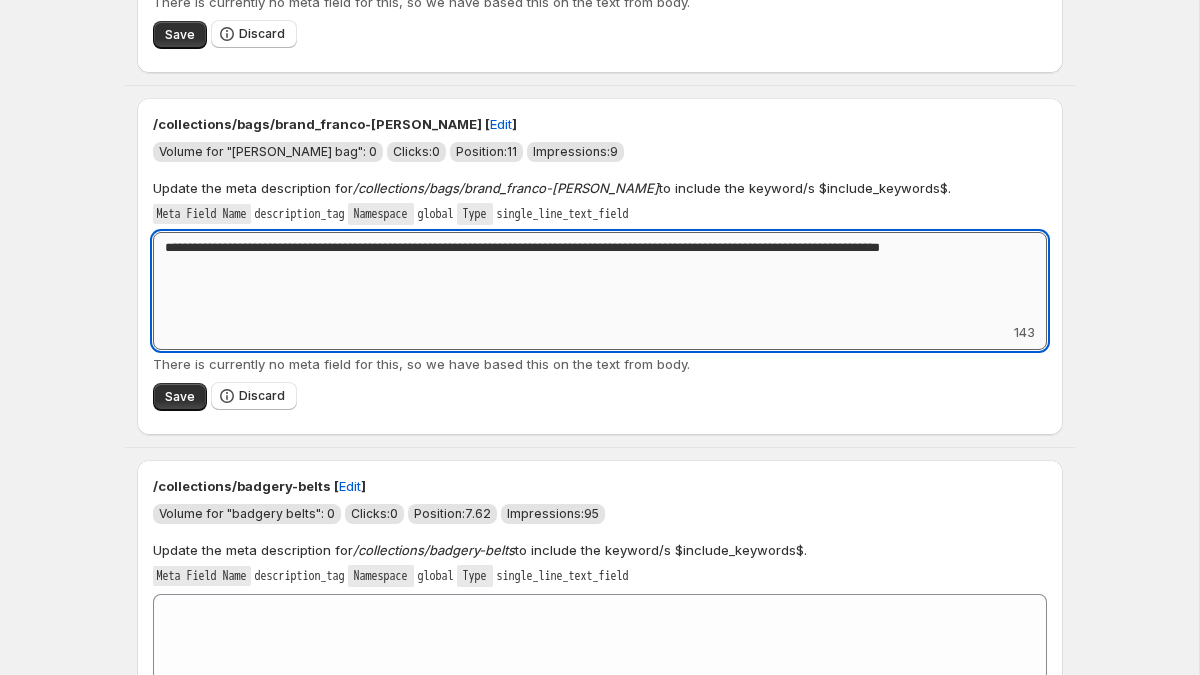click on "**********" at bounding box center [600, 277] 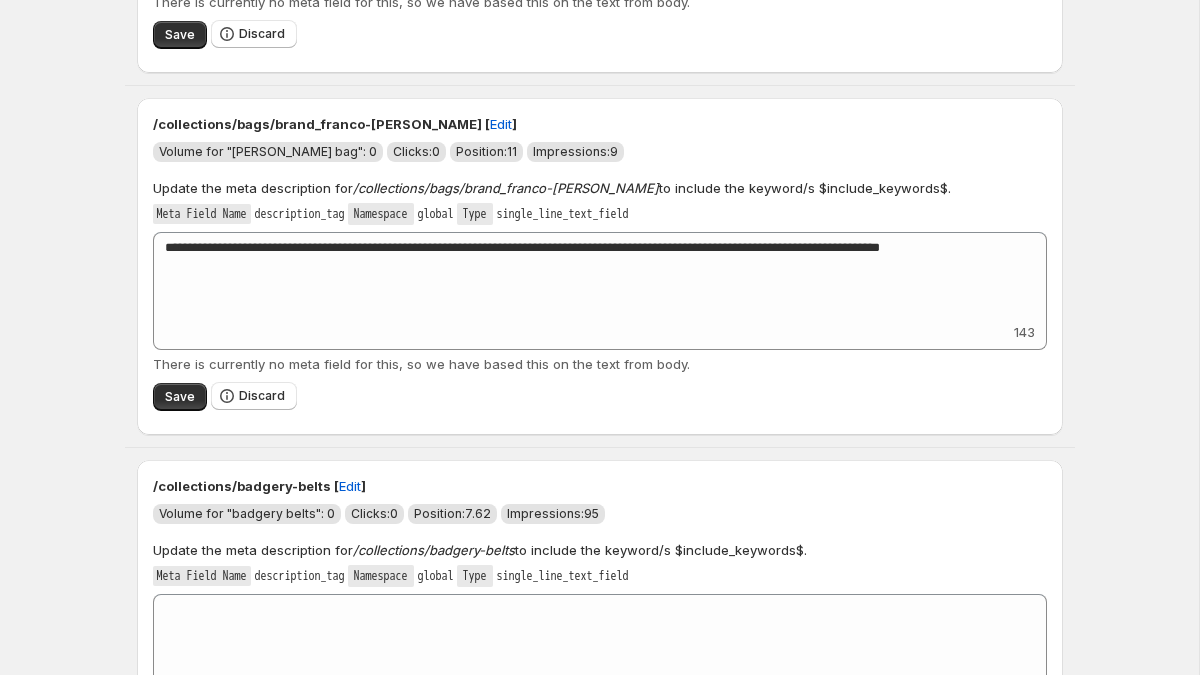 drag, startPoint x: 398, startPoint y: 121, endPoint x: 137, endPoint y: 144, distance: 262.01144 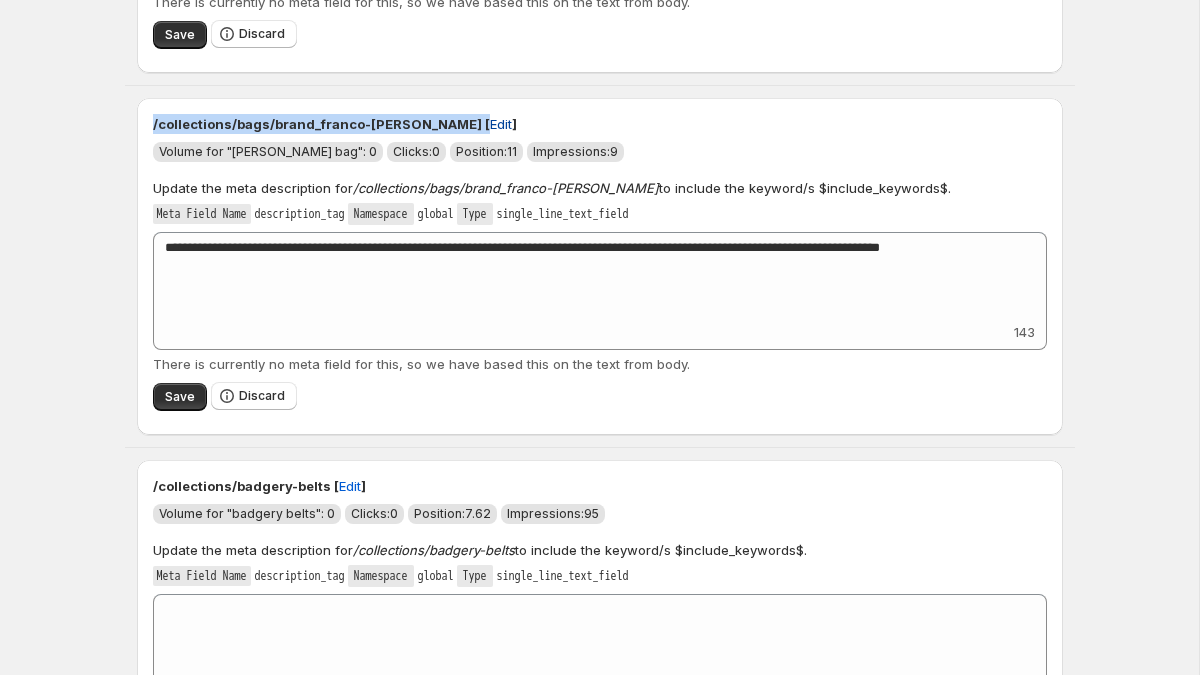 drag, startPoint x: 153, startPoint y: 123, endPoint x: 405, endPoint y: 127, distance: 252.03174 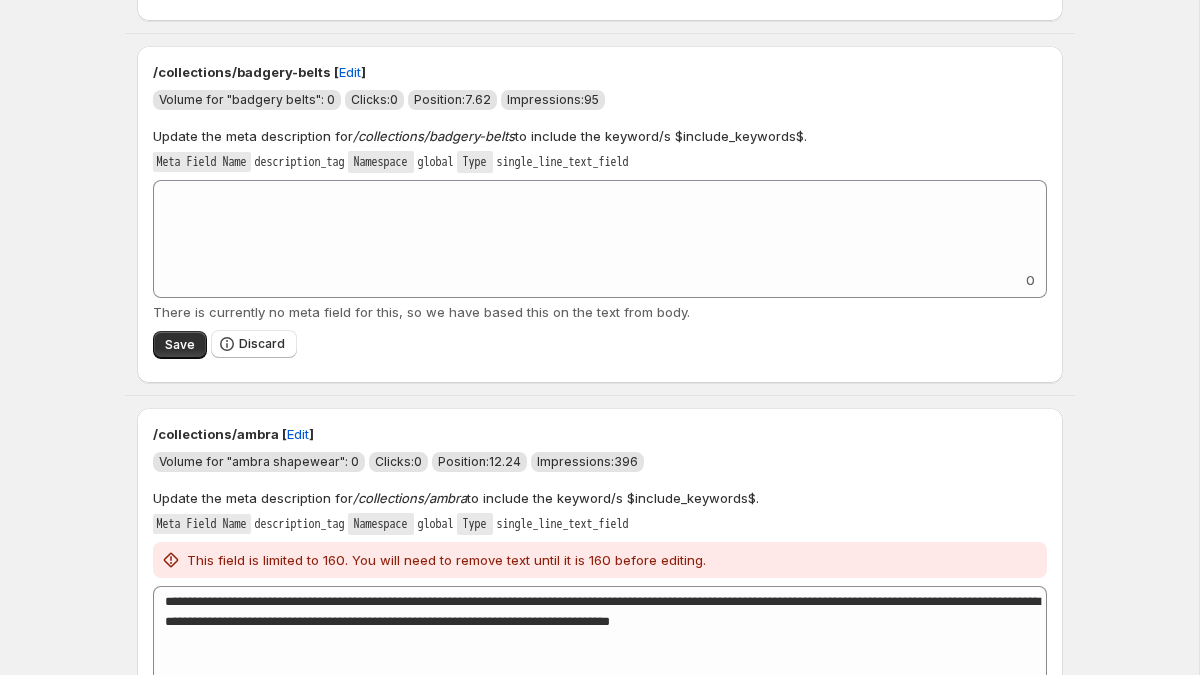scroll, scrollTop: 823, scrollLeft: 0, axis: vertical 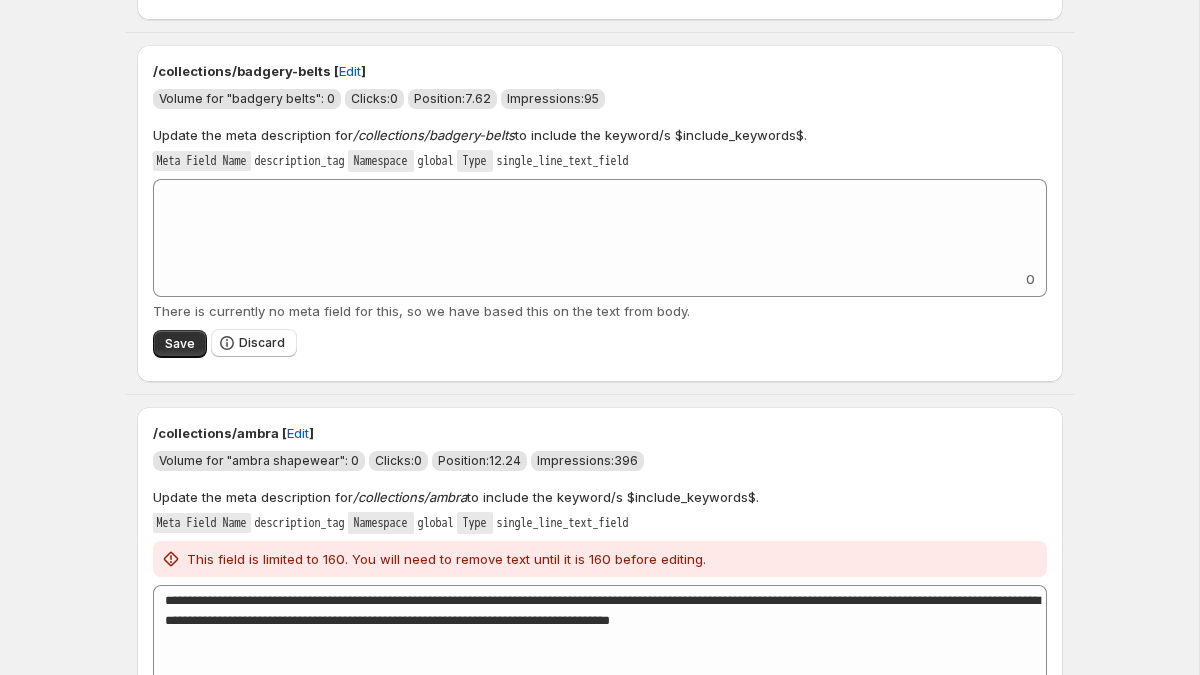 click on "/collections/badgery-belts   [ Edit ] Volume for "badgery belts": 0 Clicks:  0 Position:  7.62 Impressions:  95 Update the meta description for  /collections/badgery-belts  to include the keyword/s $include_keywords$. Meta Field Name description_tag   Namespace global   Type single_line_text_field Add keyword label 0 There is currently no meta field for this, so we have based this on the text from body. Save Discard" at bounding box center (600, 213) 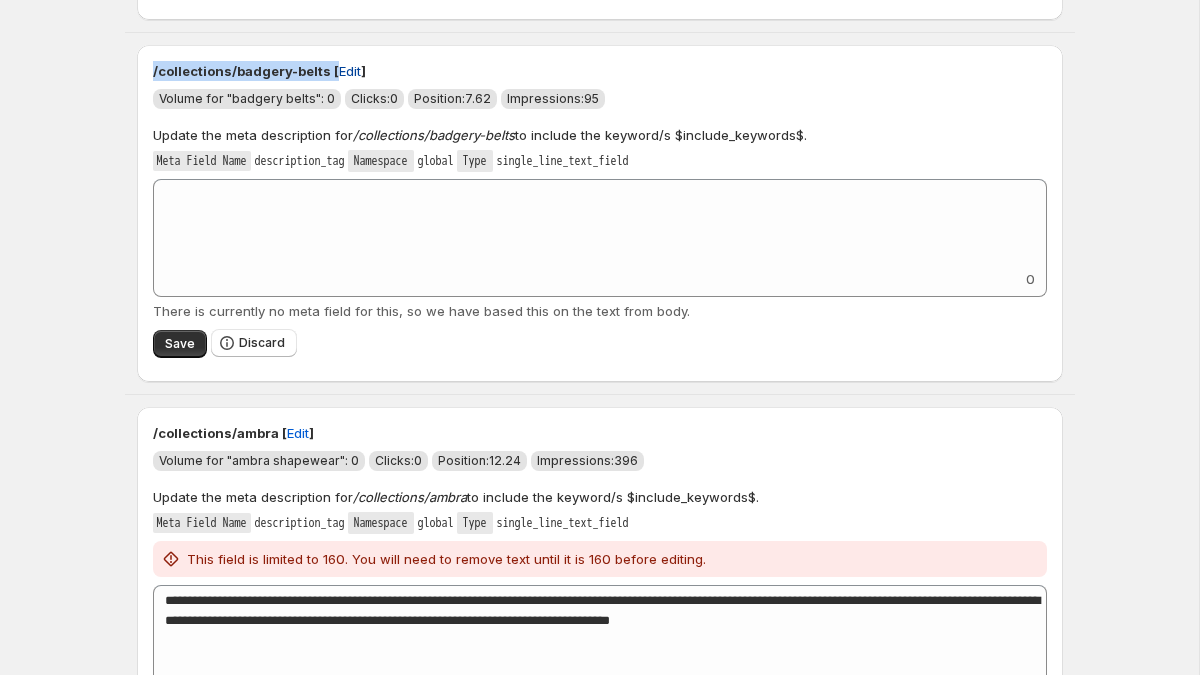 drag, startPoint x: 155, startPoint y: 74, endPoint x: 352, endPoint y: 81, distance: 197.12433 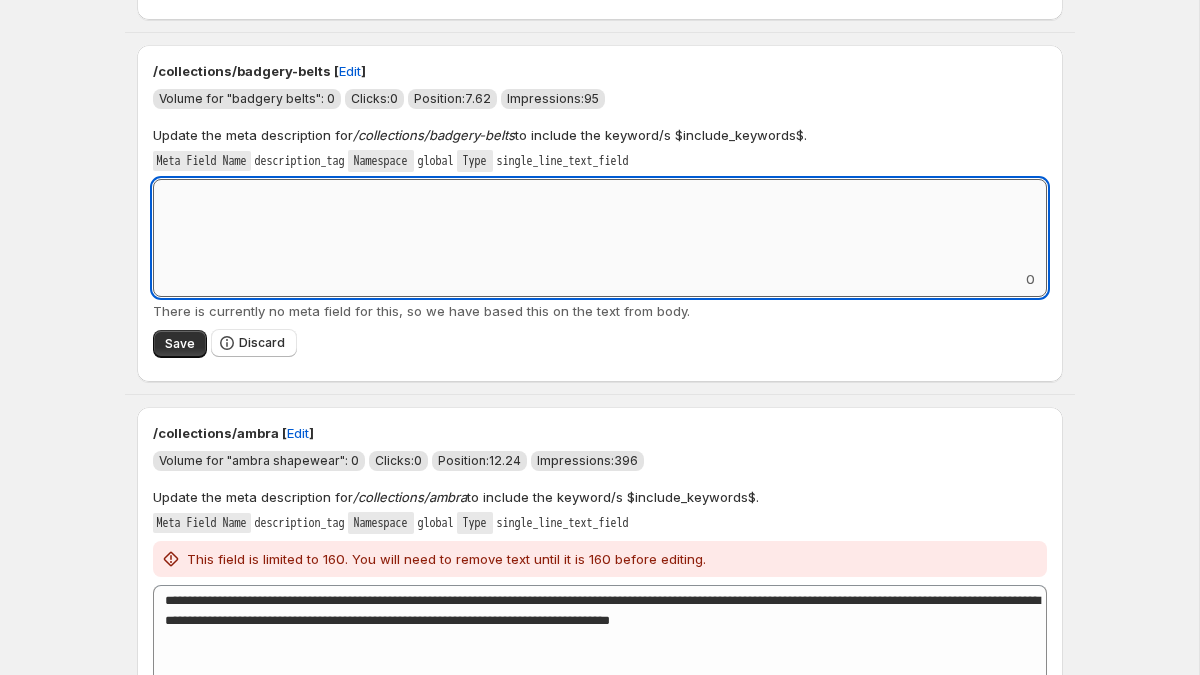 click on "Add keyword label" at bounding box center [600, 224] 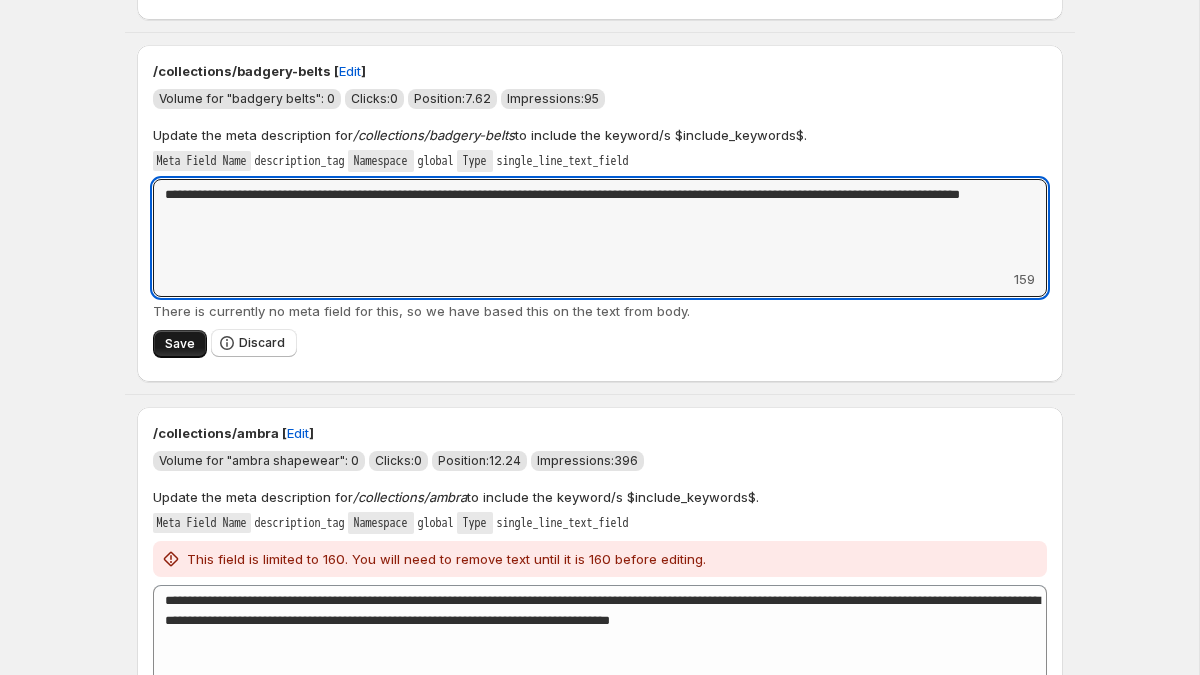 type on "**********" 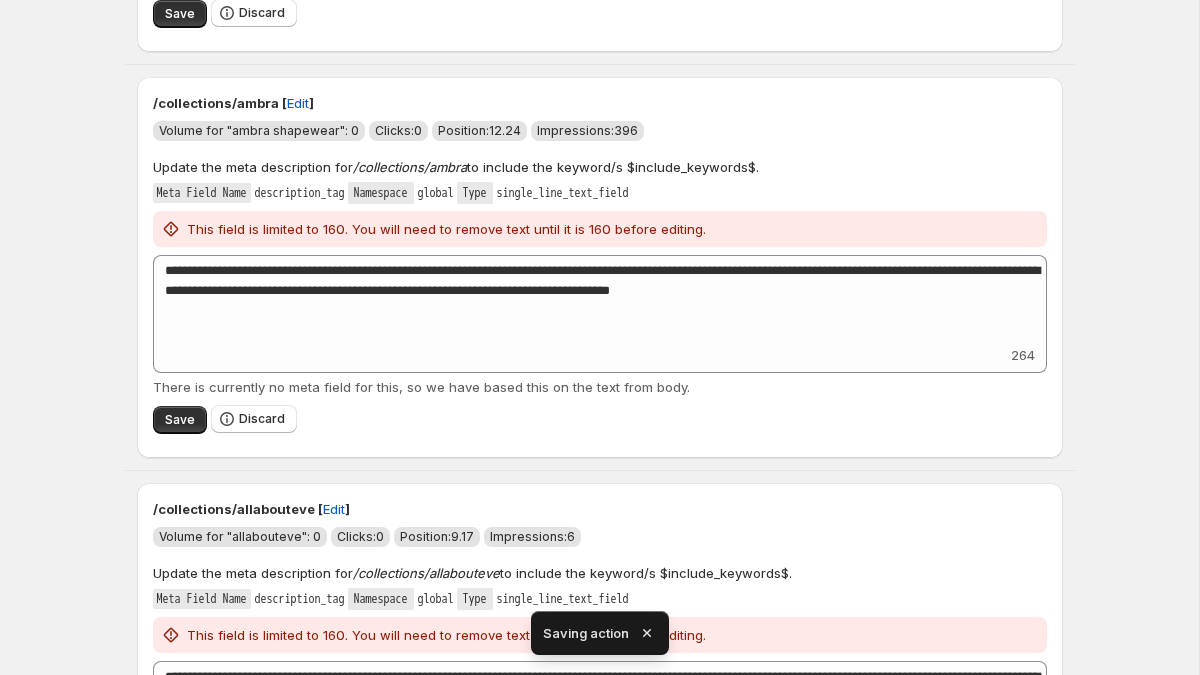 scroll, scrollTop: 784, scrollLeft: 0, axis: vertical 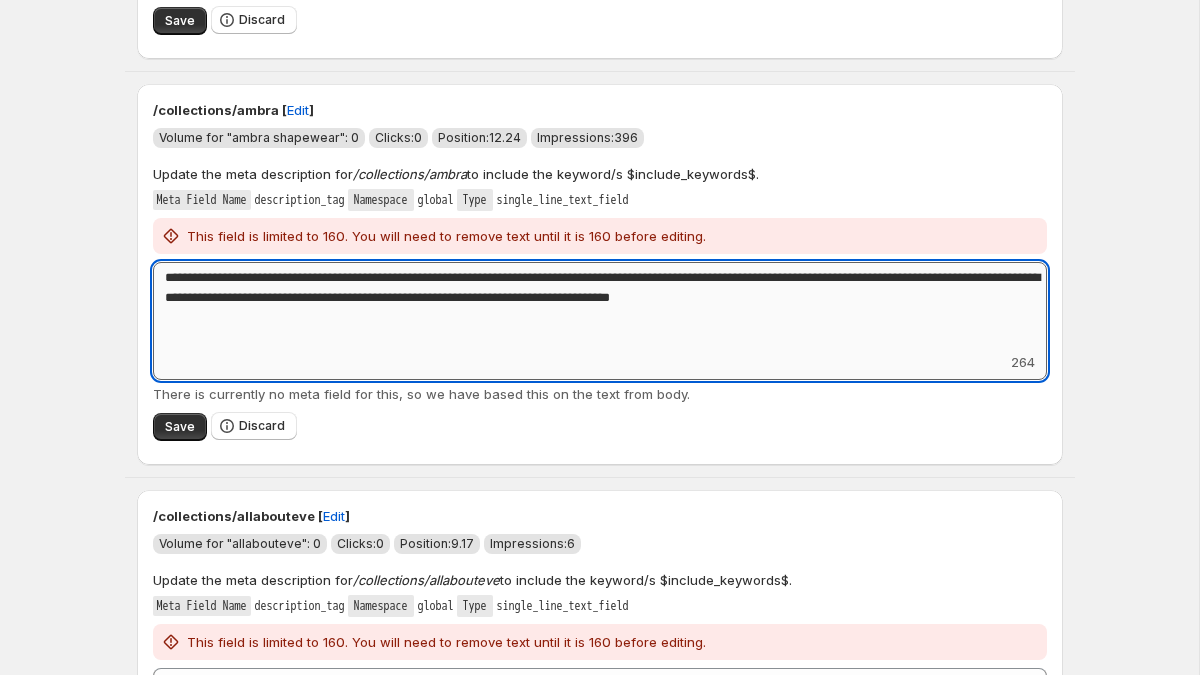 drag, startPoint x: 969, startPoint y: 300, endPoint x: 552, endPoint y: 302, distance: 417.0048 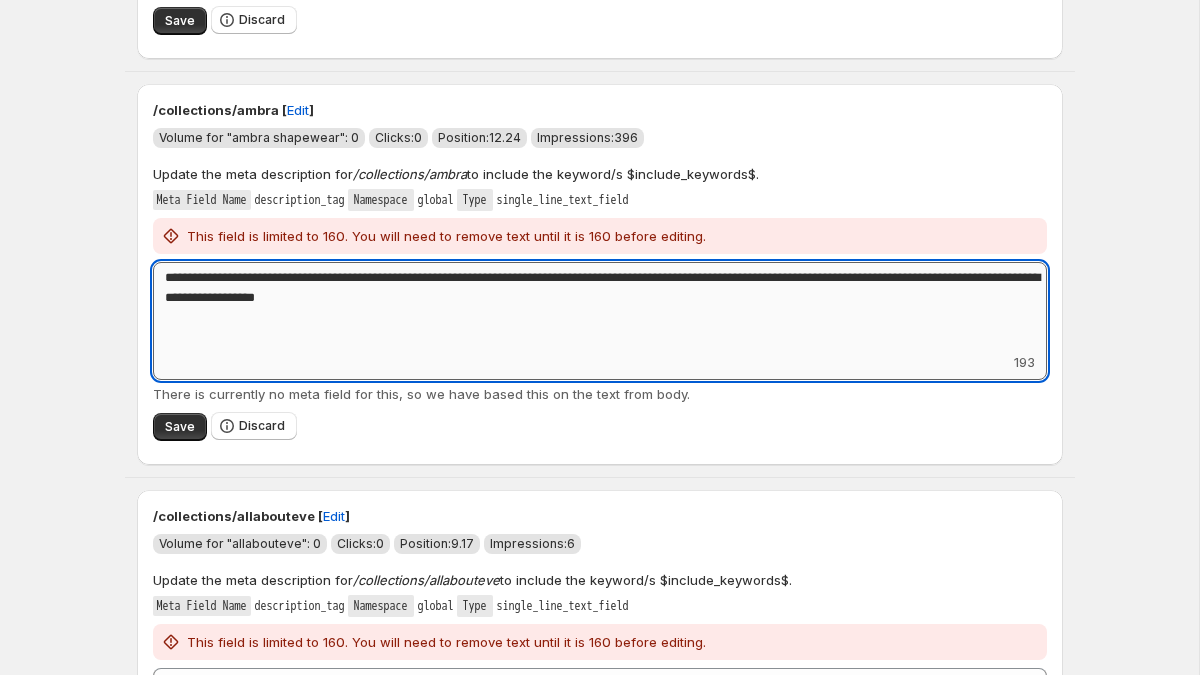 click on "**********" at bounding box center [600, 307] 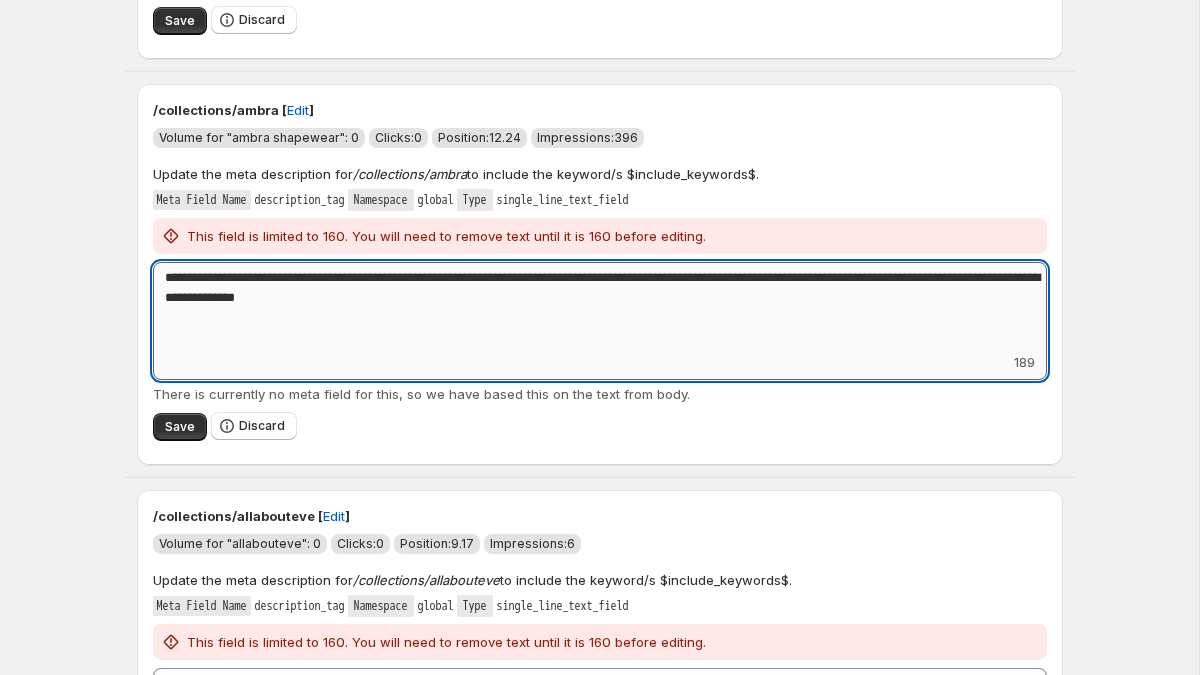 drag, startPoint x: 553, startPoint y: 280, endPoint x: 426, endPoint y: 285, distance: 127.09839 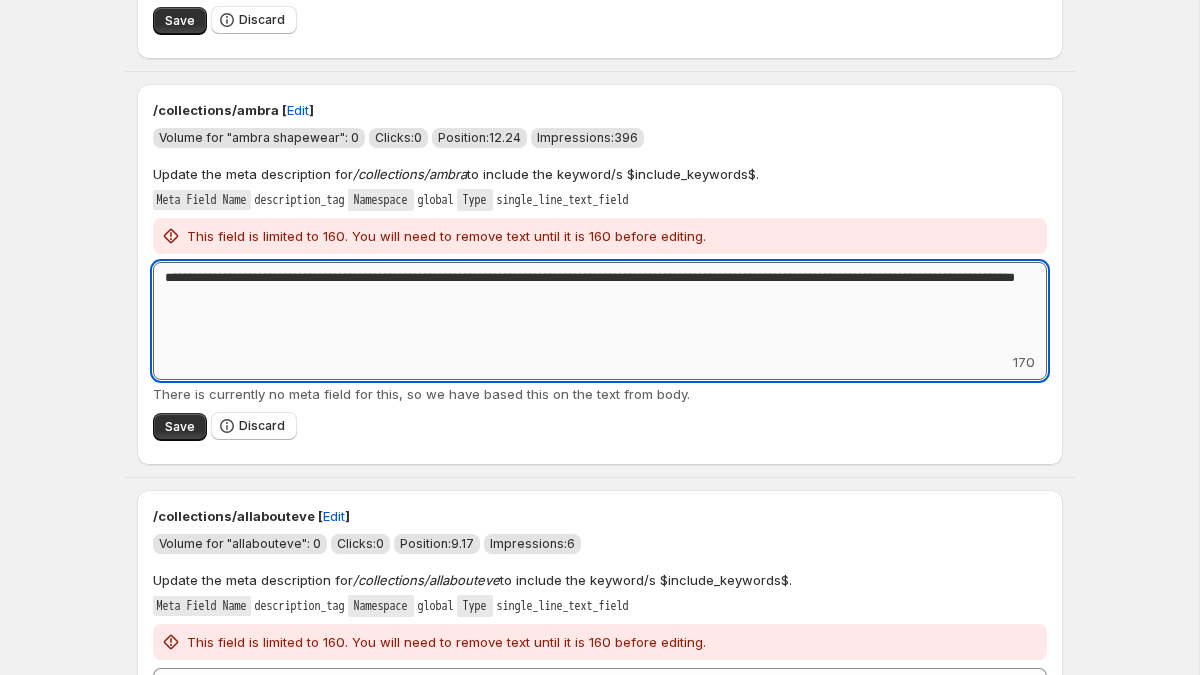 click on "**********" at bounding box center [600, 307] 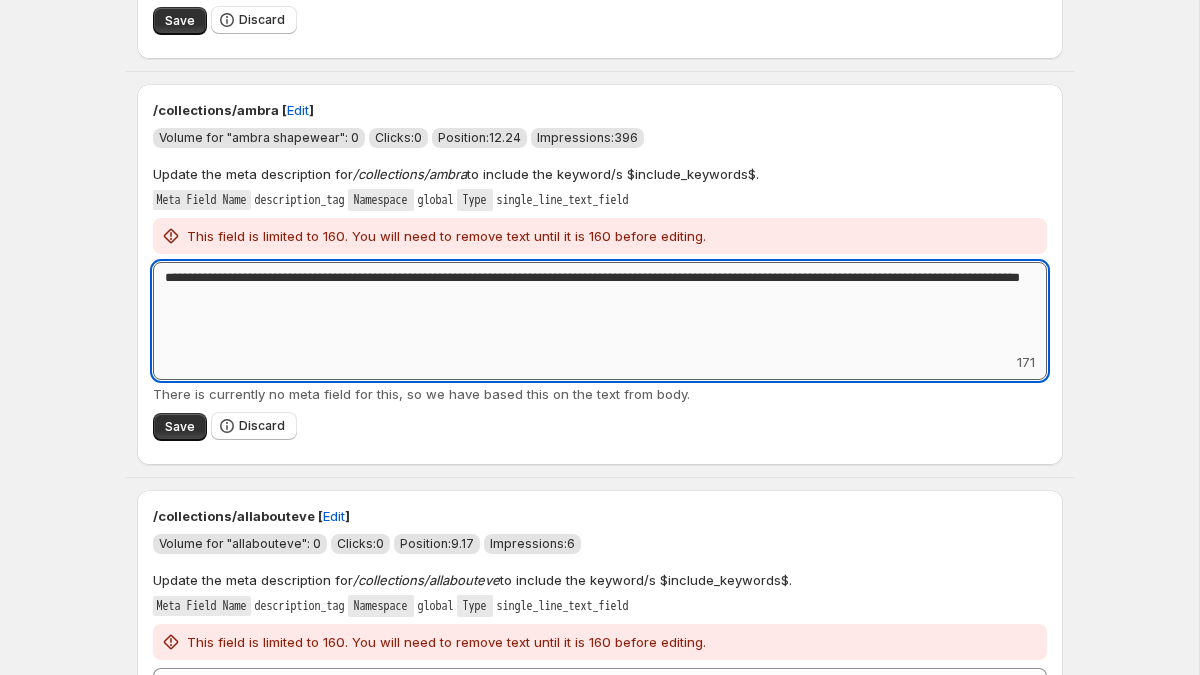 paste on "**********" 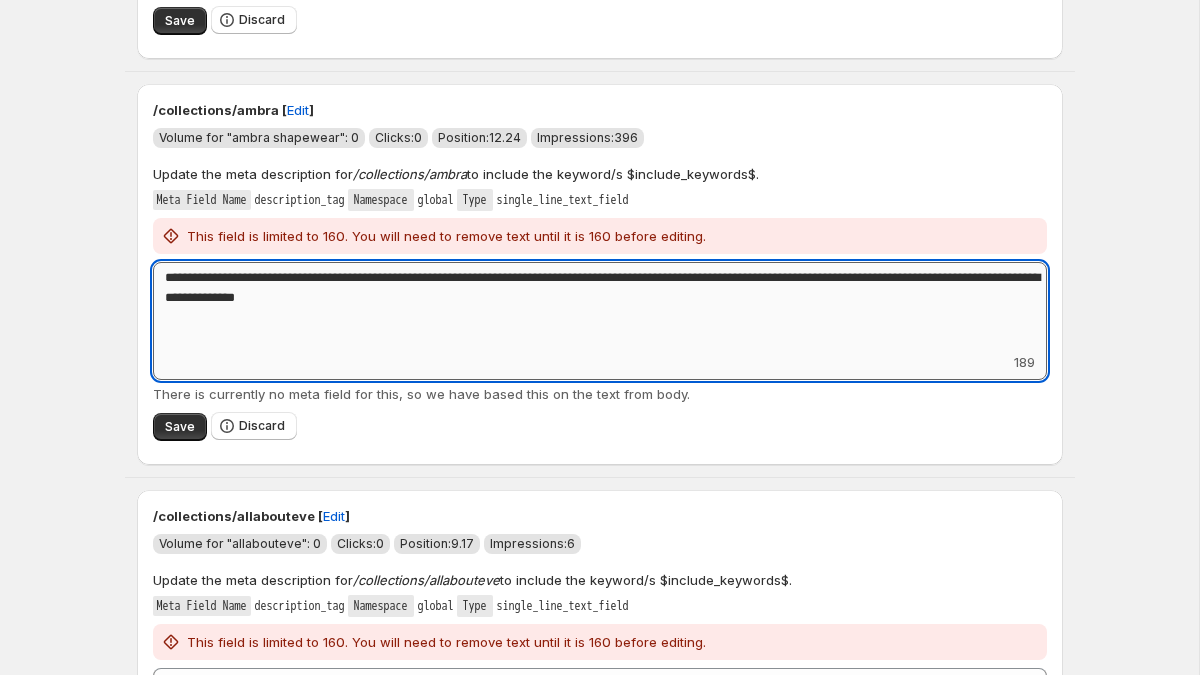 click on "**********" at bounding box center [600, 307] 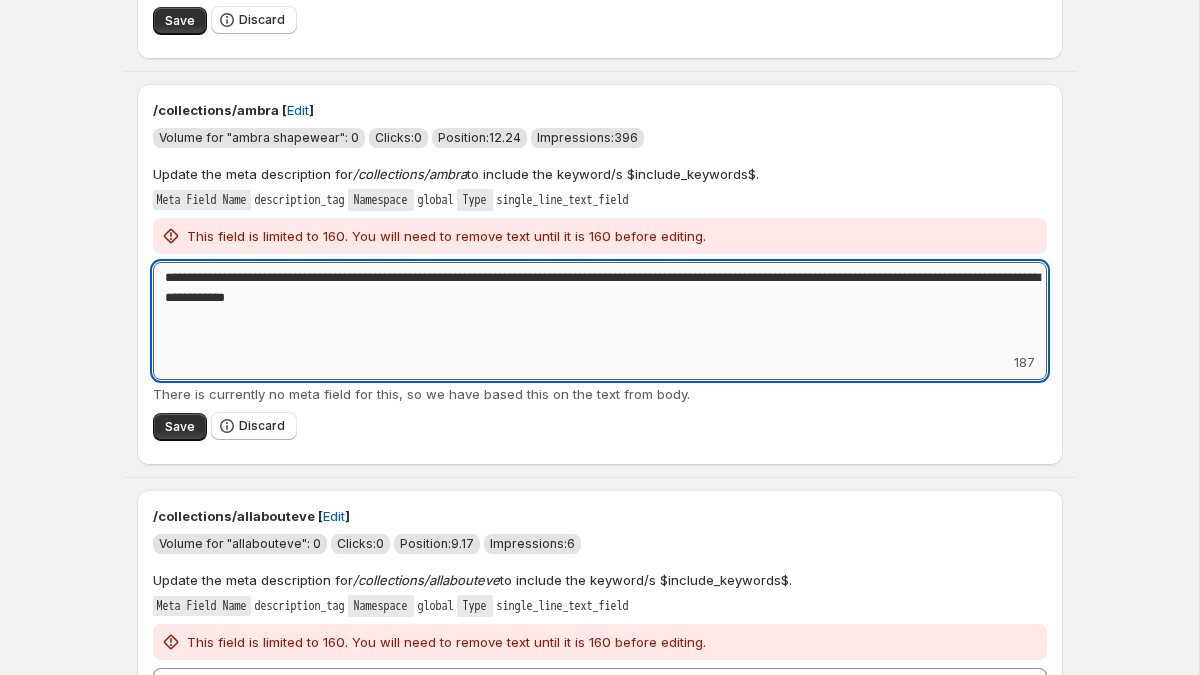 drag, startPoint x: 726, startPoint y: 281, endPoint x: 809, endPoint y: 281, distance: 83 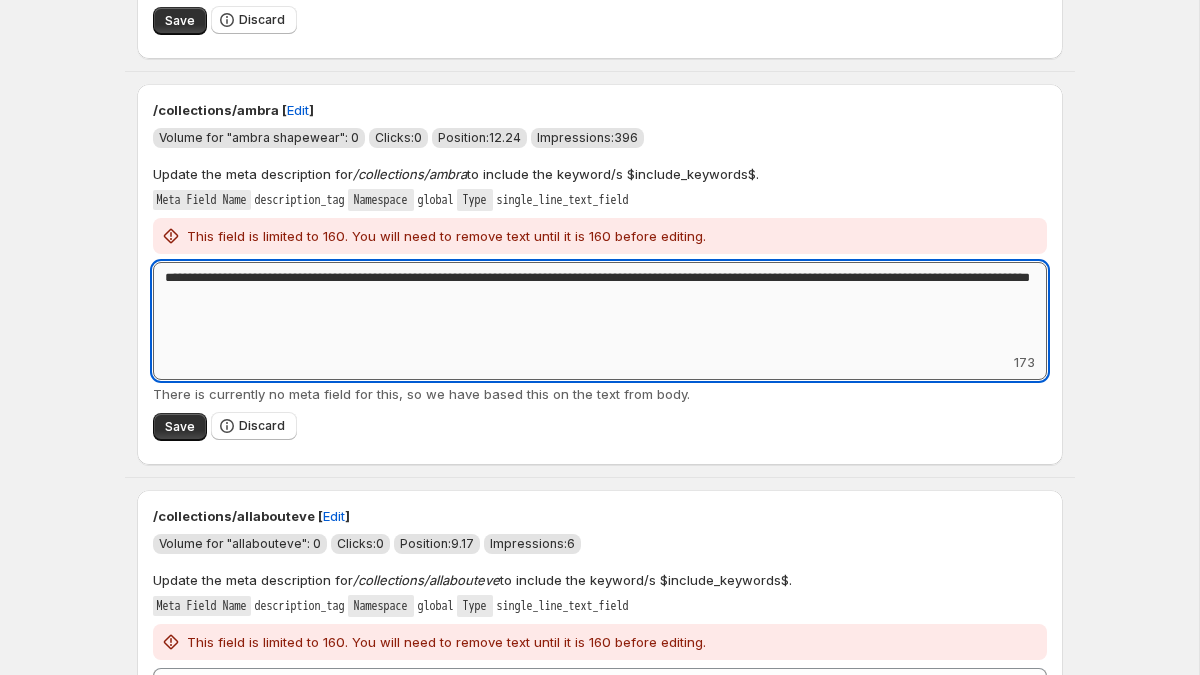 click on "**********" at bounding box center (600, 307) 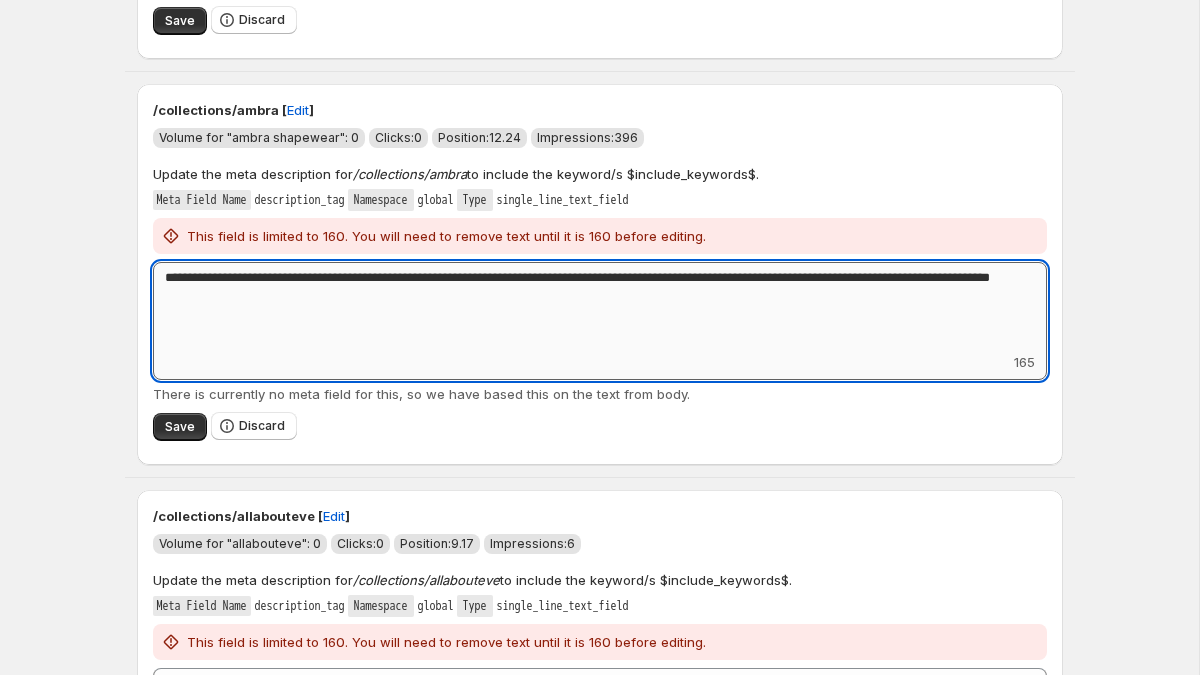 click on "**********" at bounding box center [600, 307] 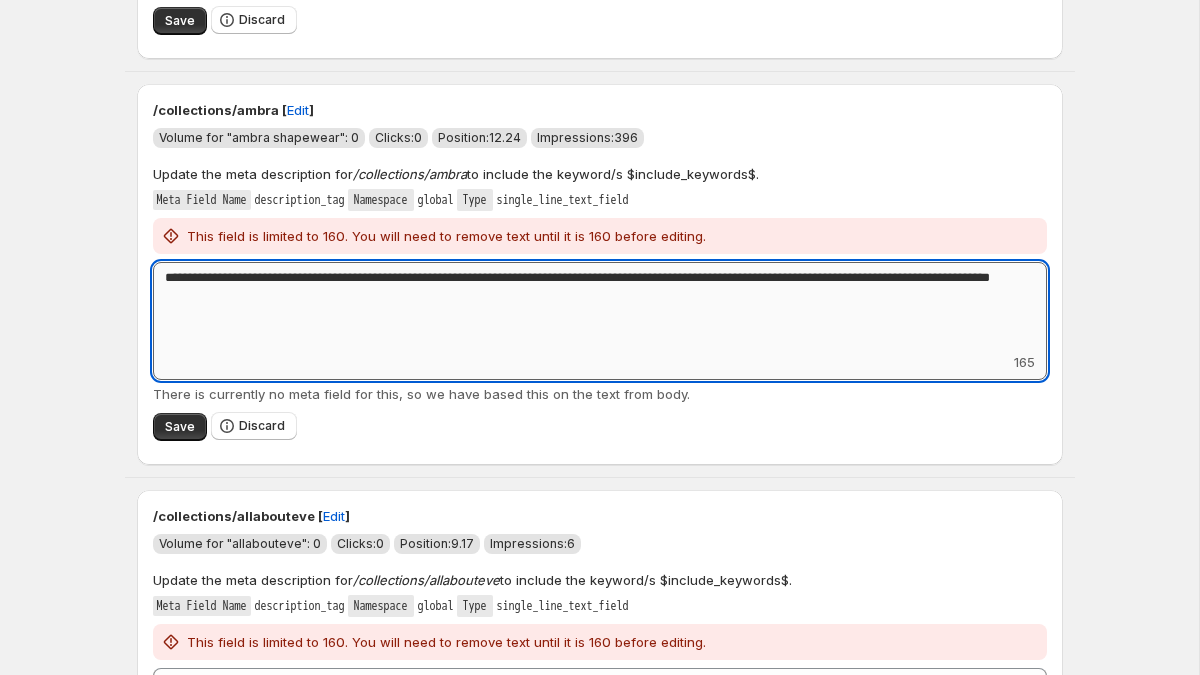 click on "**********" at bounding box center (600, 307) 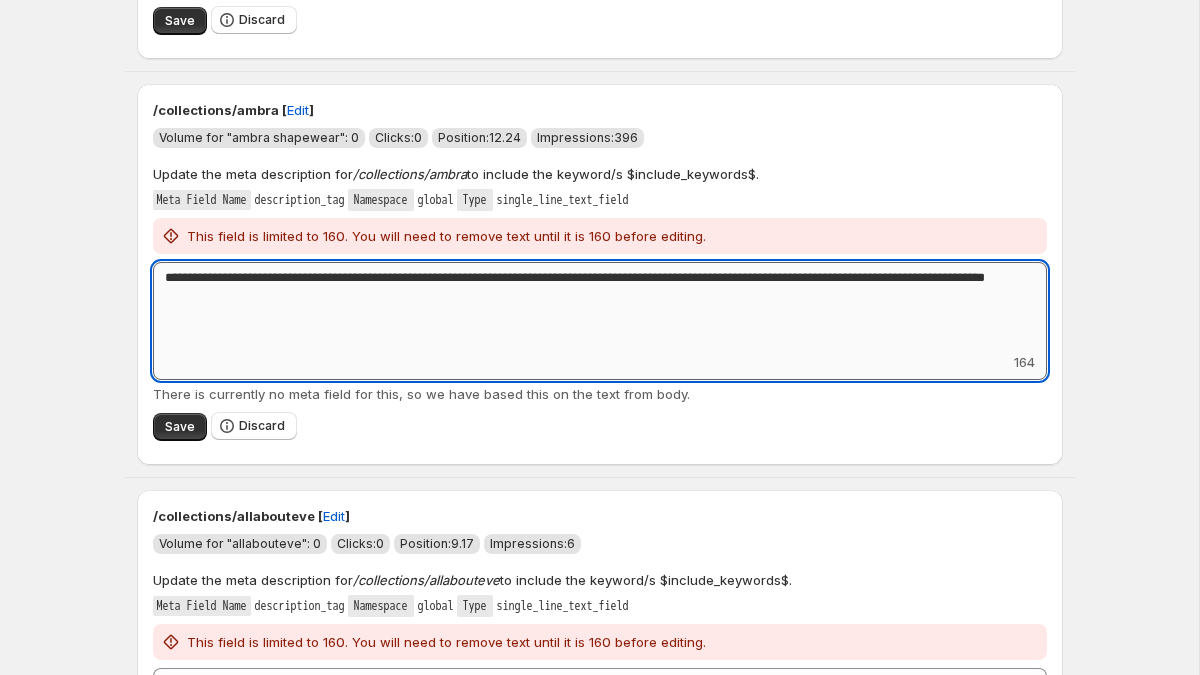 click on "**********" at bounding box center (600, 307) 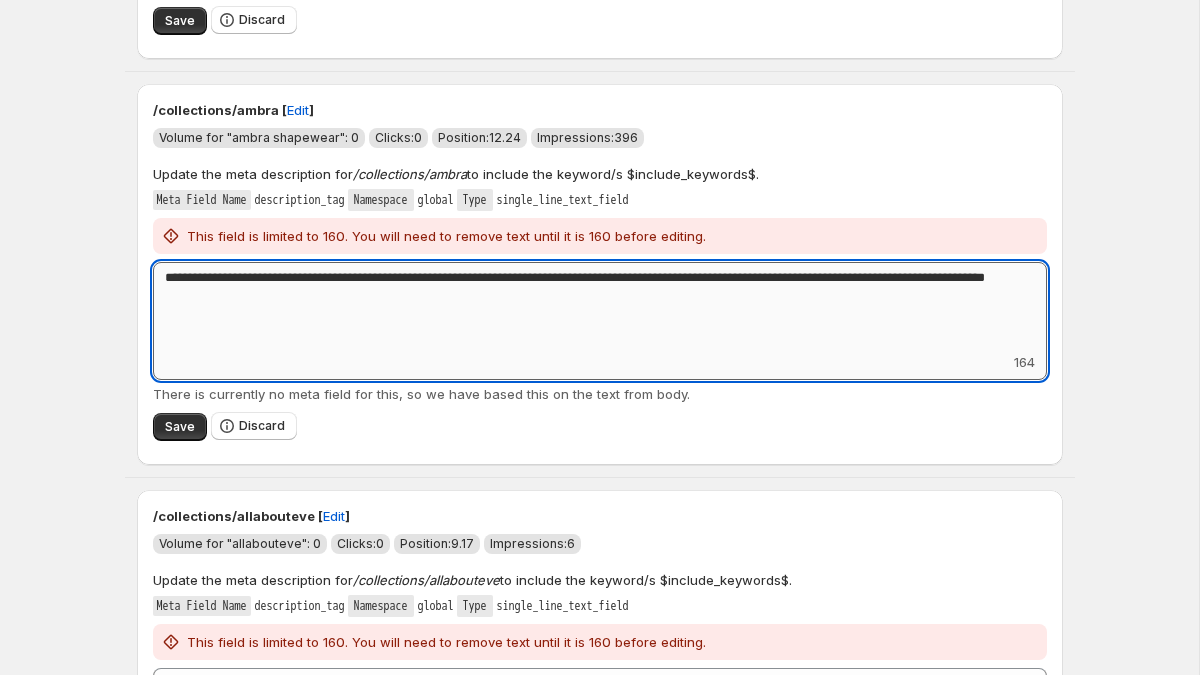 click on "**********" at bounding box center [600, 307] 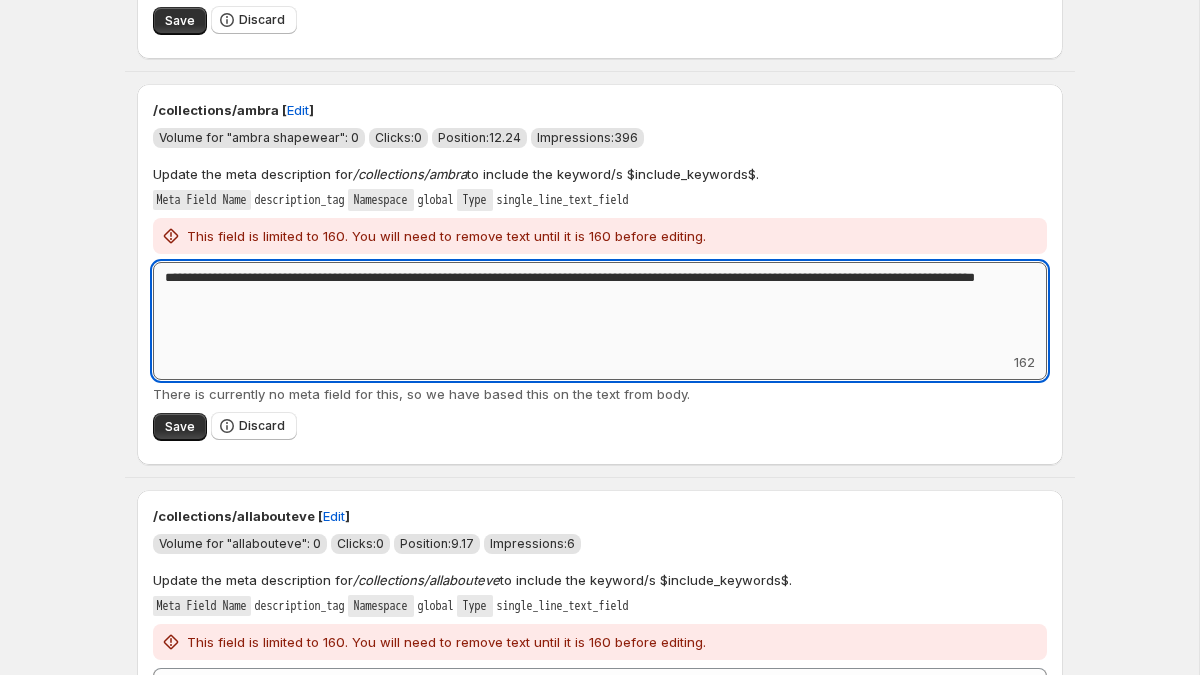 click on "**********" at bounding box center [600, 307] 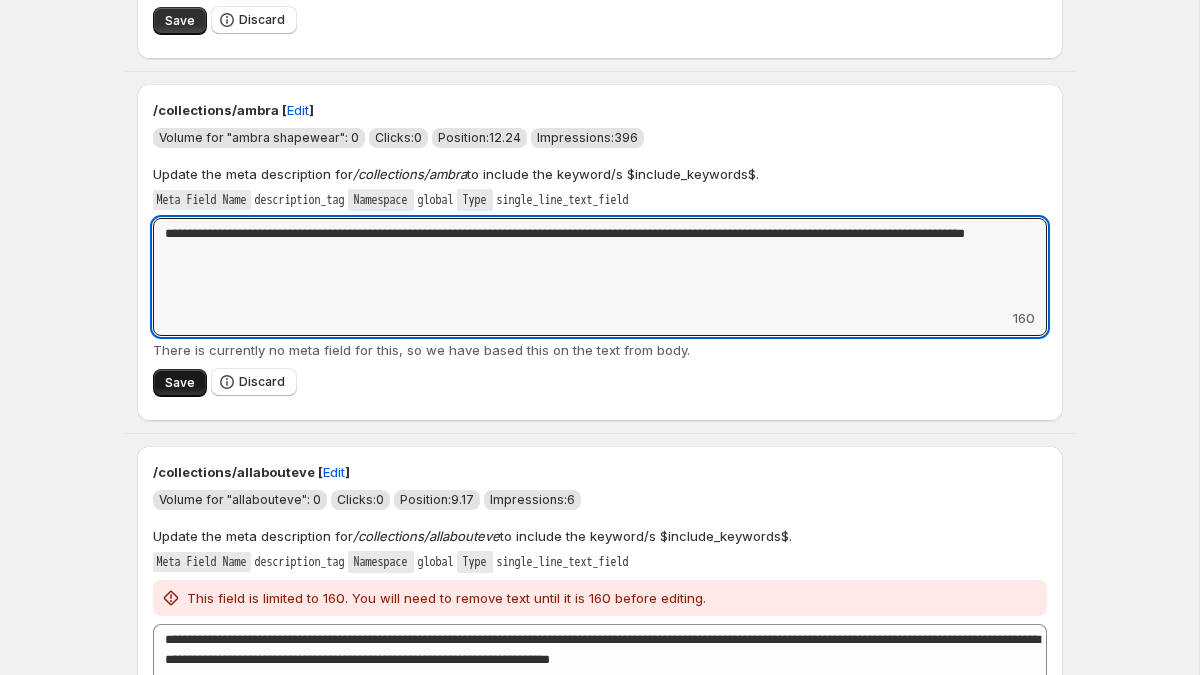 type on "**********" 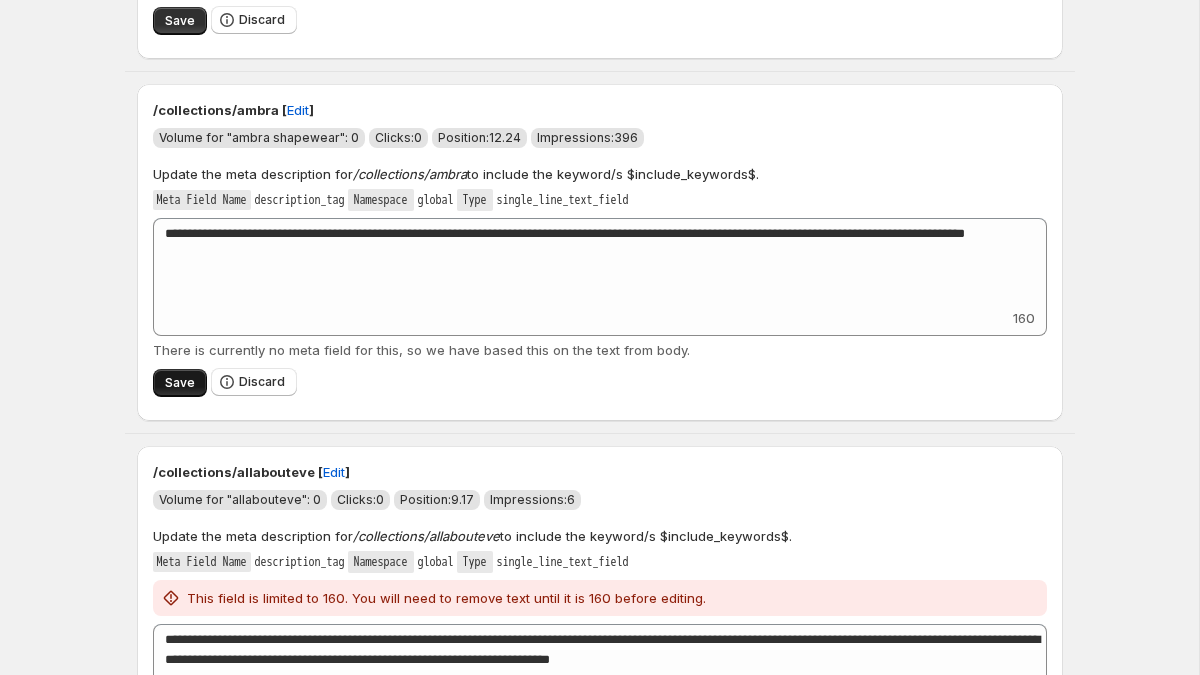 click on "Save" at bounding box center [180, 383] 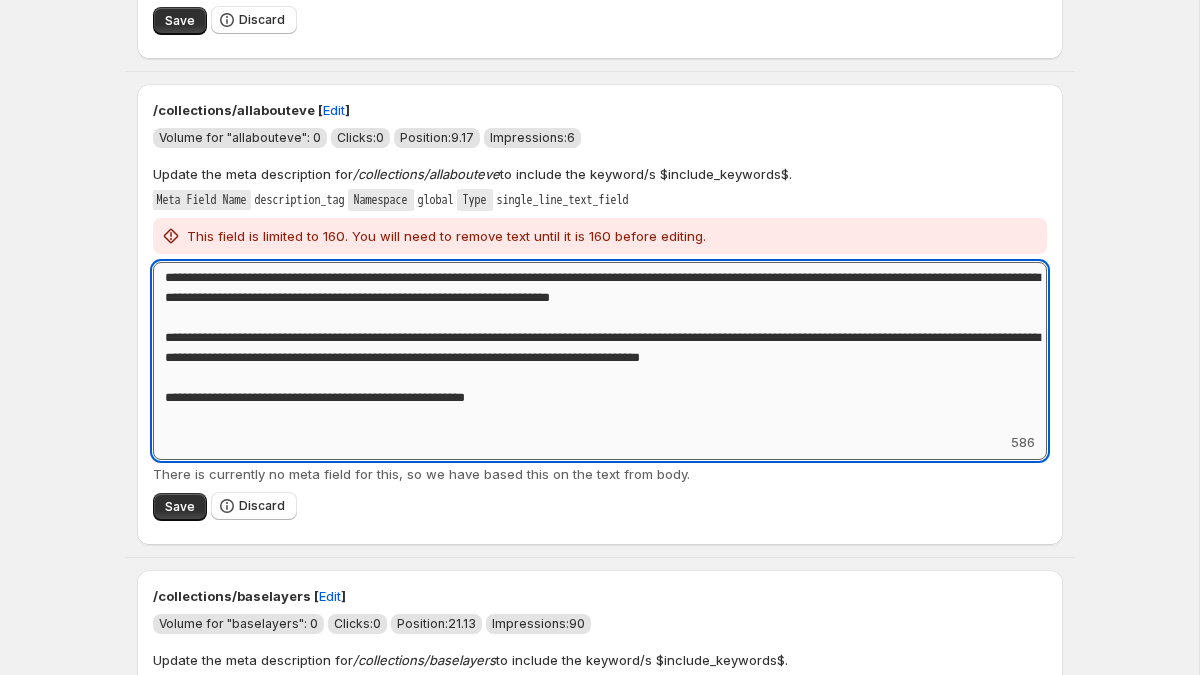 drag, startPoint x: 850, startPoint y: 298, endPoint x: 480, endPoint y: 293, distance: 370.03378 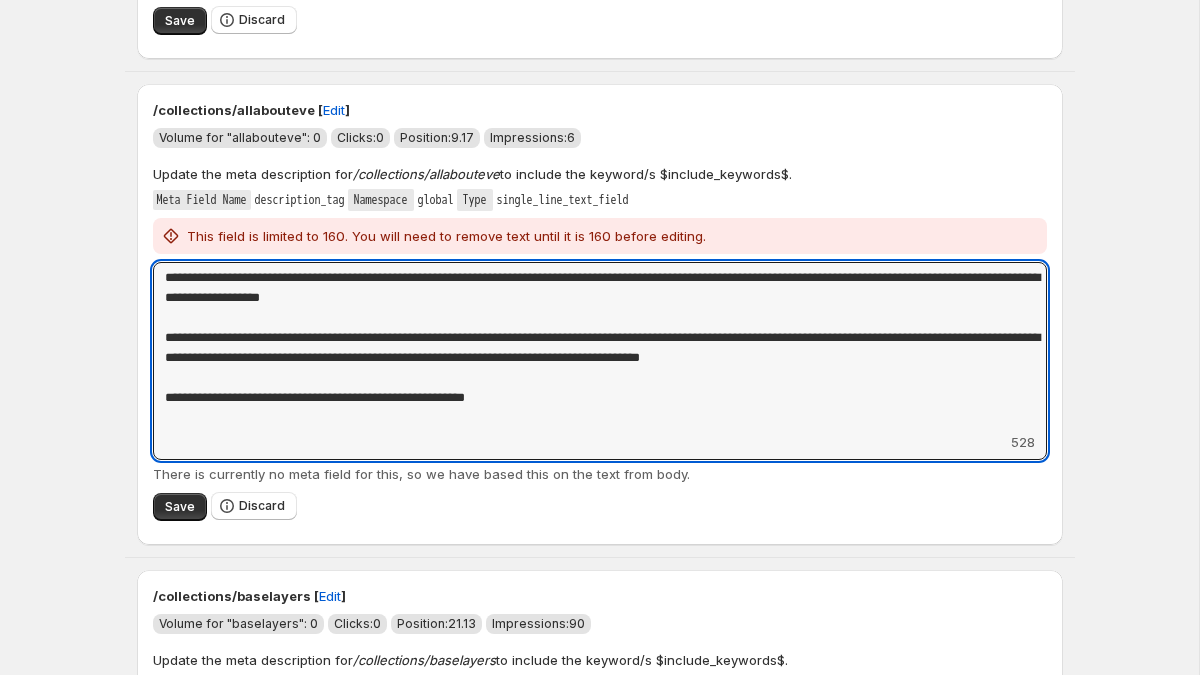 drag, startPoint x: 536, startPoint y: 404, endPoint x: 132, endPoint y: 346, distance: 408.14212 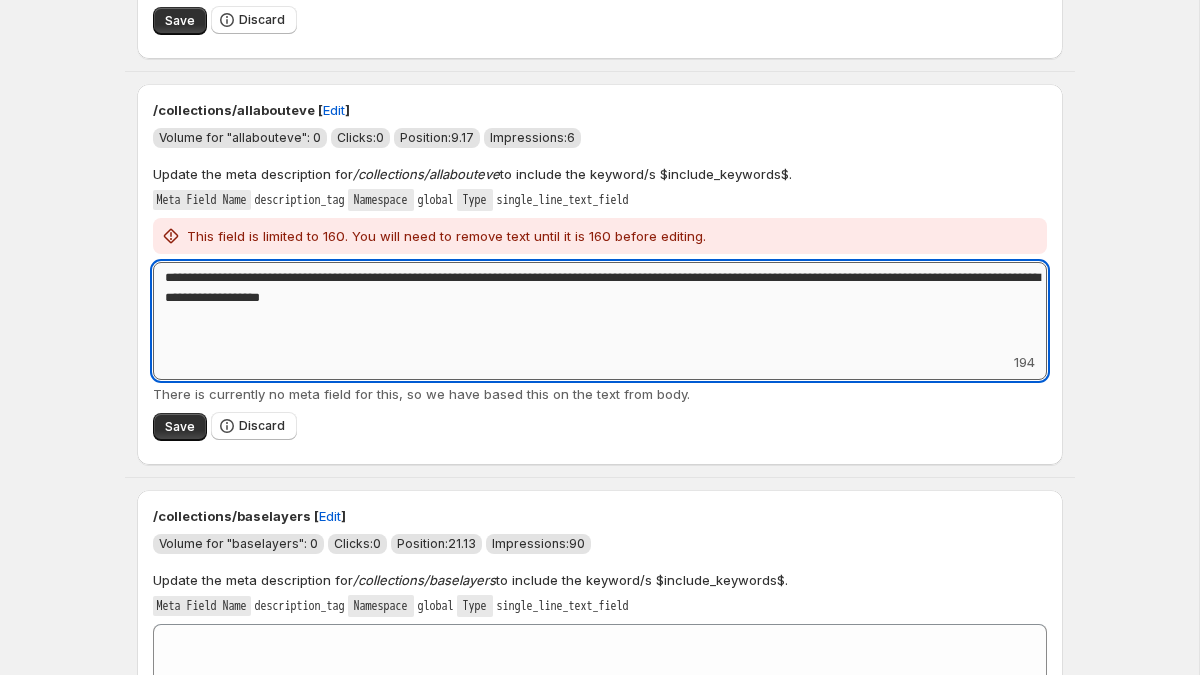 click on "**********" at bounding box center [600, 307] 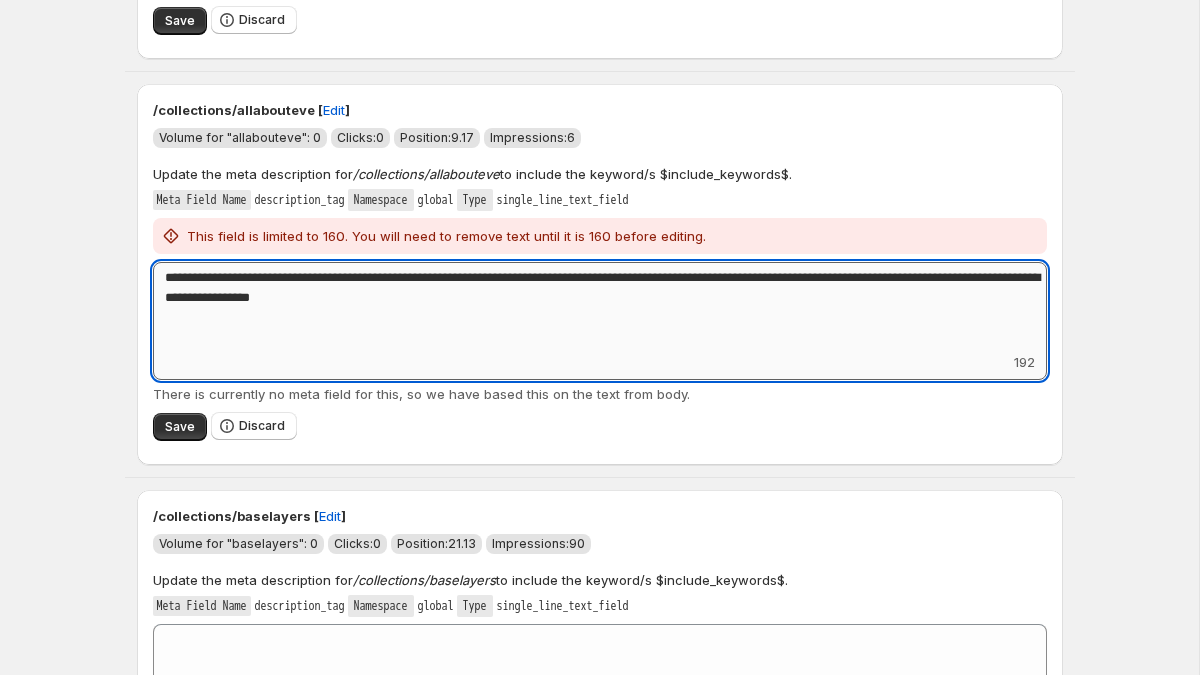 drag, startPoint x: 520, startPoint y: 309, endPoint x: 300, endPoint y: 300, distance: 220.18402 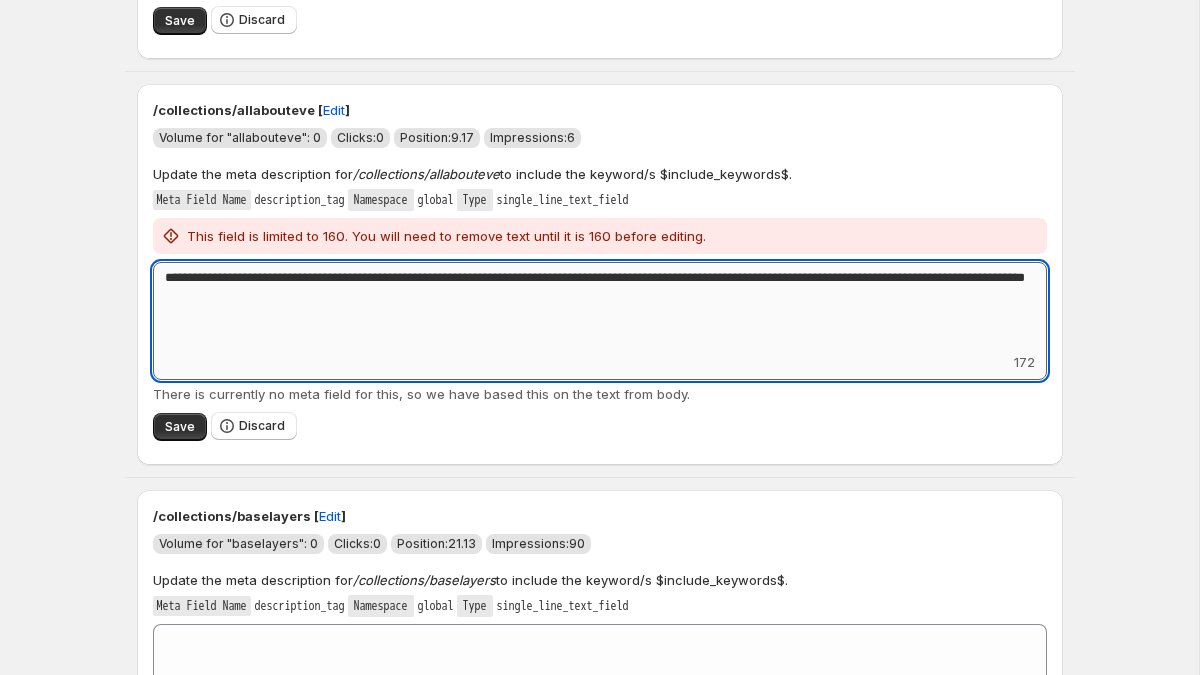 drag, startPoint x: 895, startPoint y: 280, endPoint x: 901, endPoint y: 290, distance: 11.661903 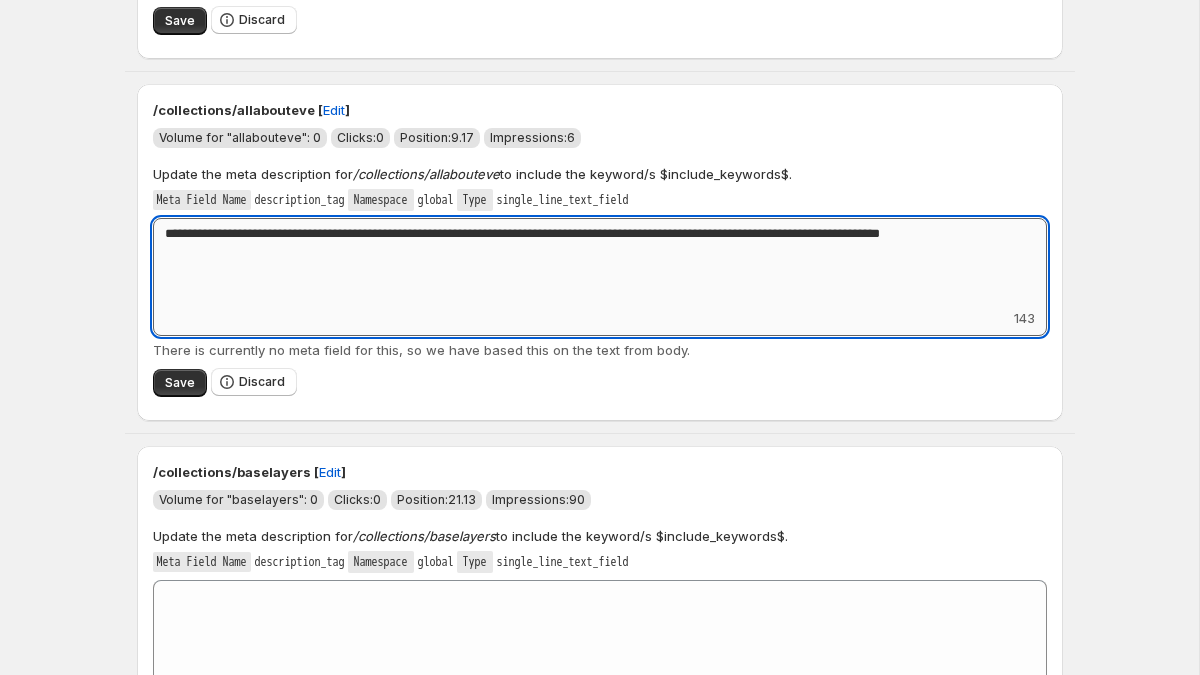 click on "**********" at bounding box center [600, 263] 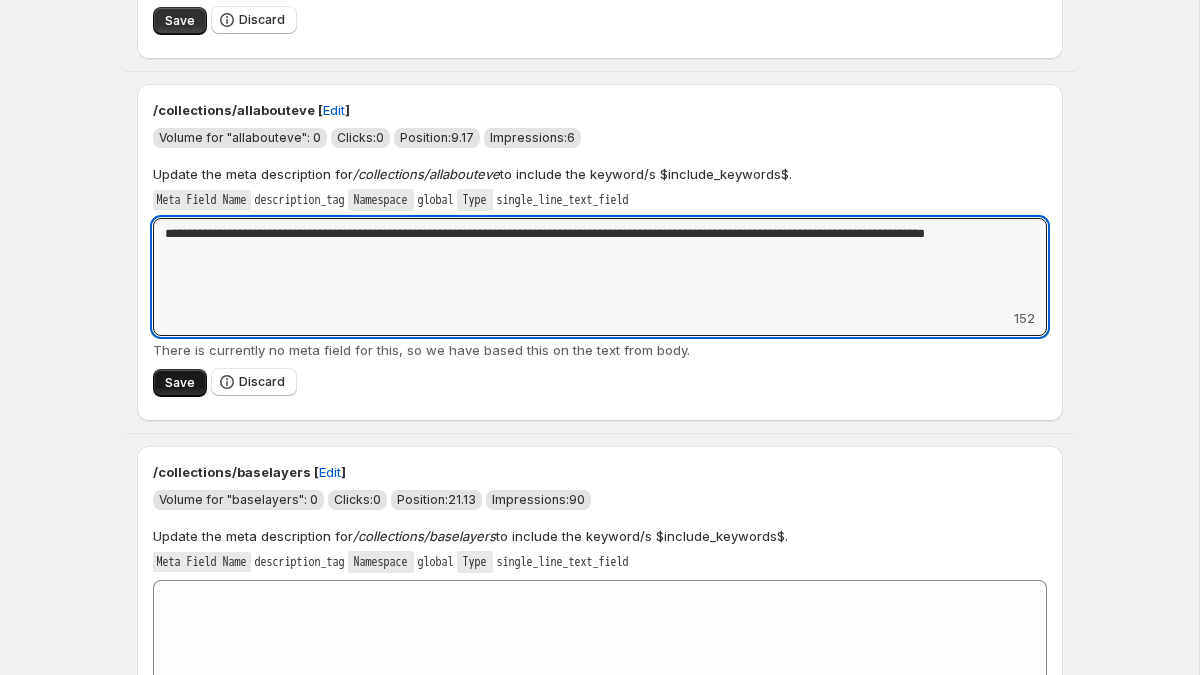 type on "**********" 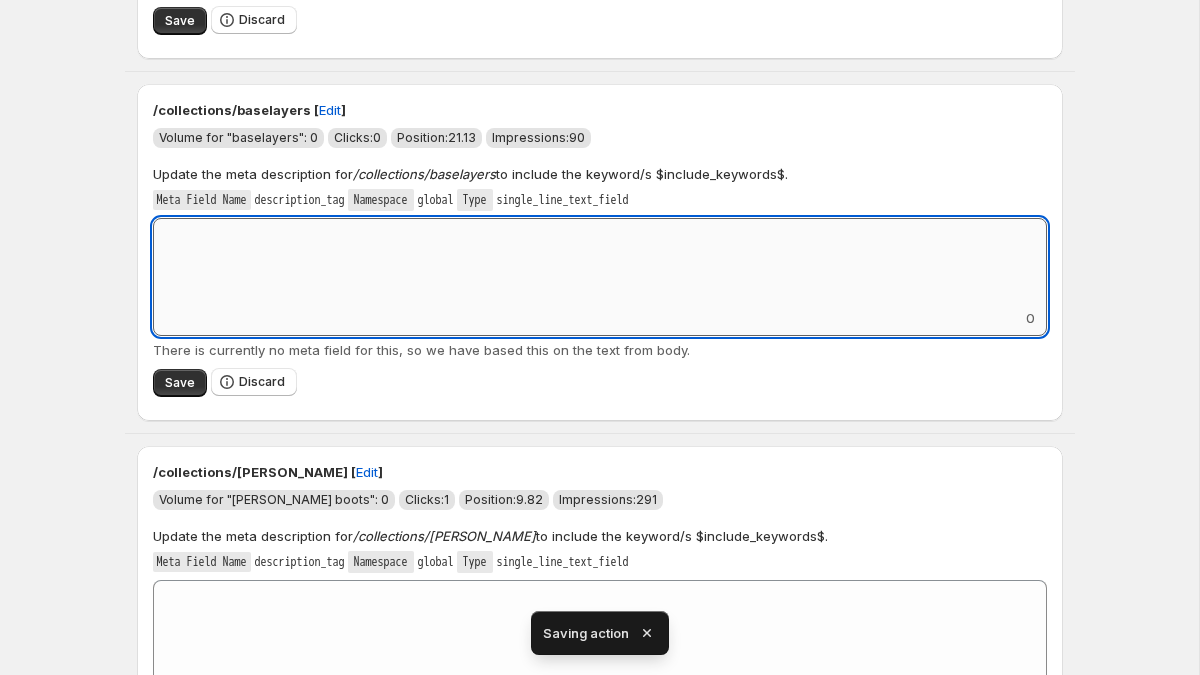 click on "Add keyword label" at bounding box center (600, 263) 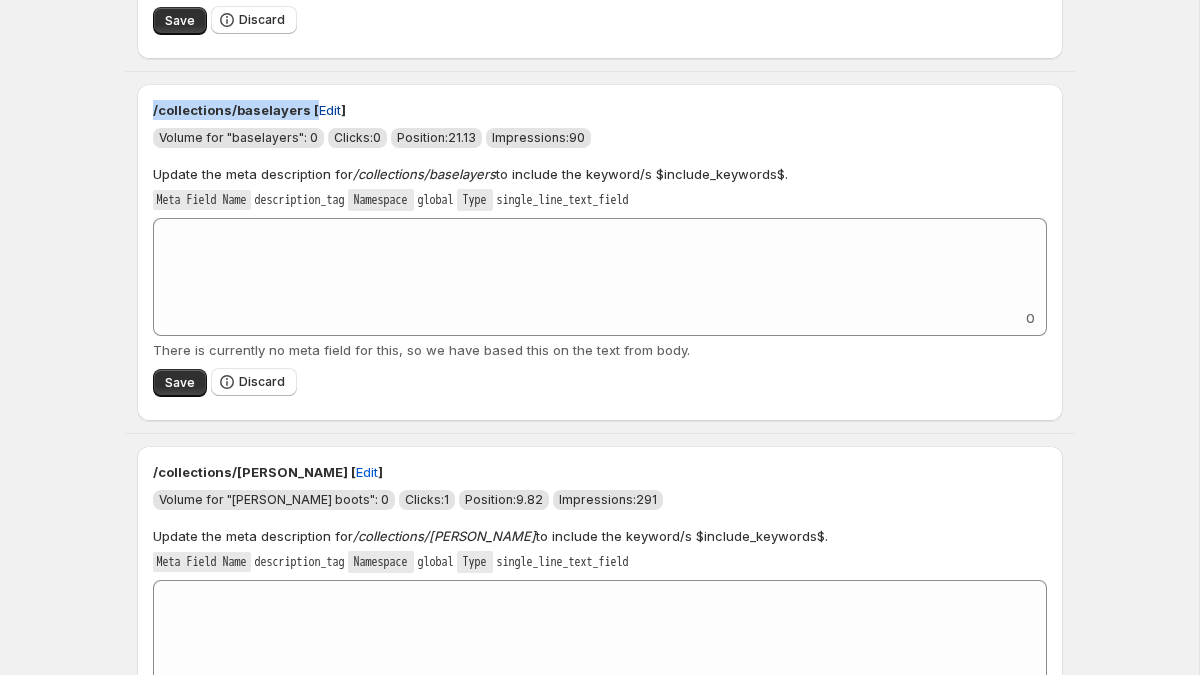 drag, startPoint x: 151, startPoint y: 109, endPoint x: 298, endPoint y: 116, distance: 147.16656 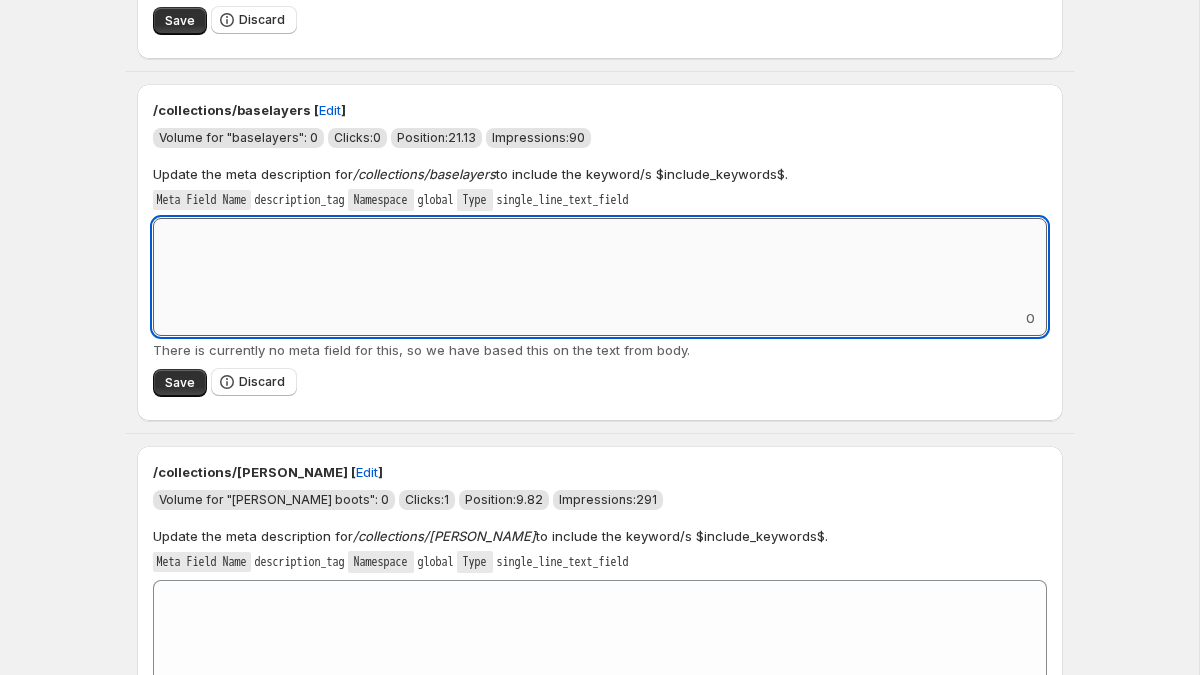 click on "Add keyword label" at bounding box center [600, 263] 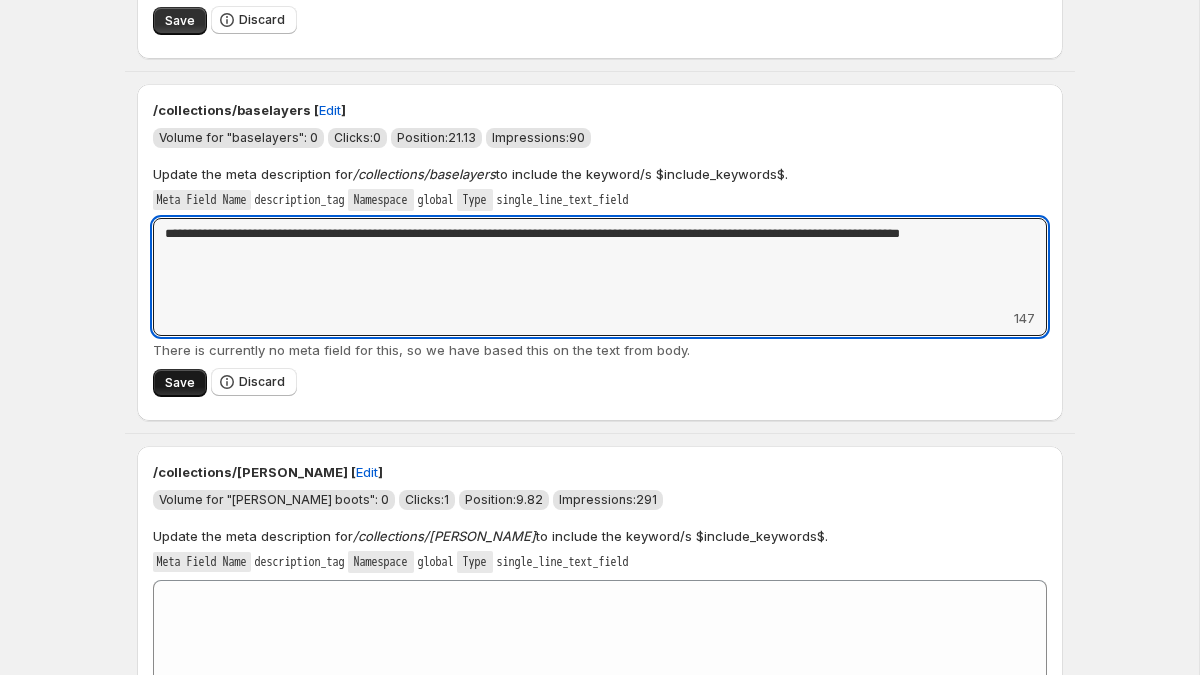 type on "**********" 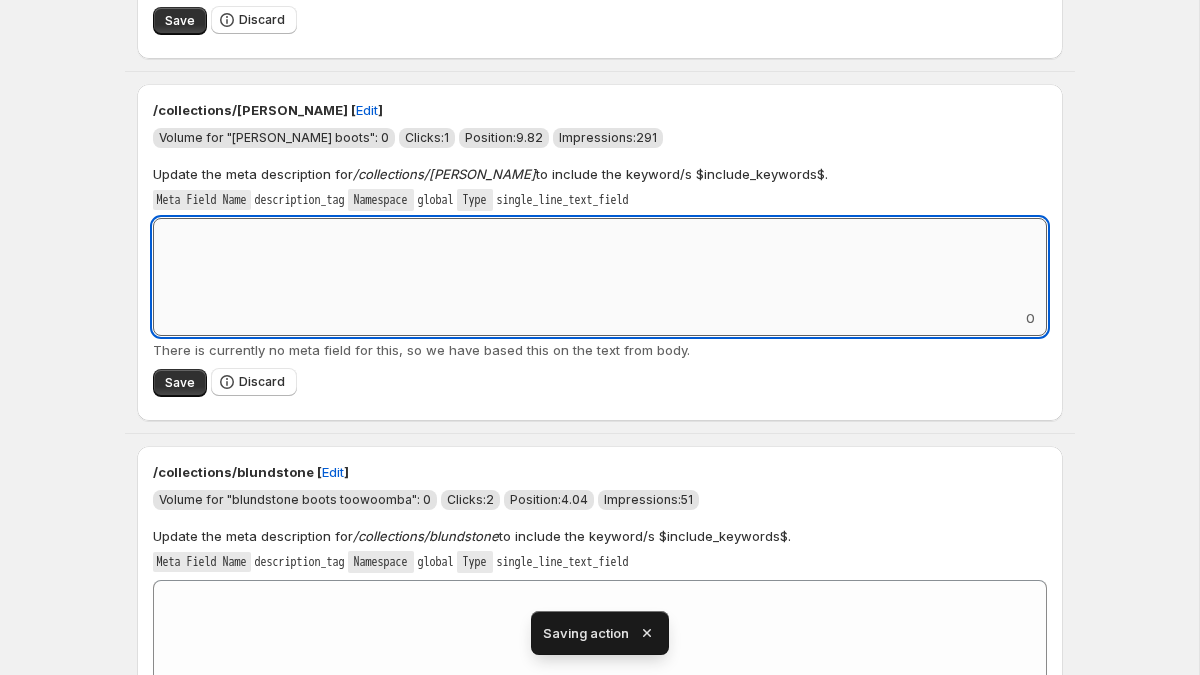 click on "Add keyword label" at bounding box center (600, 263) 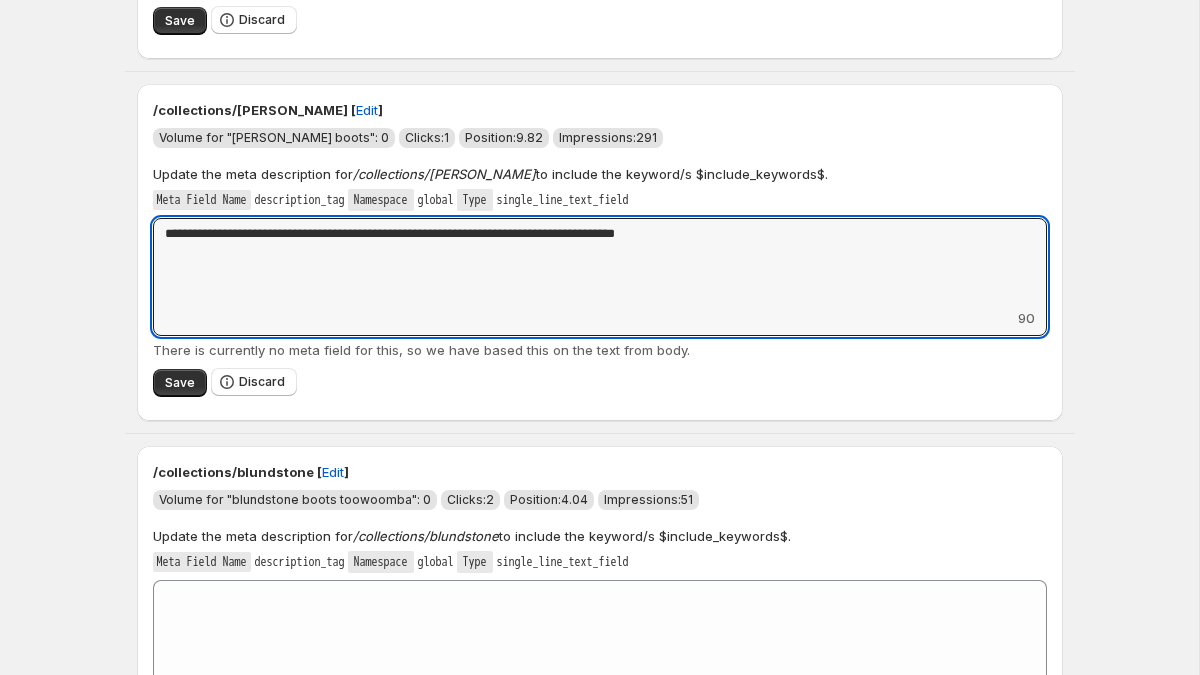 type on "**********" 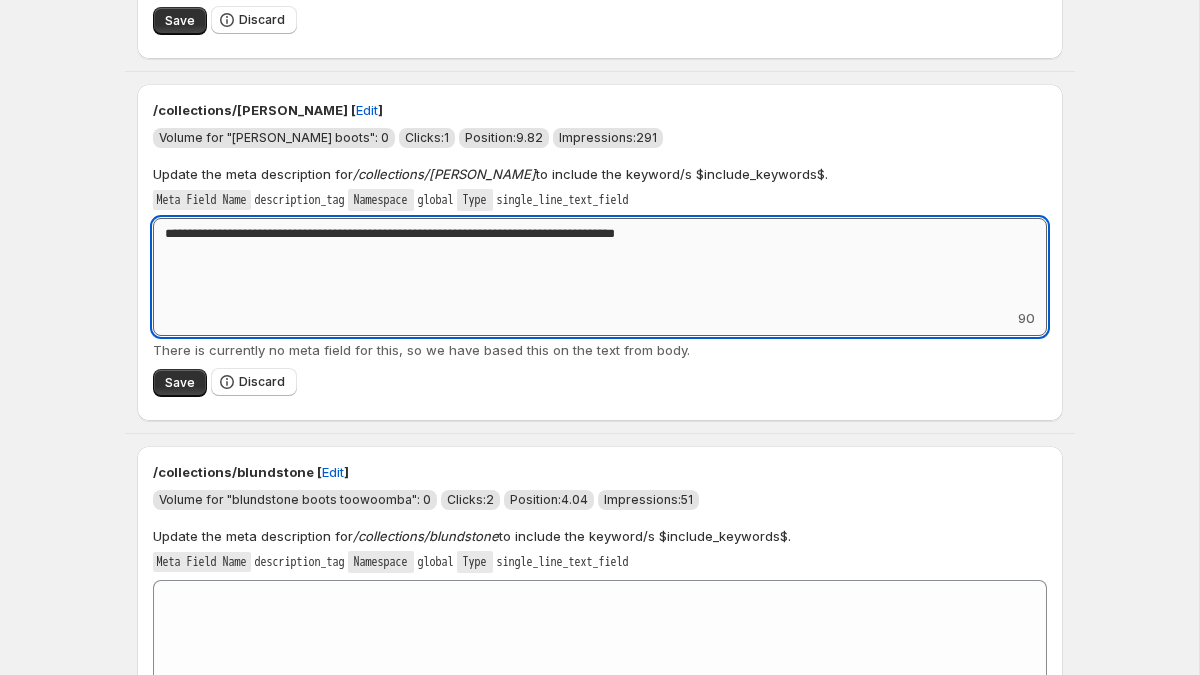 click on "**********" at bounding box center (600, 263) 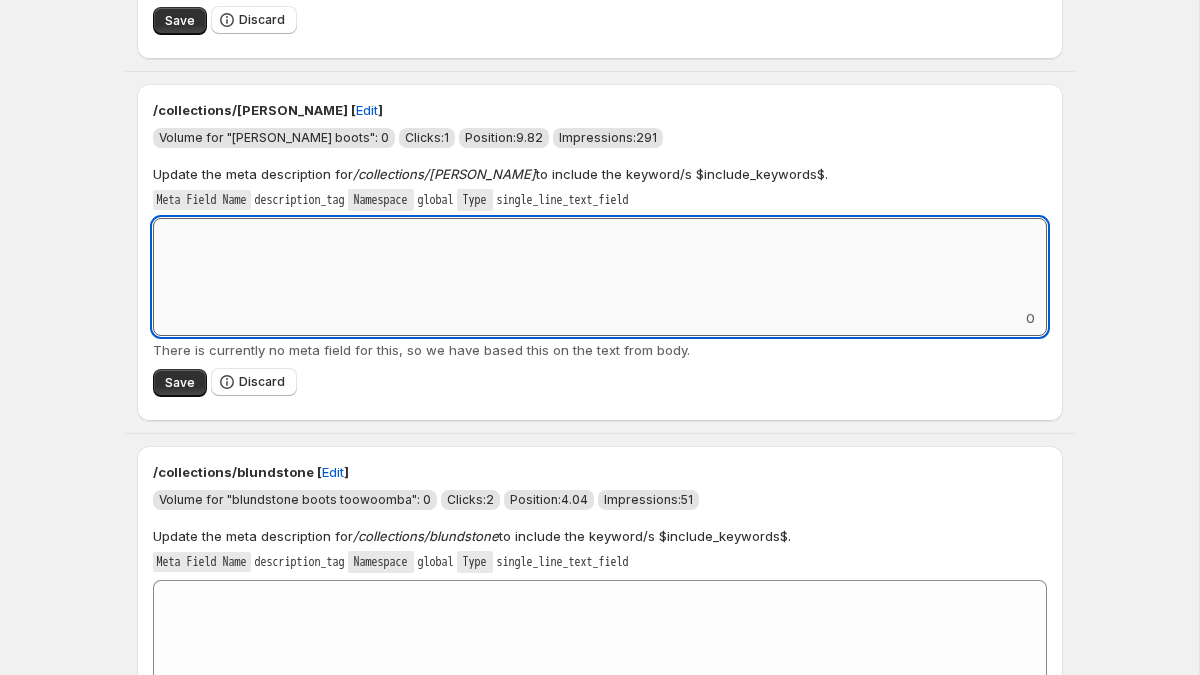 paste on "**********" 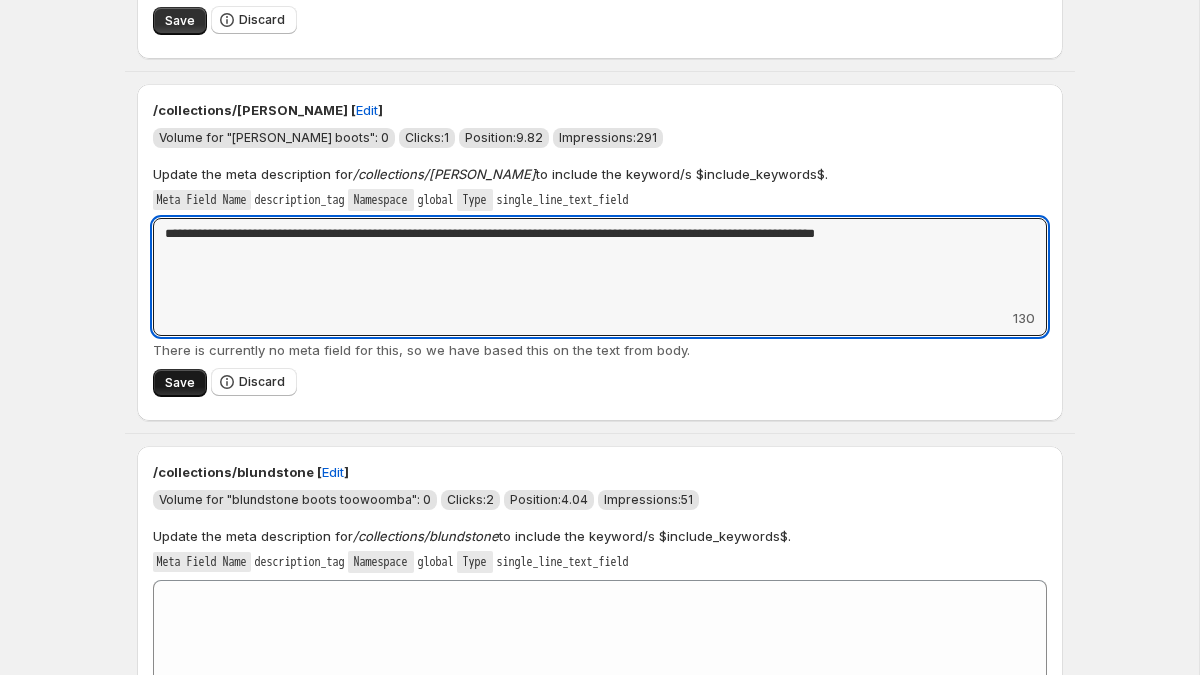 type on "**********" 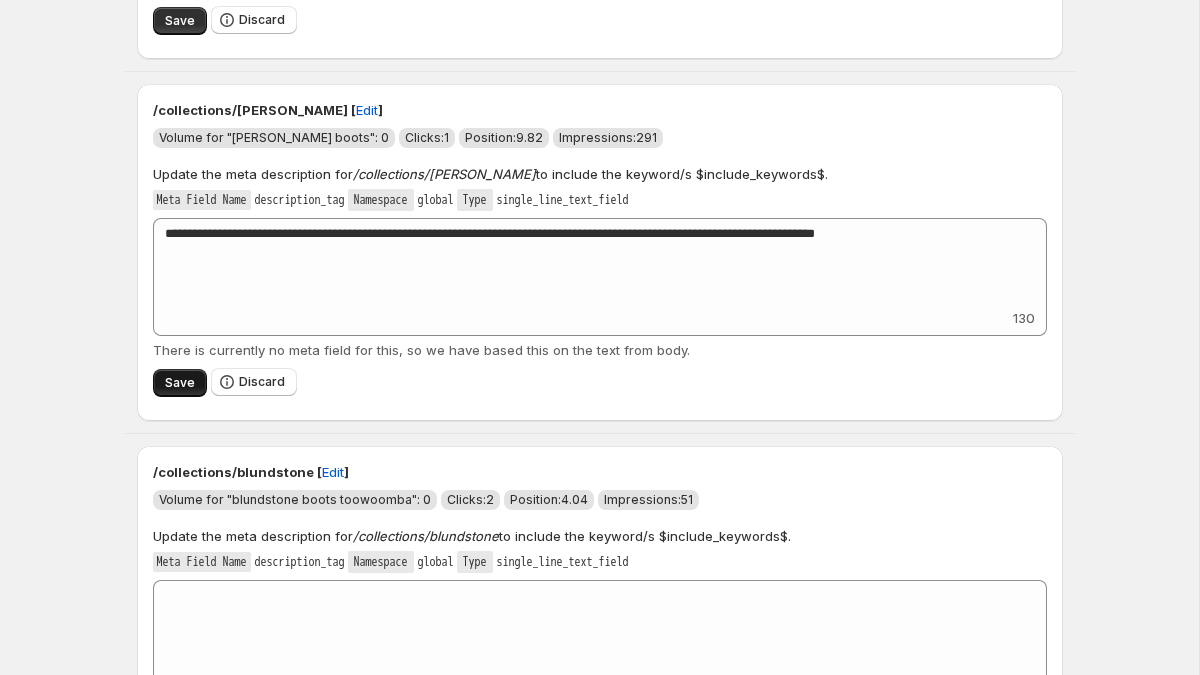 click on "Save" at bounding box center [180, 383] 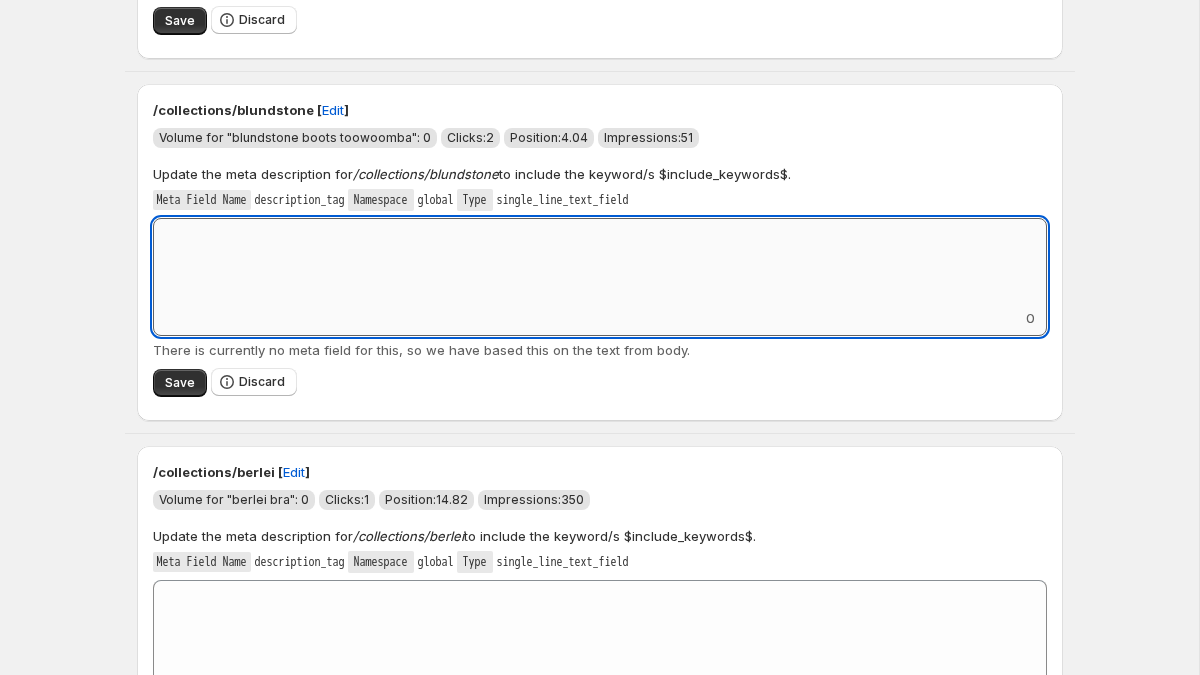click on "Add keyword label" at bounding box center [600, 263] 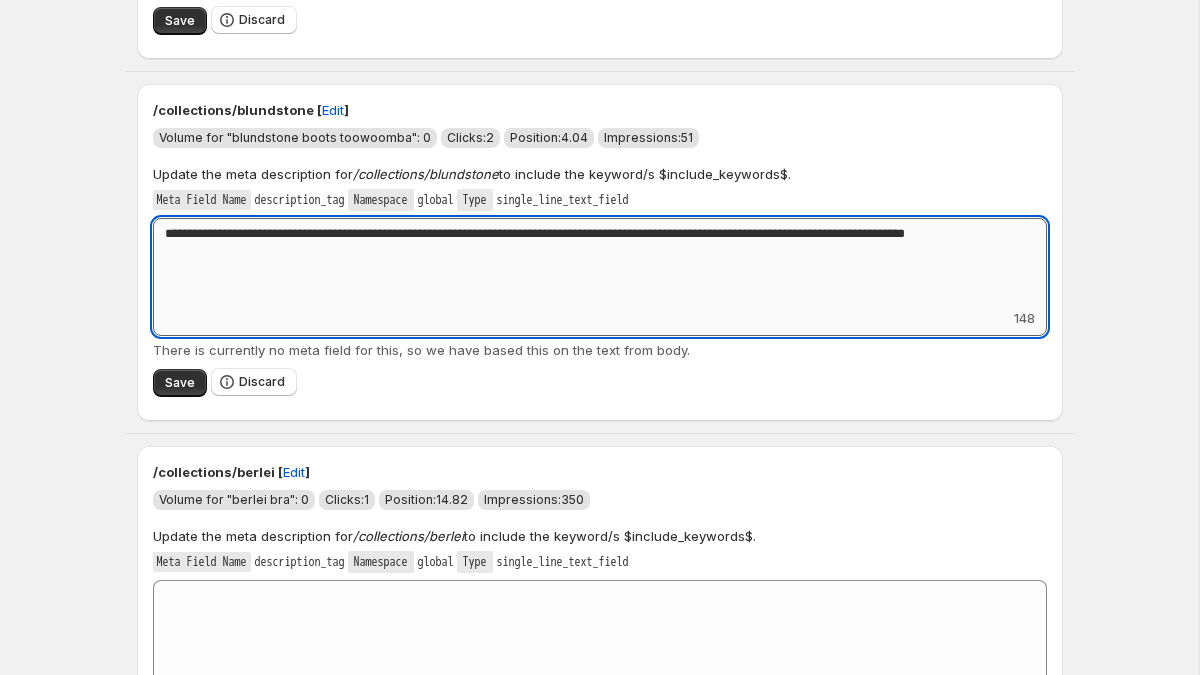 click on "**********" at bounding box center [600, 263] 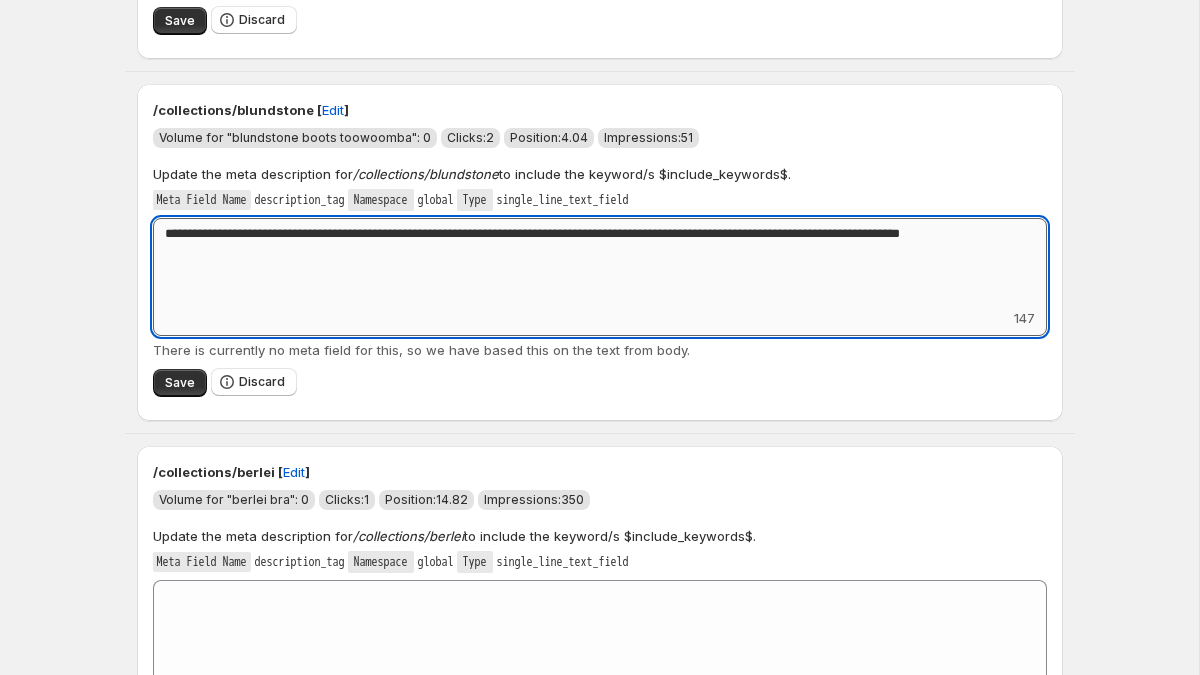 click on "**********" at bounding box center (600, 263) 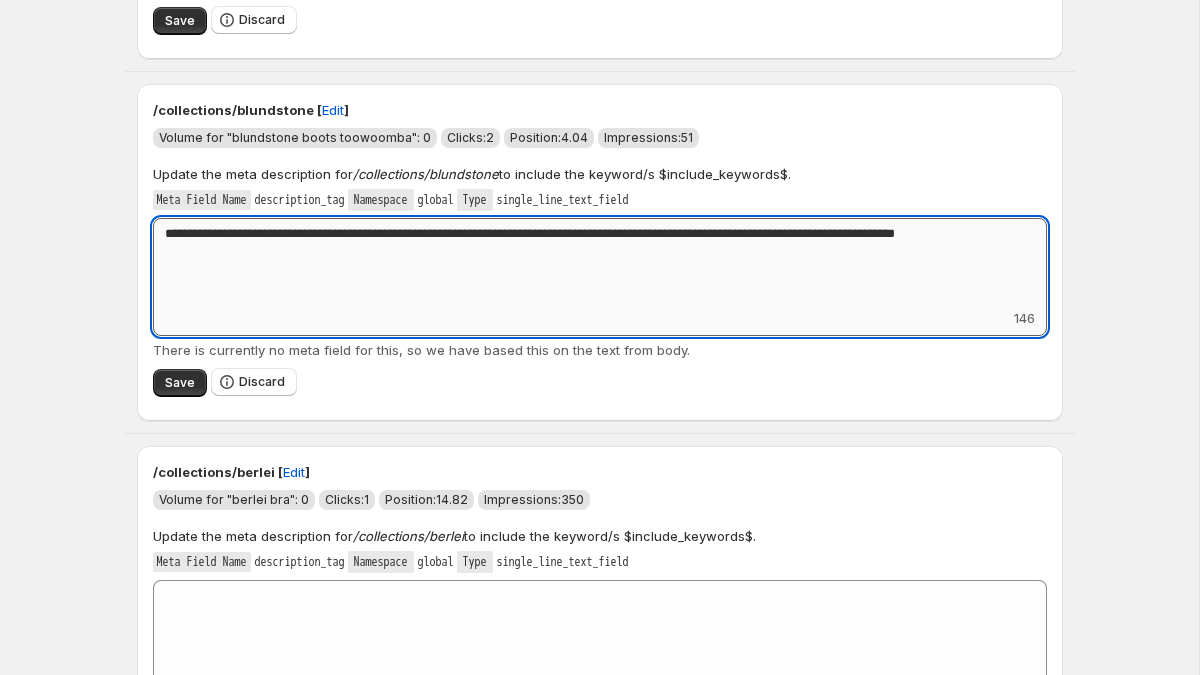 click on "**********" at bounding box center [600, 263] 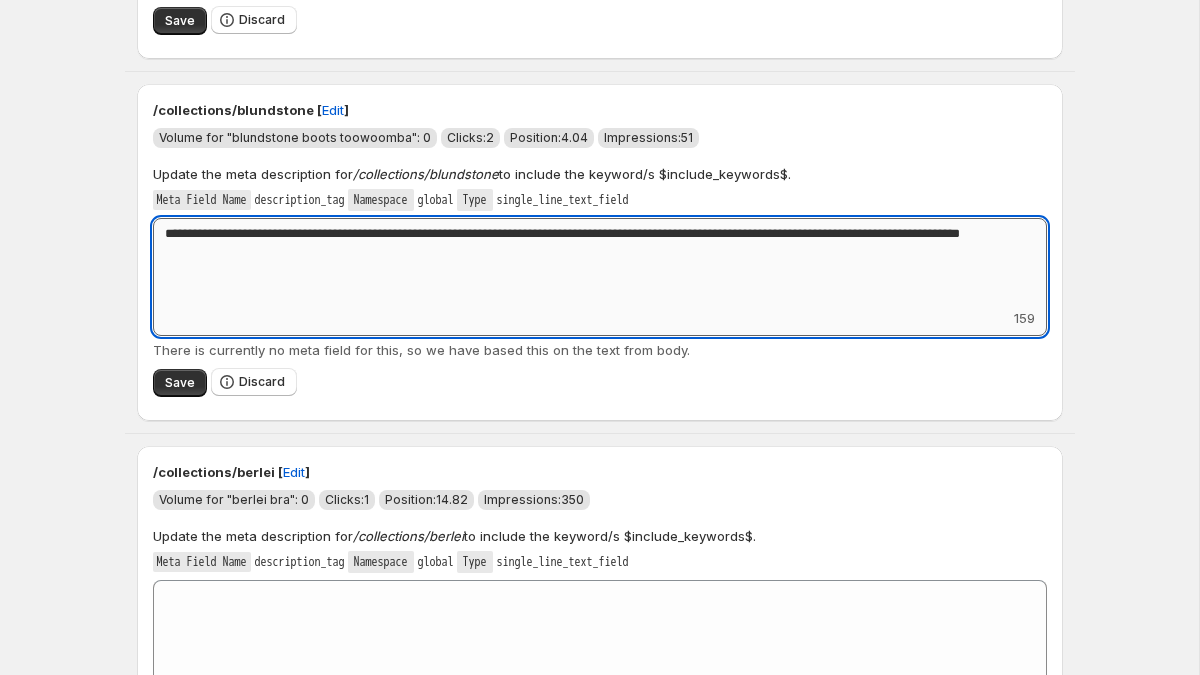 click on "**********" at bounding box center [600, 263] 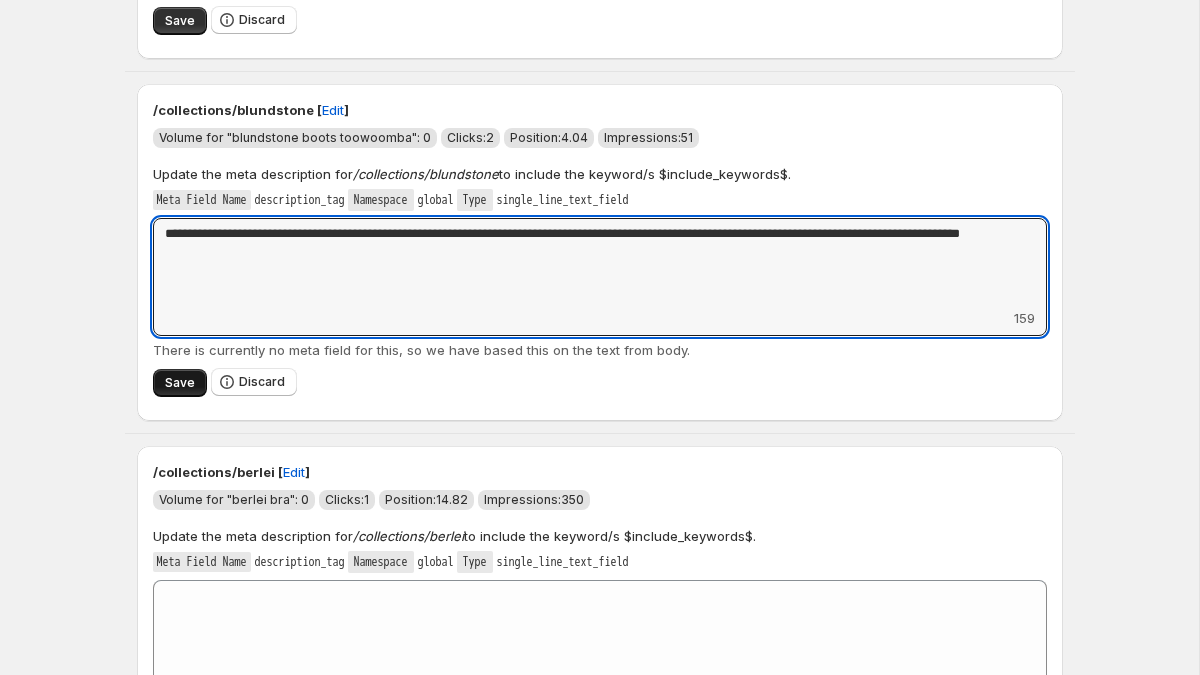 type on "**********" 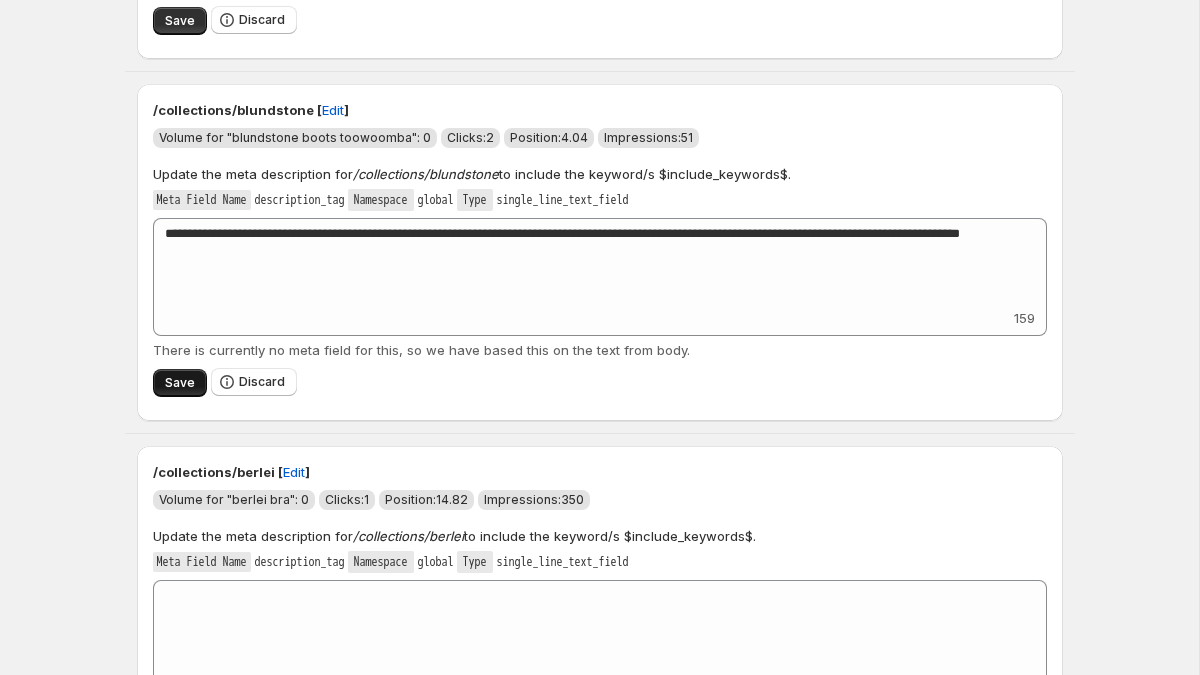 click on "Save" at bounding box center [180, 383] 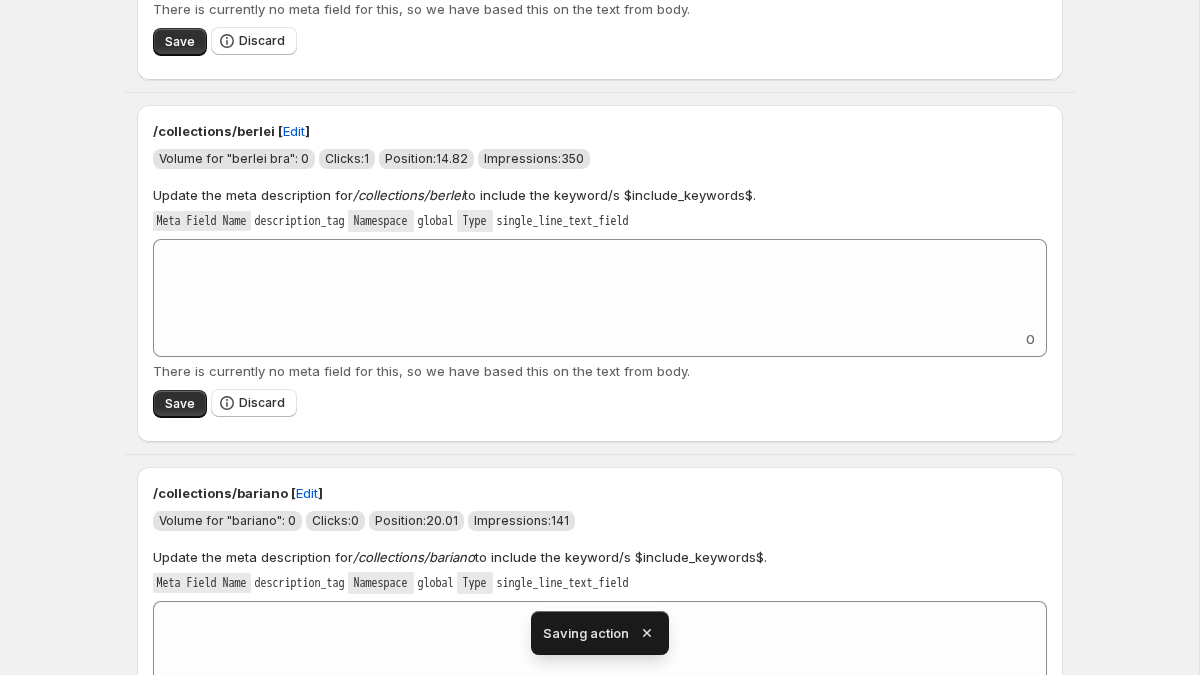 scroll, scrollTop: 762, scrollLeft: 0, axis: vertical 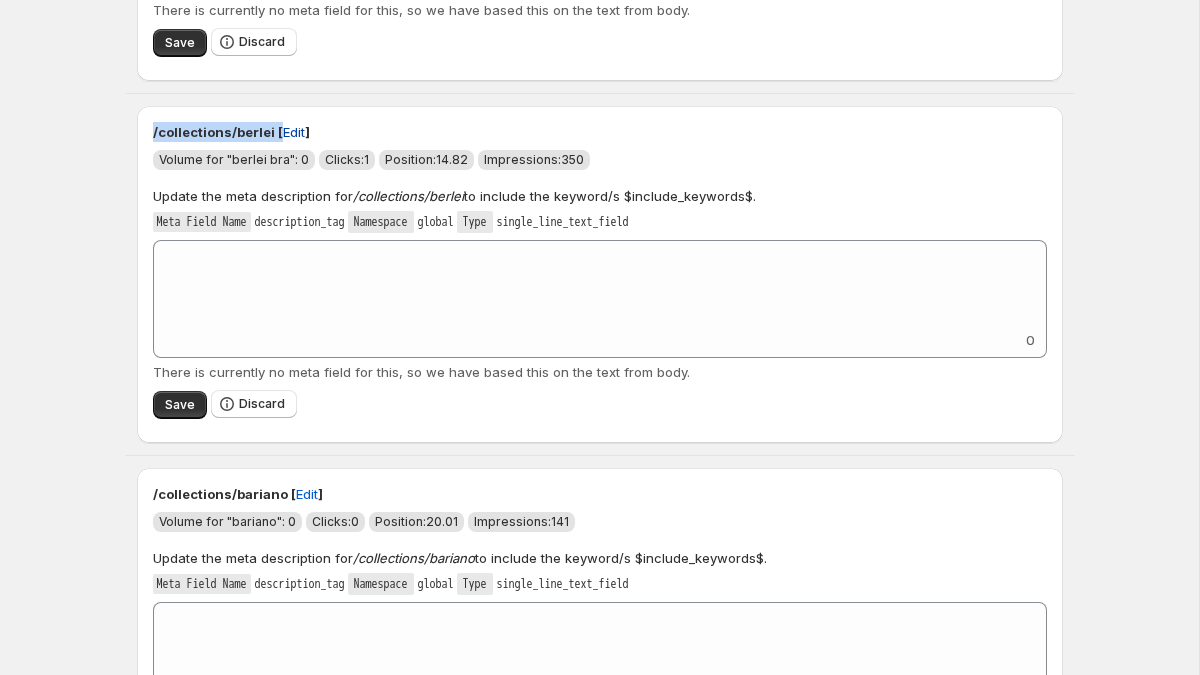 drag, startPoint x: 143, startPoint y: 126, endPoint x: 279, endPoint y: 126, distance: 136 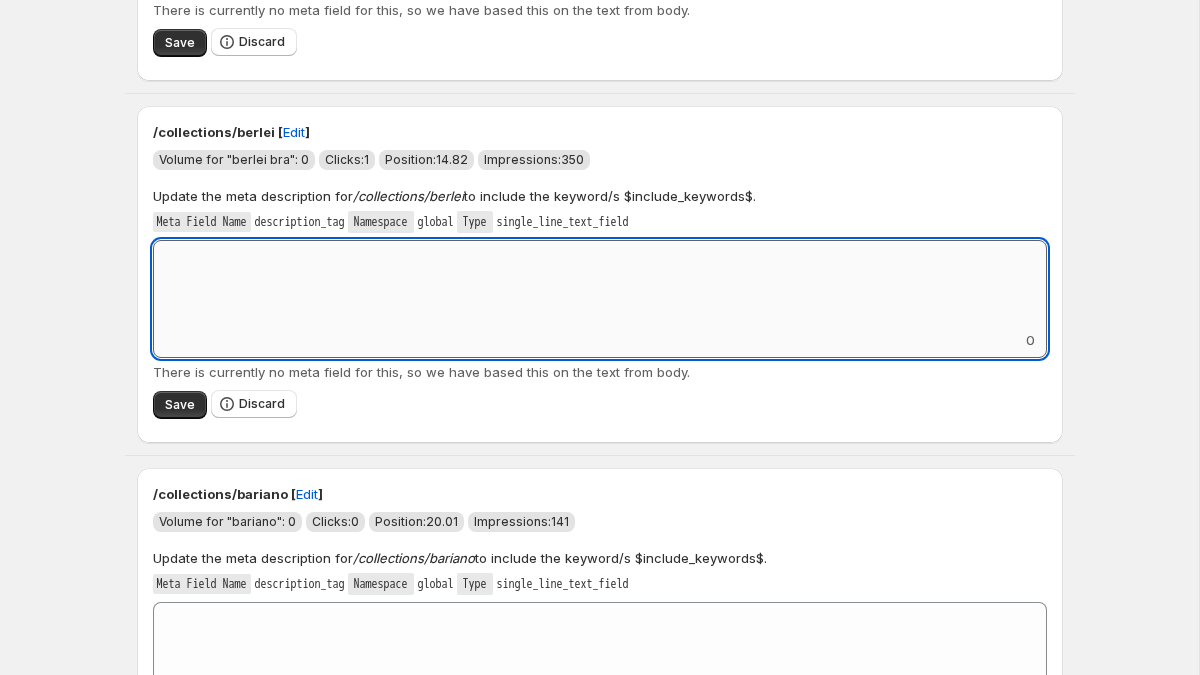 click on "Add keyword label" at bounding box center (600, 285) 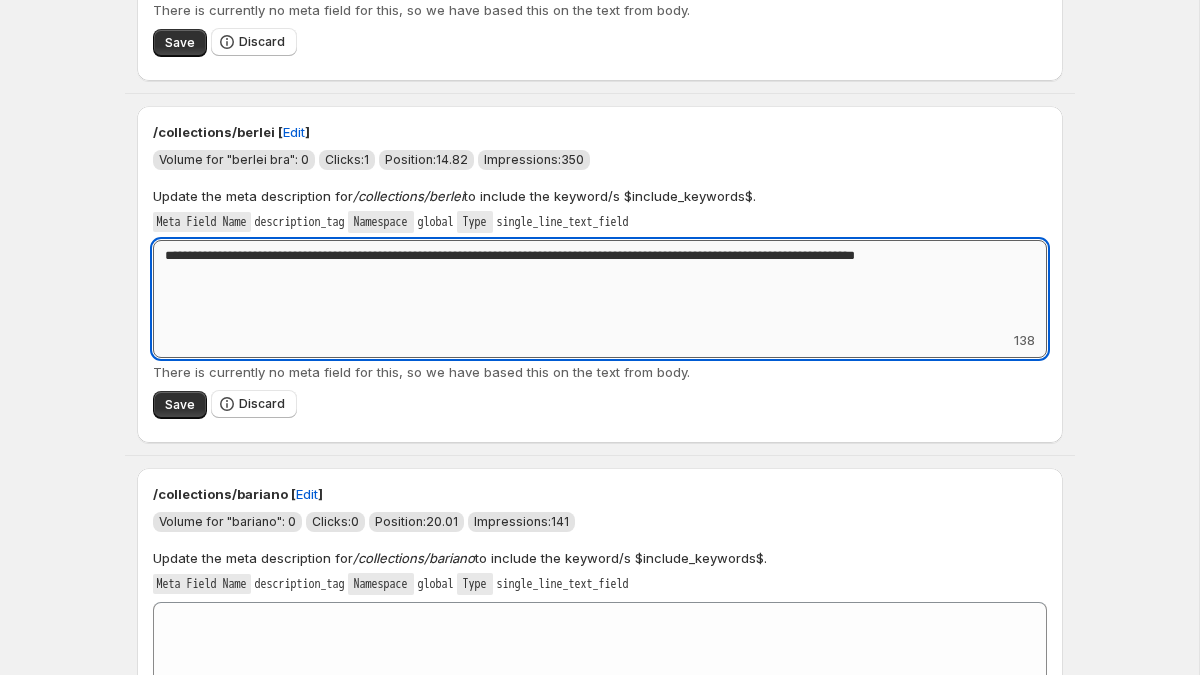 click on "**********" at bounding box center (600, 285) 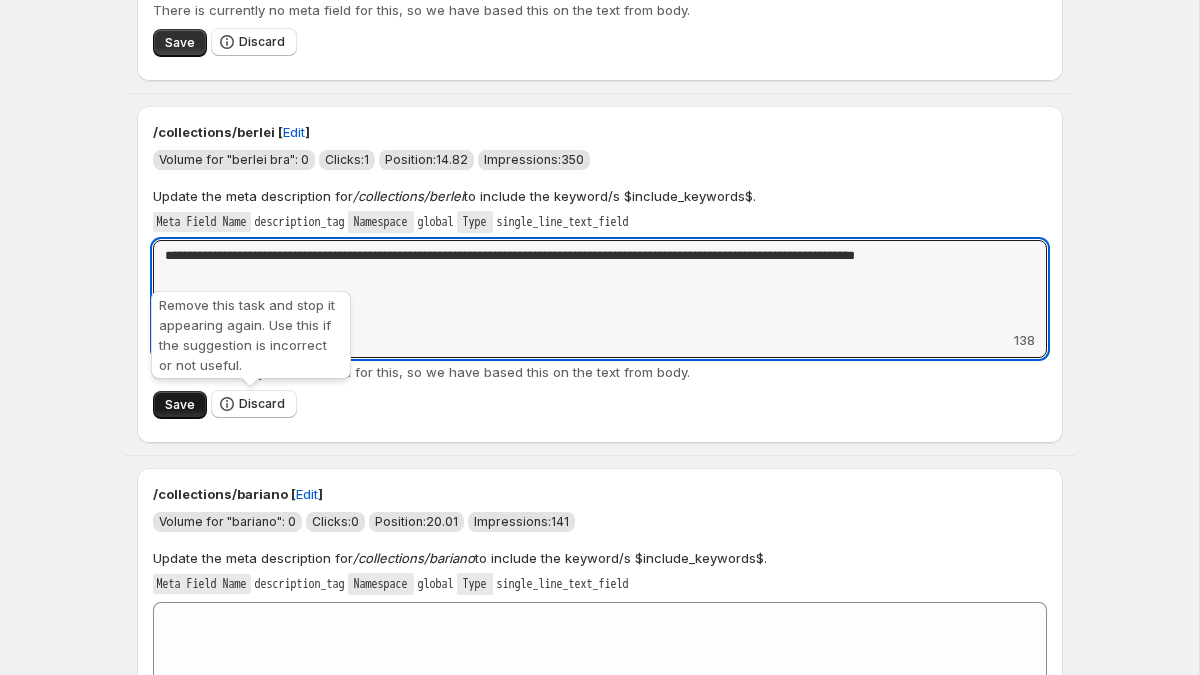 type on "**********" 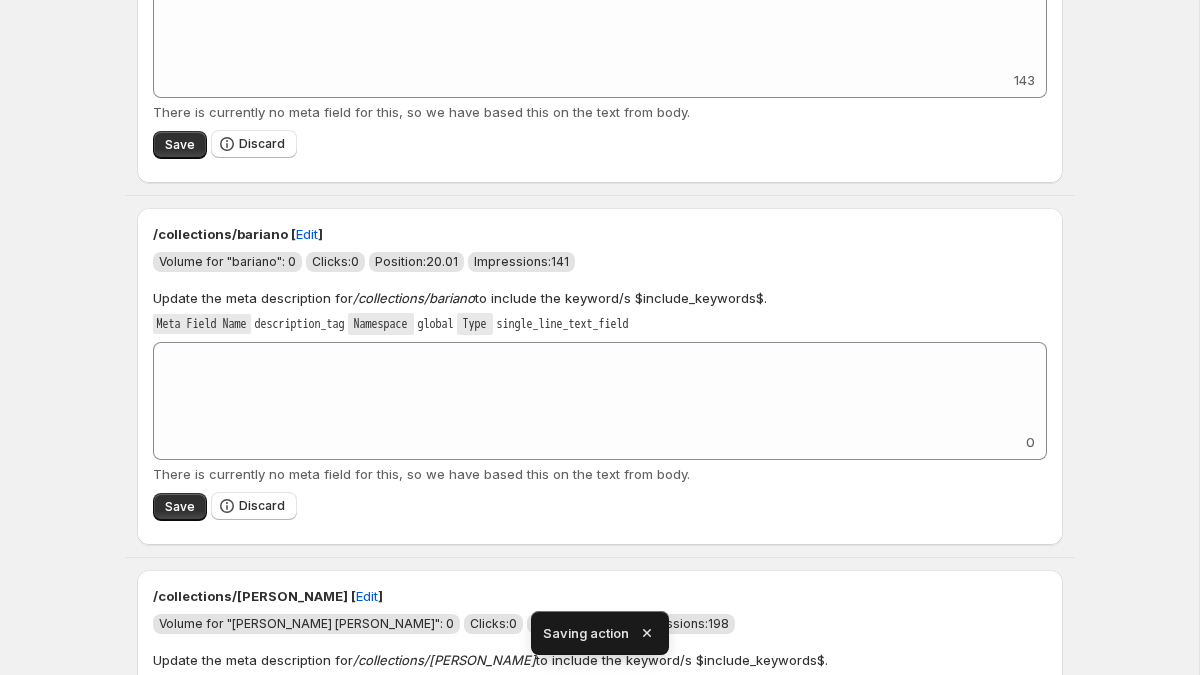 scroll, scrollTop: 666, scrollLeft: 0, axis: vertical 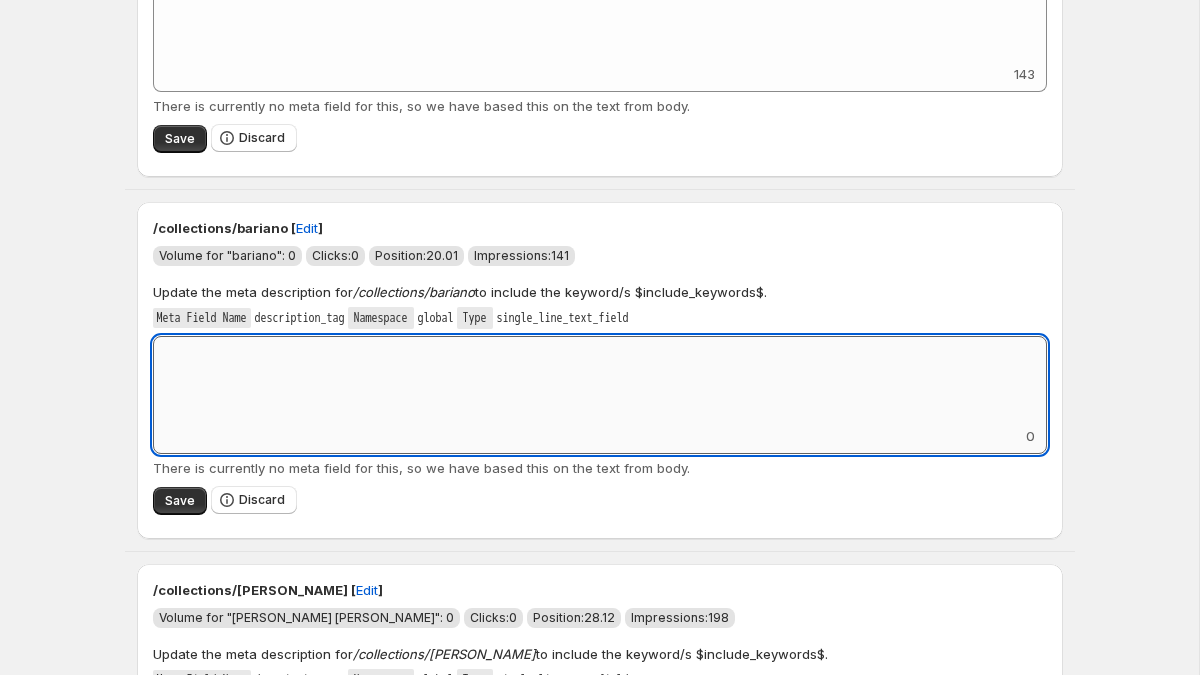 click on "Add keyword label" at bounding box center [600, 381] 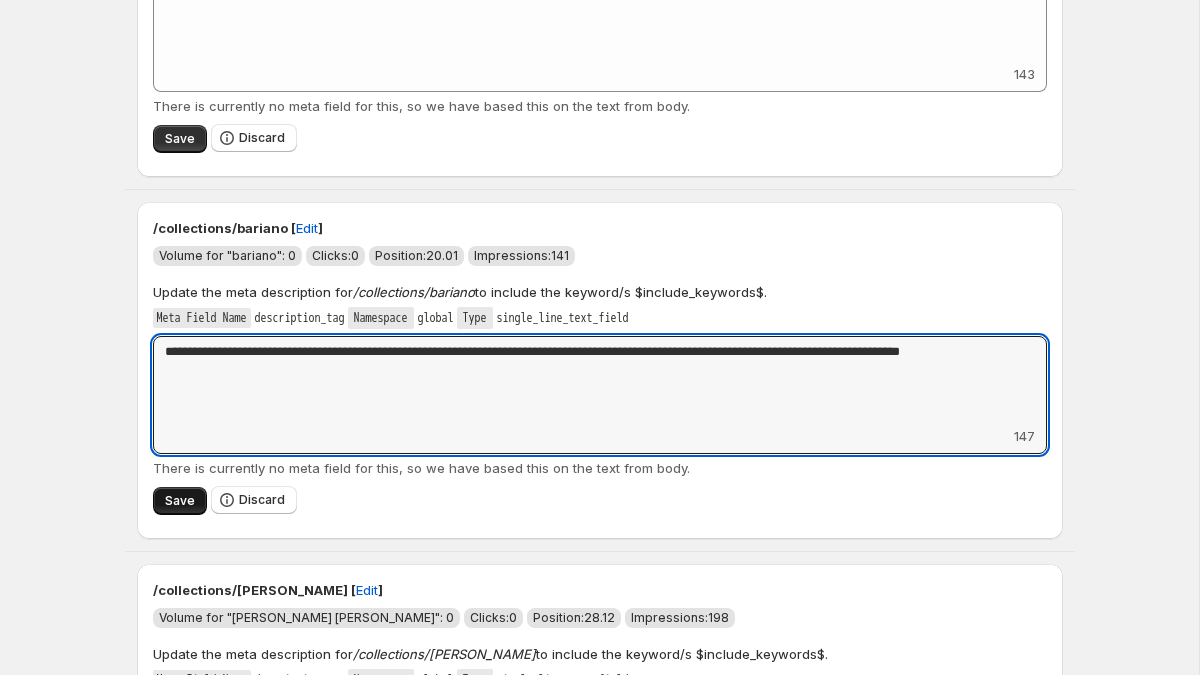 type on "**********" 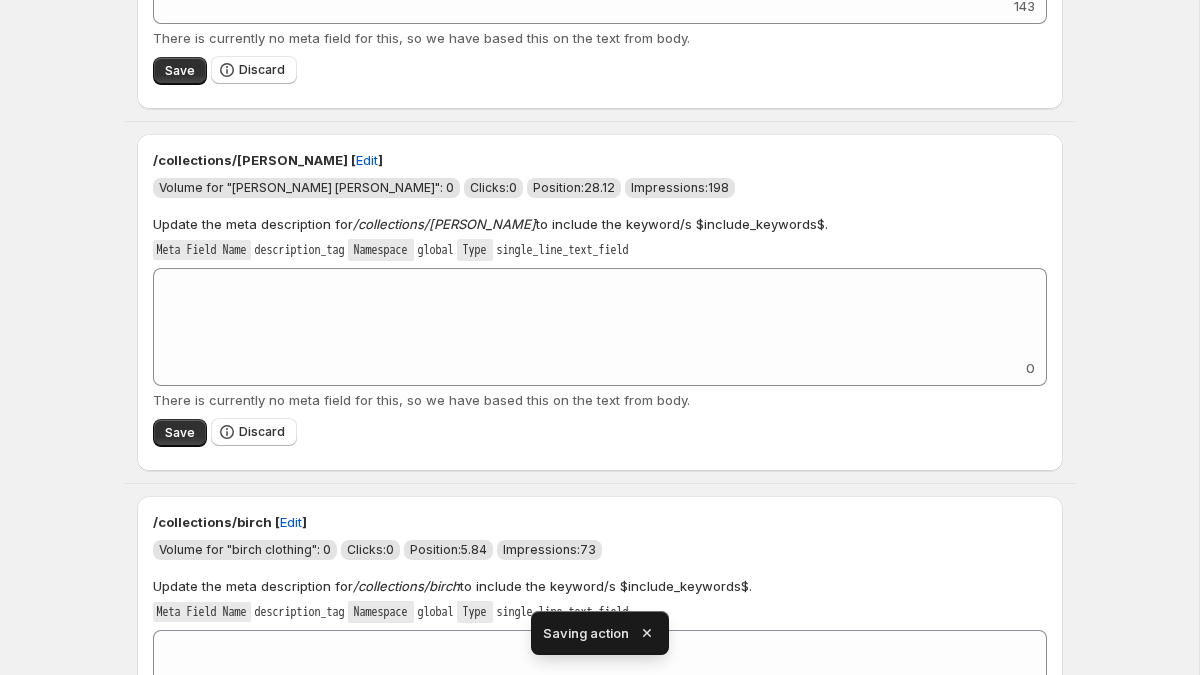 scroll, scrollTop: 735, scrollLeft: 0, axis: vertical 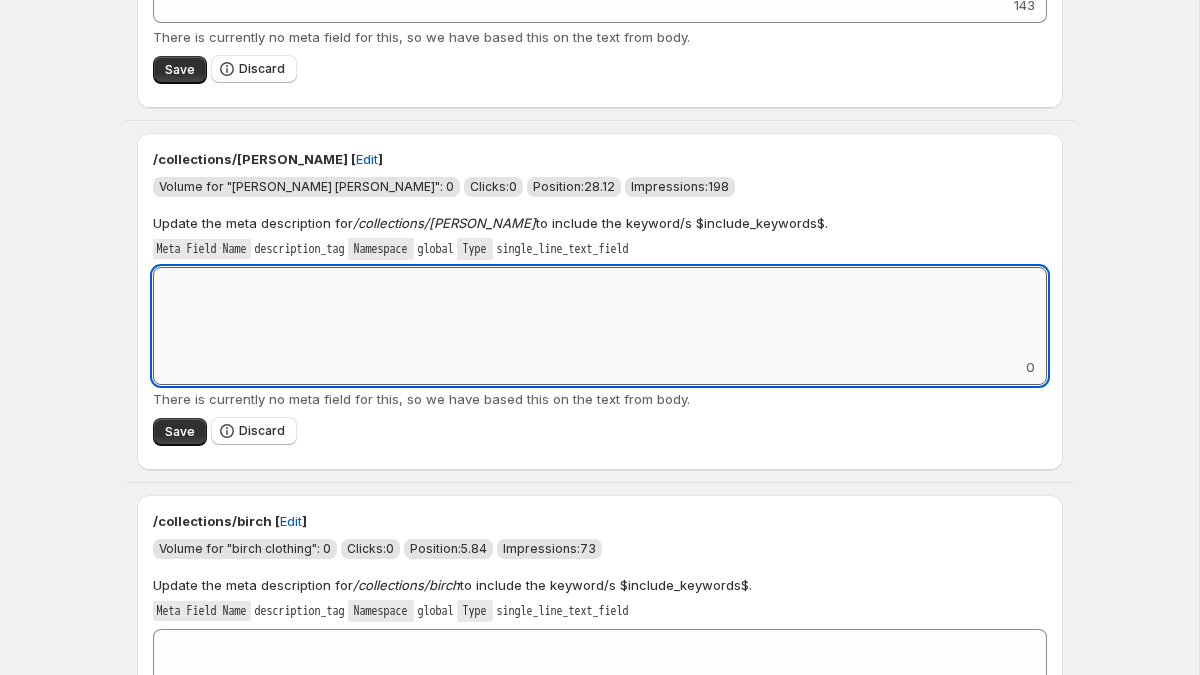 click on "Add keyword label" at bounding box center (600, 312) 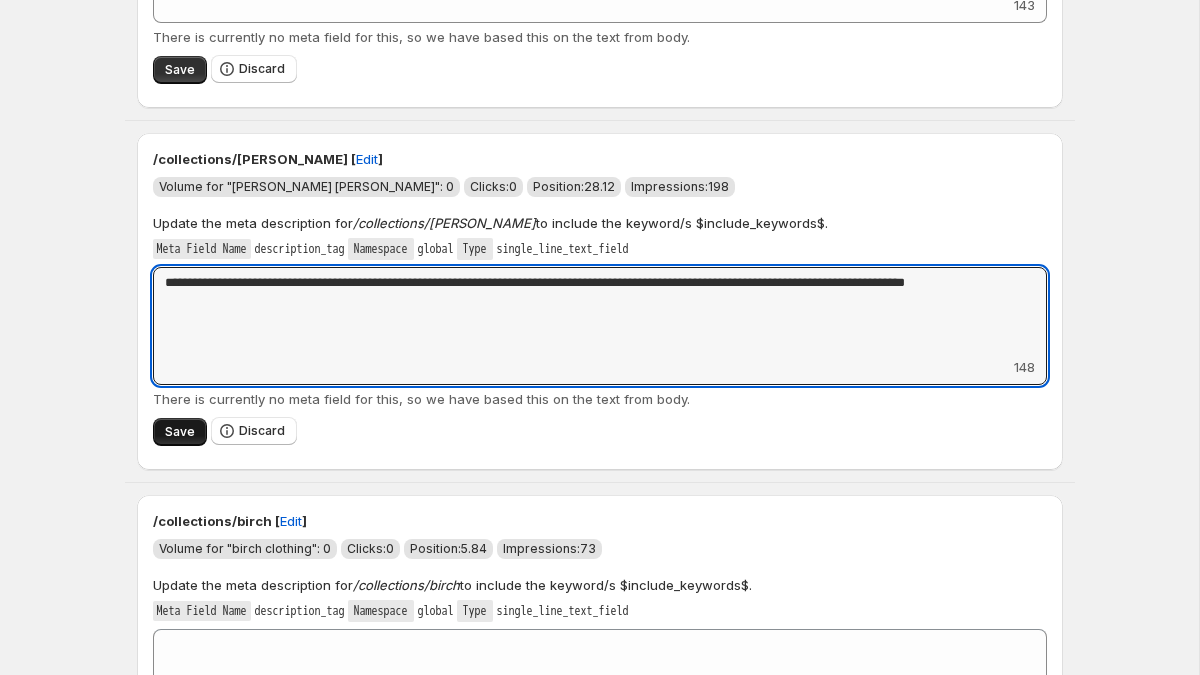 type on "**********" 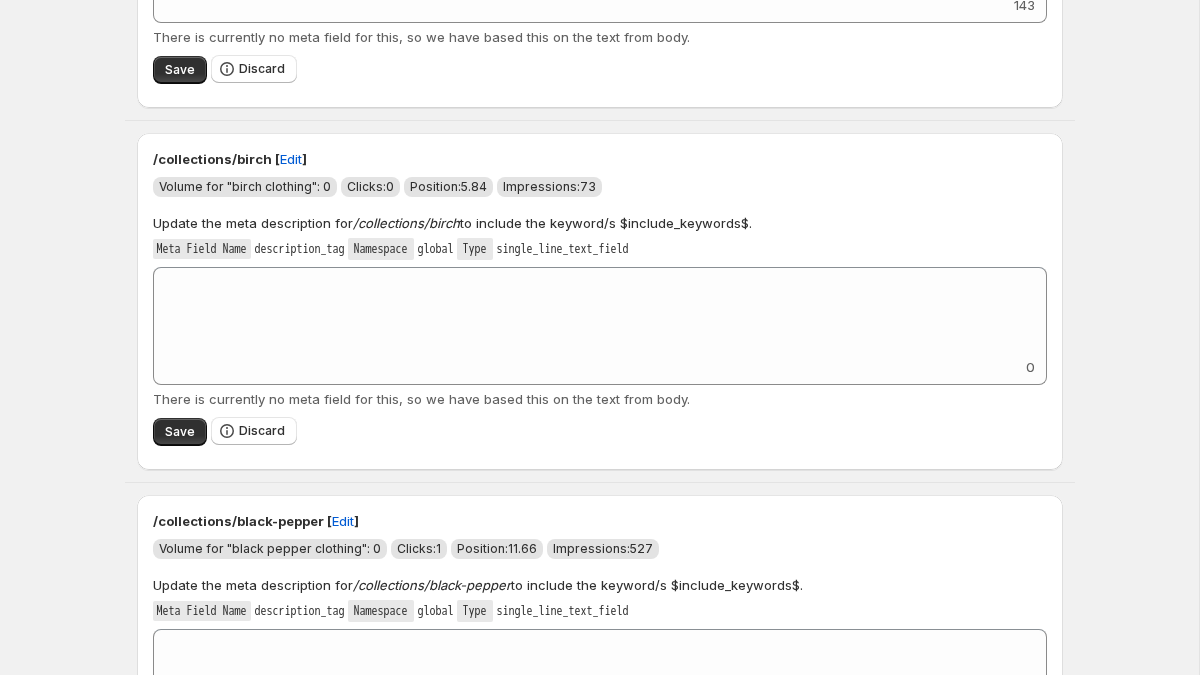 click on "Update the meta description for  /collections/birch  to include the keyword/s $include_keywords$." at bounding box center [600, 223] 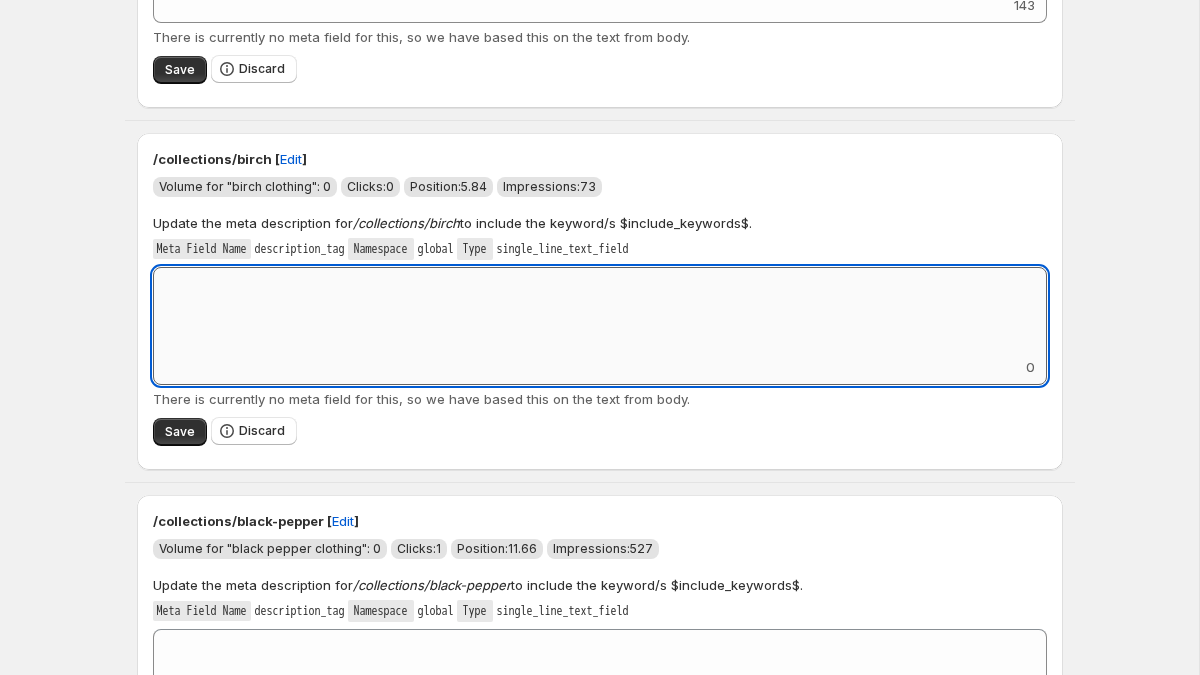 click on "Add keyword label" at bounding box center (600, 312) 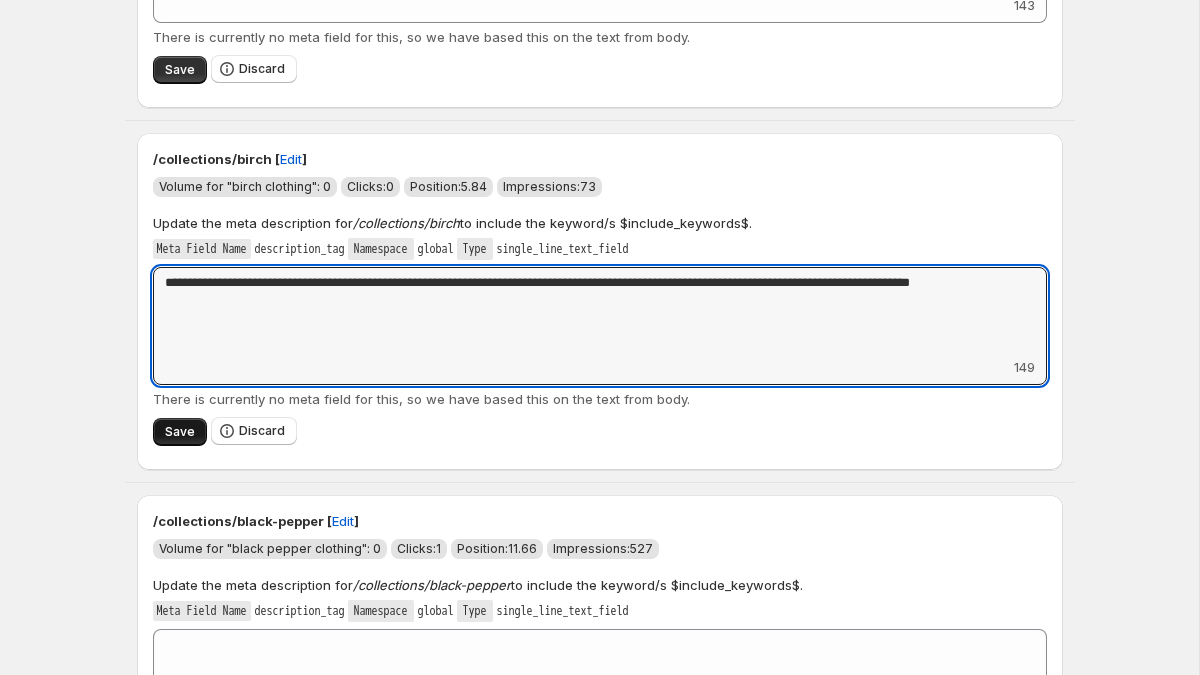 type on "**********" 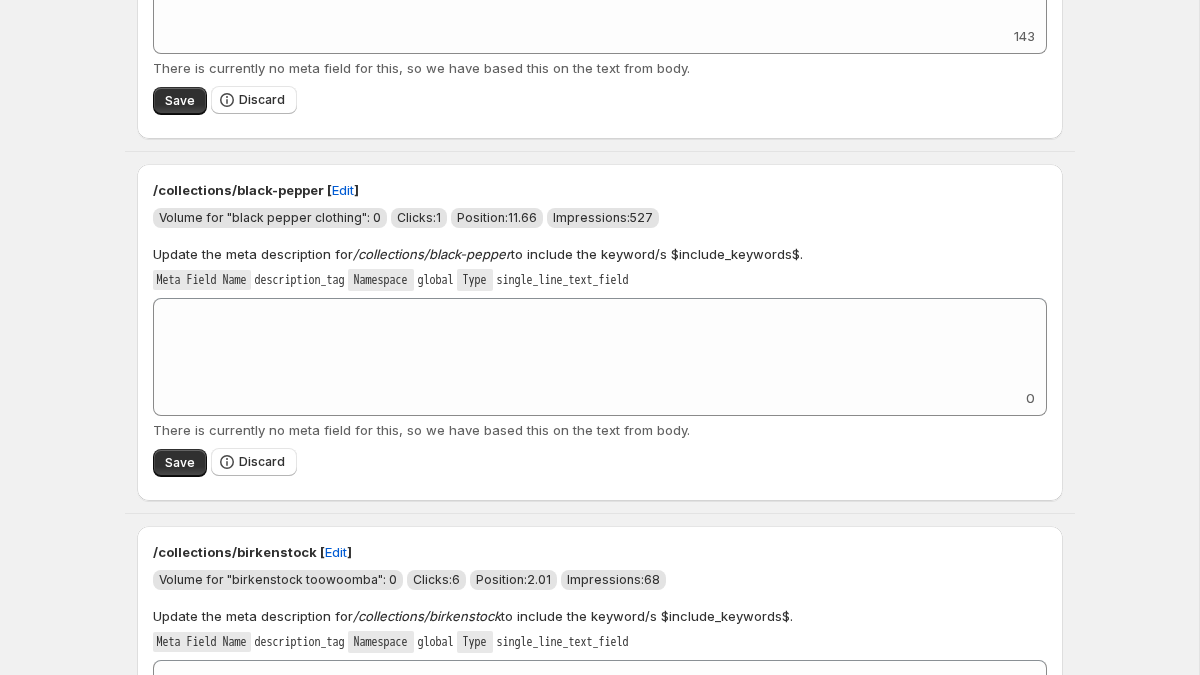 scroll, scrollTop: 713, scrollLeft: 0, axis: vertical 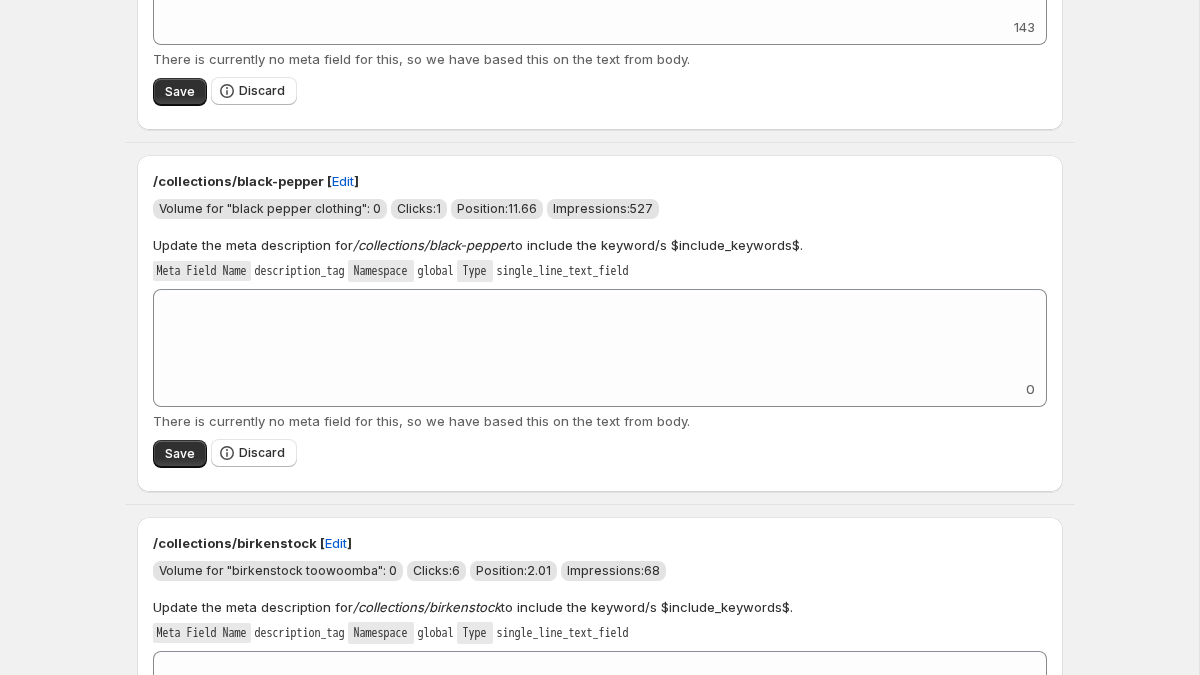 click on "**********" at bounding box center (599, 2986) 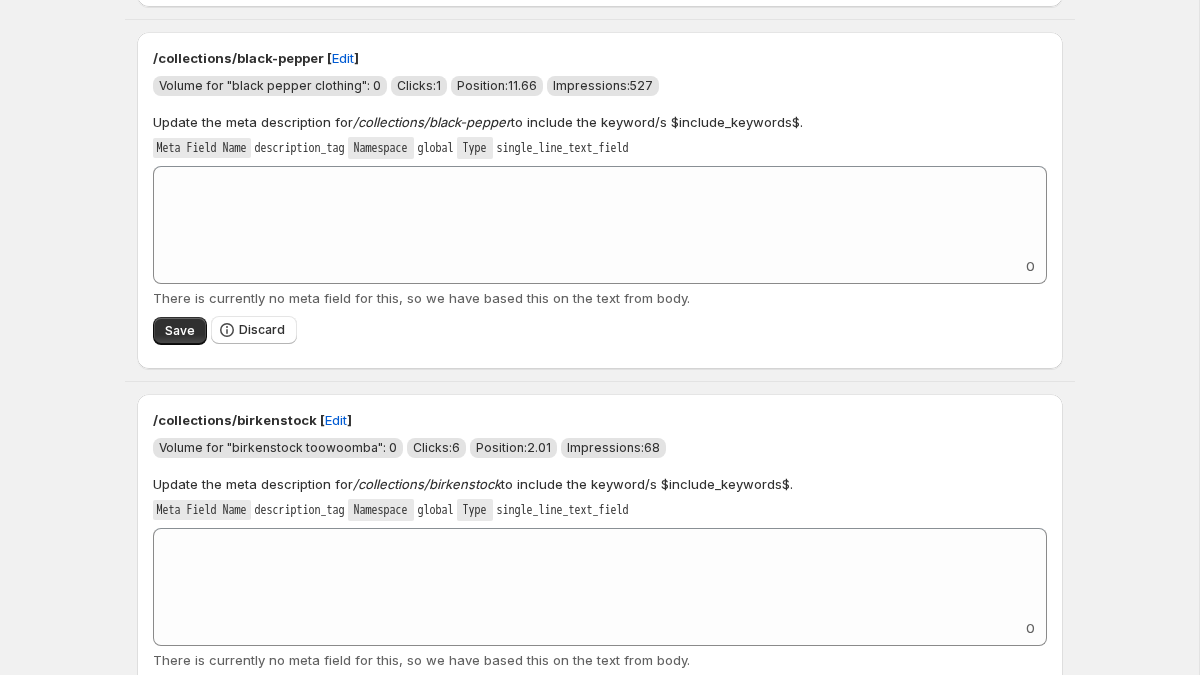 scroll, scrollTop: 837, scrollLeft: 0, axis: vertical 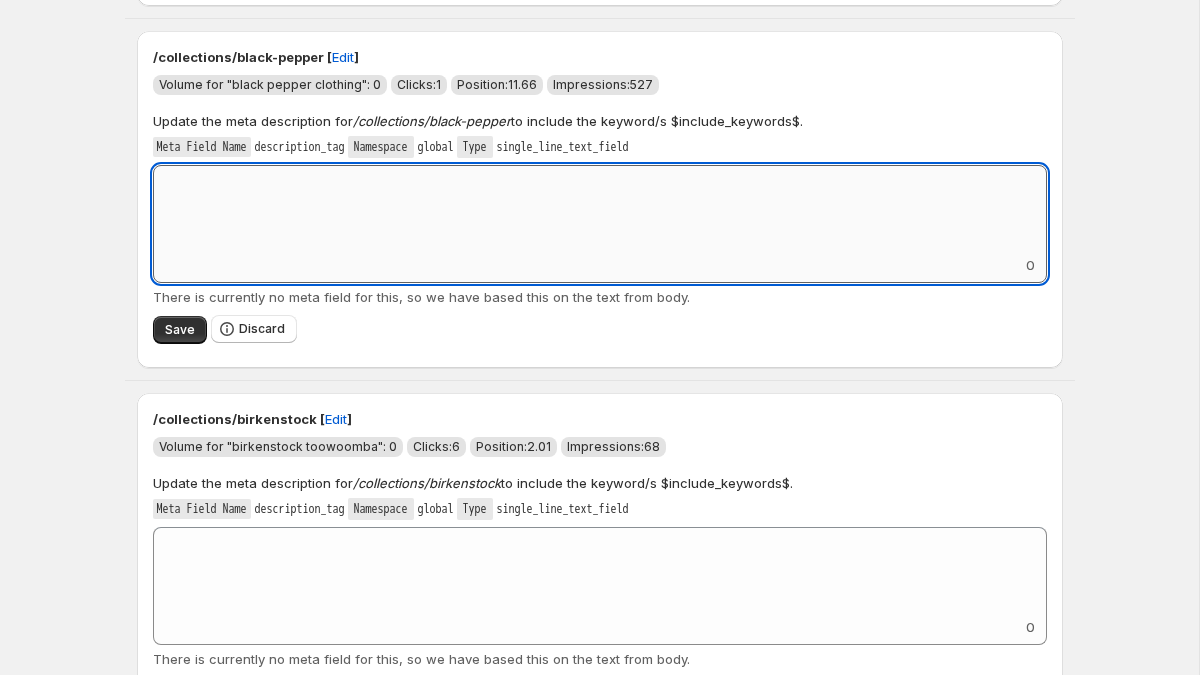 click on "Add keyword label" at bounding box center [600, 210] 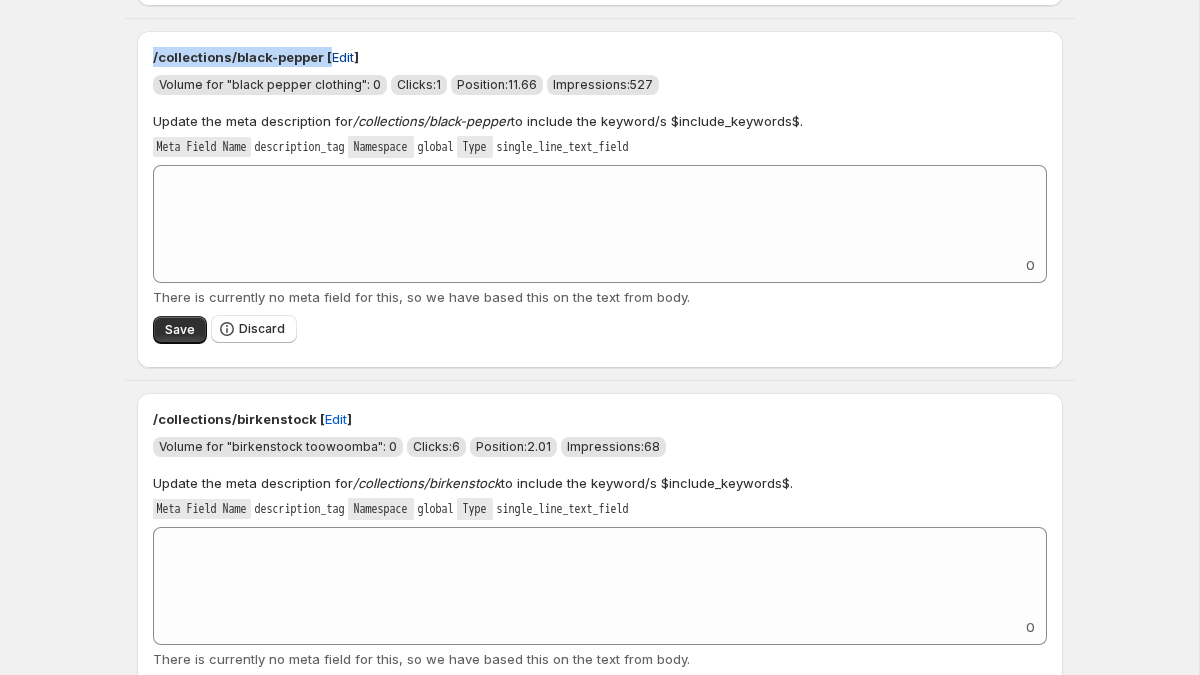 drag, startPoint x: 151, startPoint y: 58, endPoint x: 355, endPoint y: 58, distance: 204 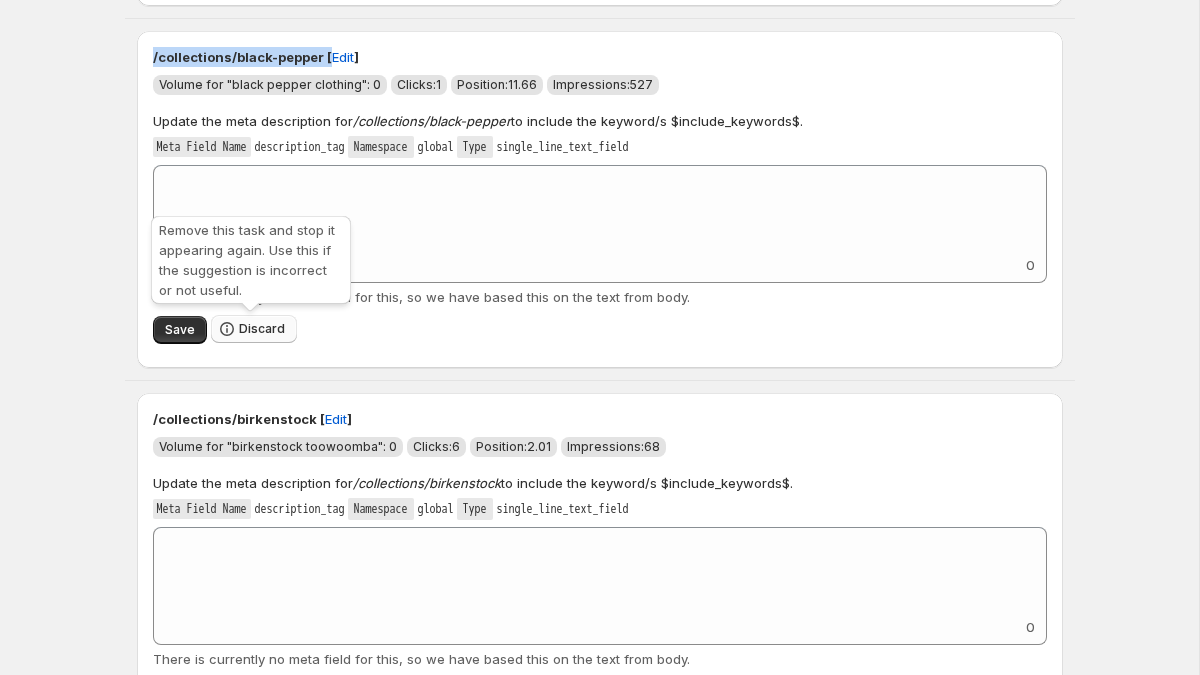 click on "Discard" at bounding box center (262, 329) 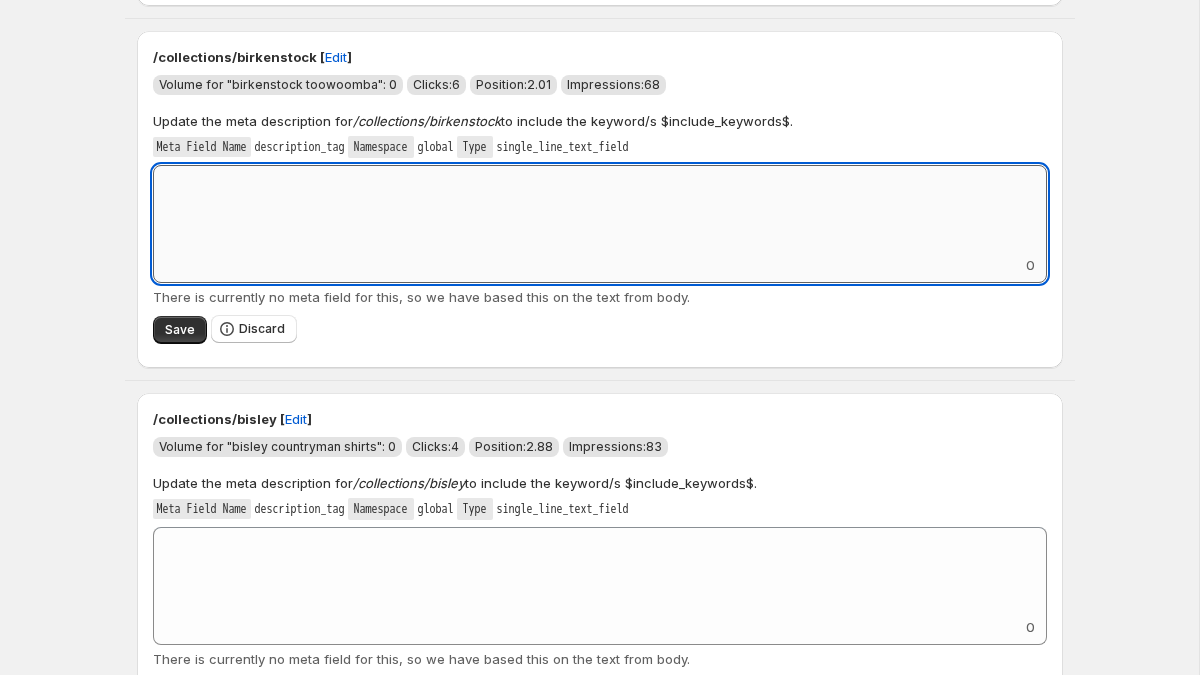 click on "Add keyword label" at bounding box center (600, 210) 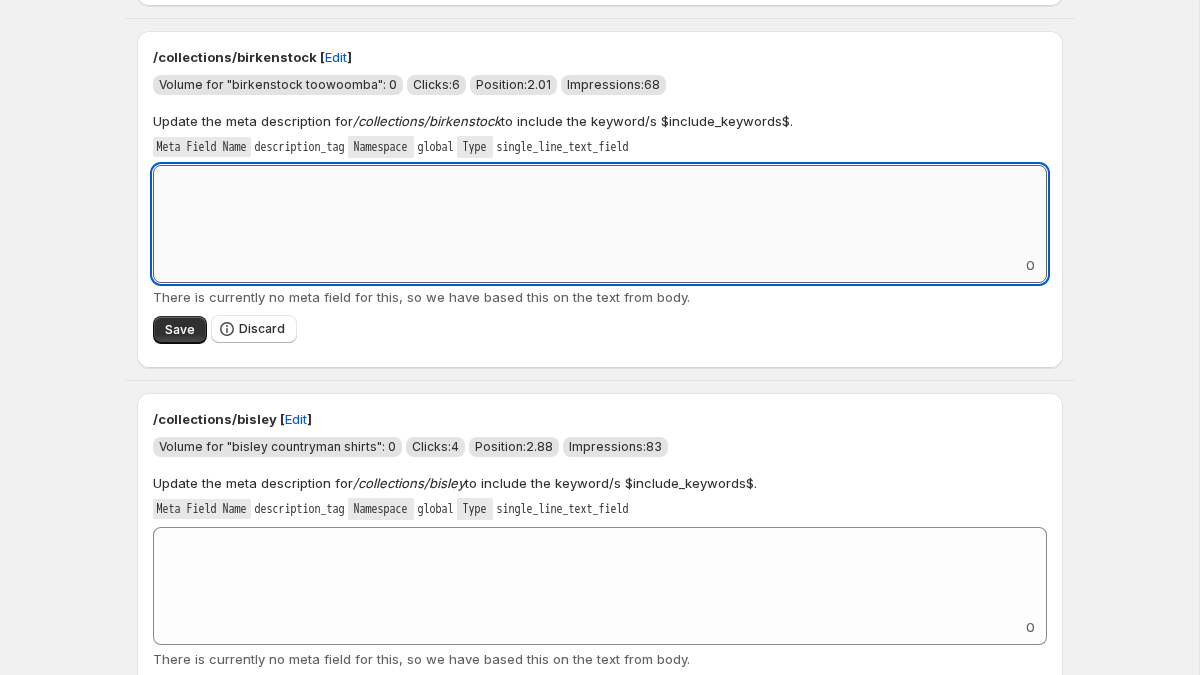 click on "Add keyword label" at bounding box center (600, 210) 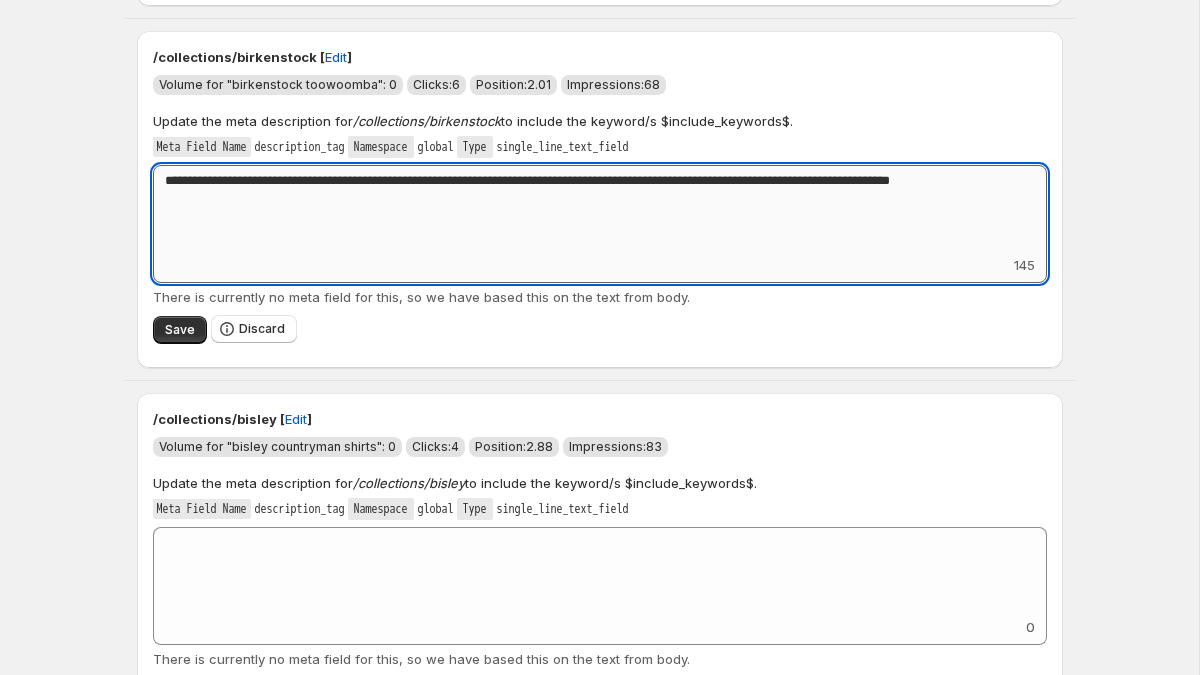 click on "**********" at bounding box center (600, 210) 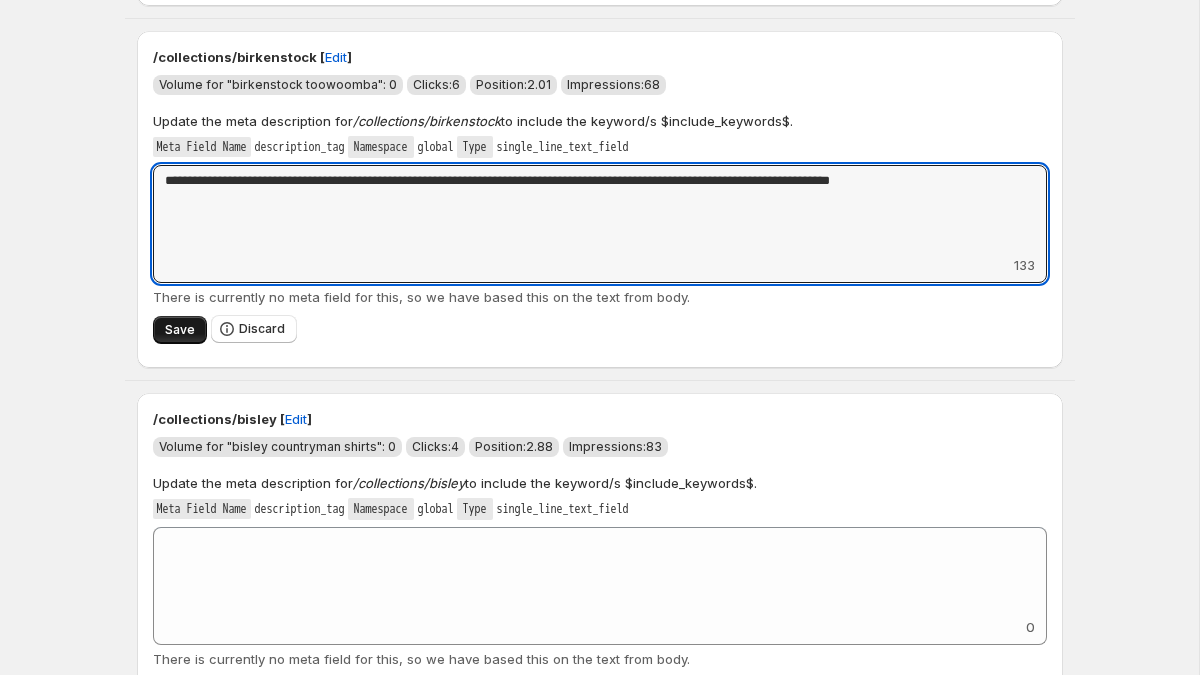 type on "**********" 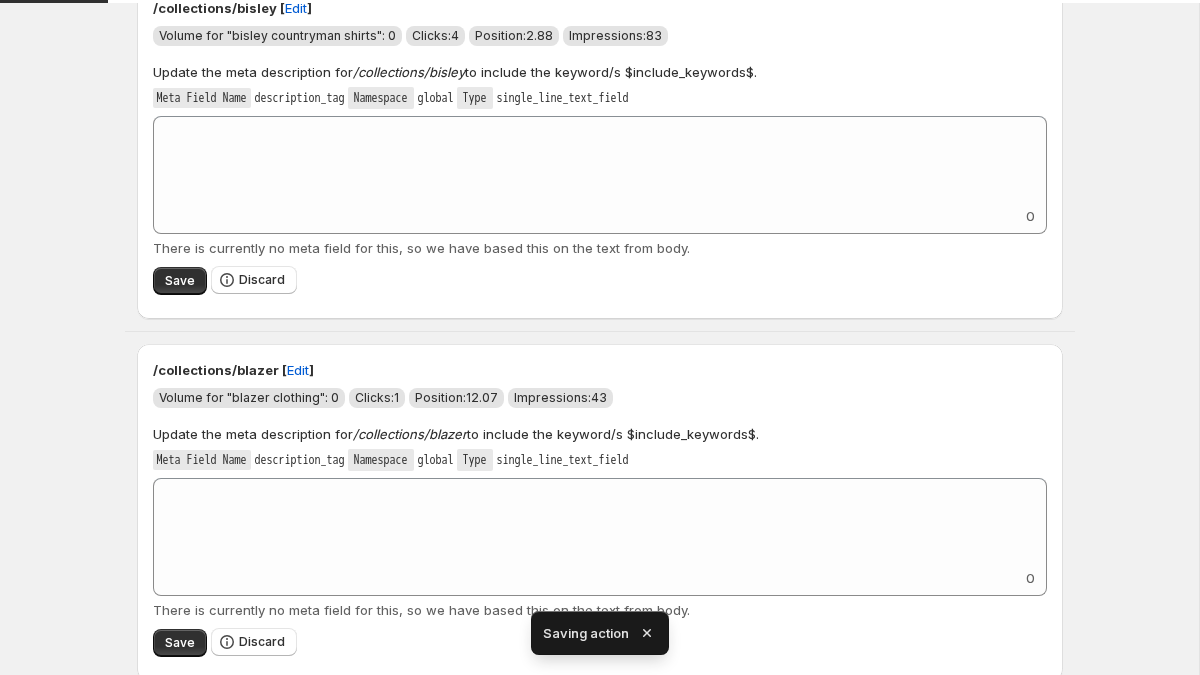 scroll, scrollTop: 888, scrollLeft: 0, axis: vertical 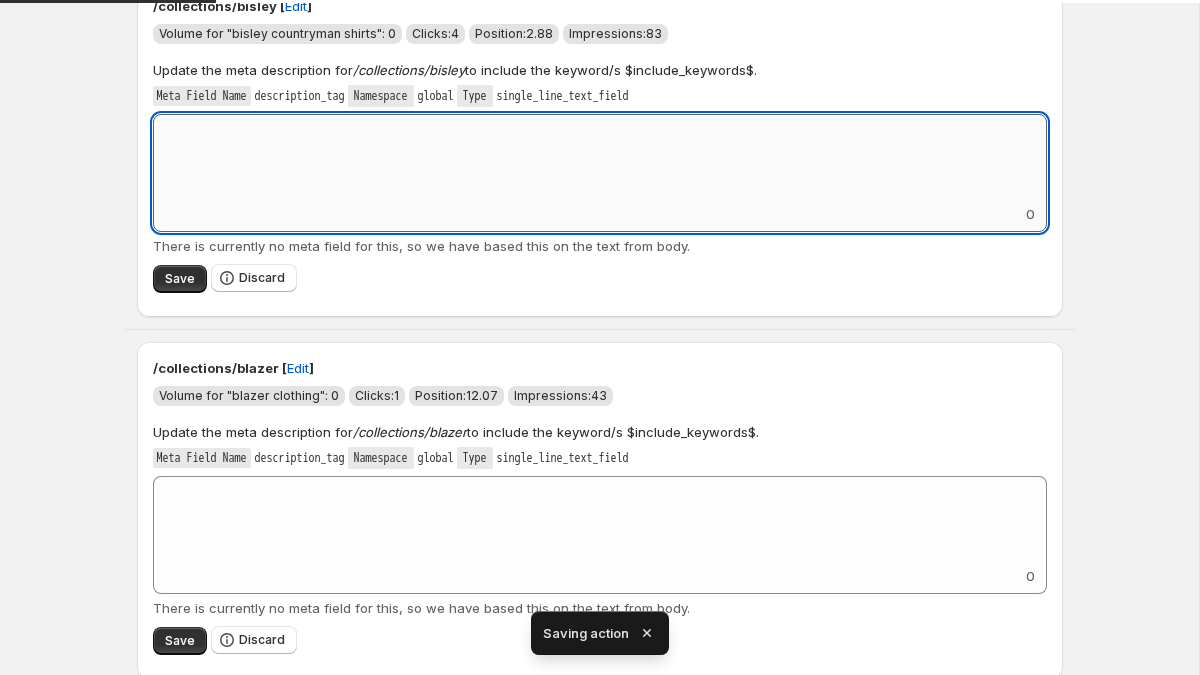 click on "Add keyword label" at bounding box center [600, 159] 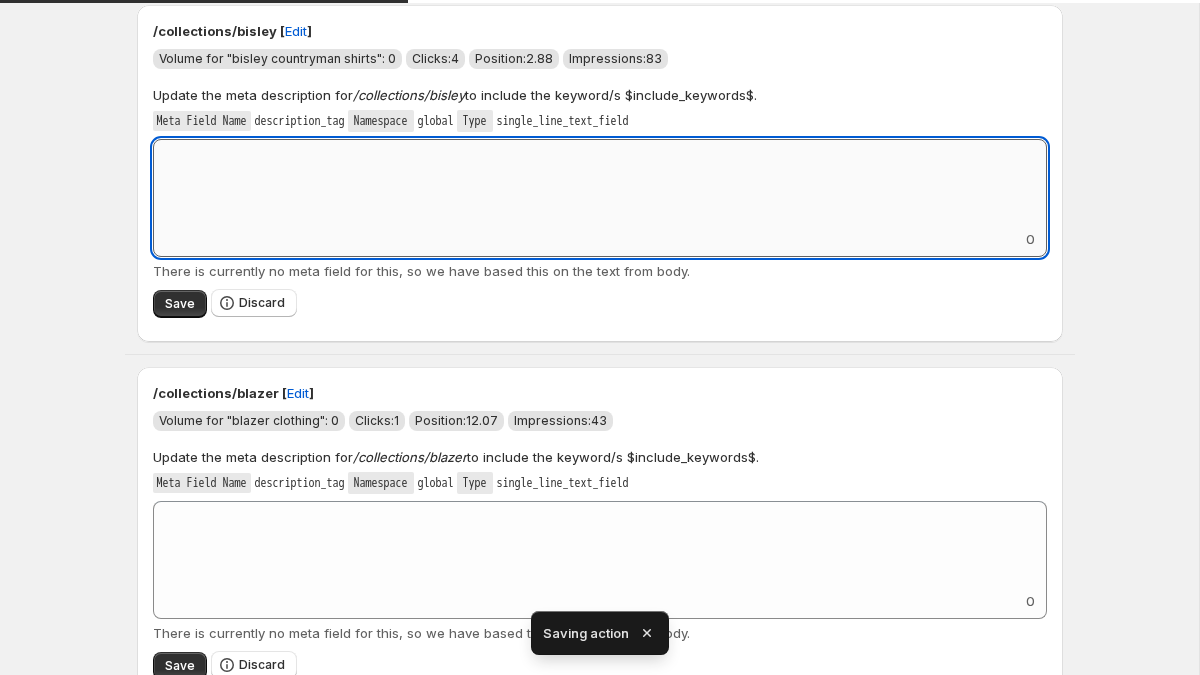 scroll, scrollTop: 856, scrollLeft: 0, axis: vertical 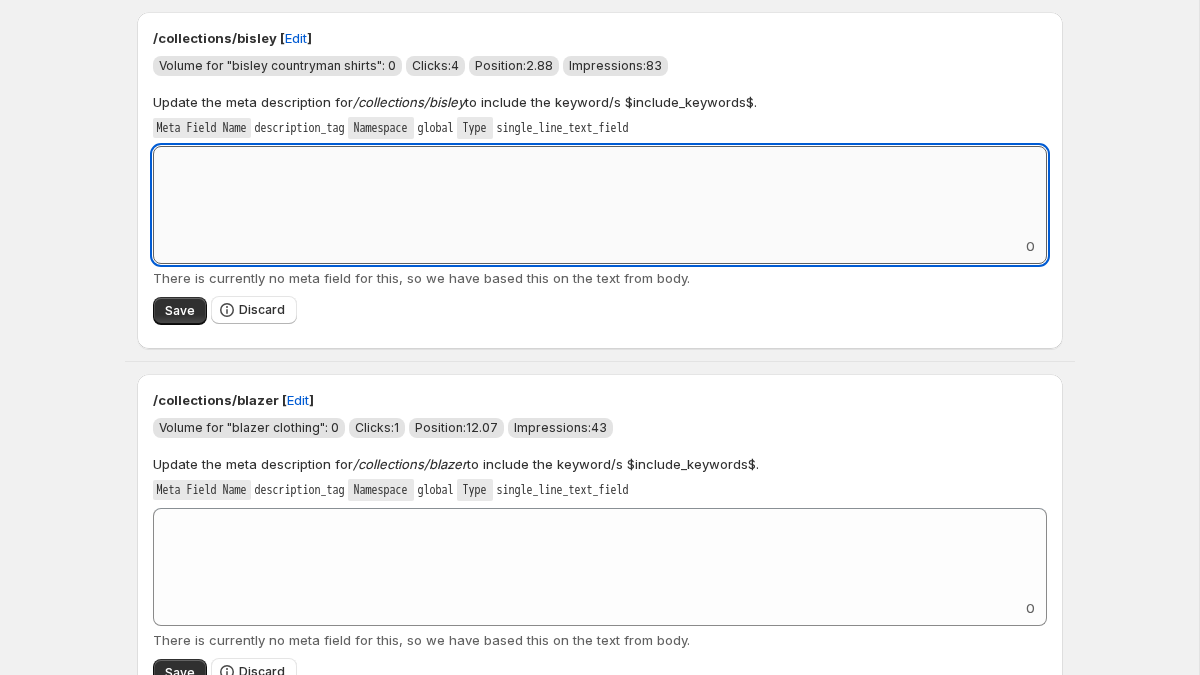 click on "Add keyword label" at bounding box center (600, 191) 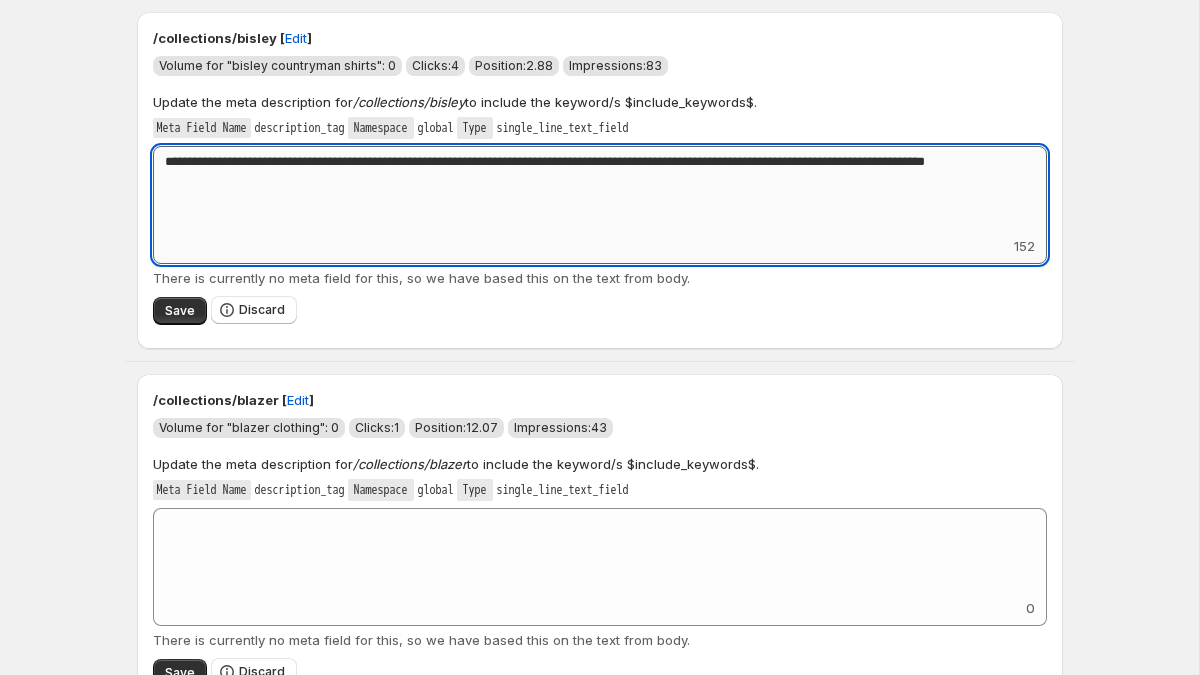 click on "**********" at bounding box center [600, 191] 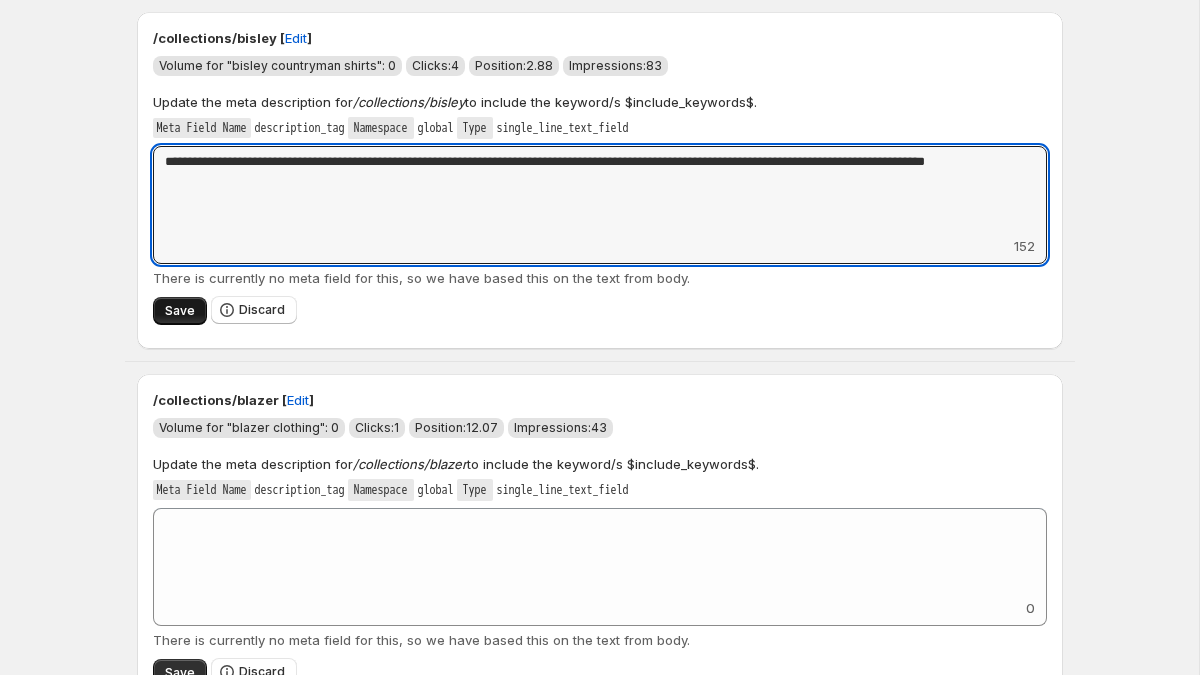 type on "**********" 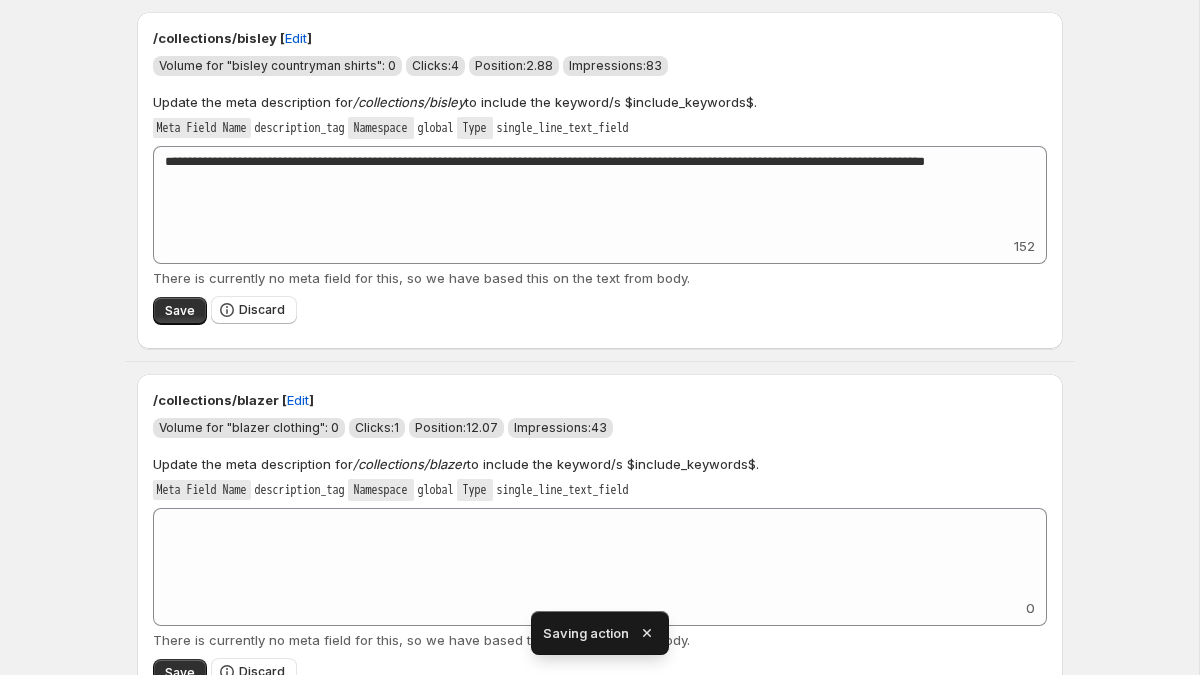 scroll, scrollTop: 493, scrollLeft: 0, axis: vertical 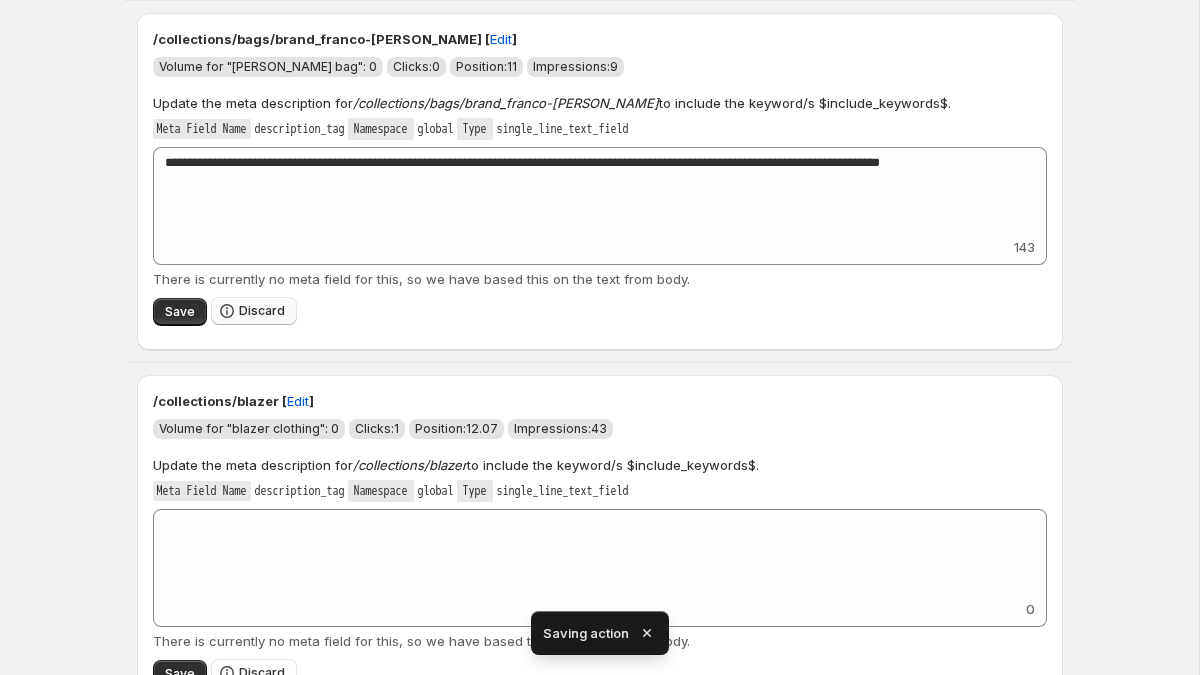 click on "Discard" at bounding box center (262, 311) 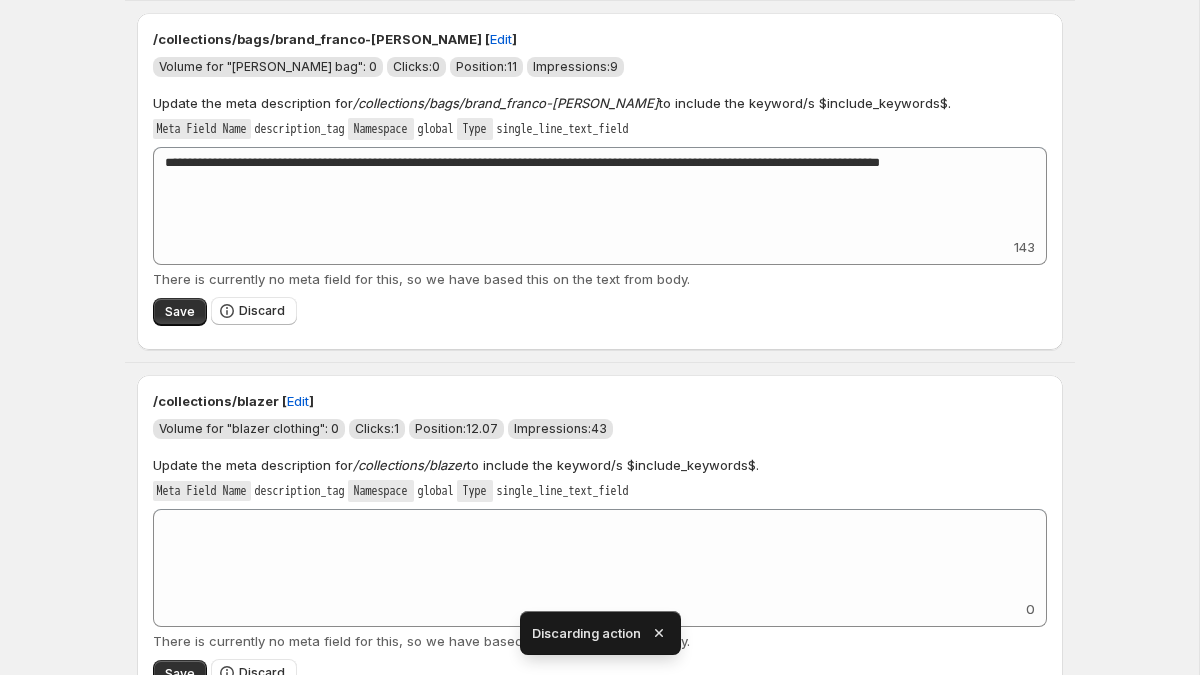 scroll, scrollTop: 131, scrollLeft: 0, axis: vertical 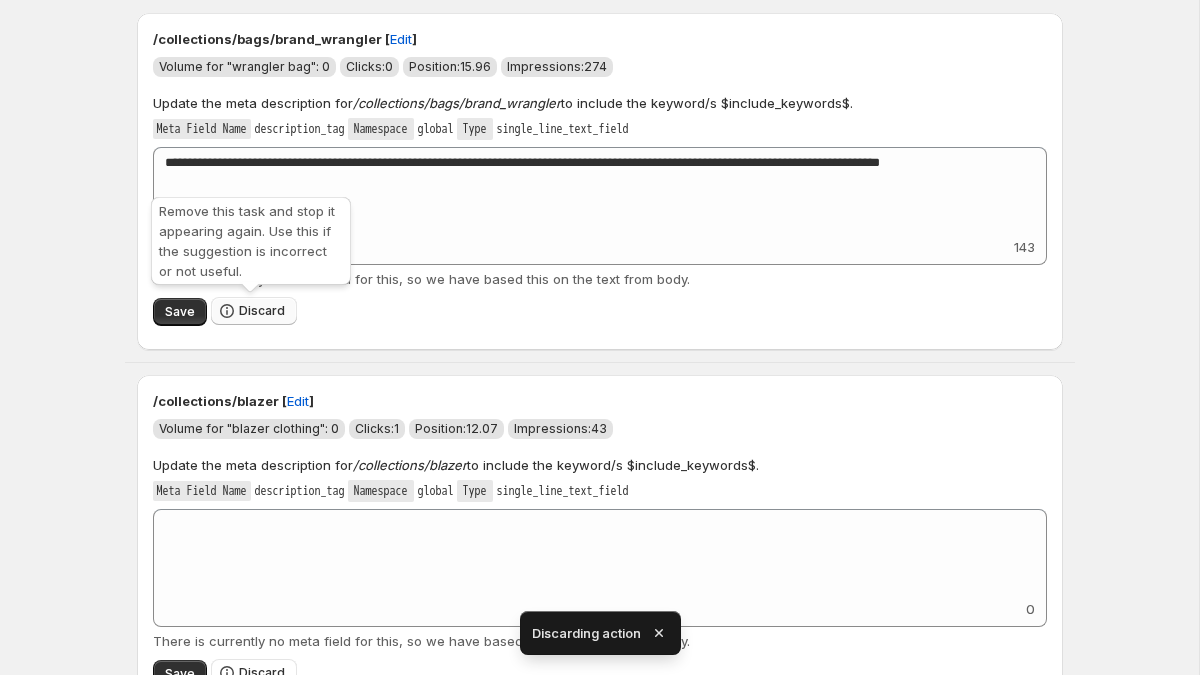 click on "Discard" at bounding box center [262, 311] 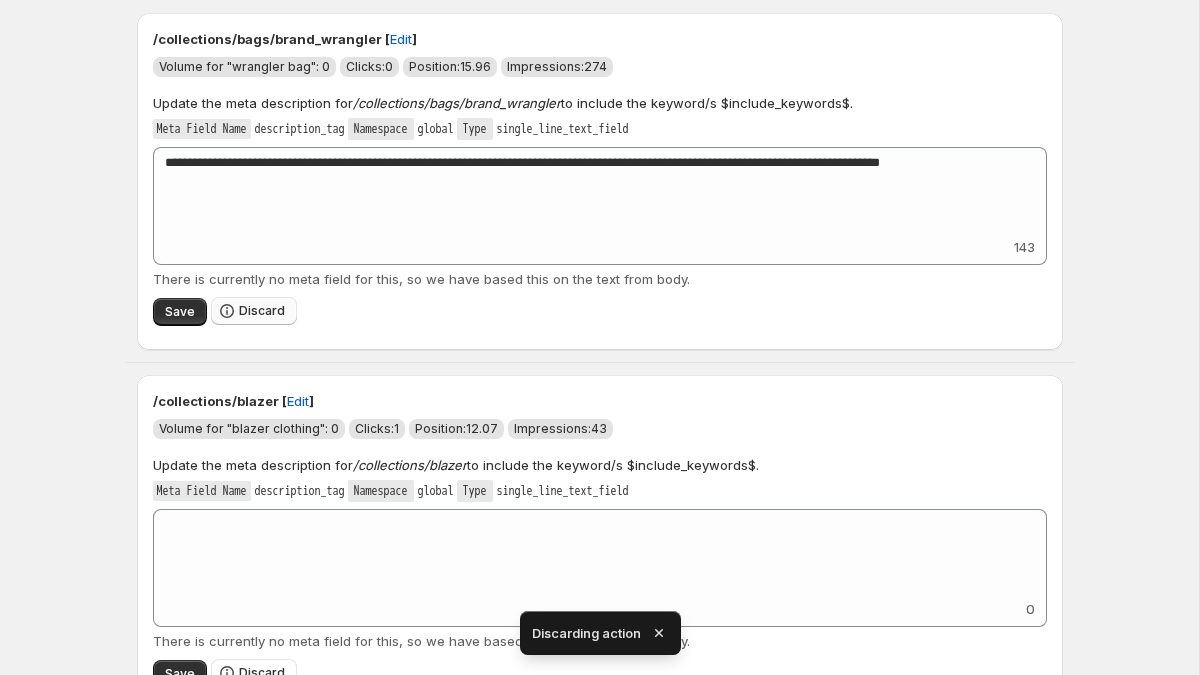scroll, scrollTop: 0, scrollLeft: 0, axis: both 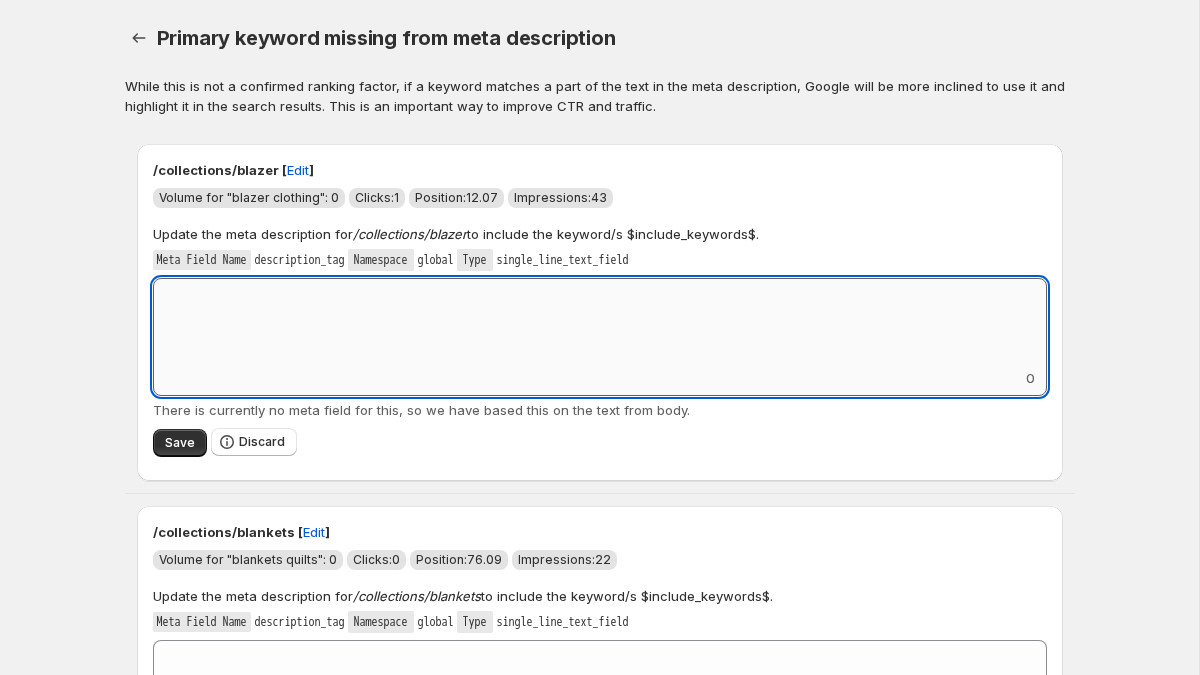 click on "Add keyword label" at bounding box center [600, 323] 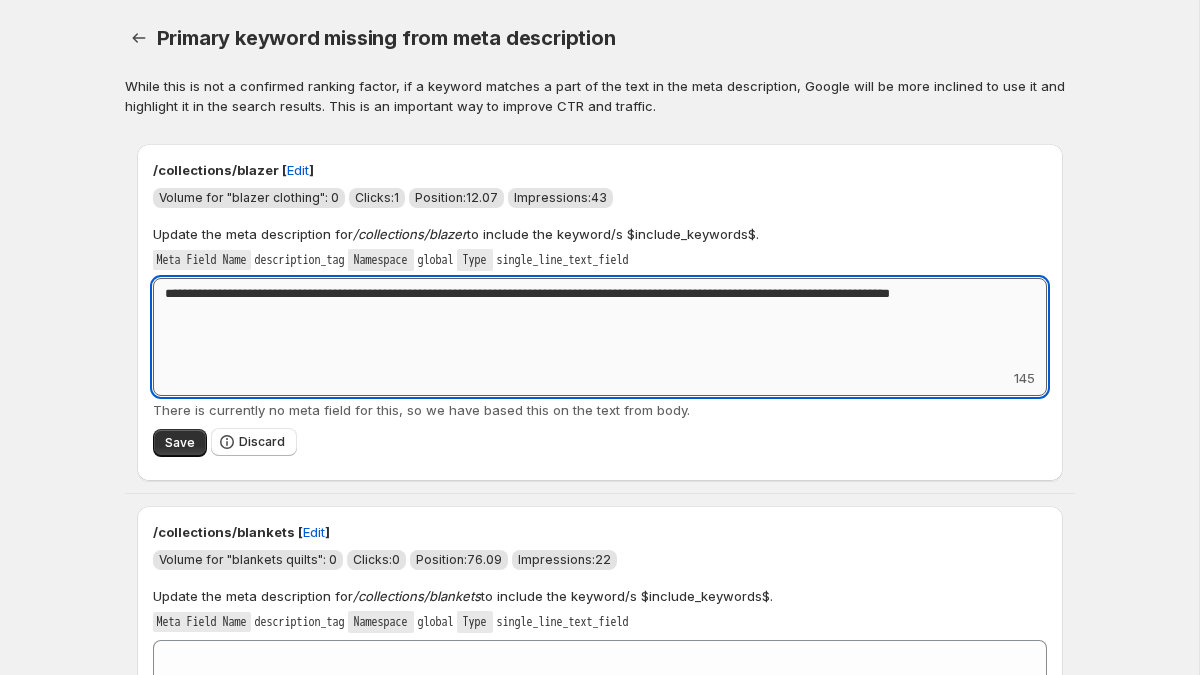 click on "**********" at bounding box center (600, 323) 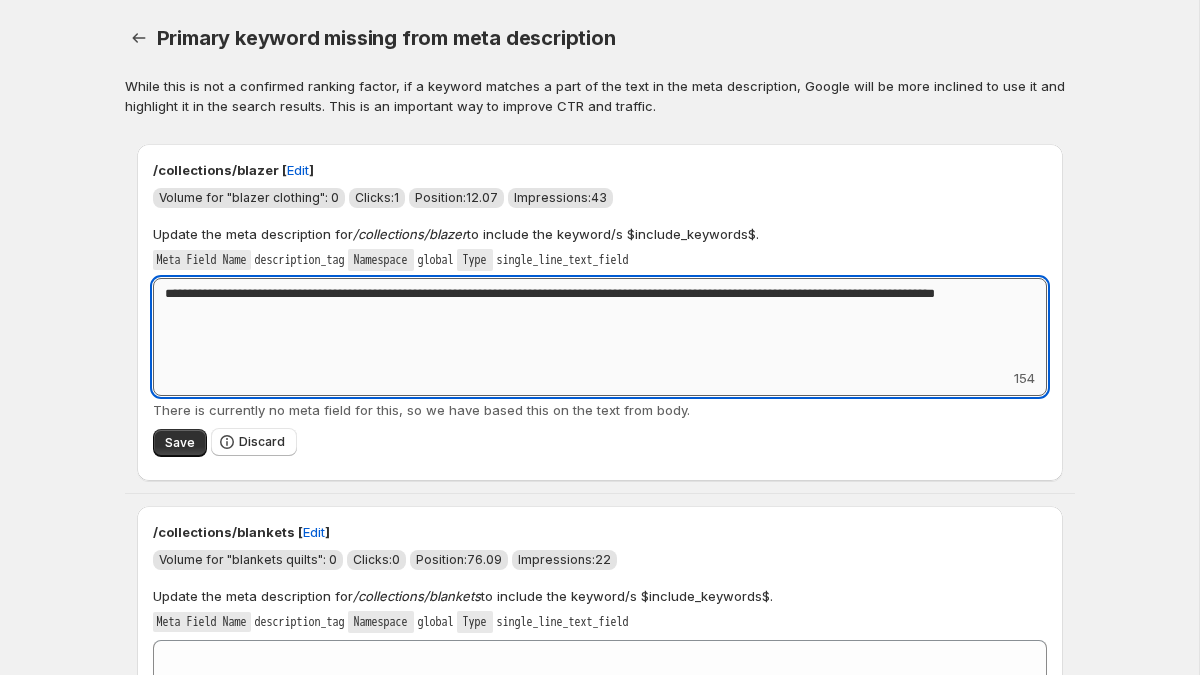 click on "**********" at bounding box center (600, 323) 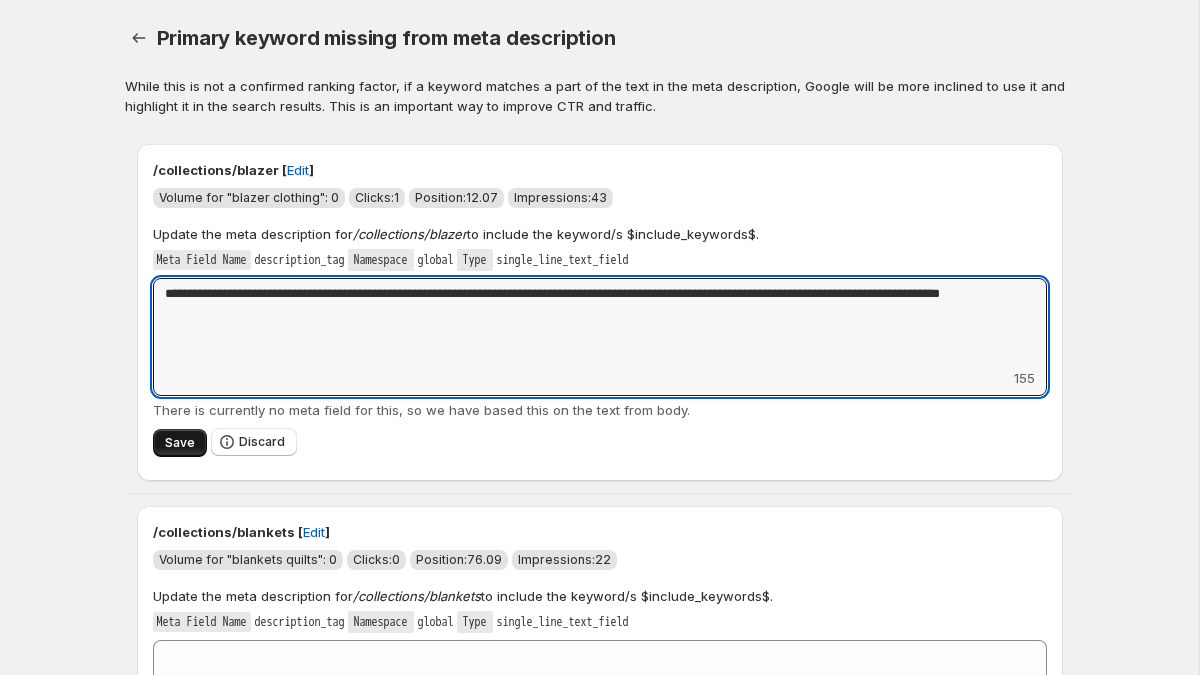 type on "**********" 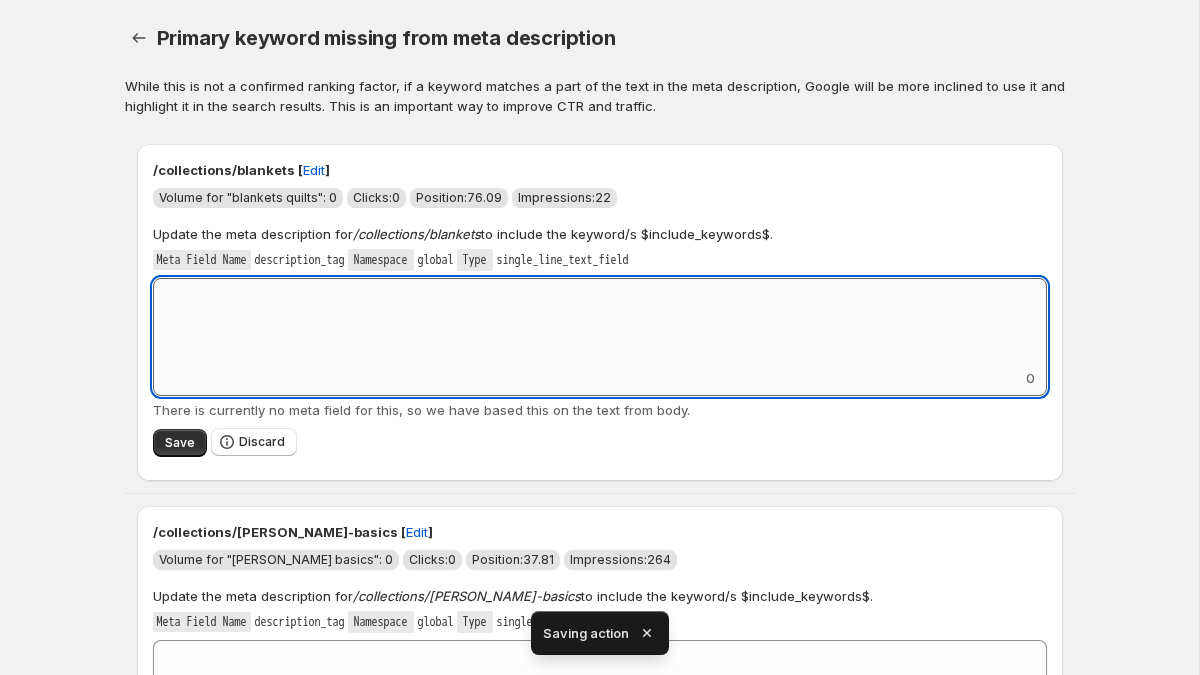 click on "Add keyword label" at bounding box center [600, 323] 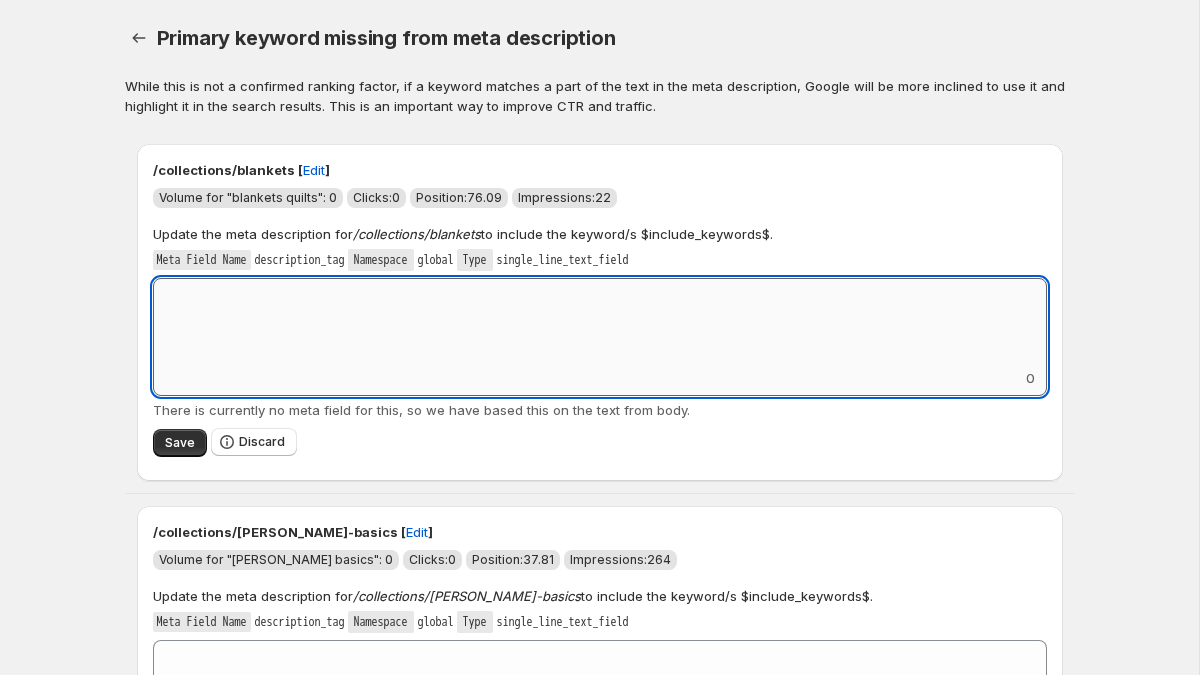 click on "Add keyword label" at bounding box center [600, 323] 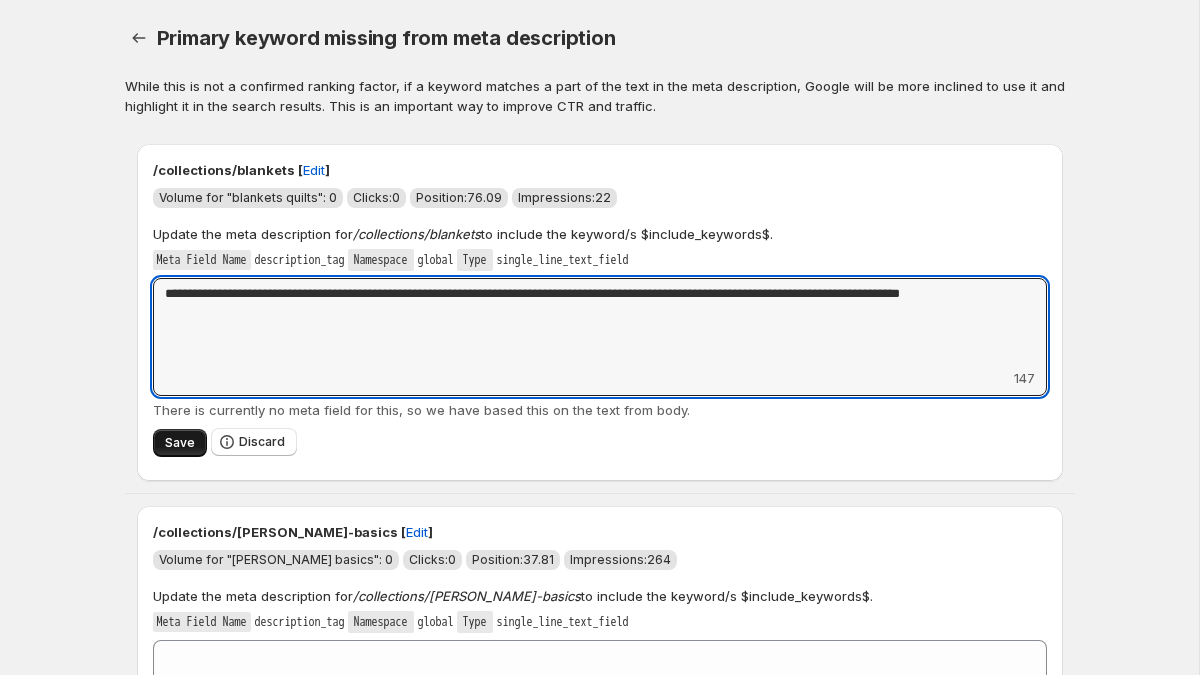 type on "**********" 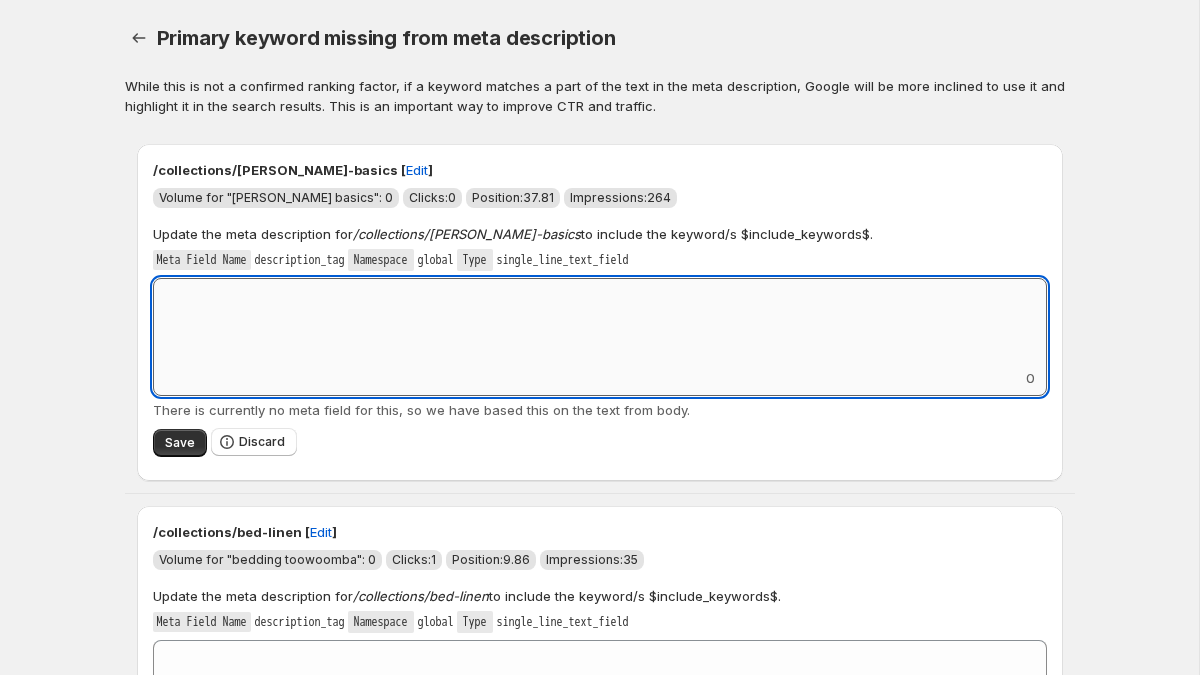 click on "Add keyword label" at bounding box center [600, 323] 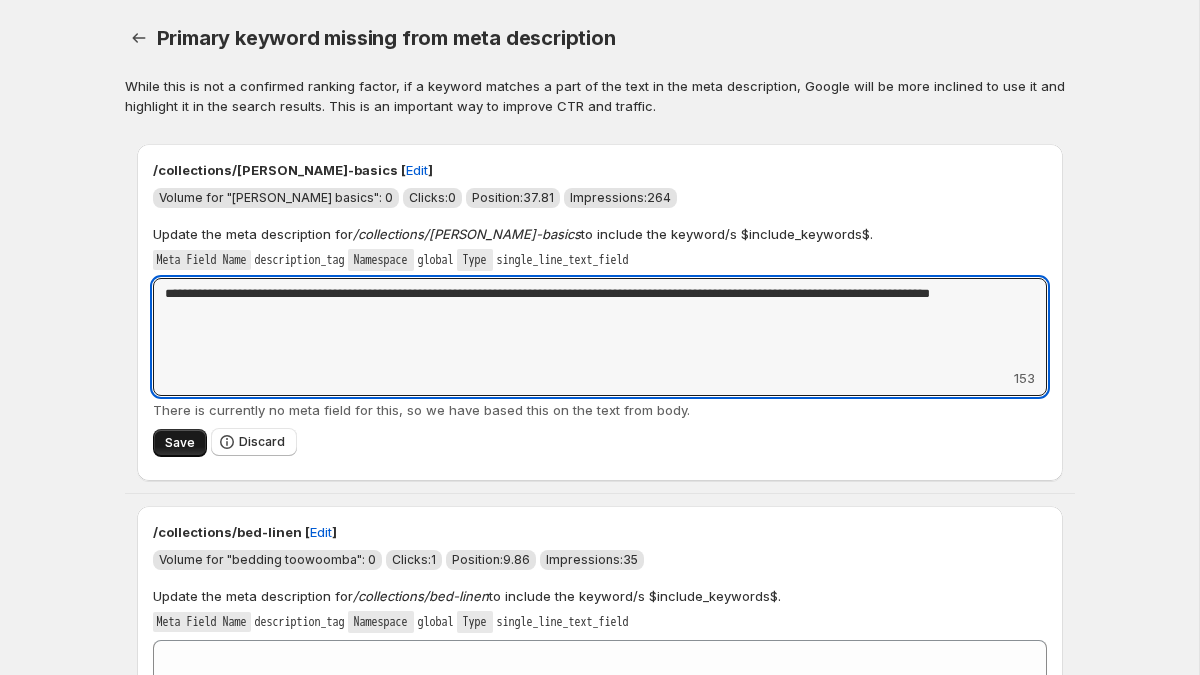 type on "**********" 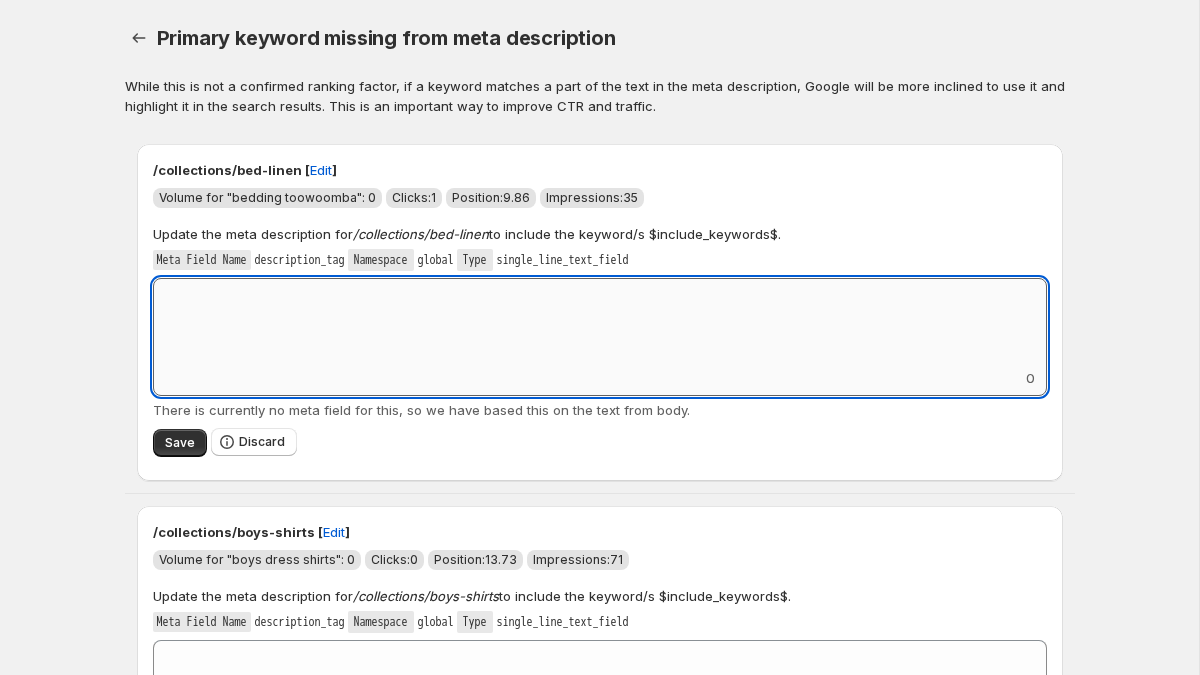 click on "Add keyword label" at bounding box center (600, 323) 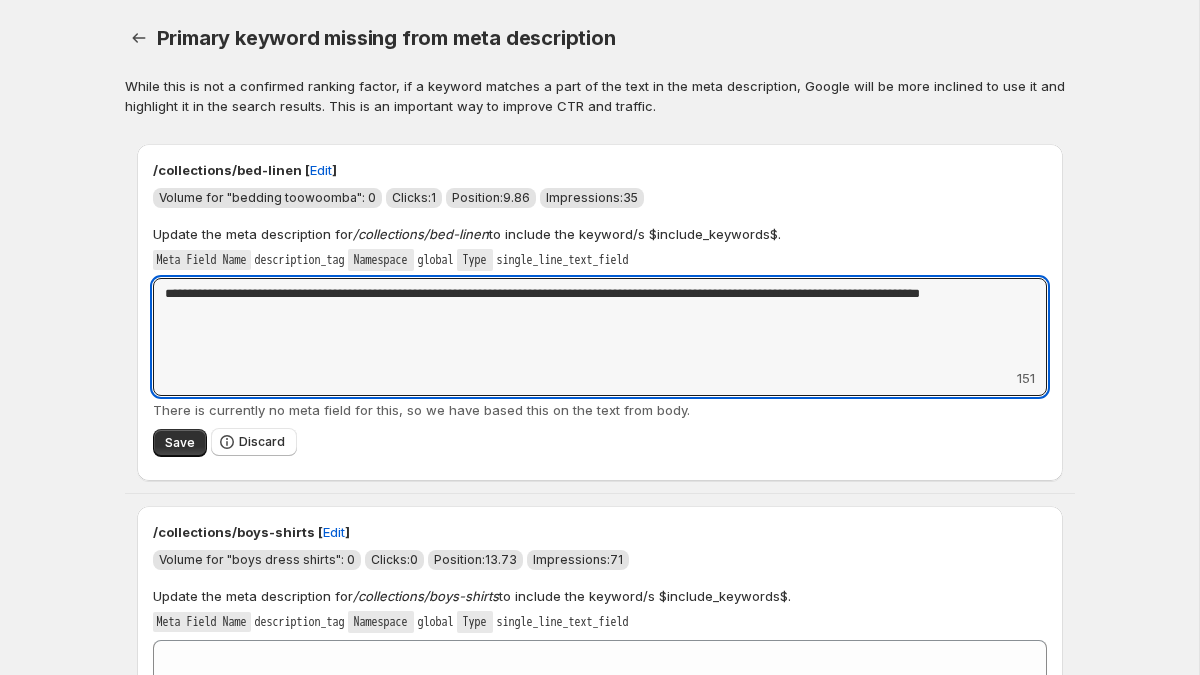 type on "**********" 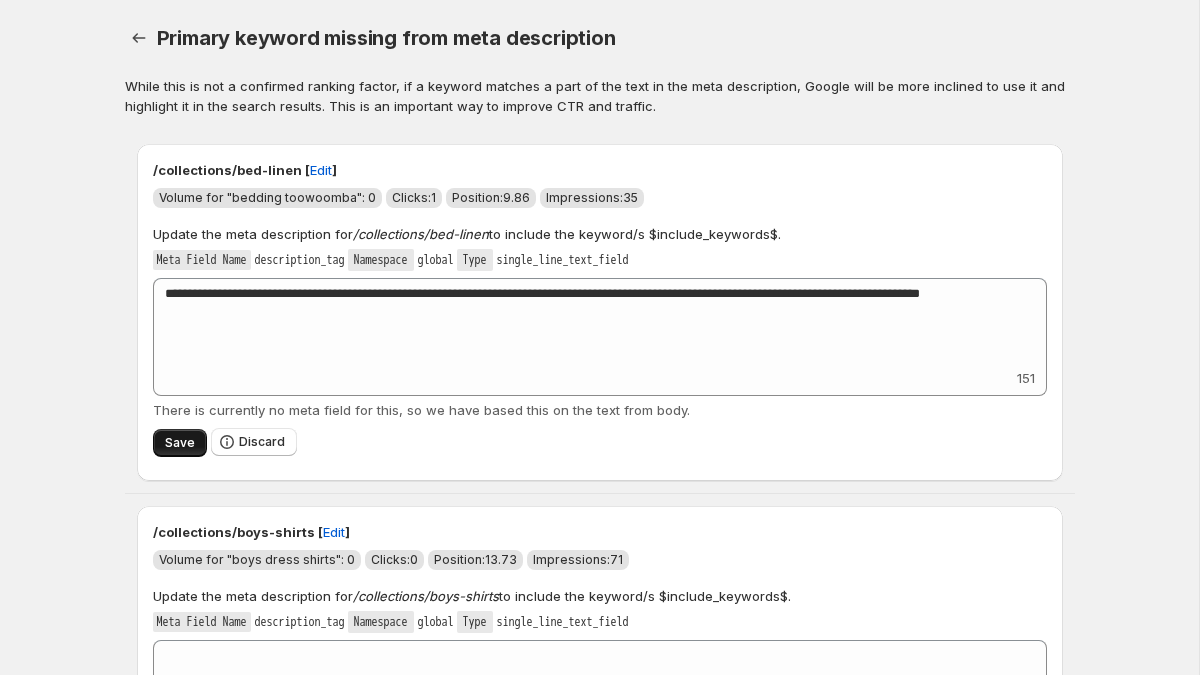 click on "Save" at bounding box center (180, 443) 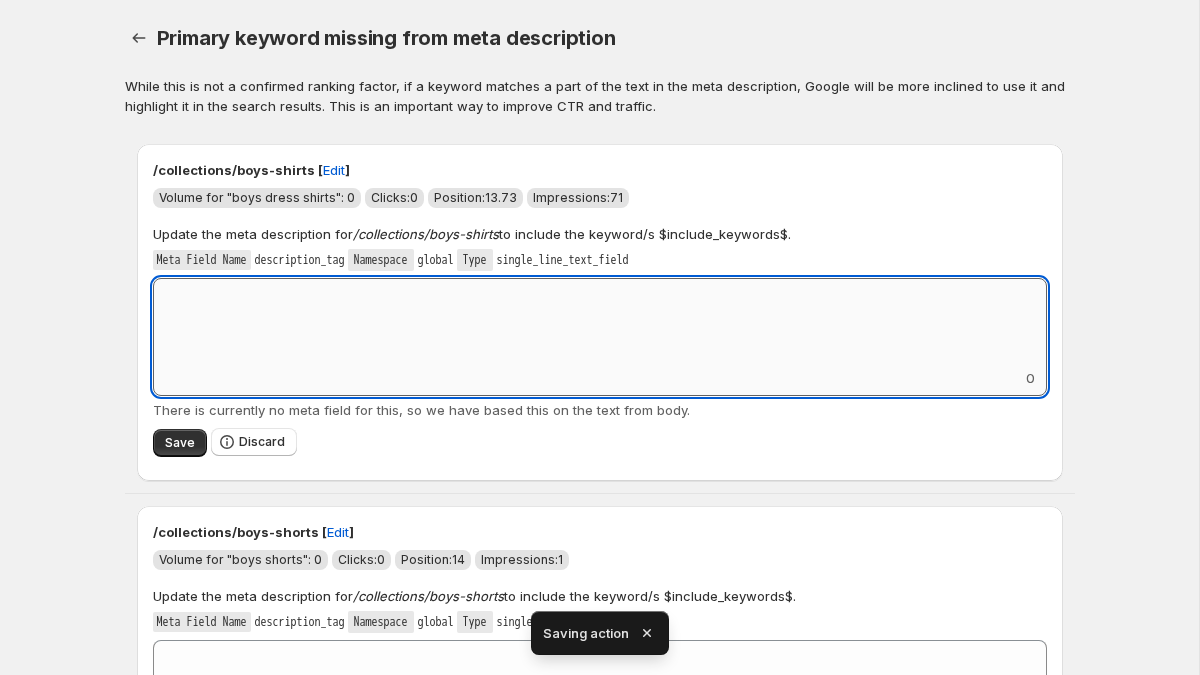 click on "Add keyword label" at bounding box center (600, 323) 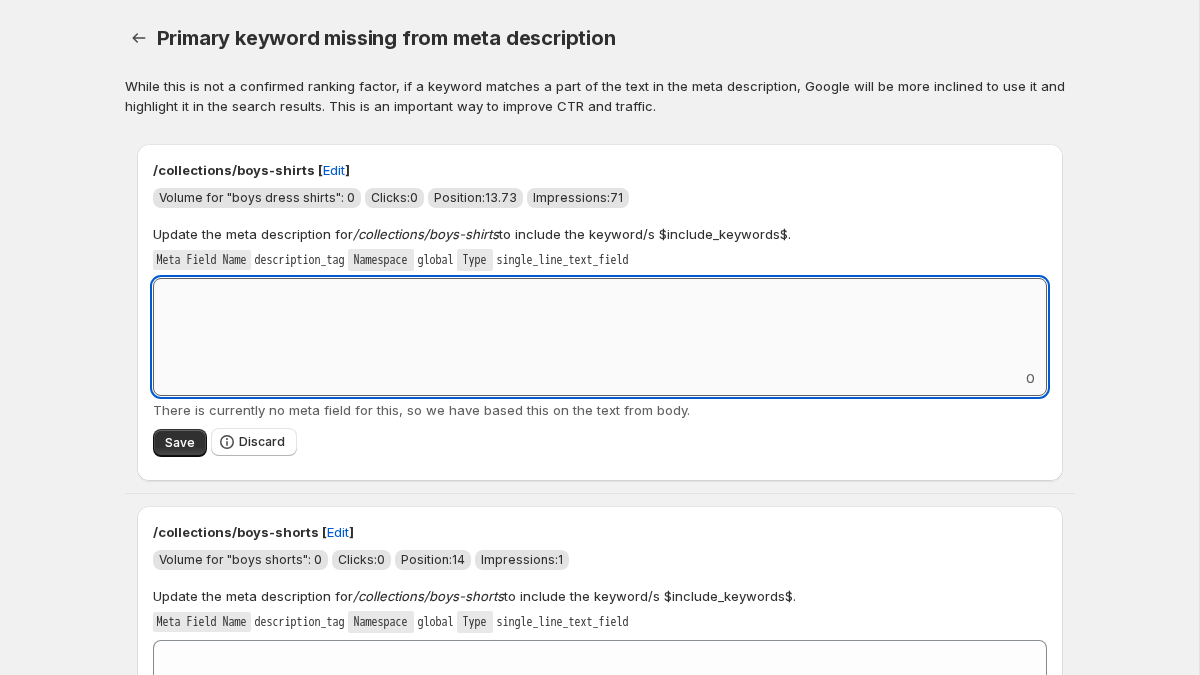 click on "Add keyword label" at bounding box center (600, 323) 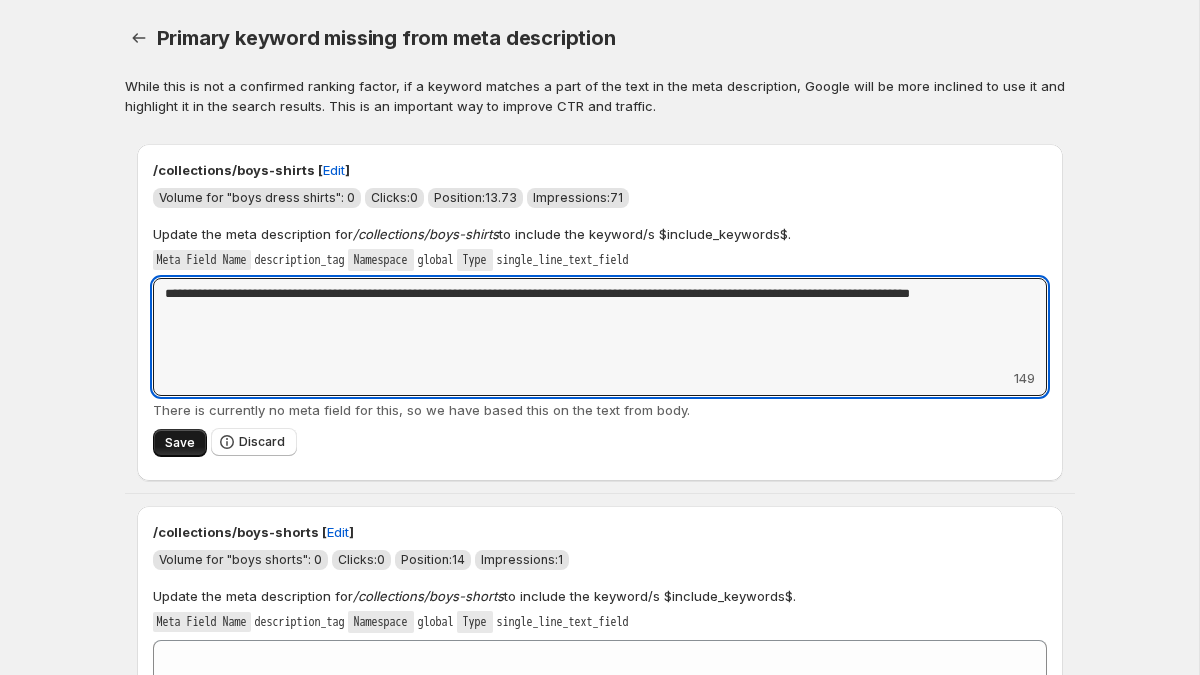 type on "**********" 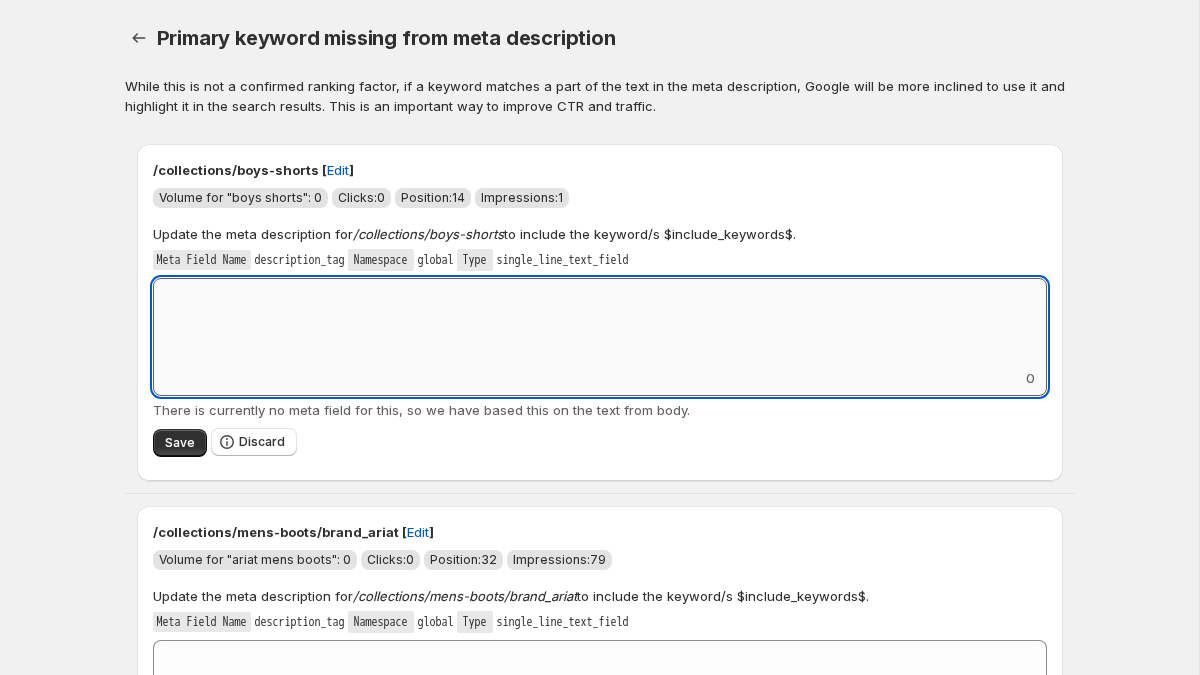 click on "Add keyword label" at bounding box center (600, 323) 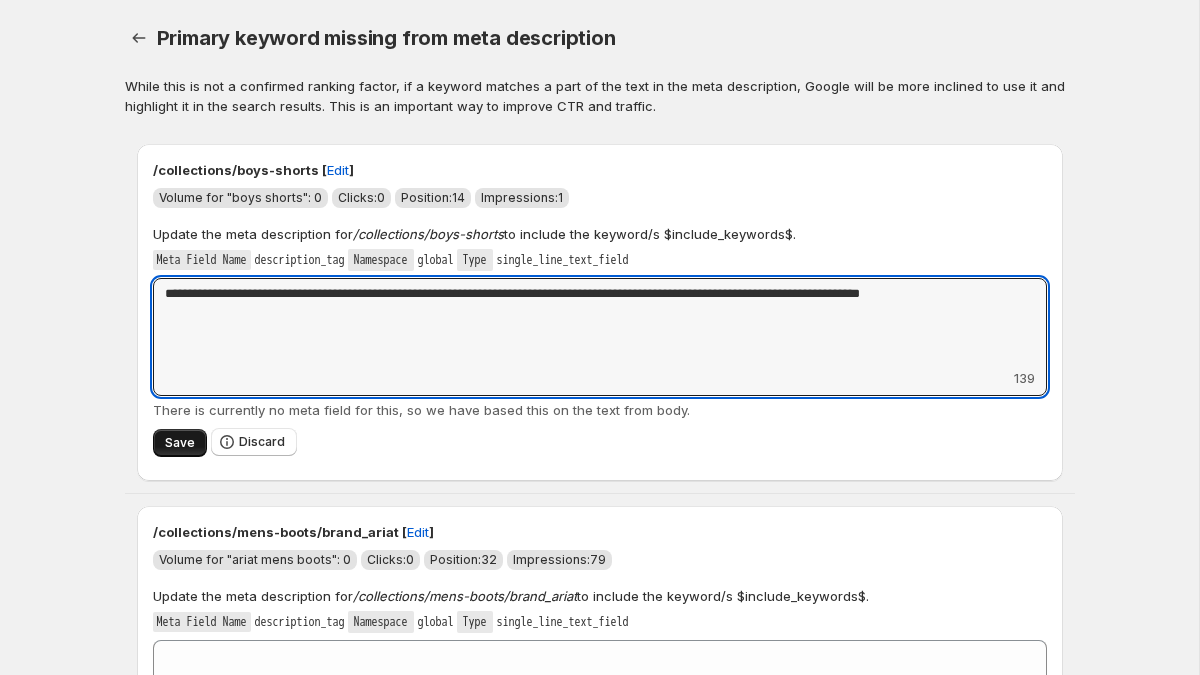 type on "**********" 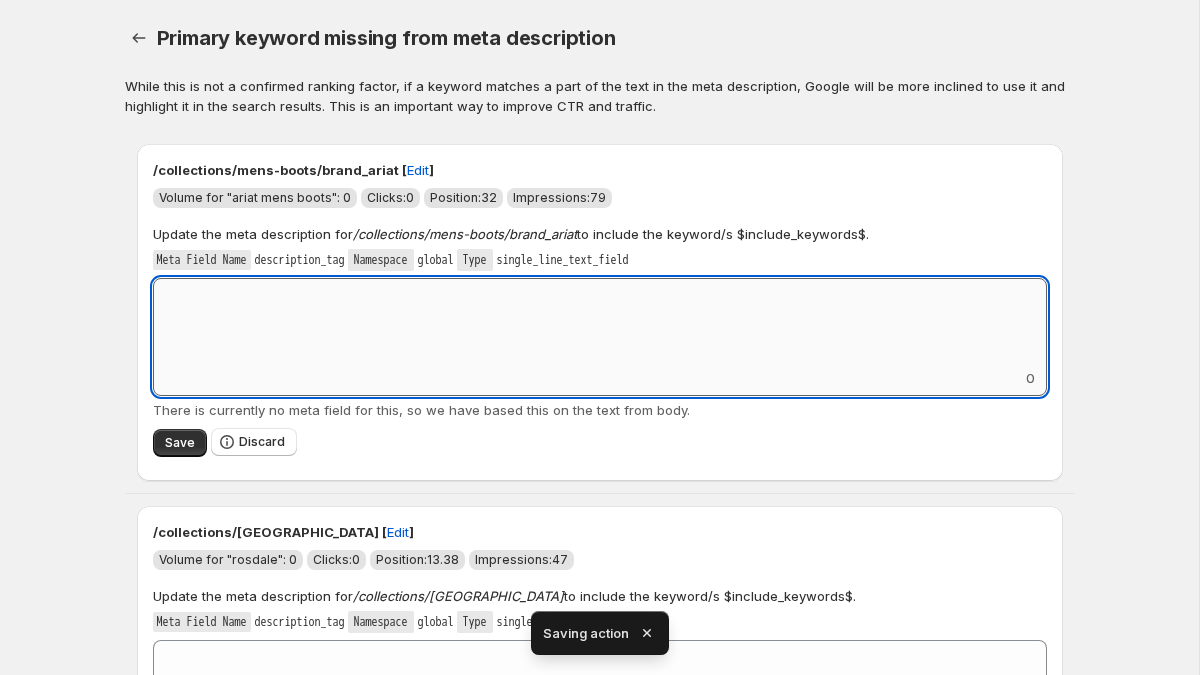 click on "Add keyword label" at bounding box center (600, 323) 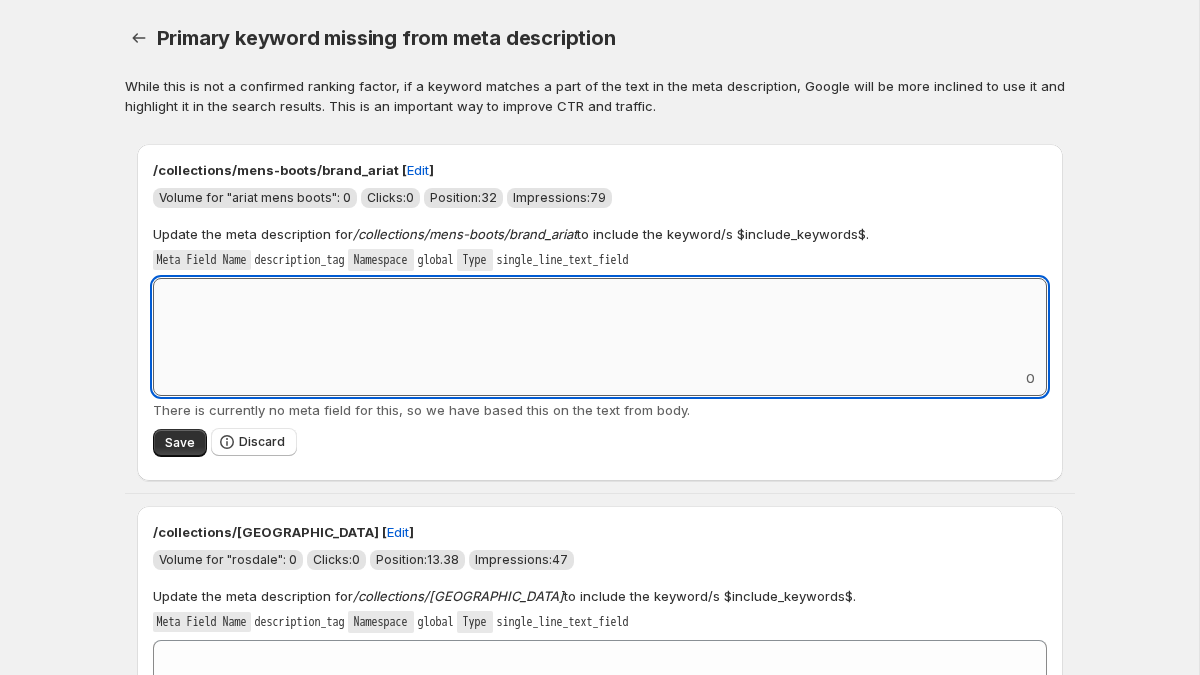 click on "Add keyword label" at bounding box center [600, 323] 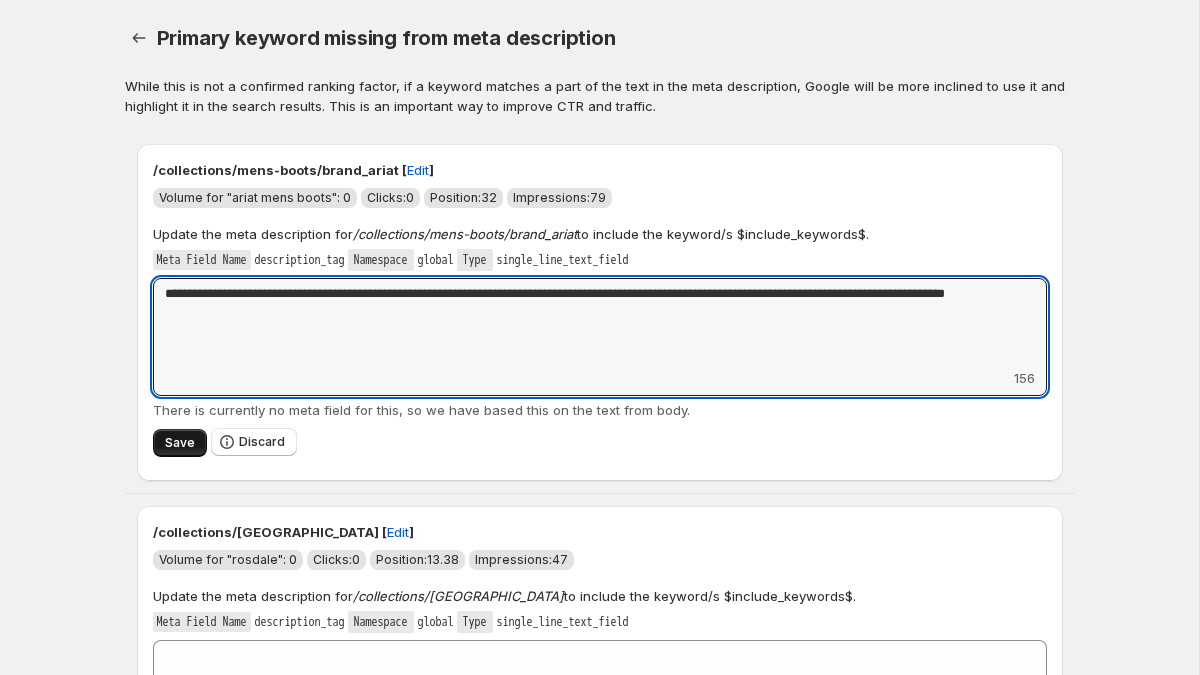 type on "**********" 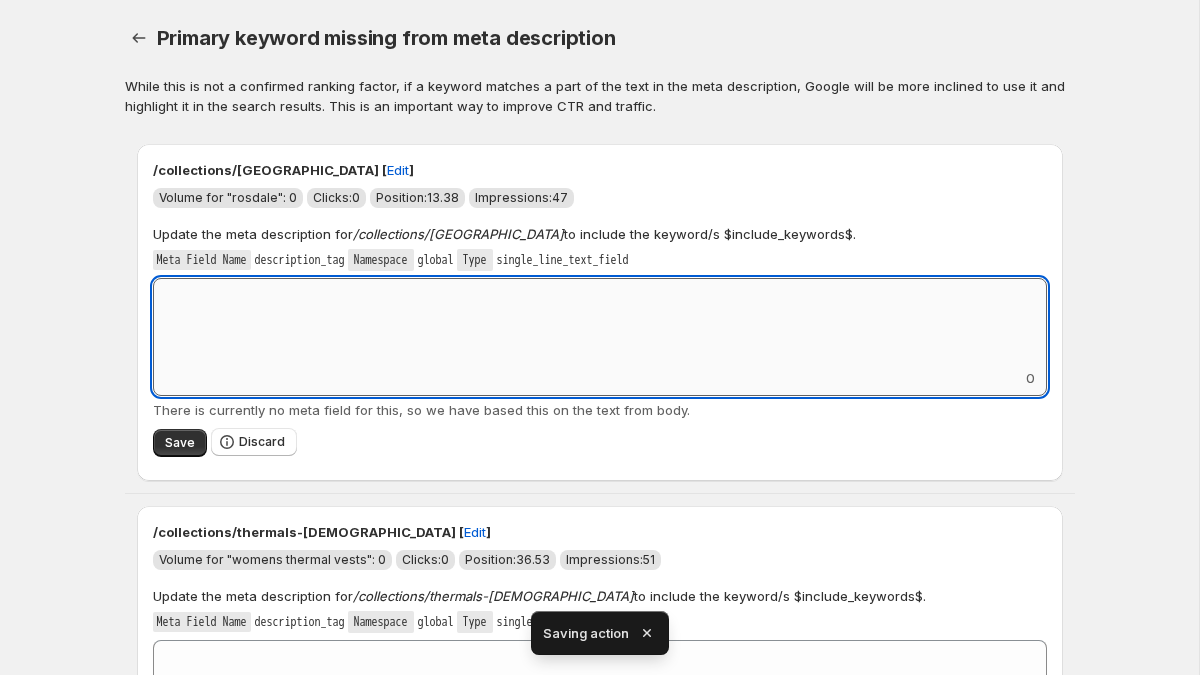 click on "Add keyword label" at bounding box center [600, 323] 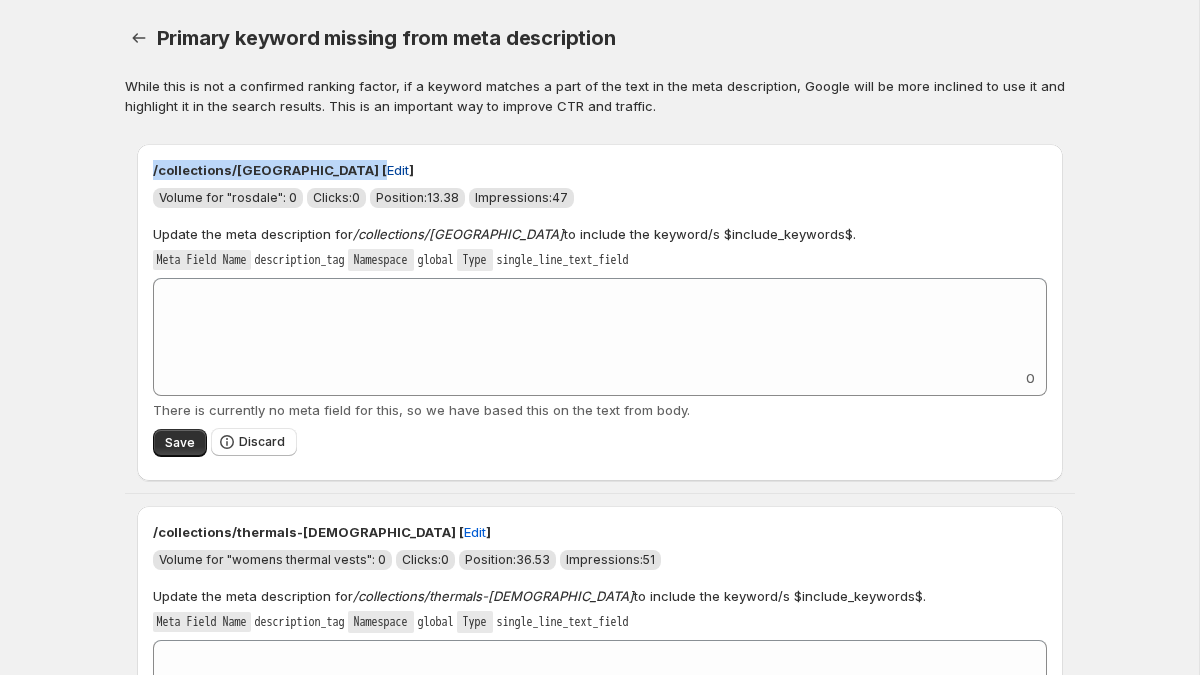 drag, startPoint x: 154, startPoint y: 173, endPoint x: 284, endPoint y: 170, distance: 130.0346 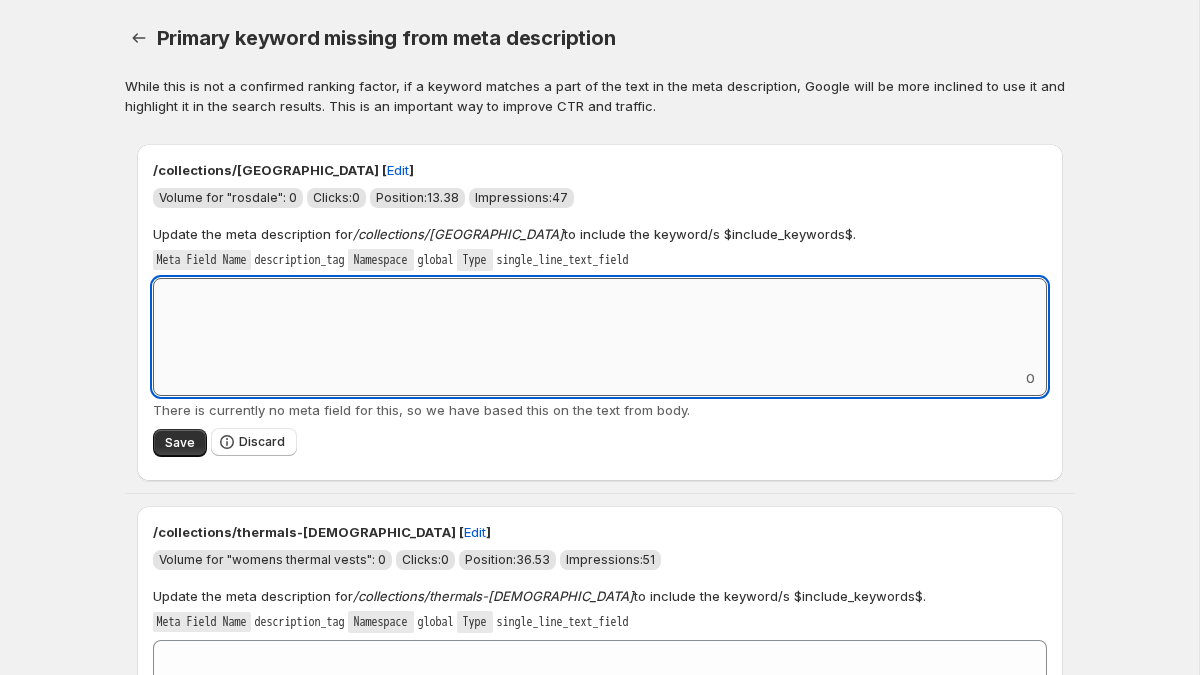 click on "Add keyword label" at bounding box center [600, 323] 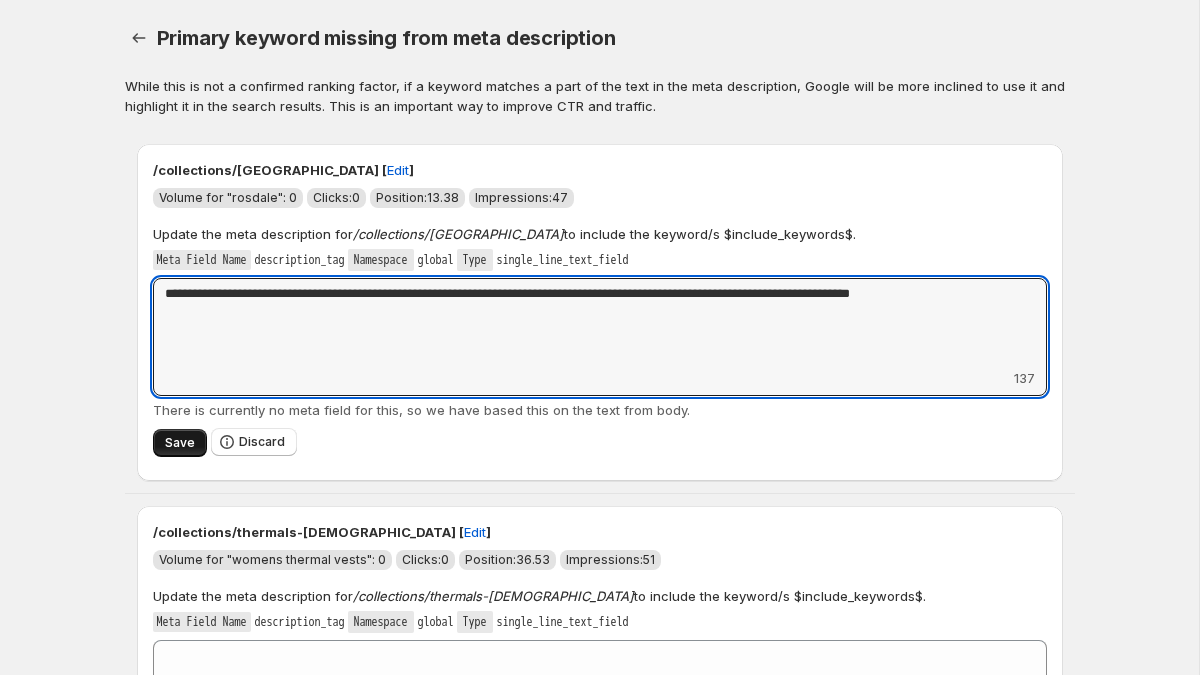 type on "**********" 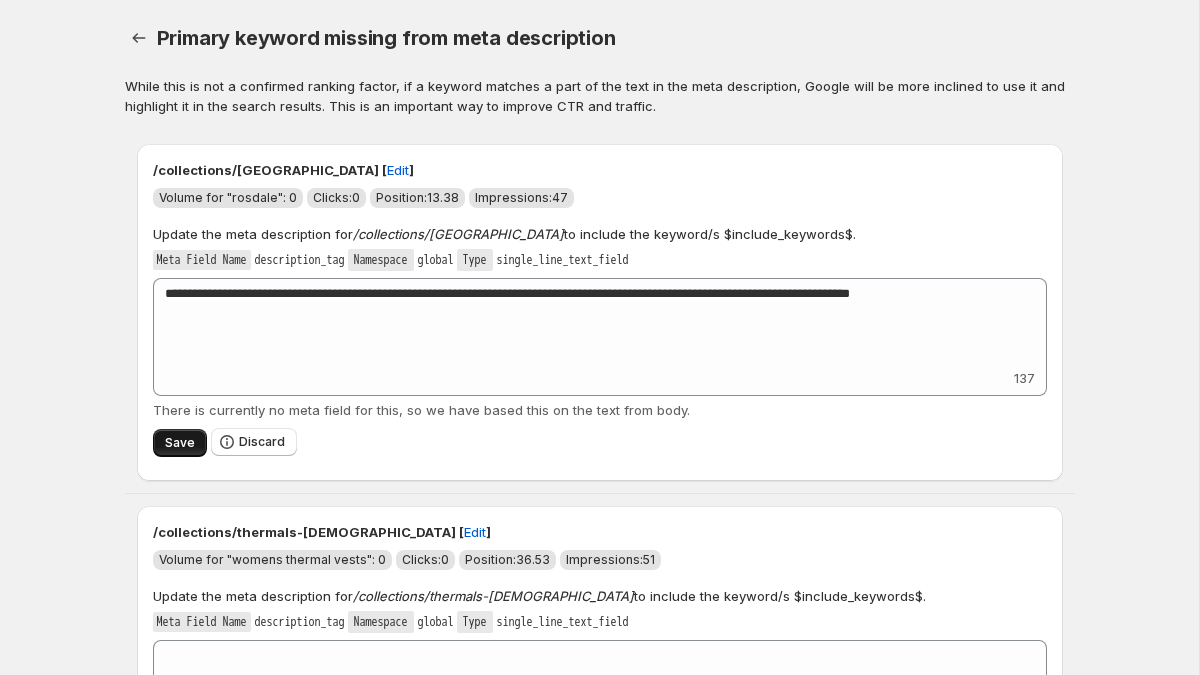 click on "Save" at bounding box center [180, 443] 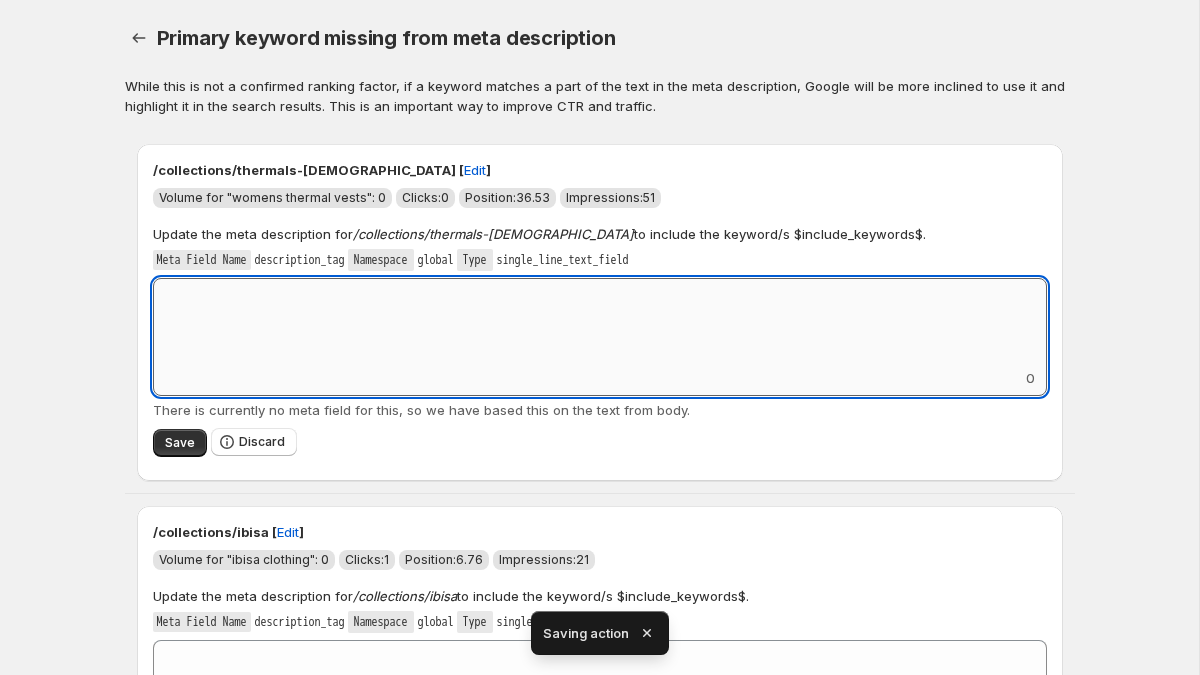 click on "Add keyword label" at bounding box center (600, 323) 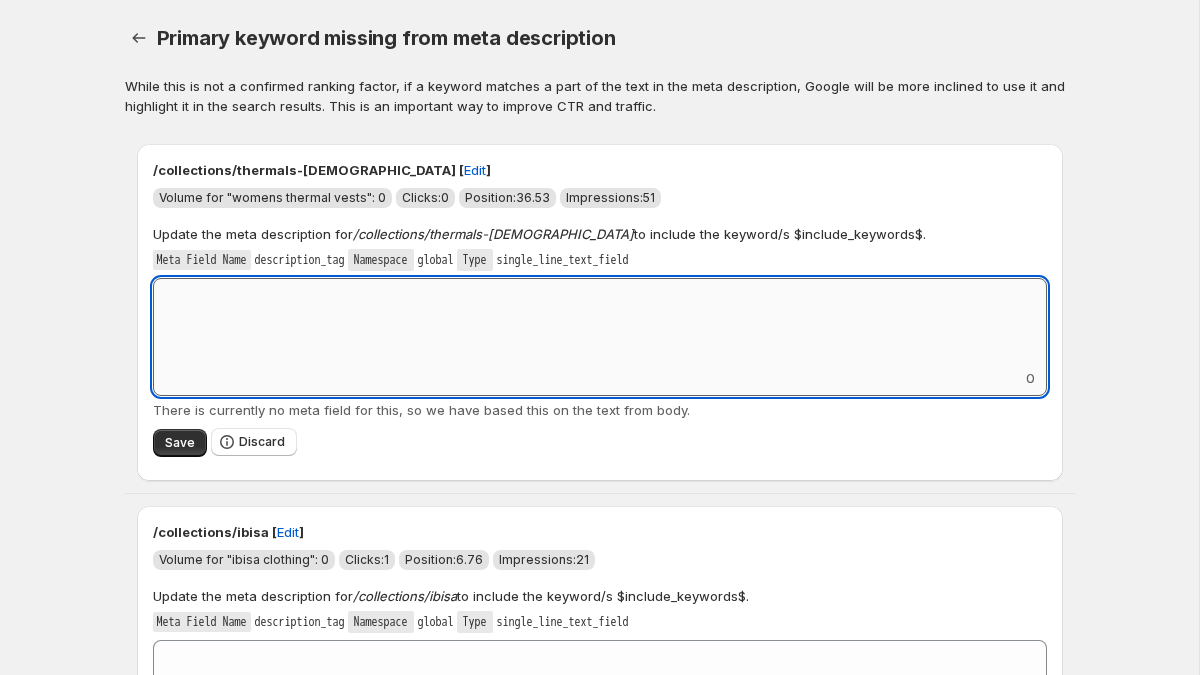 click on "Add keyword label" at bounding box center [600, 323] 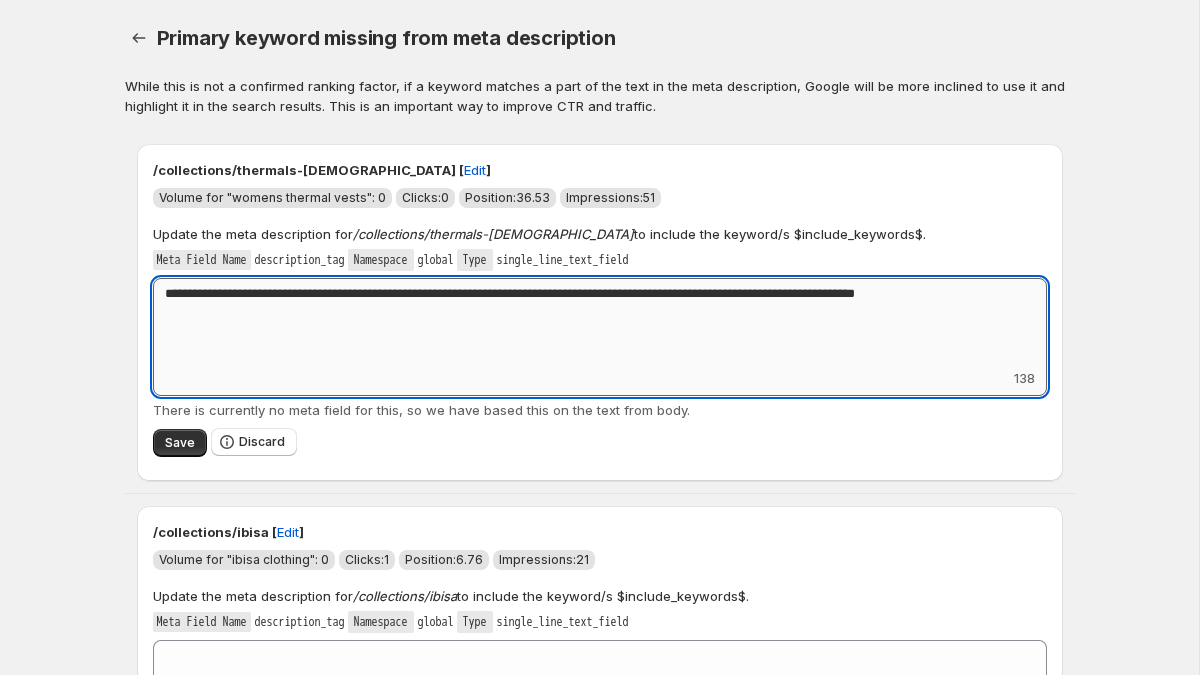 drag, startPoint x: 378, startPoint y: 292, endPoint x: 256, endPoint y: 297, distance: 122.10242 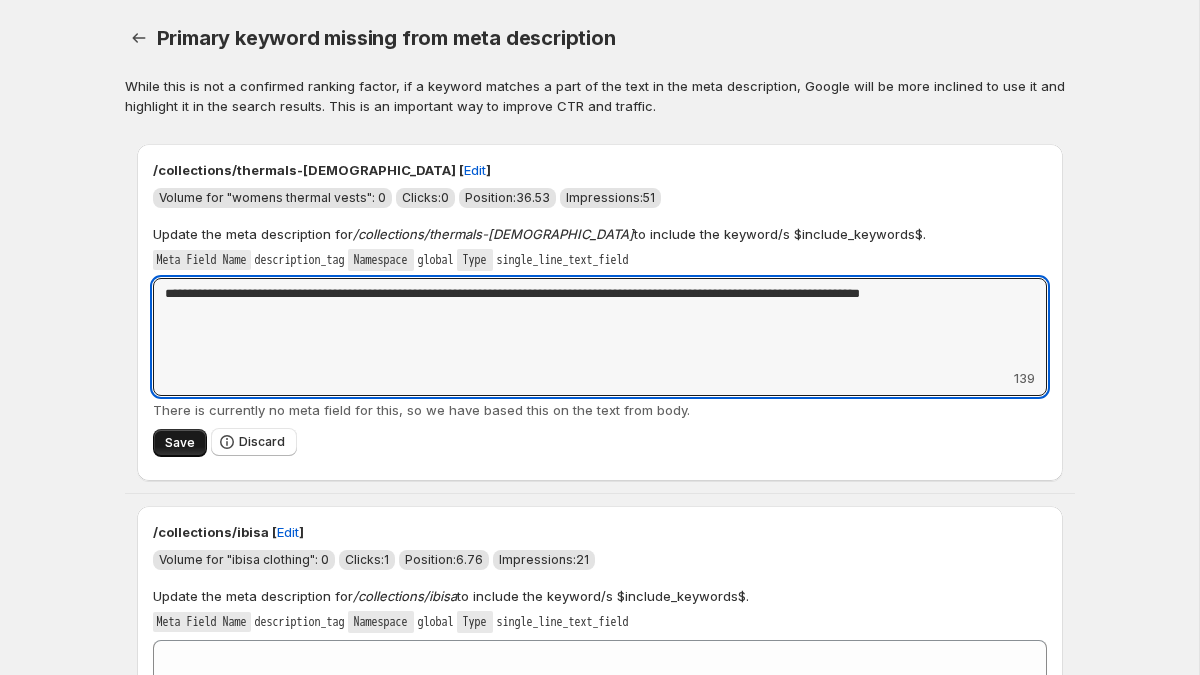type on "**********" 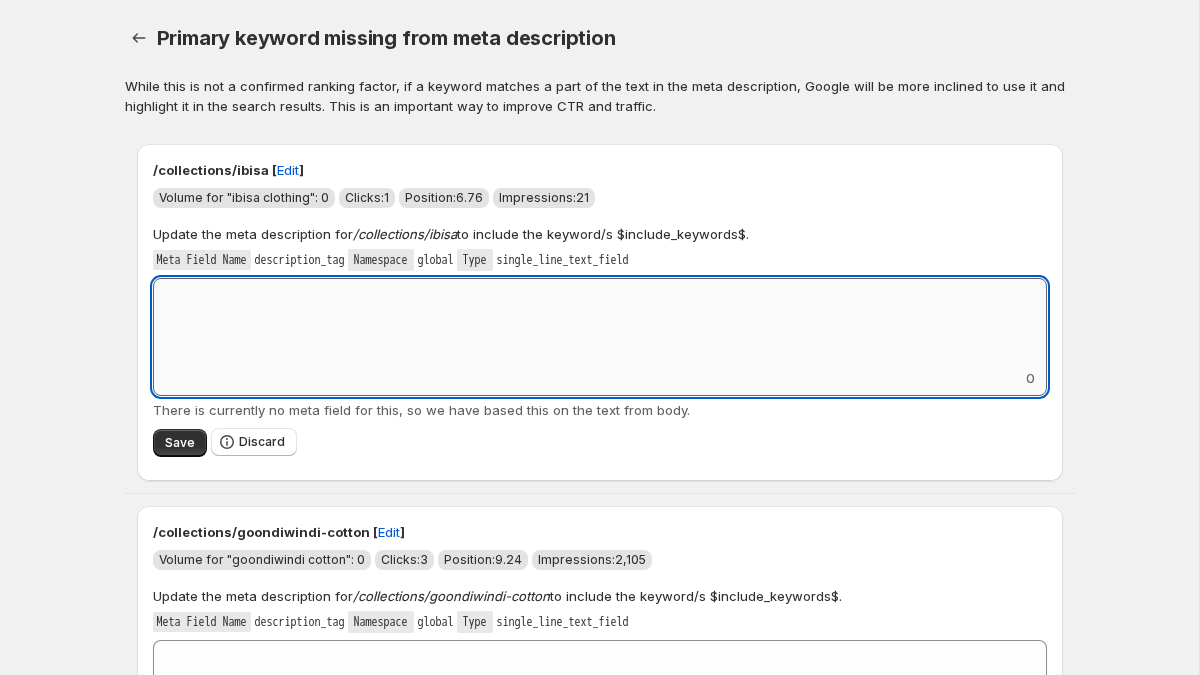 click on "Add keyword label" at bounding box center (600, 323) 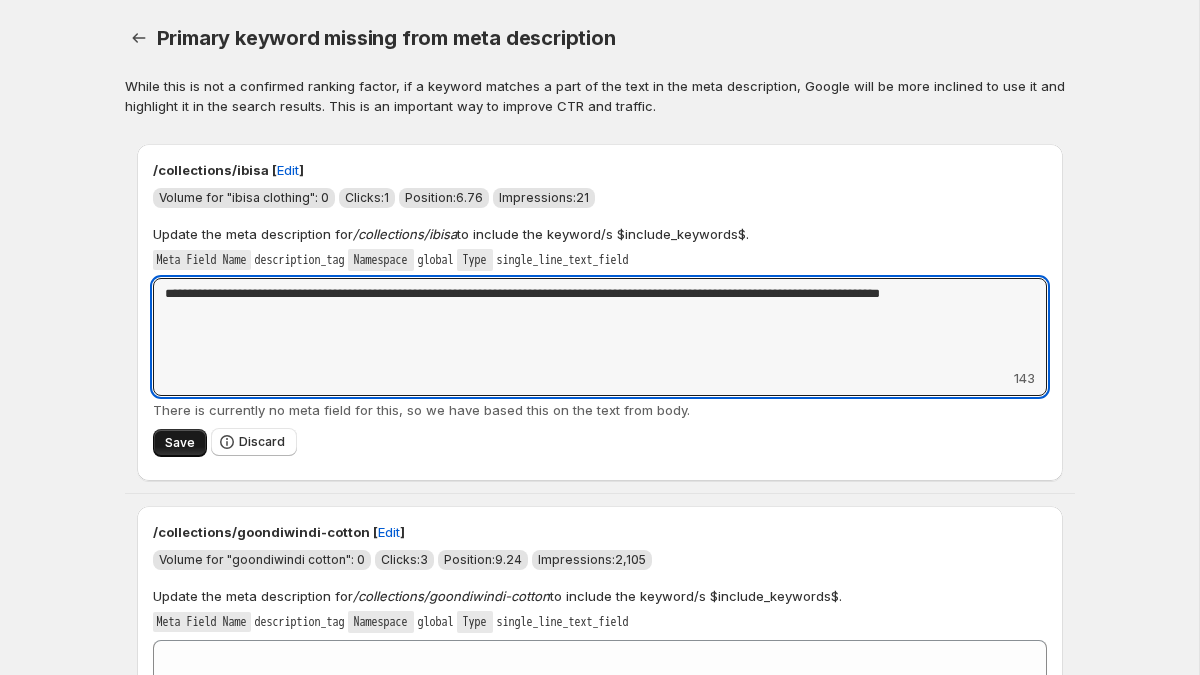 type on "**********" 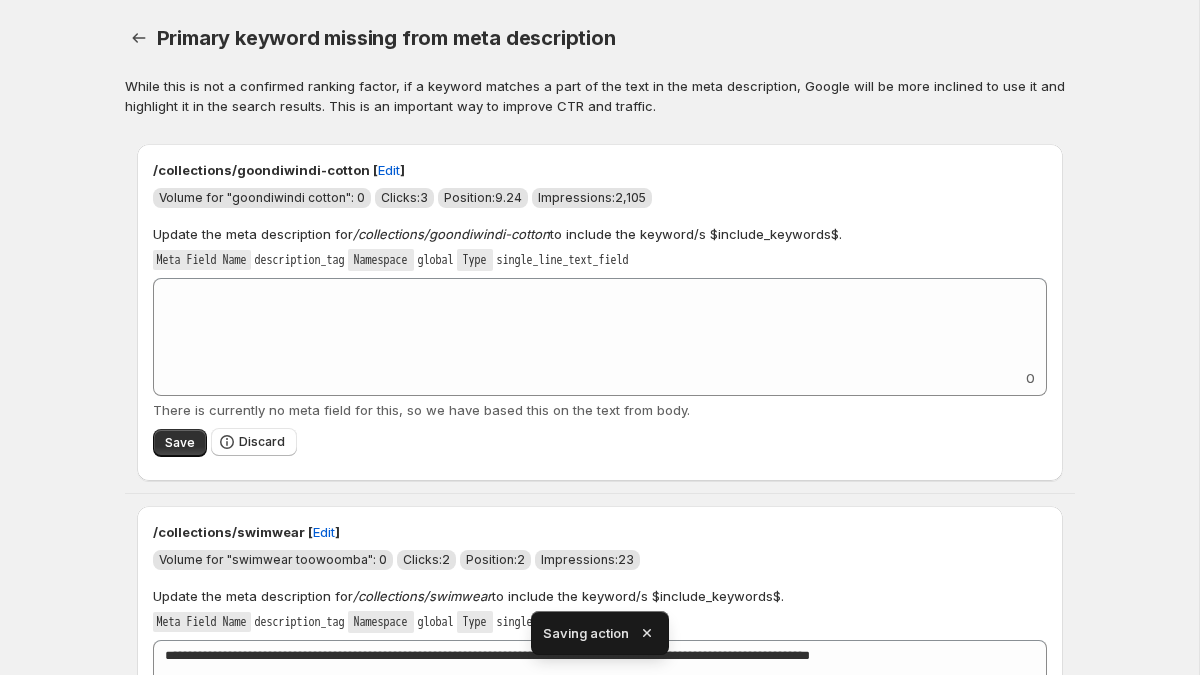 scroll, scrollTop: 16, scrollLeft: 0, axis: vertical 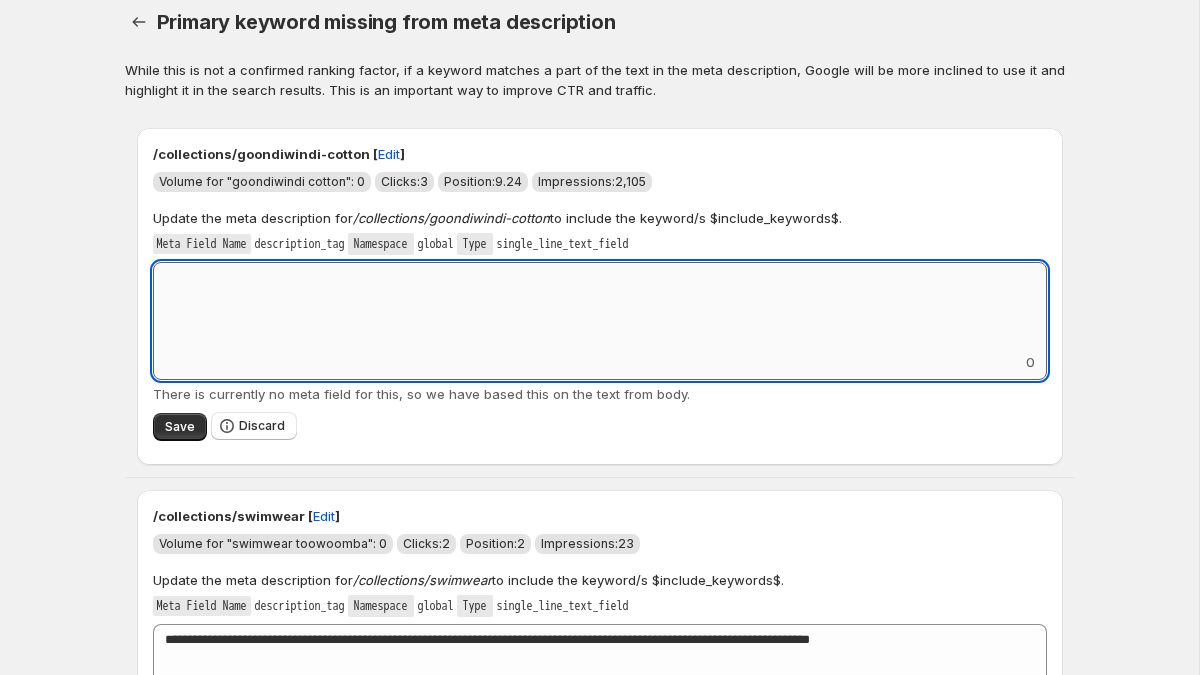click on "Add keyword label" at bounding box center [600, 307] 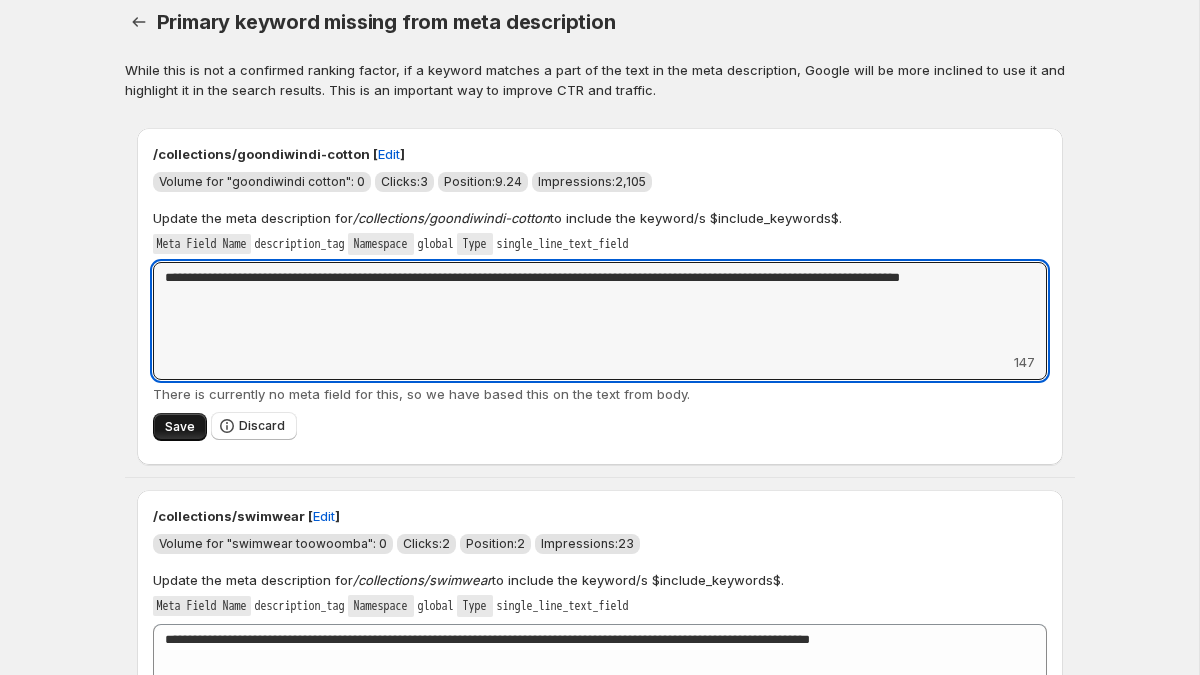 type on "**********" 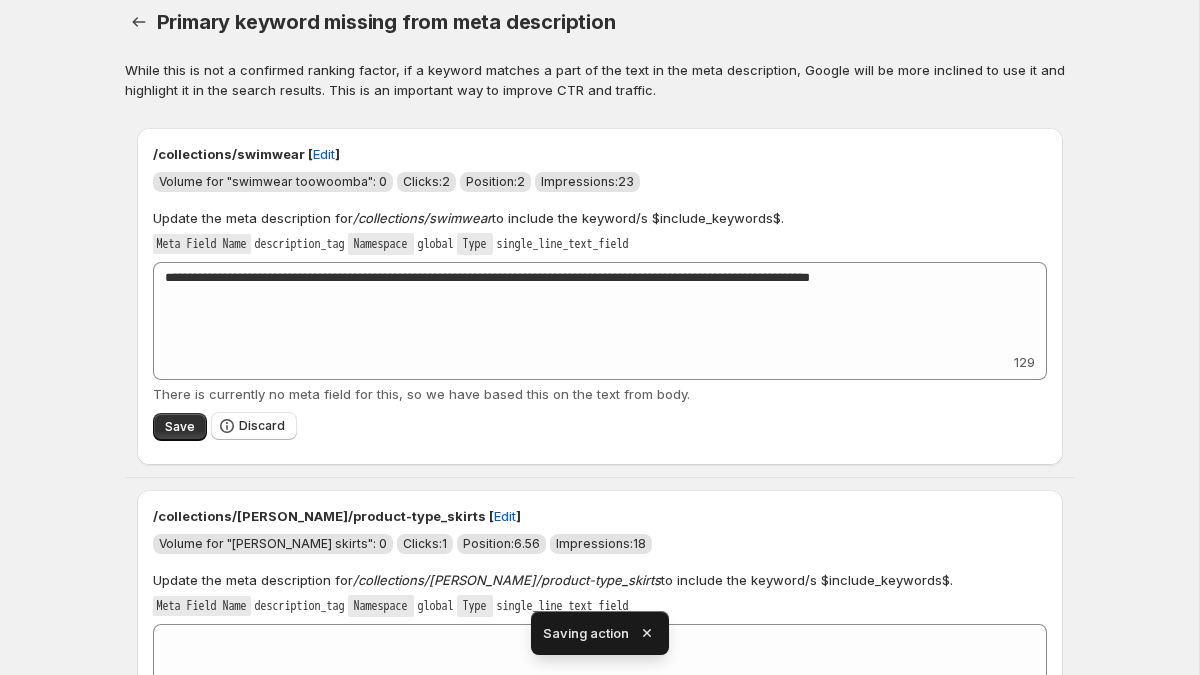 click on "**********" at bounding box center (600, 321) 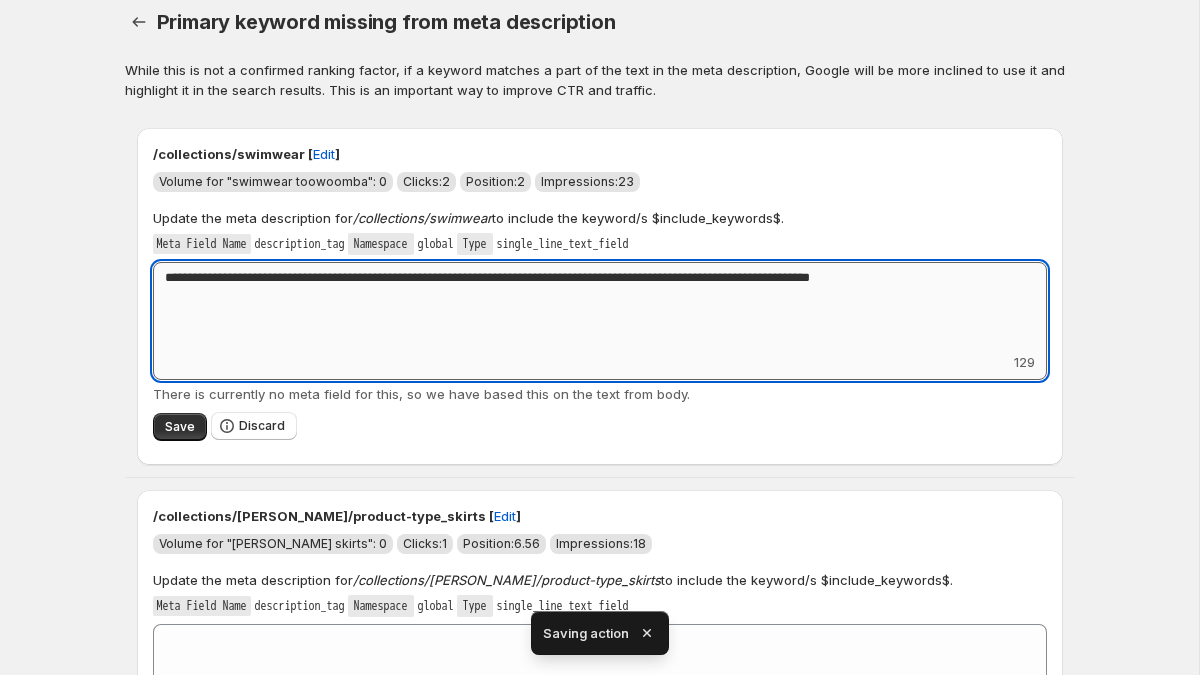 click on "**********" at bounding box center [600, 307] 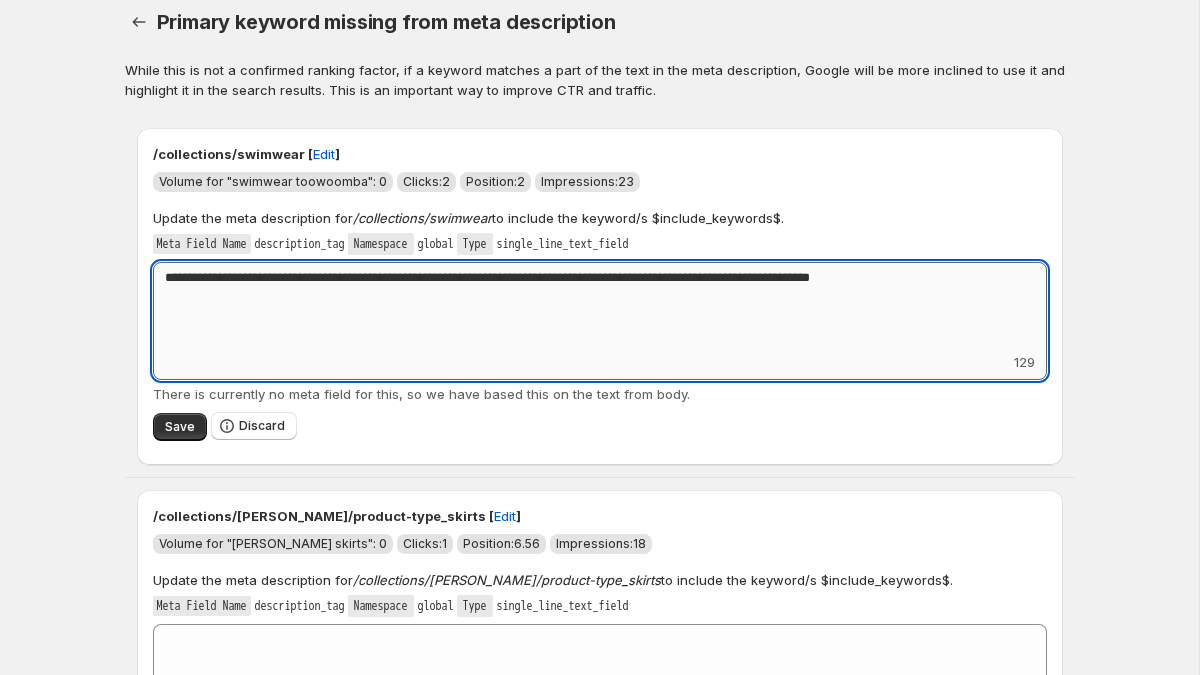 click on "**********" at bounding box center [600, 307] 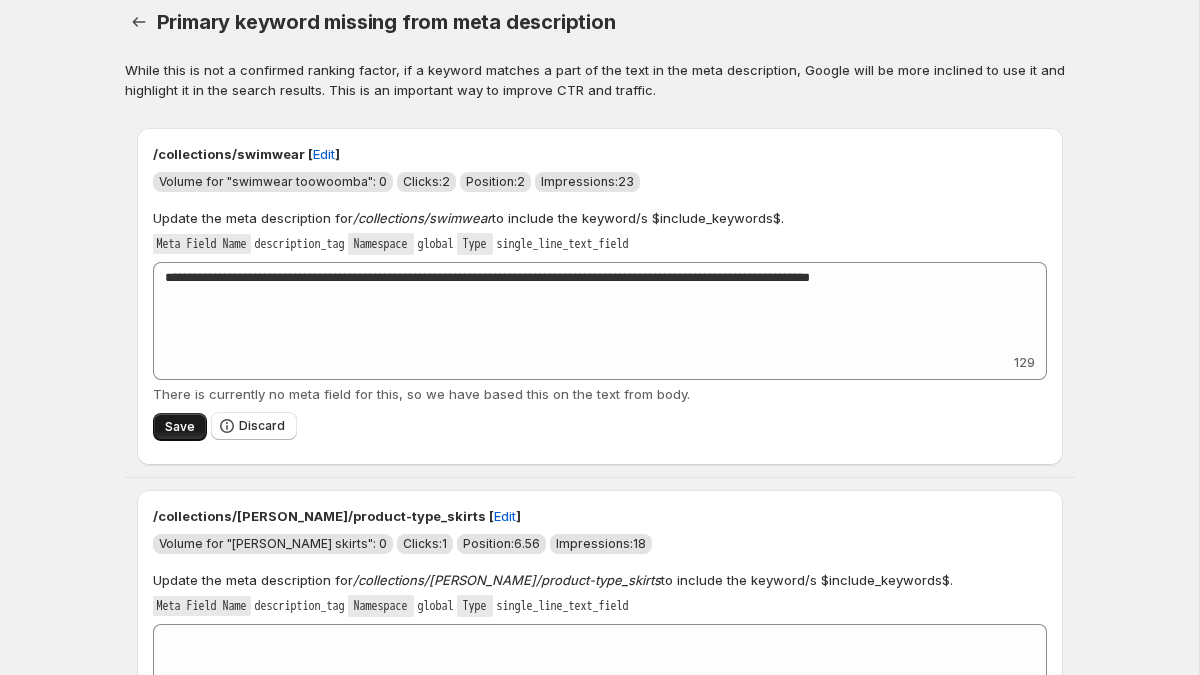 click on "Save" at bounding box center (180, 427) 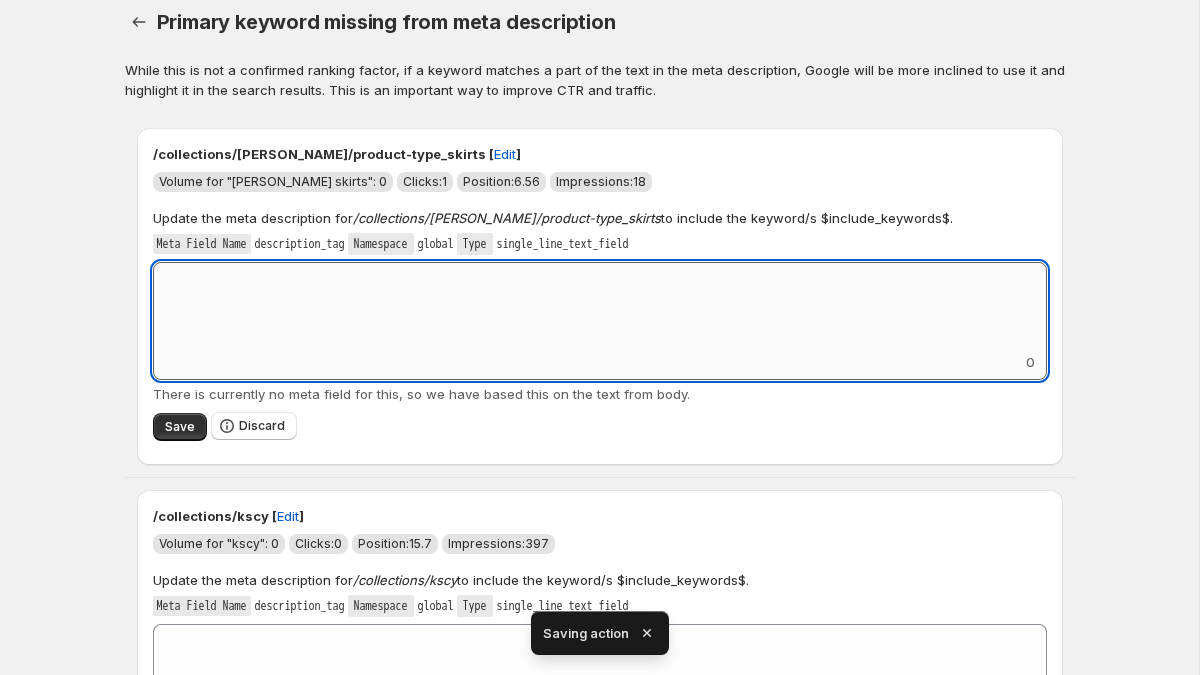 click on "Add keyword label" at bounding box center [600, 307] 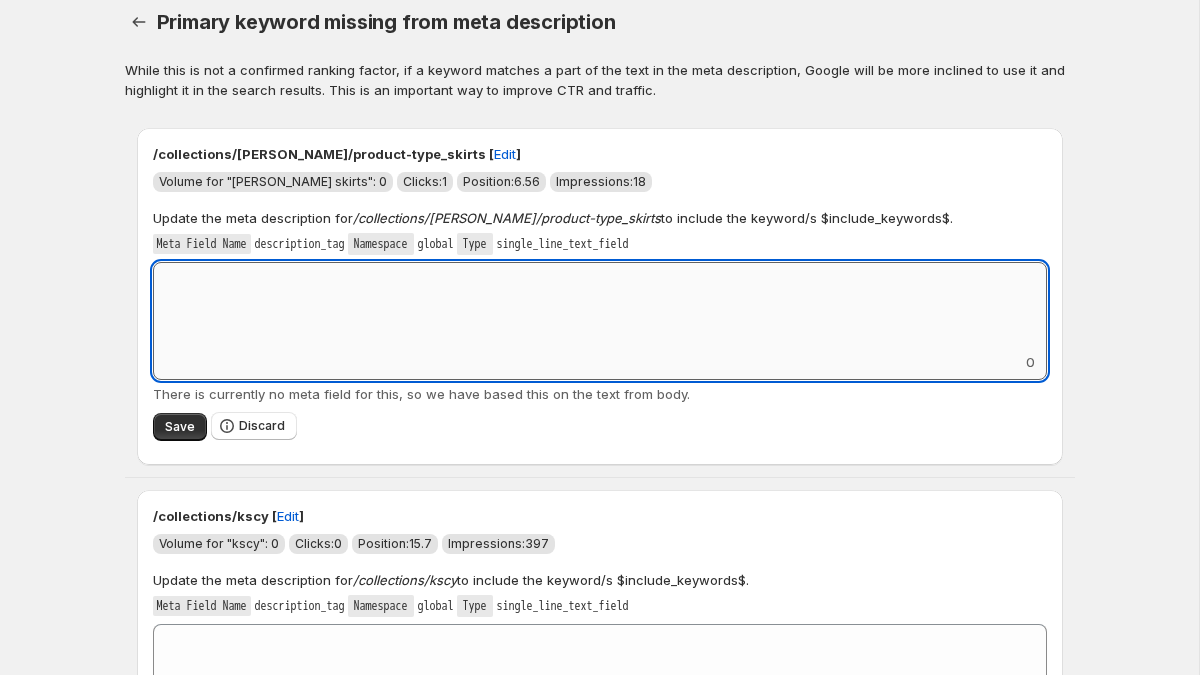 click on "Add keyword label" at bounding box center (600, 307) 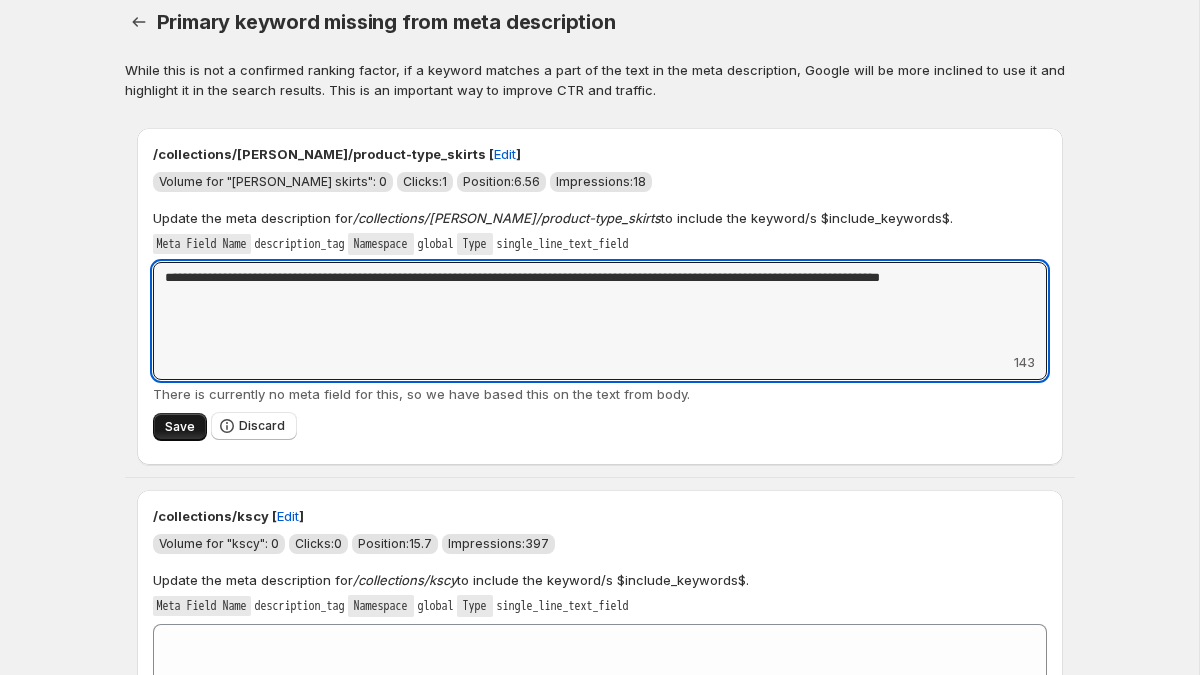 type on "**********" 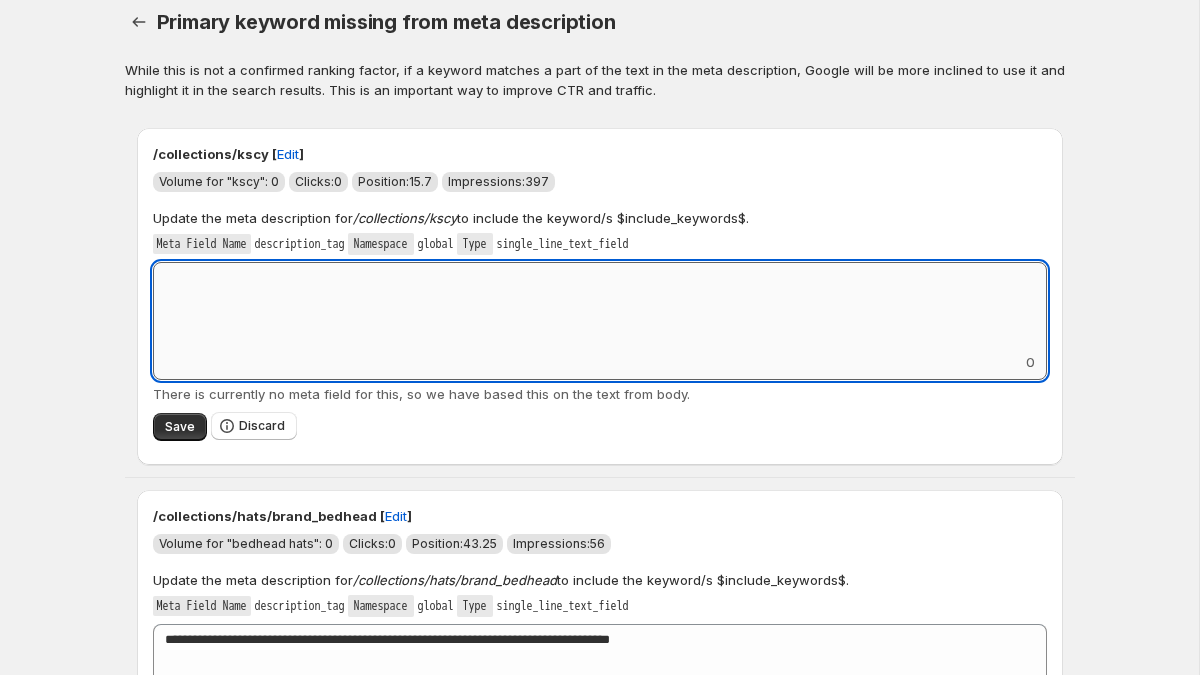 click on "Add keyword label" at bounding box center (600, 307) 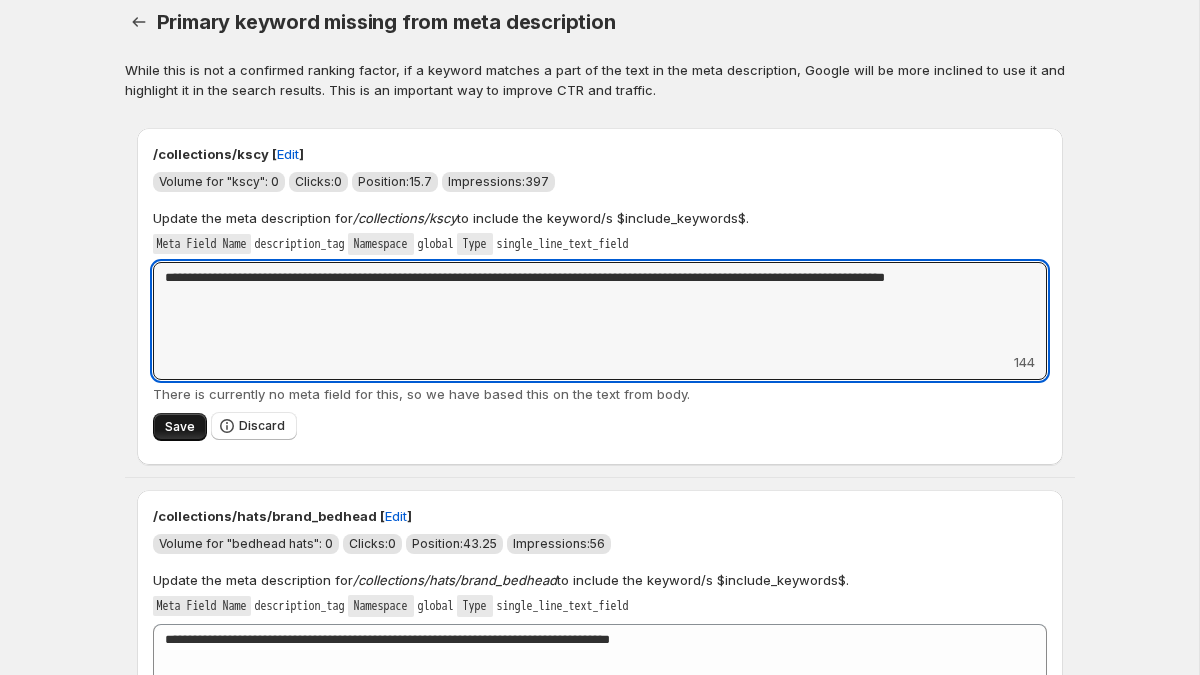 type on "**********" 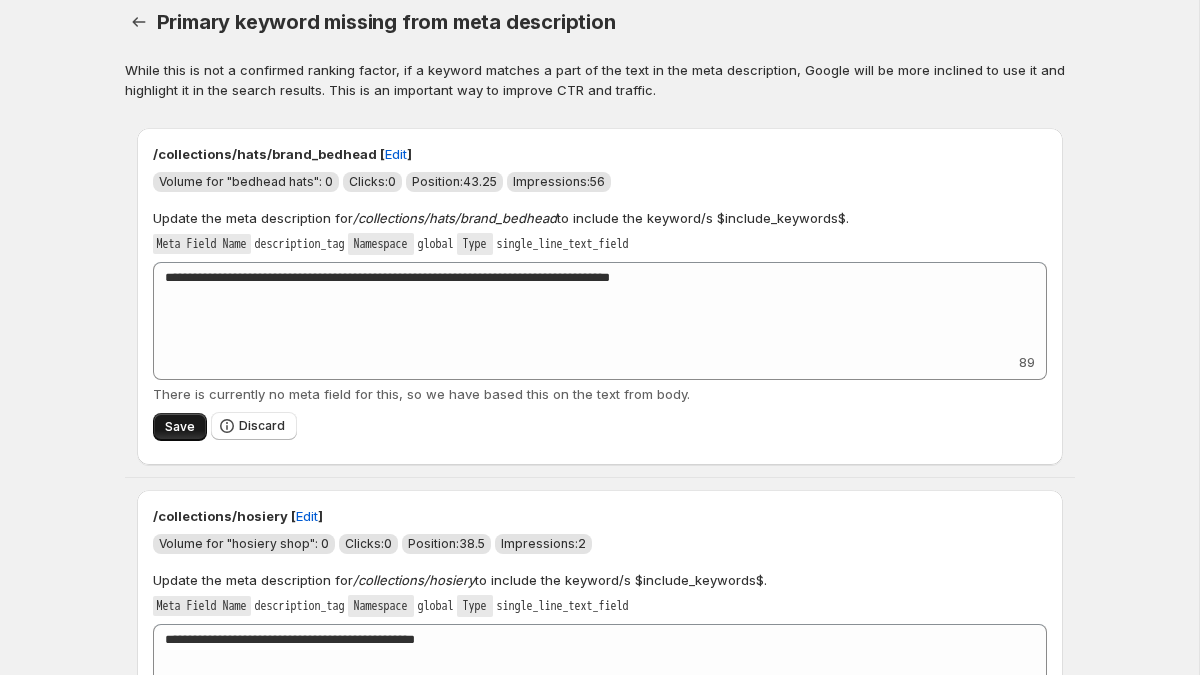 click on "Save" at bounding box center (180, 427) 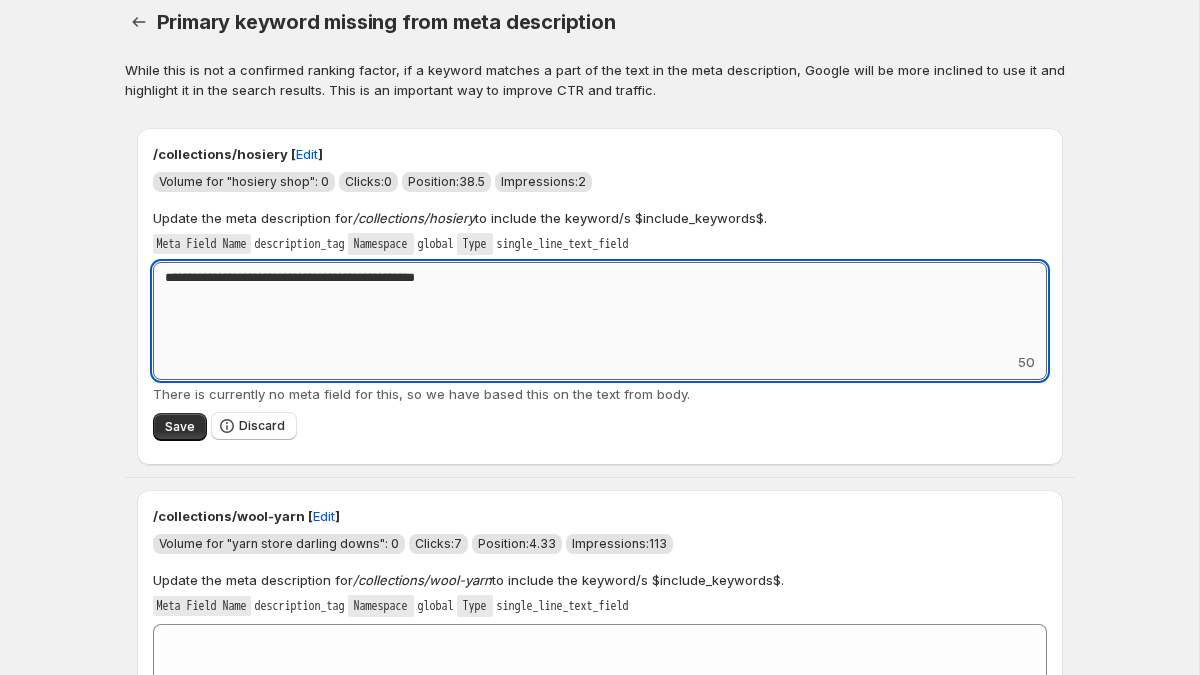click on "**********" at bounding box center (600, 307) 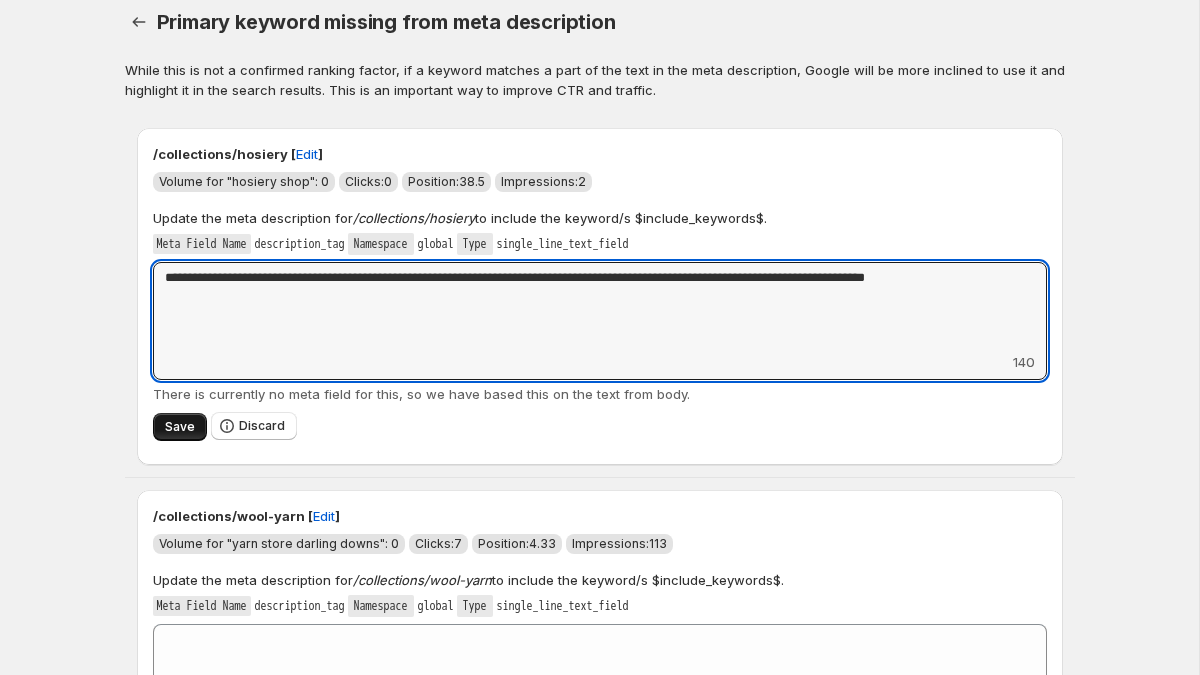 type on "**********" 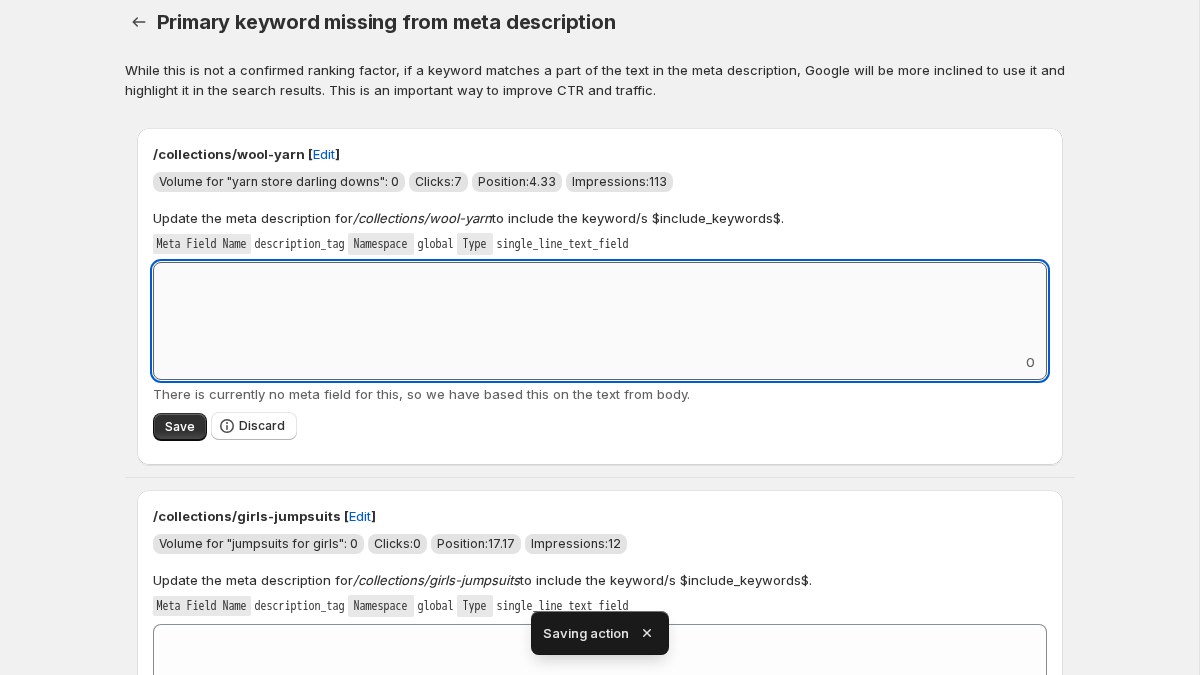 click on "Add keyword label" at bounding box center (600, 307) 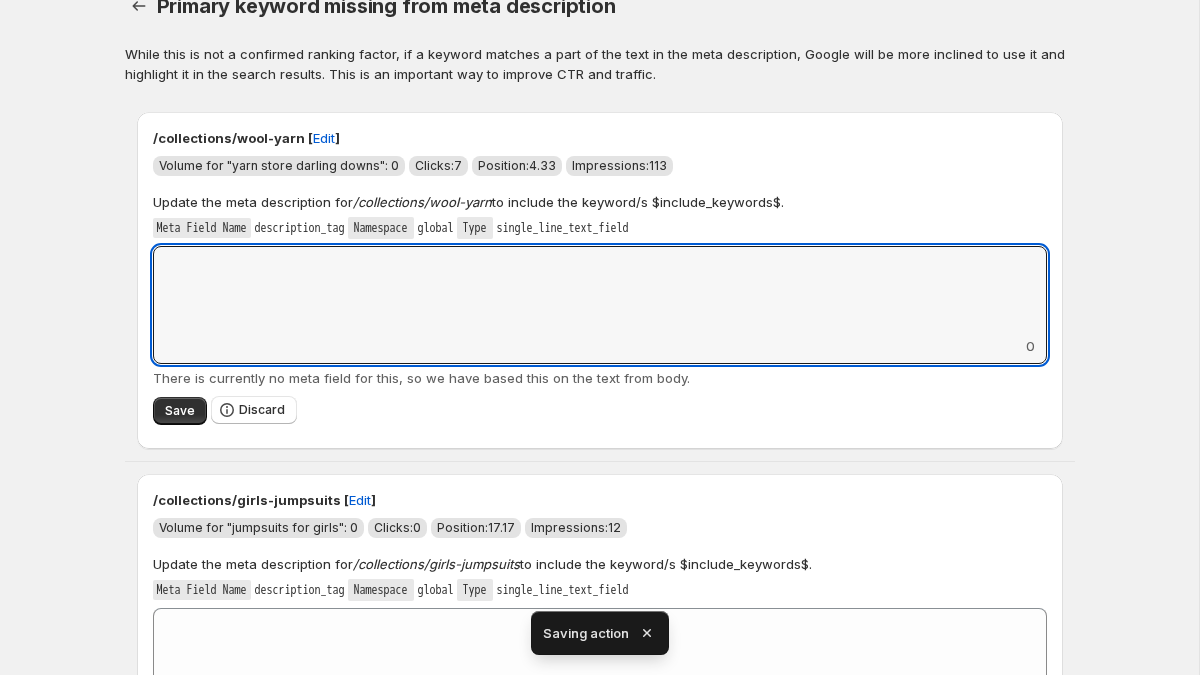 scroll, scrollTop: 116, scrollLeft: 0, axis: vertical 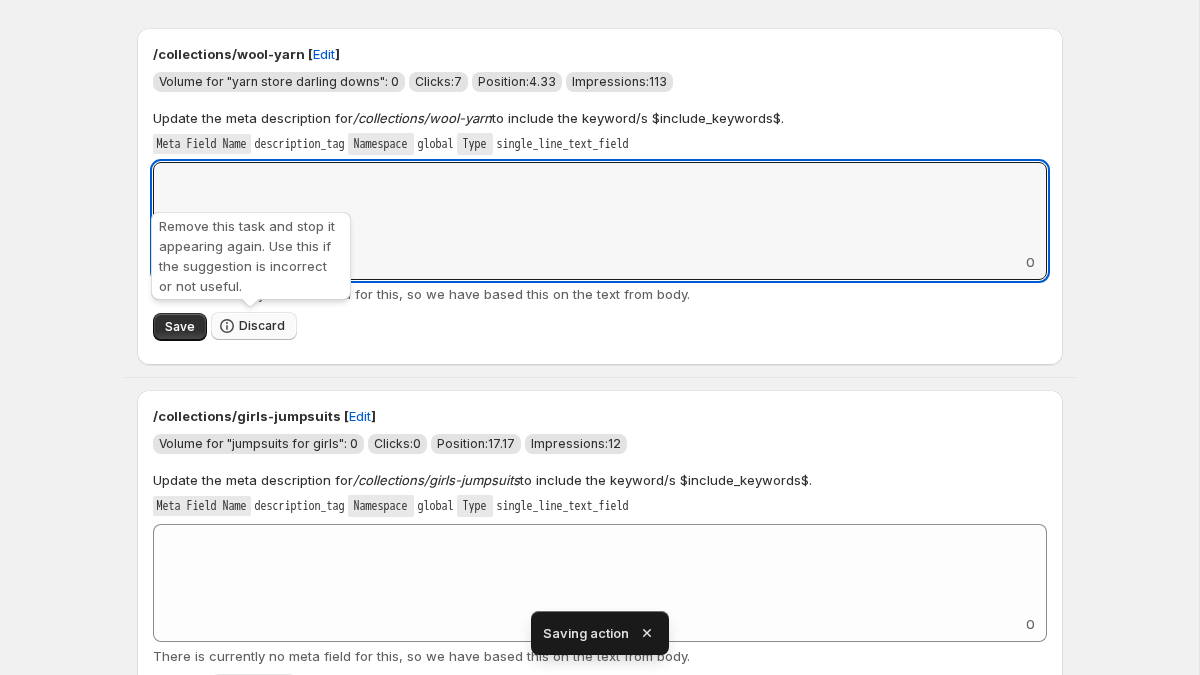 click 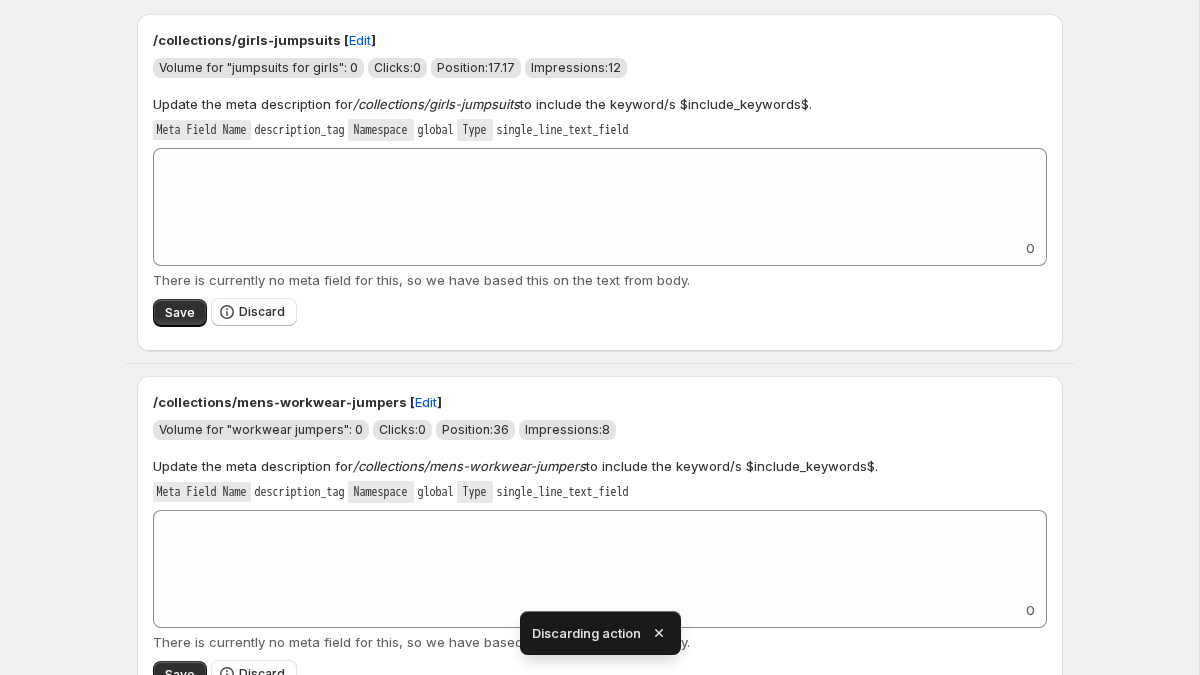 scroll, scrollTop: 129, scrollLeft: 0, axis: vertical 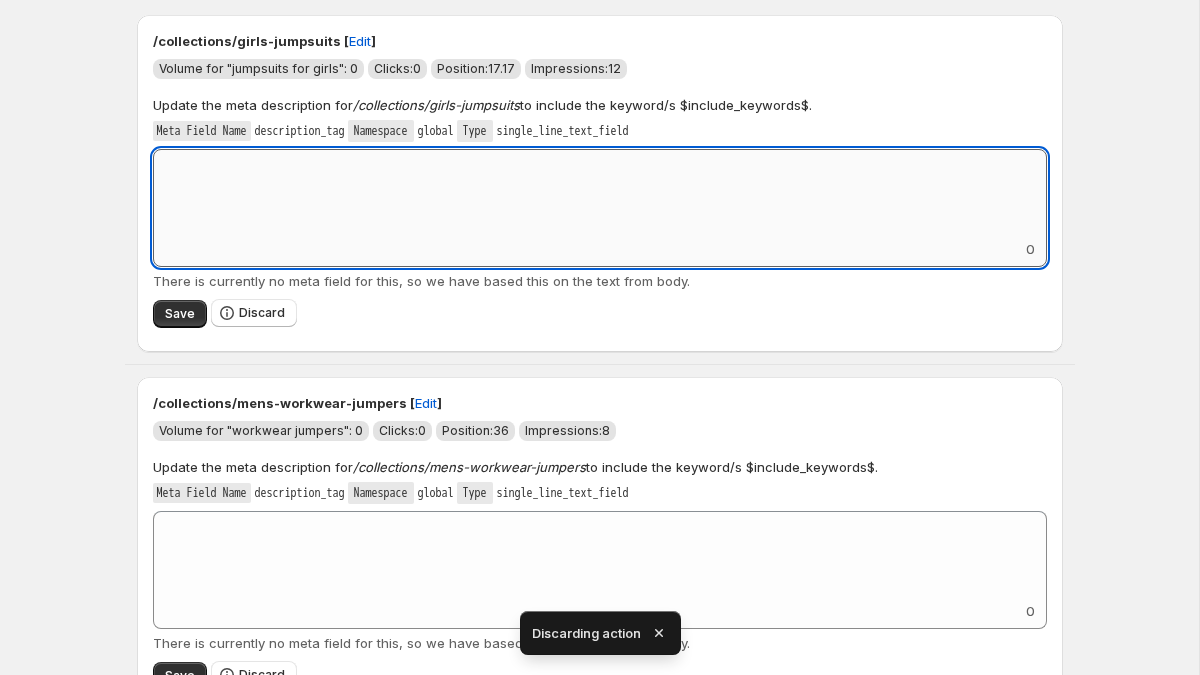 click on "Add keyword label" at bounding box center [600, 194] 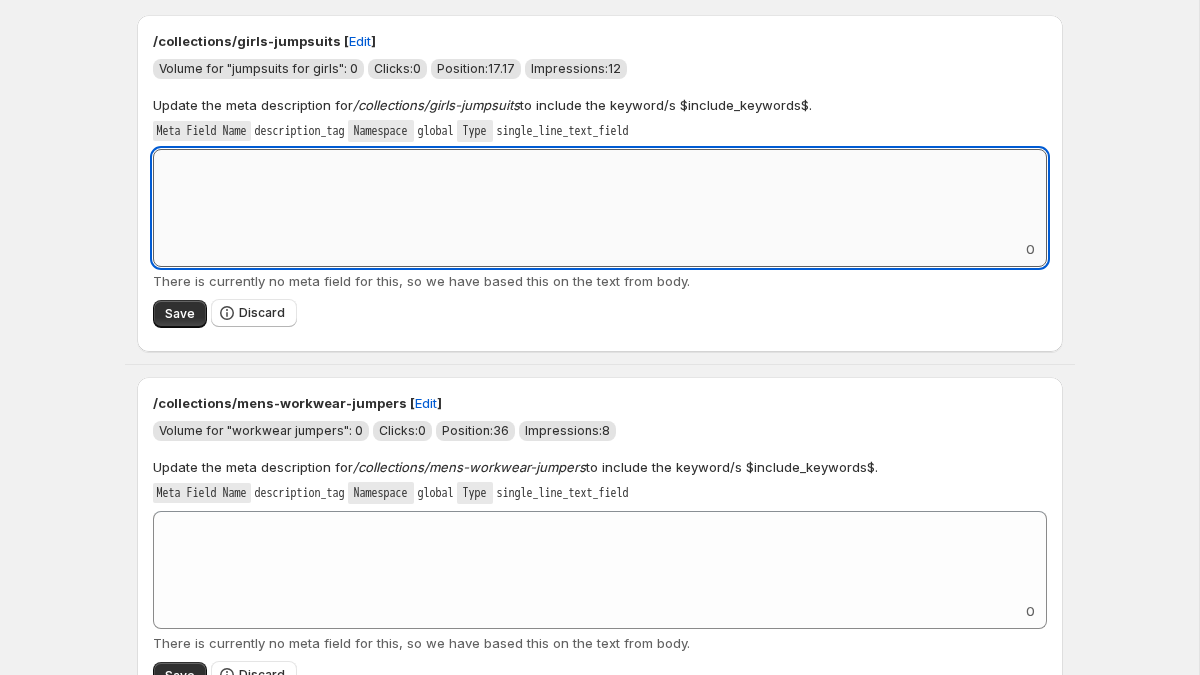click on "Add keyword label" at bounding box center [600, 194] 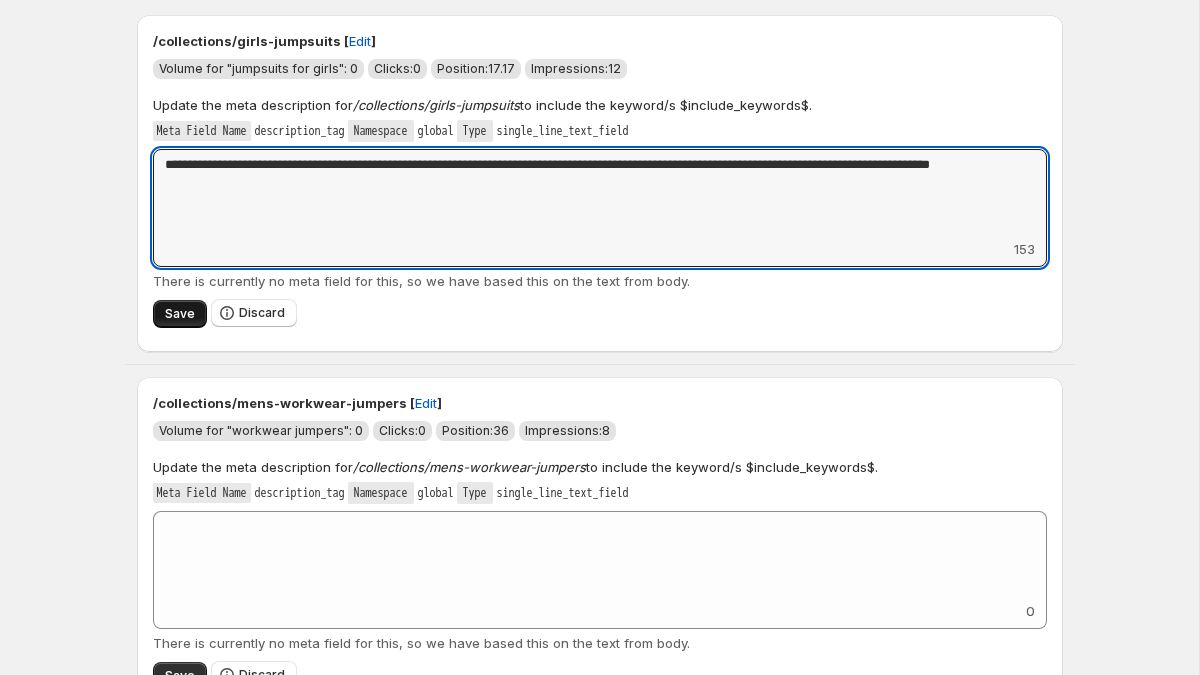 type on "**********" 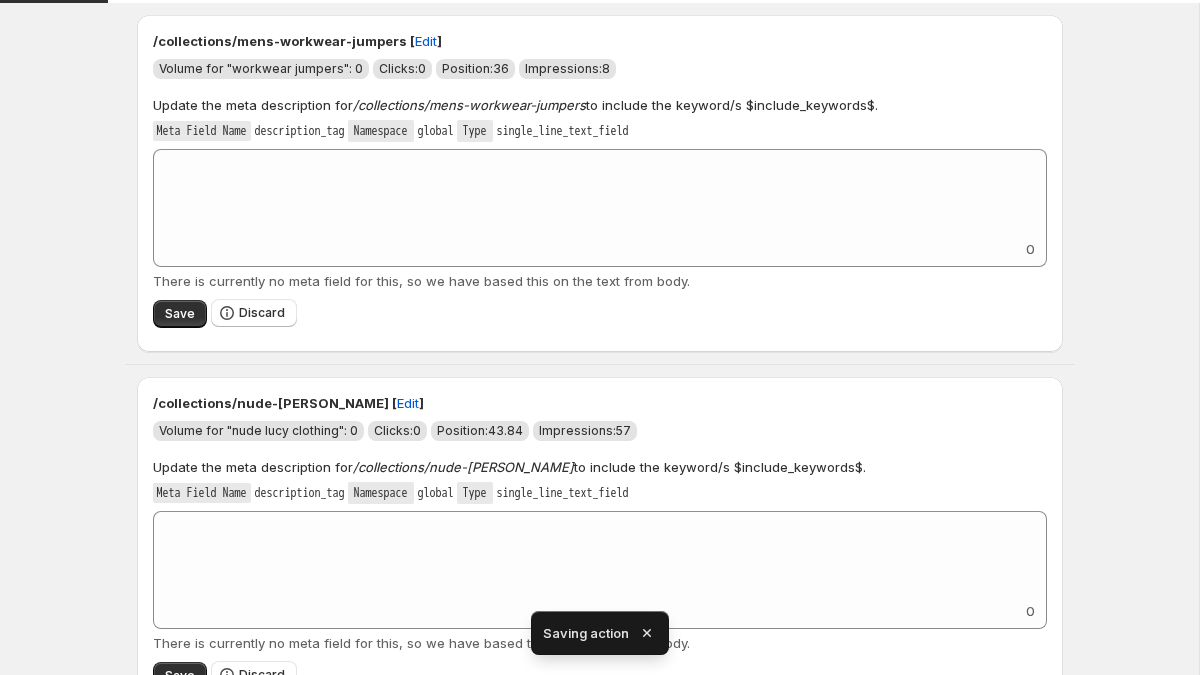 scroll, scrollTop: 0, scrollLeft: 0, axis: both 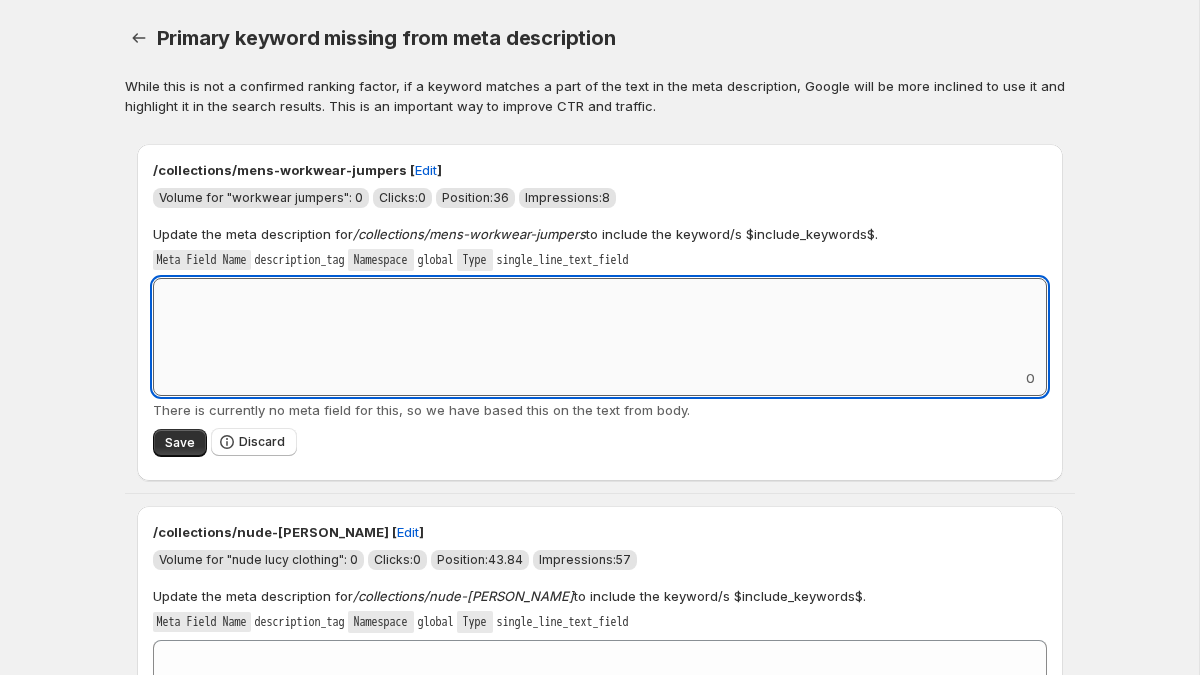 click on "Add keyword label" at bounding box center (600, 323) 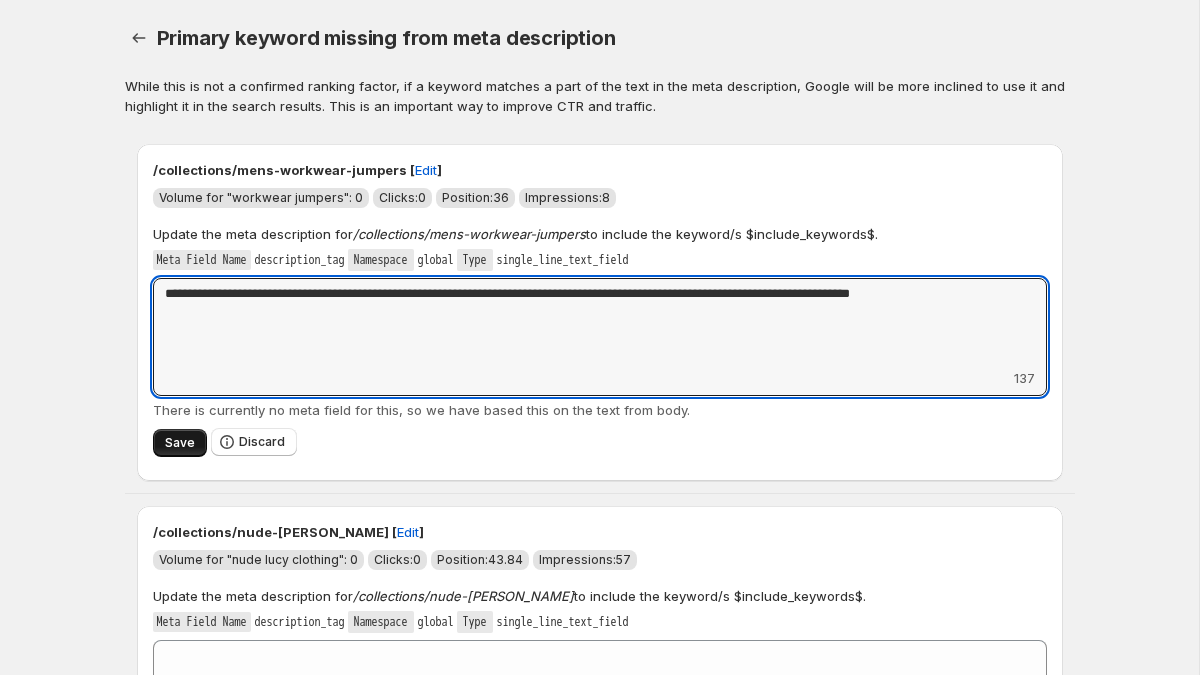type on "**********" 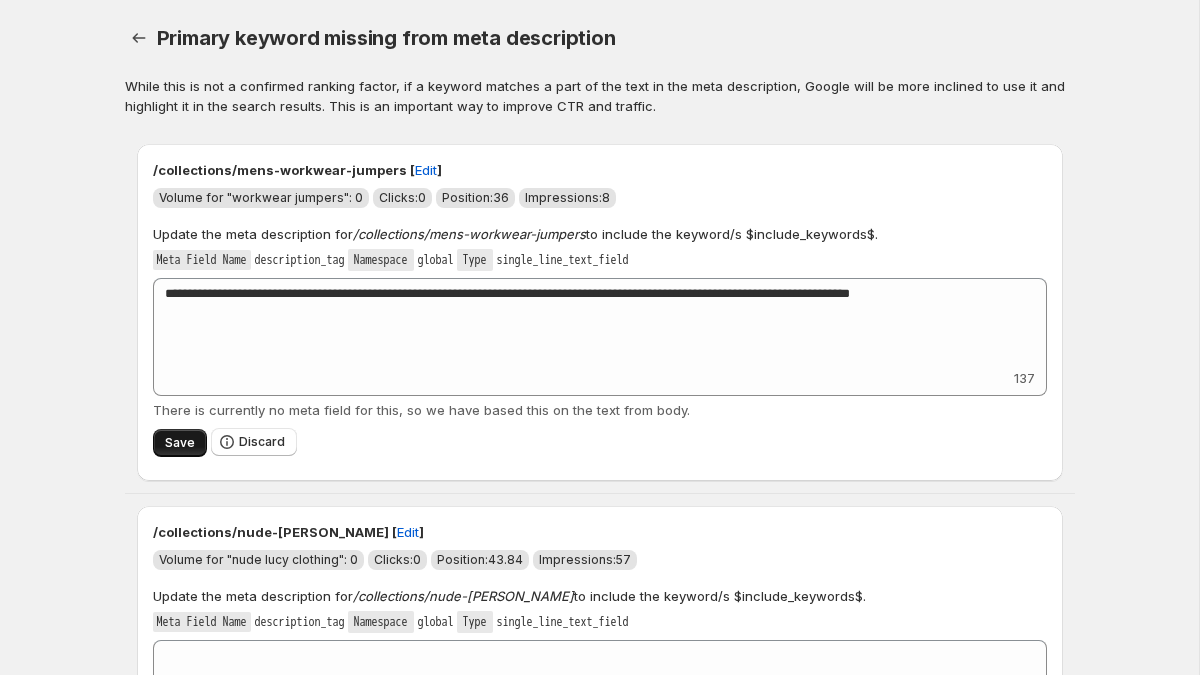 click on "Save" at bounding box center [180, 443] 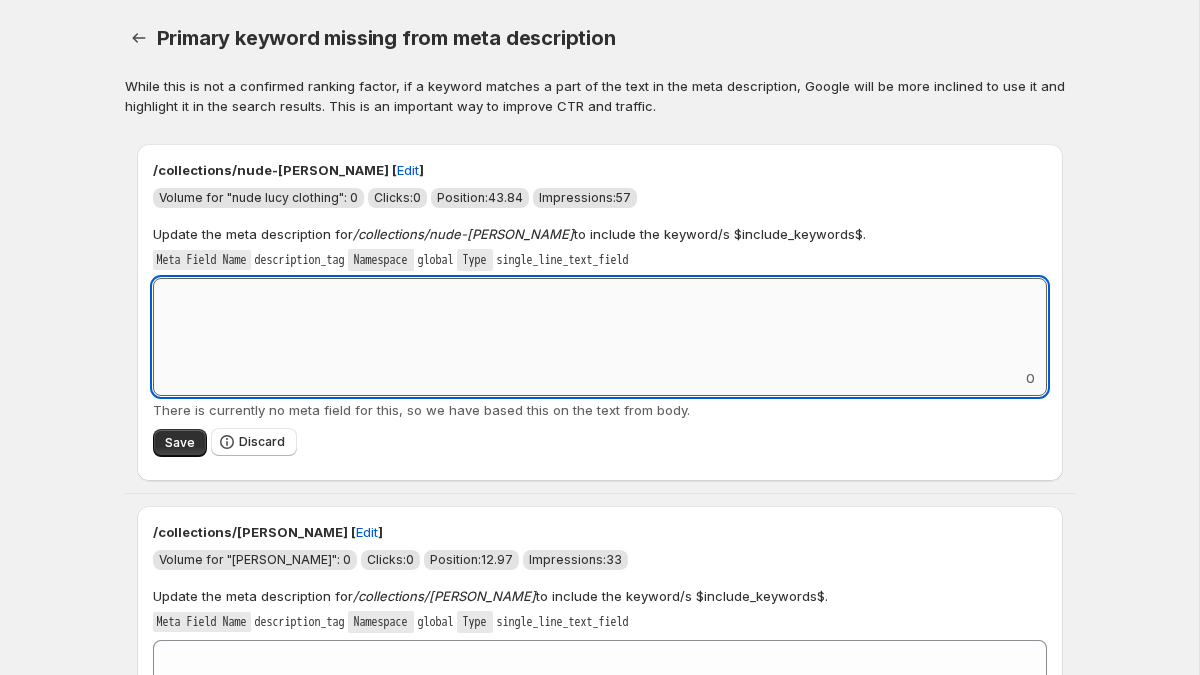 click on "Add keyword label" at bounding box center (600, 323) 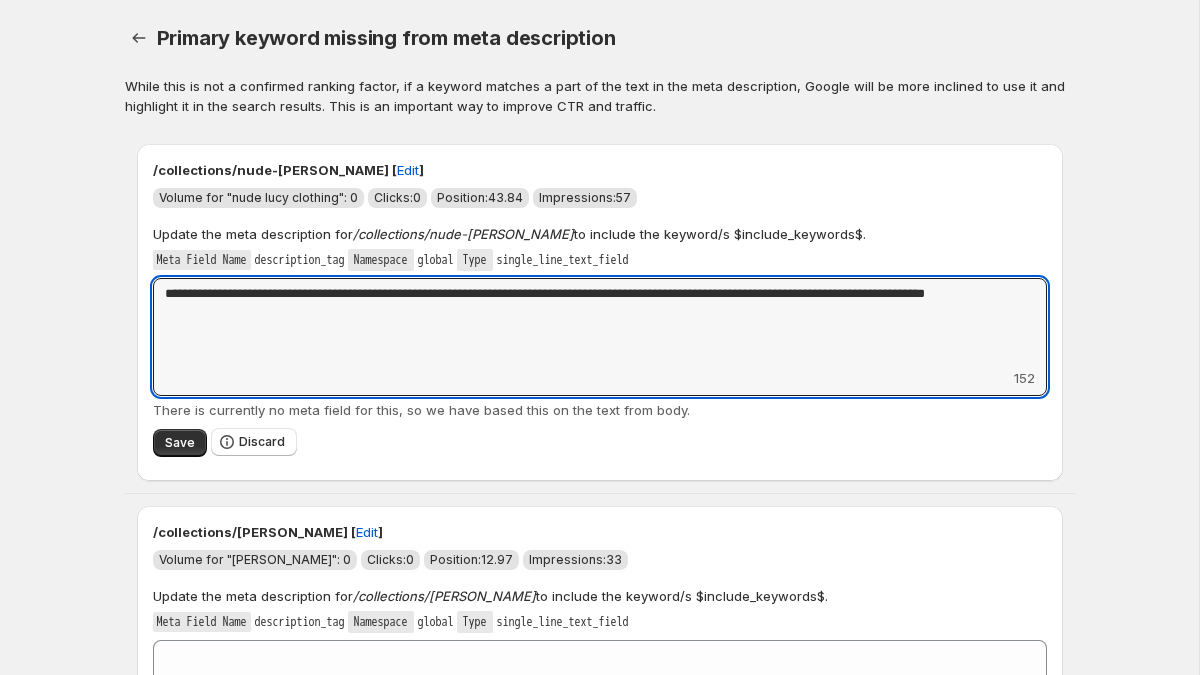 type on "**********" 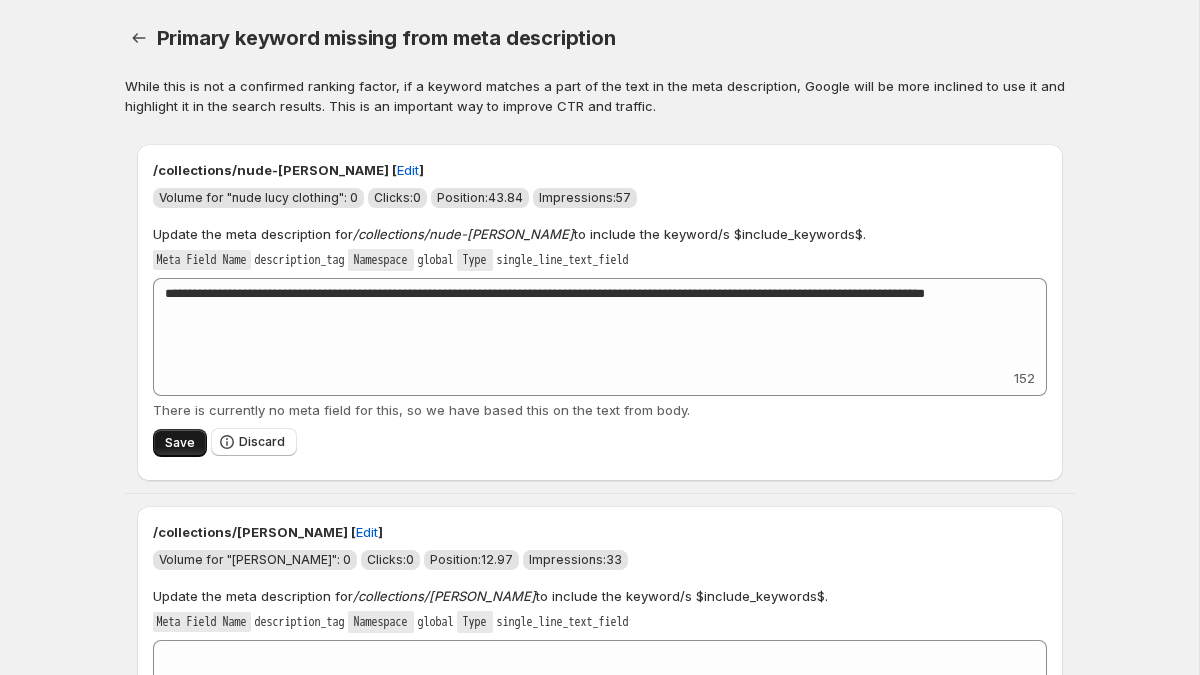 click on "Save" at bounding box center [180, 443] 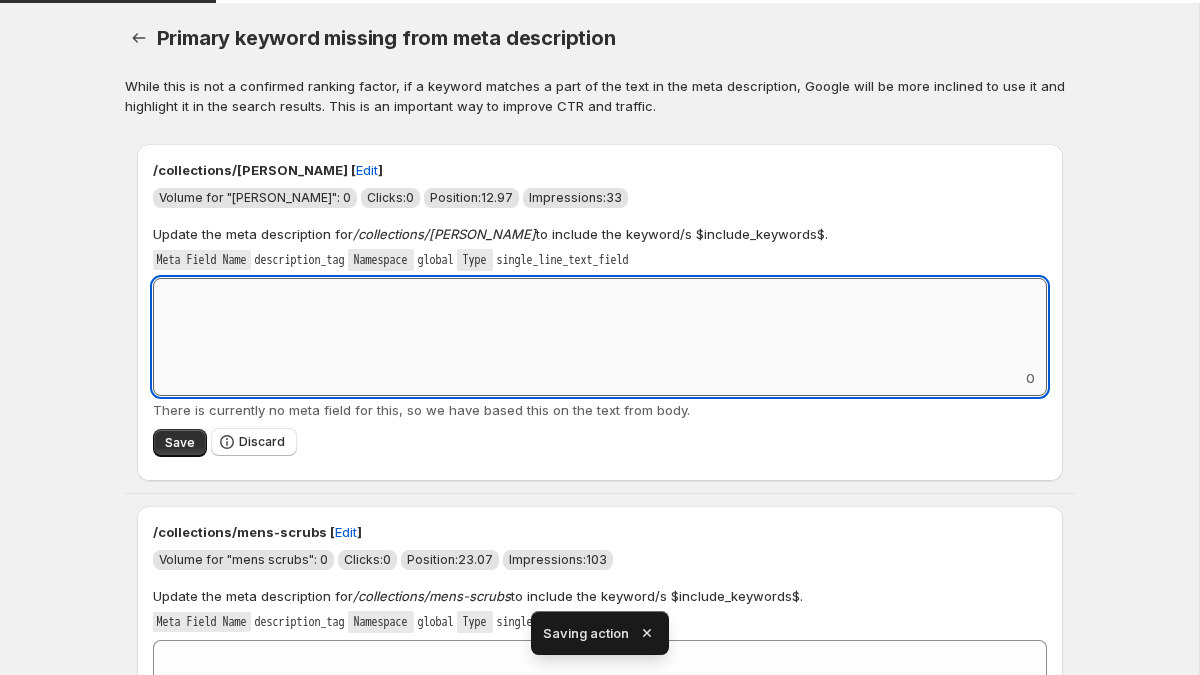 click on "Add keyword label" at bounding box center (600, 323) 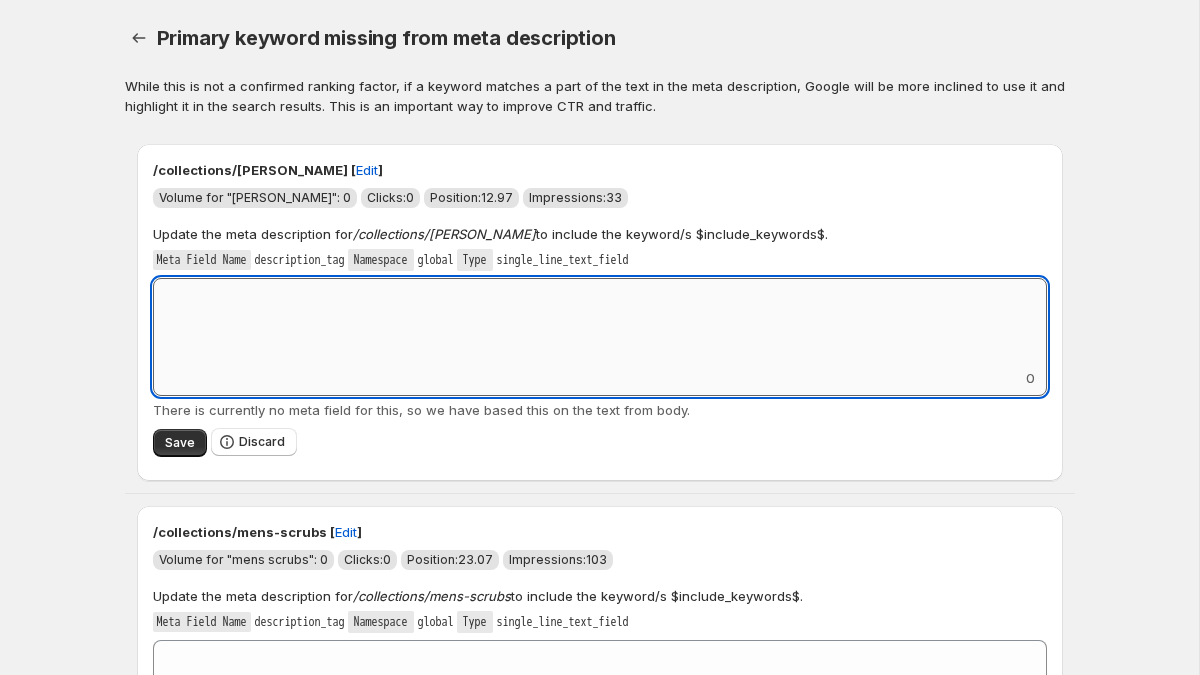 paste on "**********" 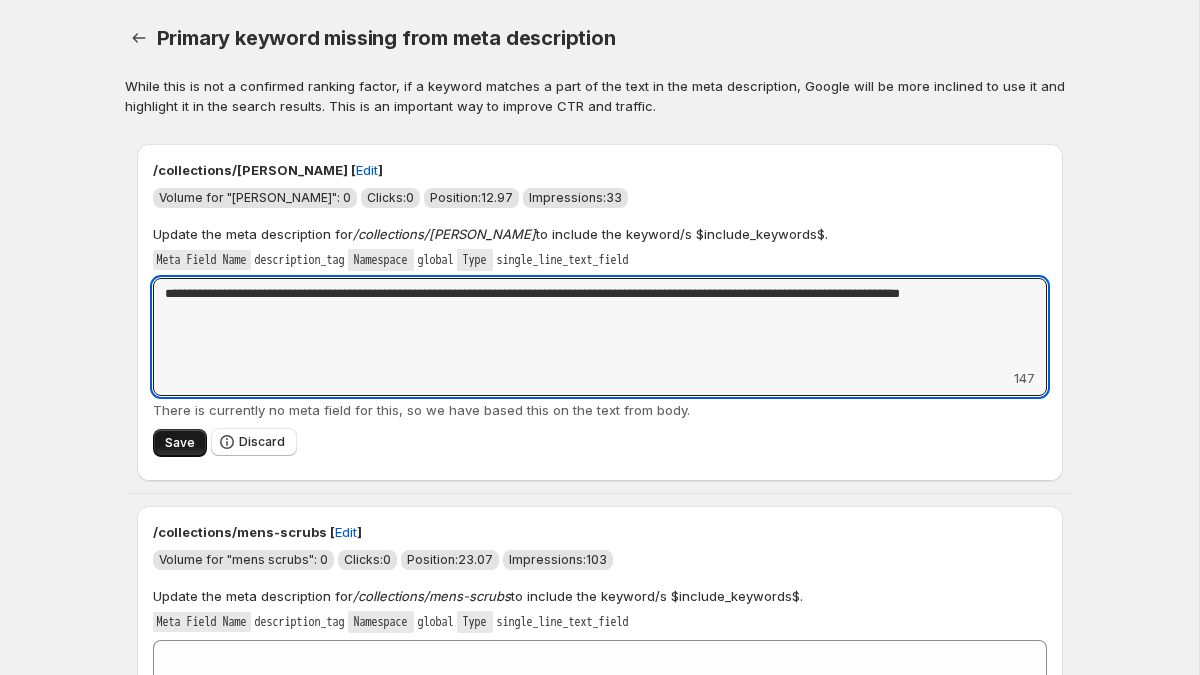 type on "**********" 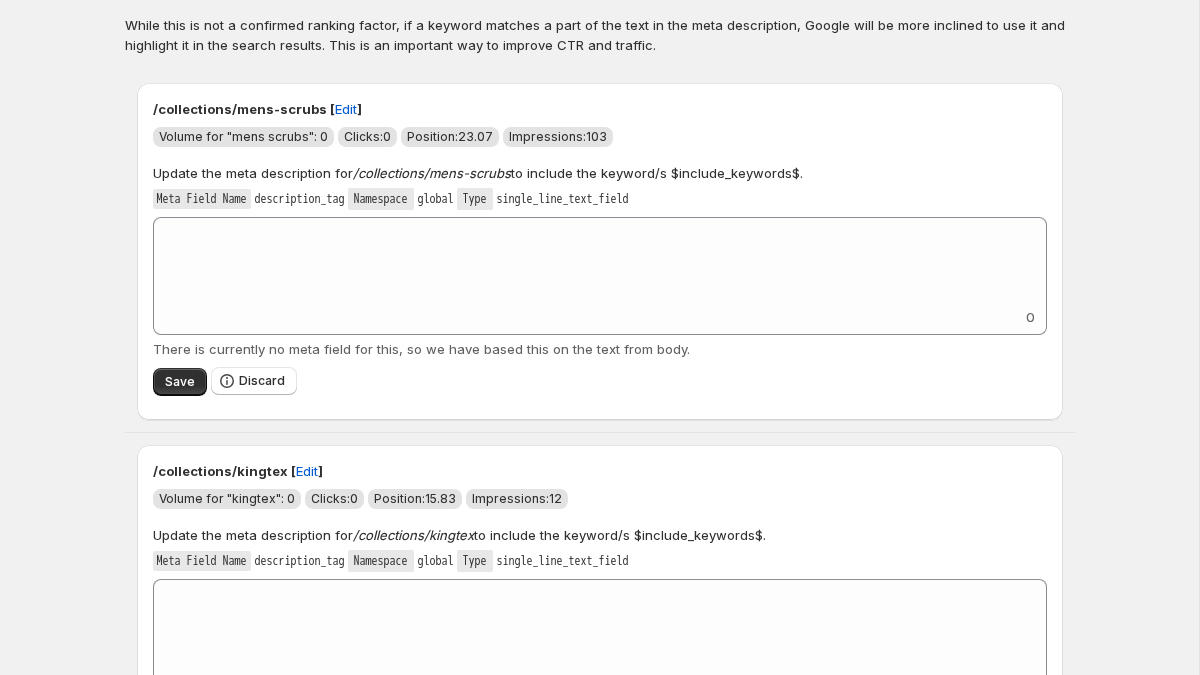 scroll, scrollTop: 0, scrollLeft: 0, axis: both 